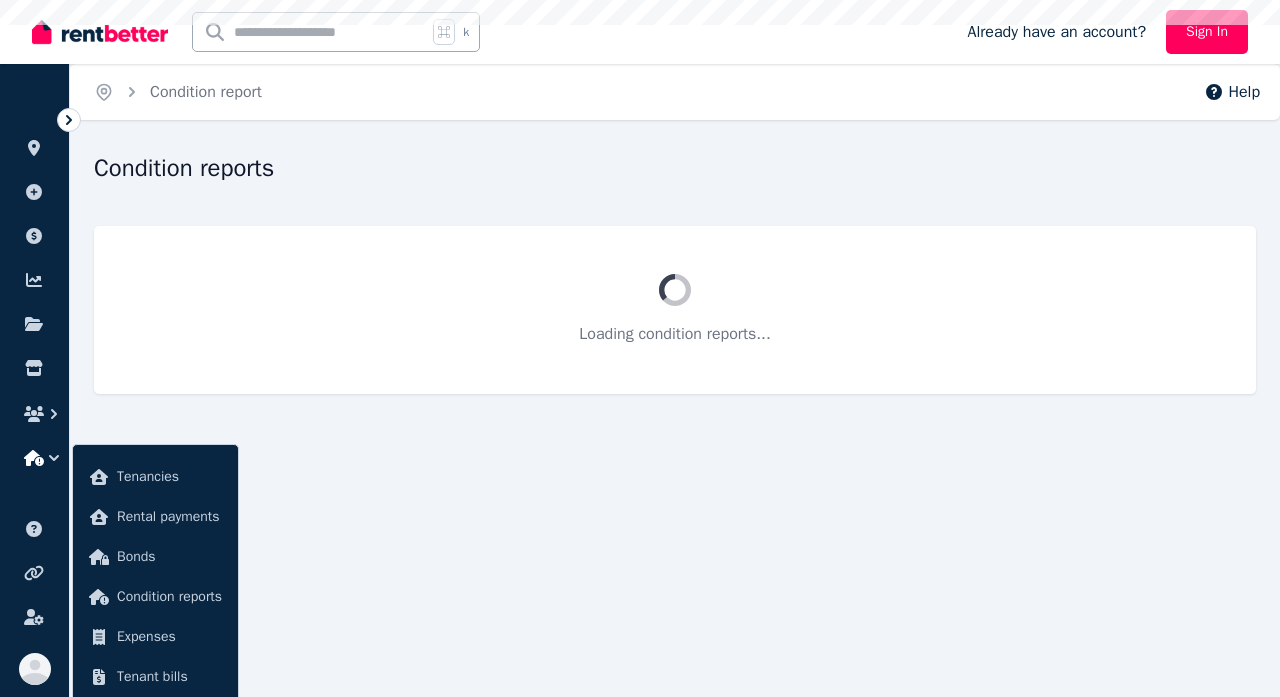 scroll, scrollTop: 0, scrollLeft: 0, axis: both 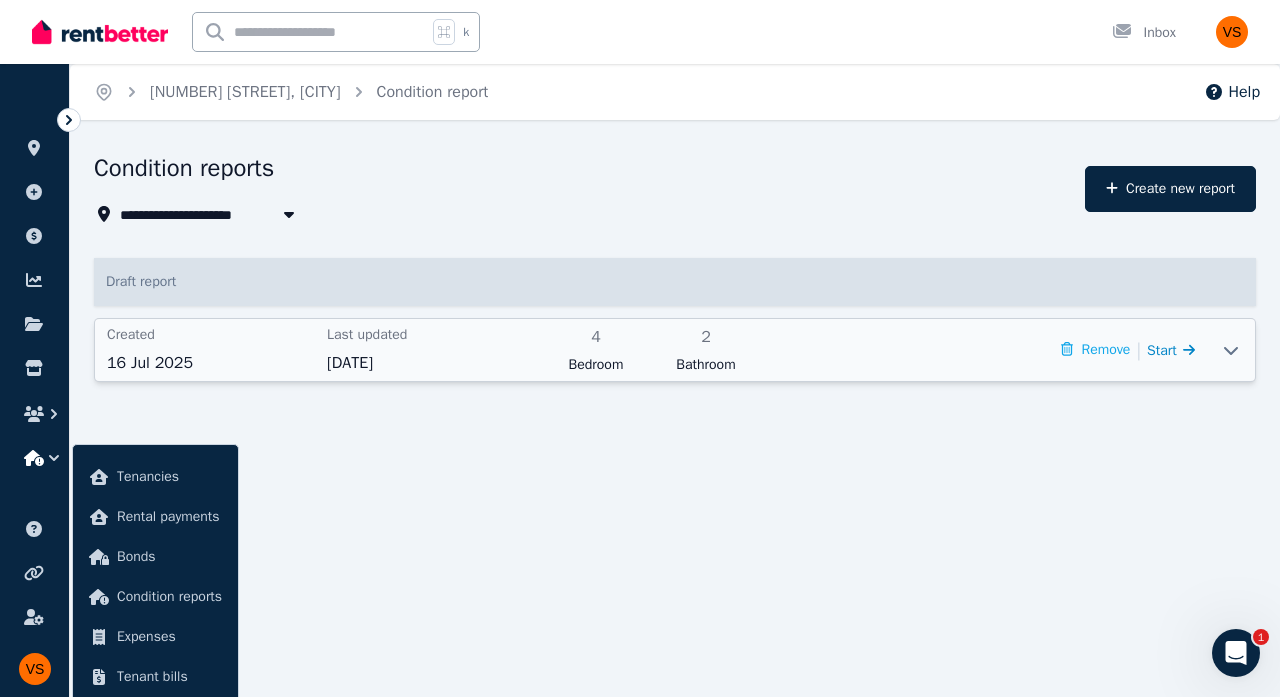 click on "Start" at bounding box center [1171, 350] 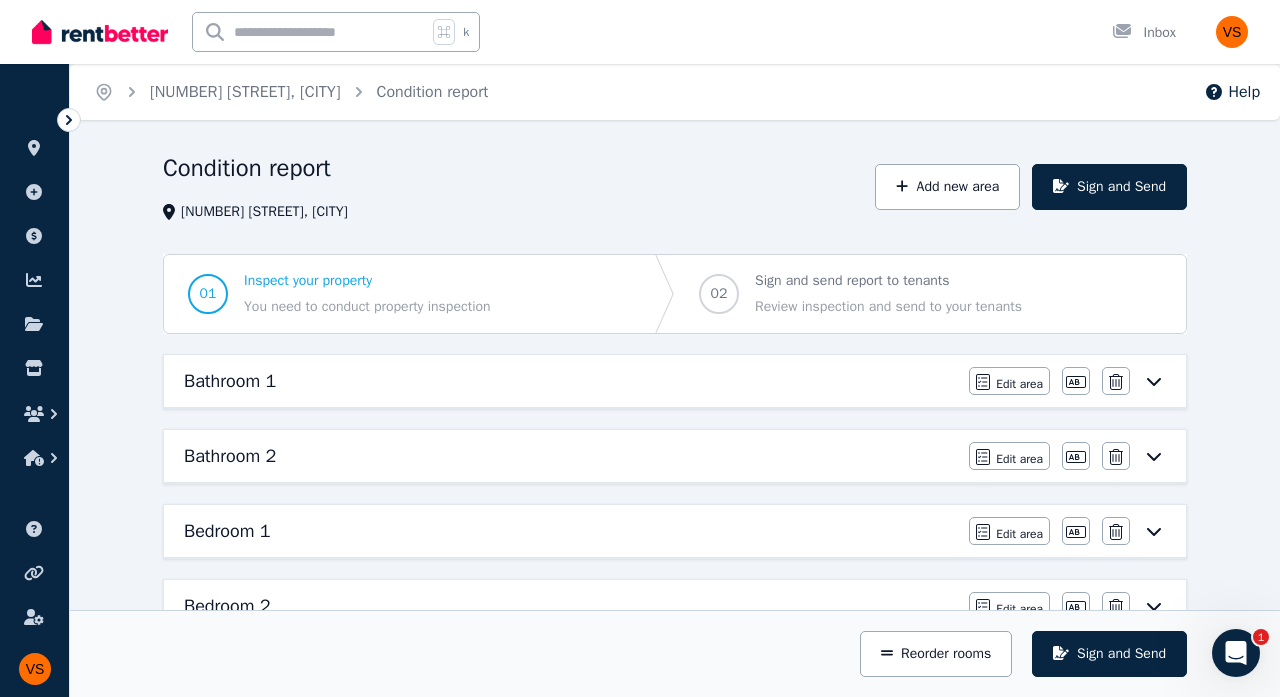 click 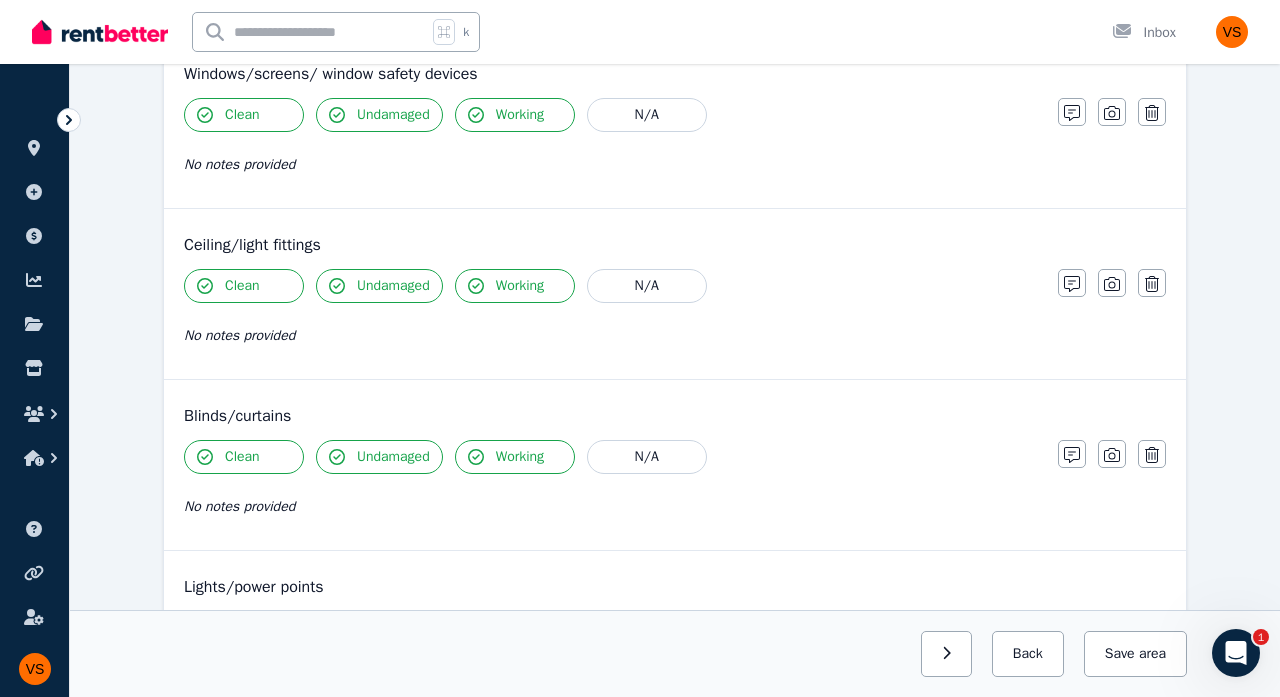 scroll, scrollTop: 842, scrollLeft: 0, axis: vertical 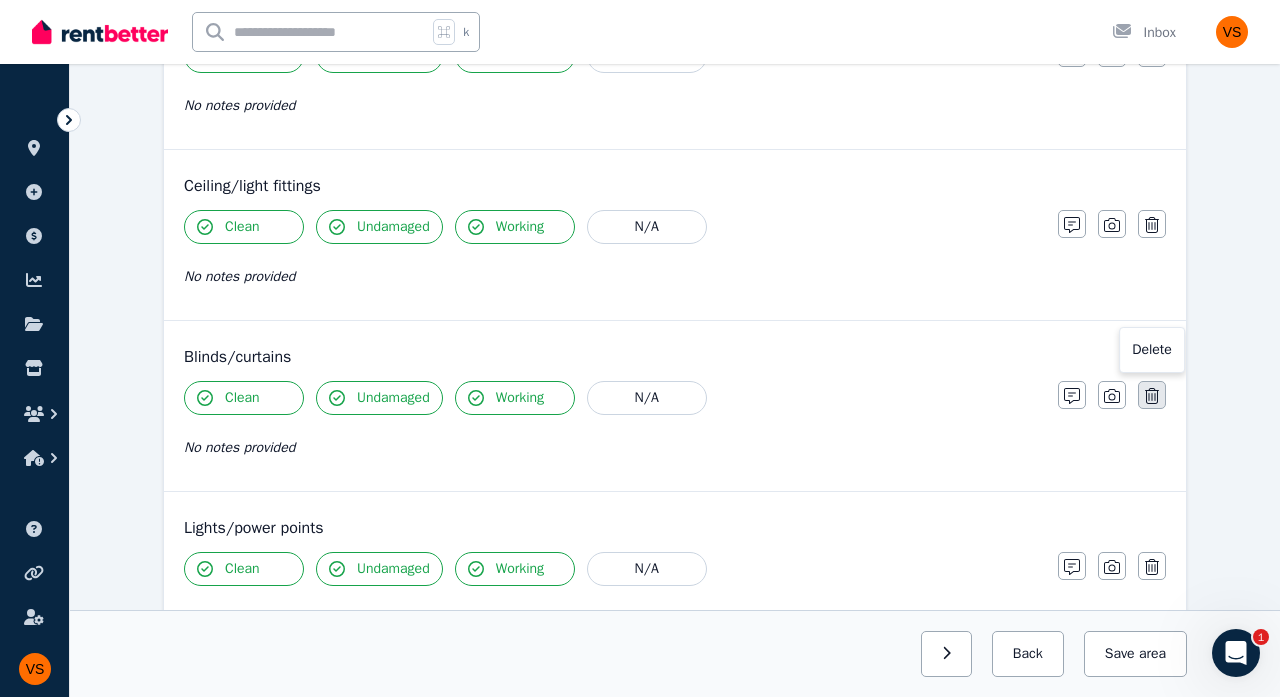 click 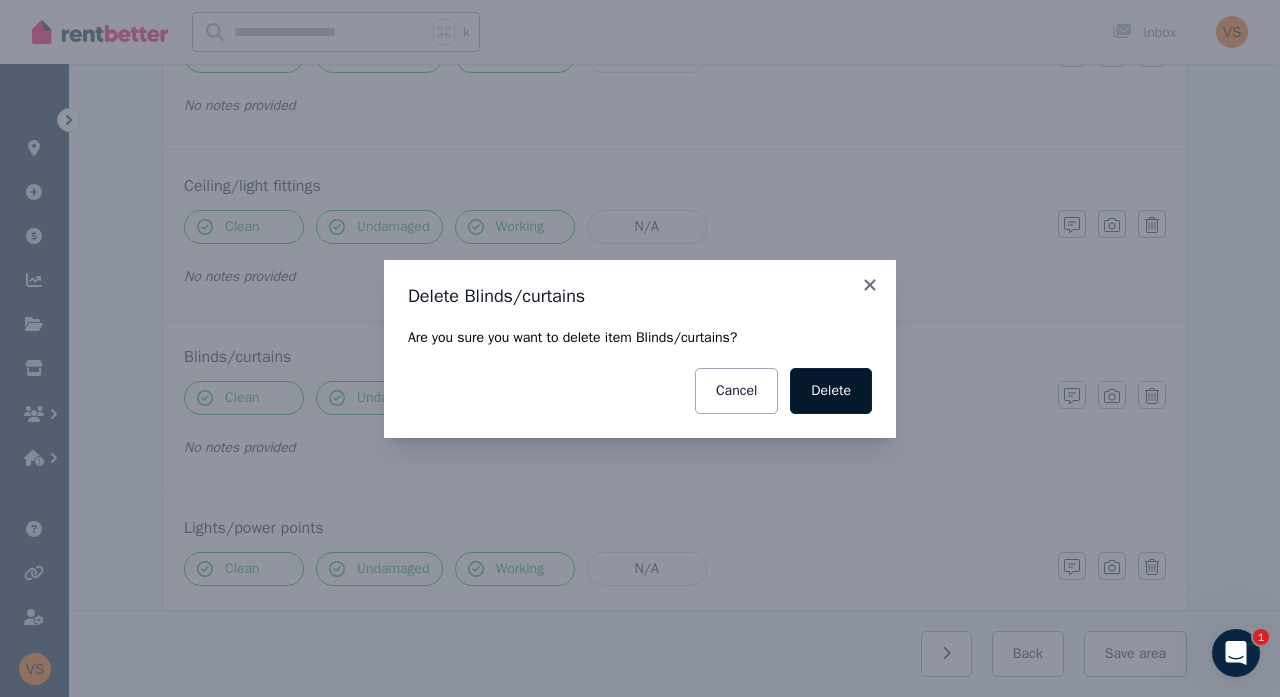 click on "Delete" at bounding box center (831, 391) 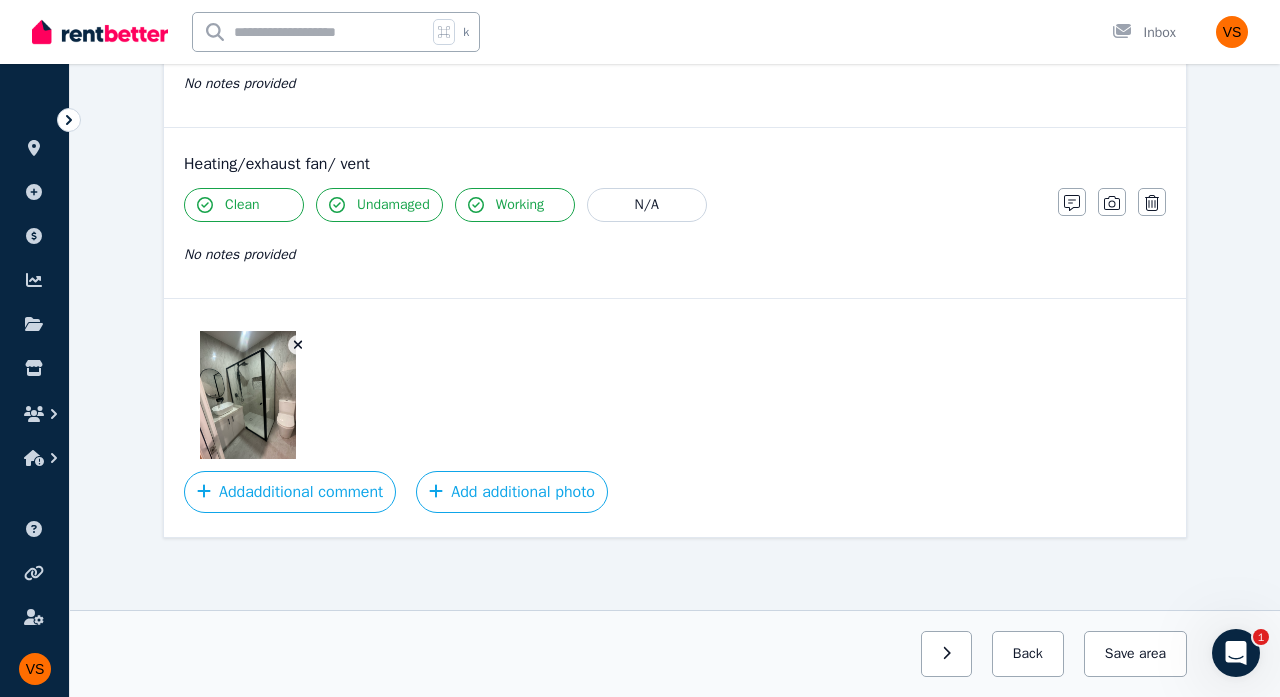 scroll, scrollTop: 2403, scrollLeft: 0, axis: vertical 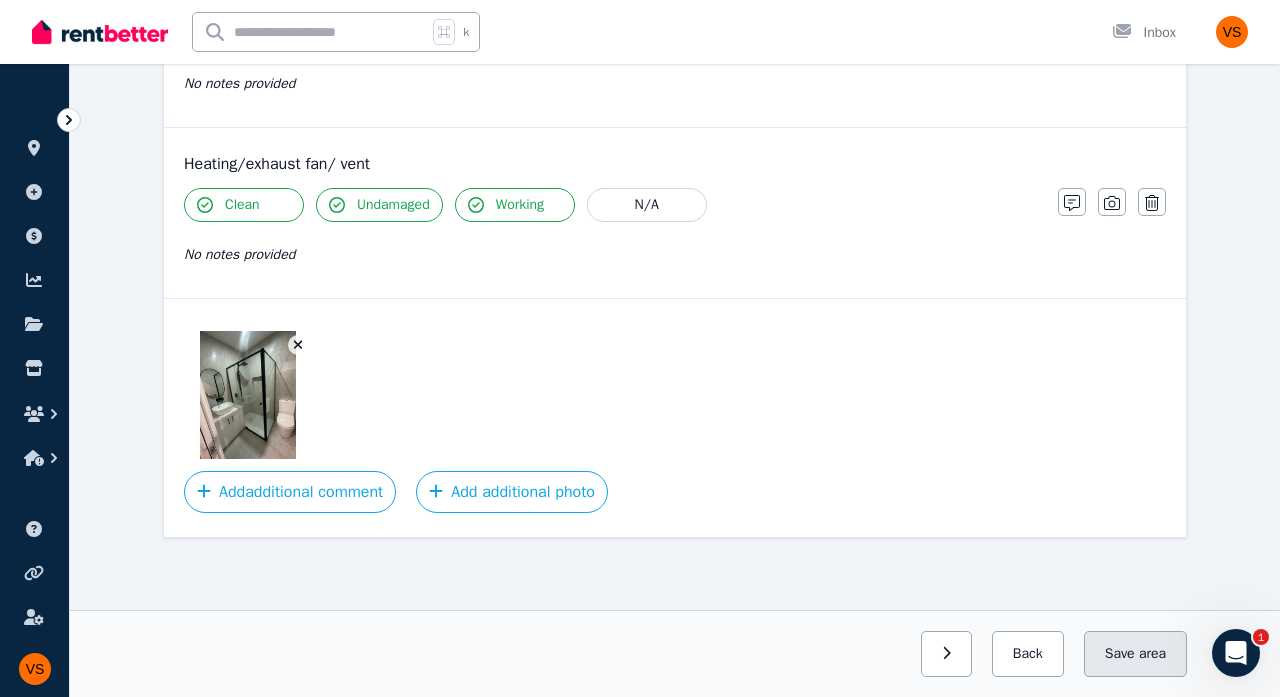 click on "area" at bounding box center (1152, 654) 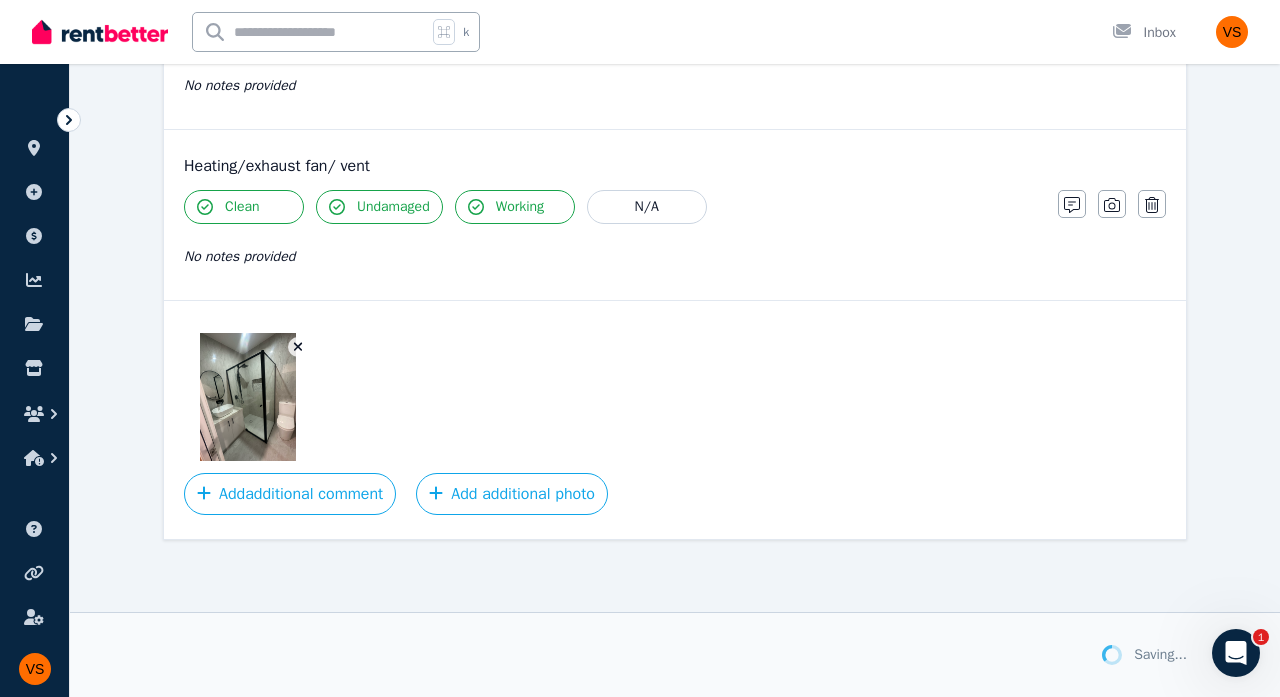 scroll, scrollTop: 2401, scrollLeft: 0, axis: vertical 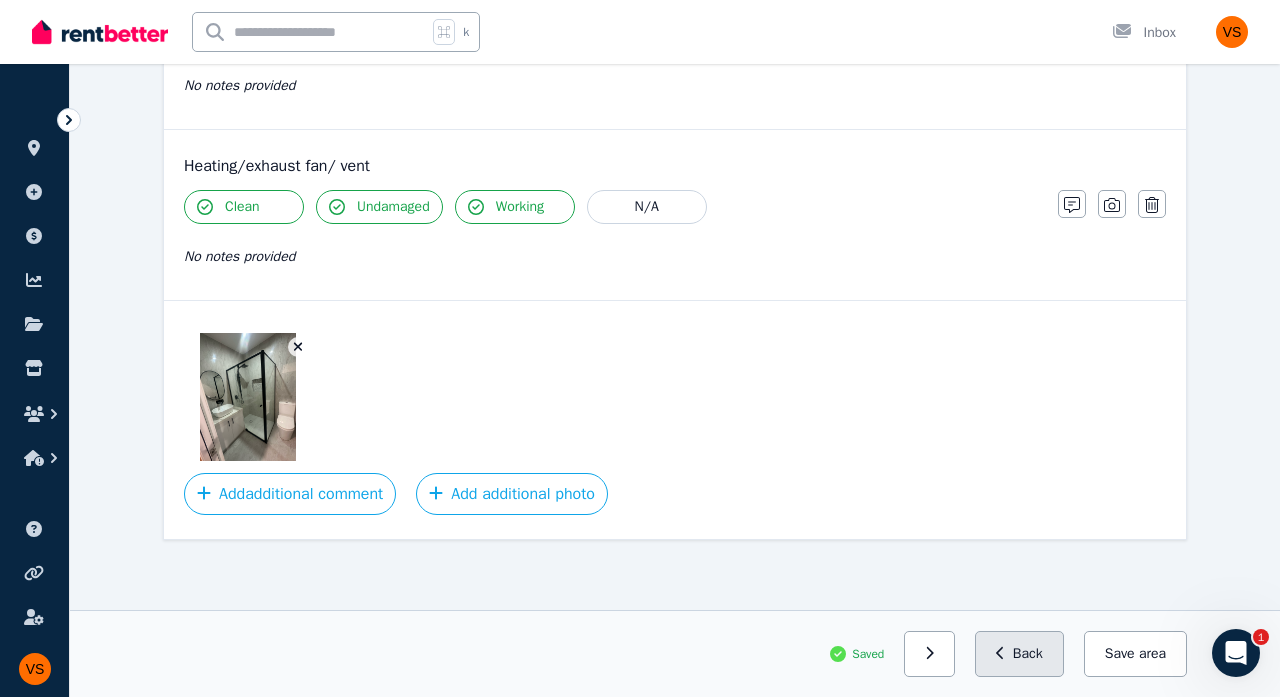 click on "Back" at bounding box center [1019, 654] 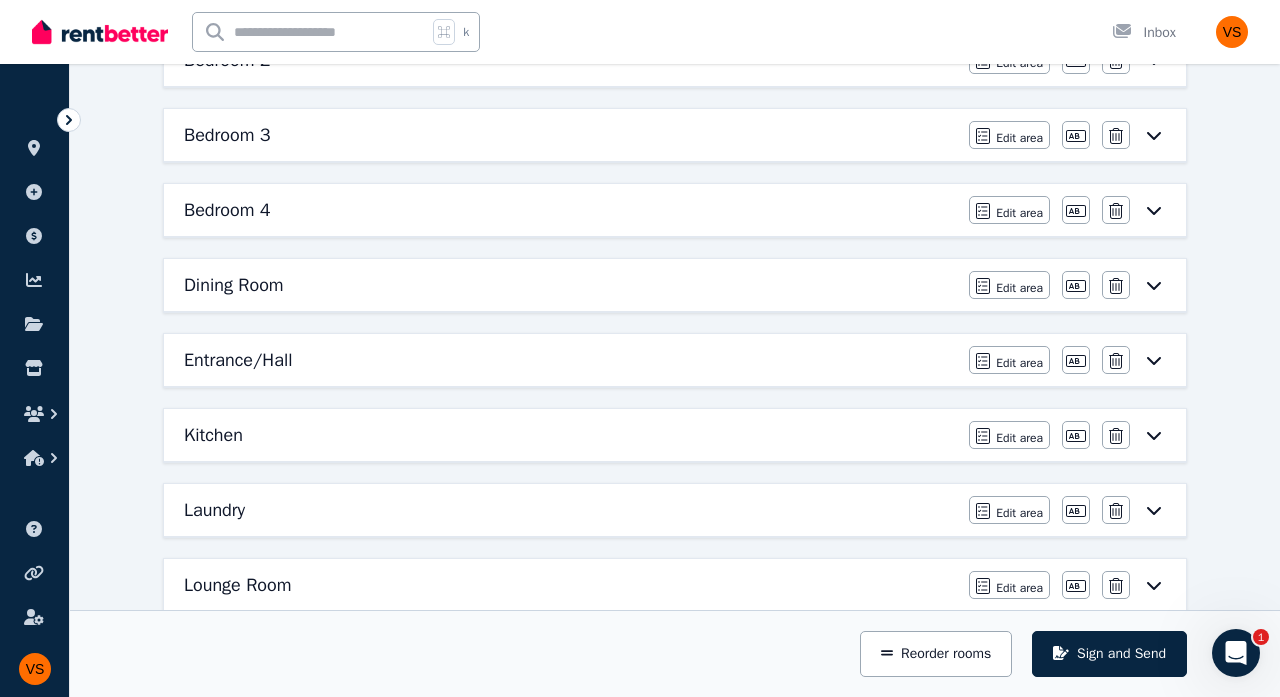 scroll, scrollTop: 547, scrollLeft: 0, axis: vertical 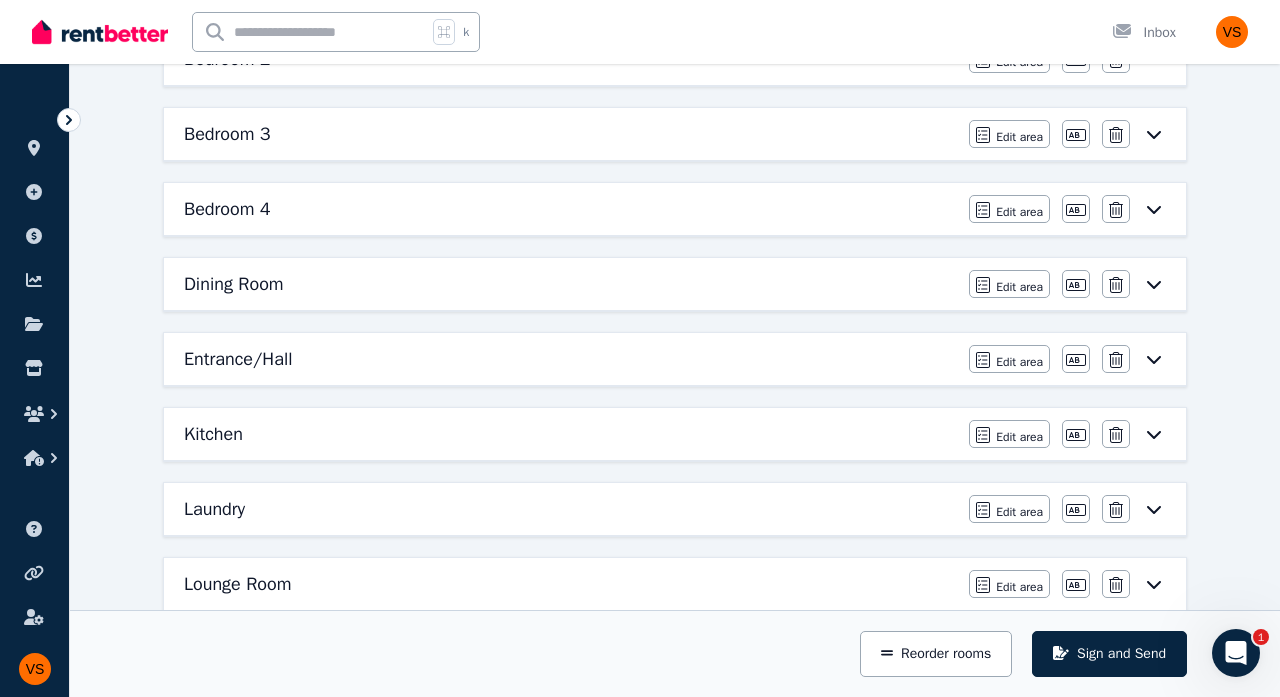 click 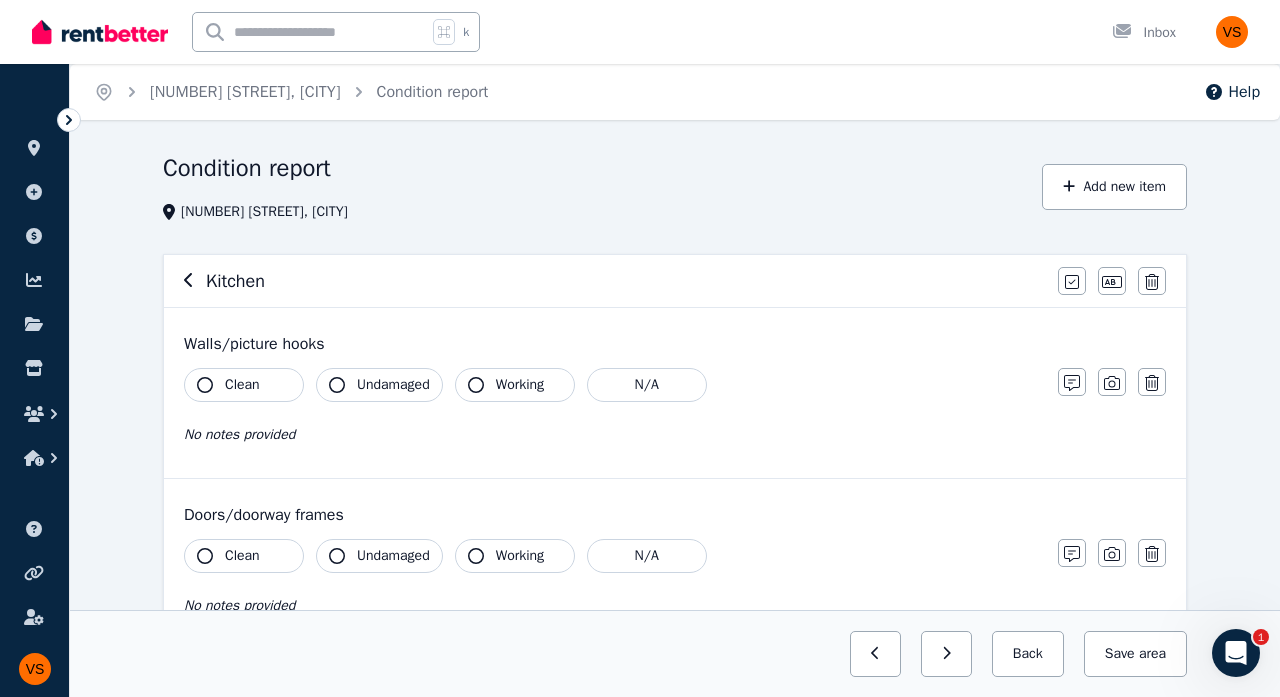 click on "Clean" at bounding box center [242, 385] 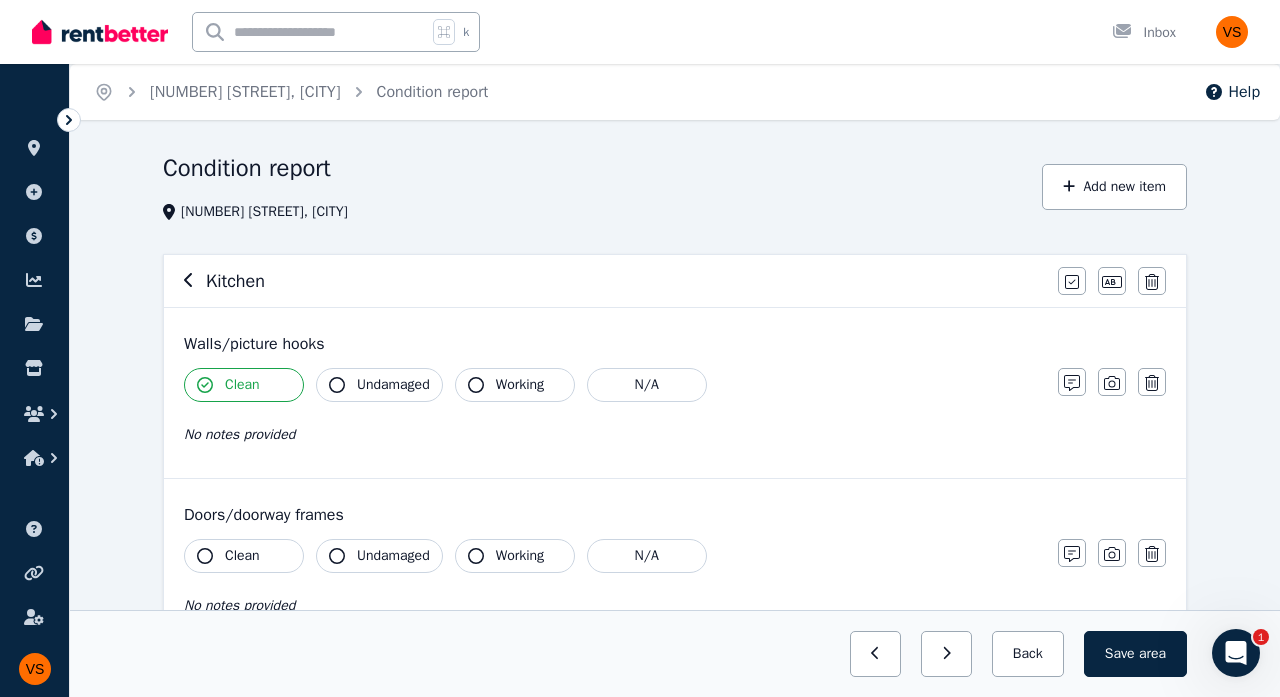 click on "Undamaged" at bounding box center (379, 385) 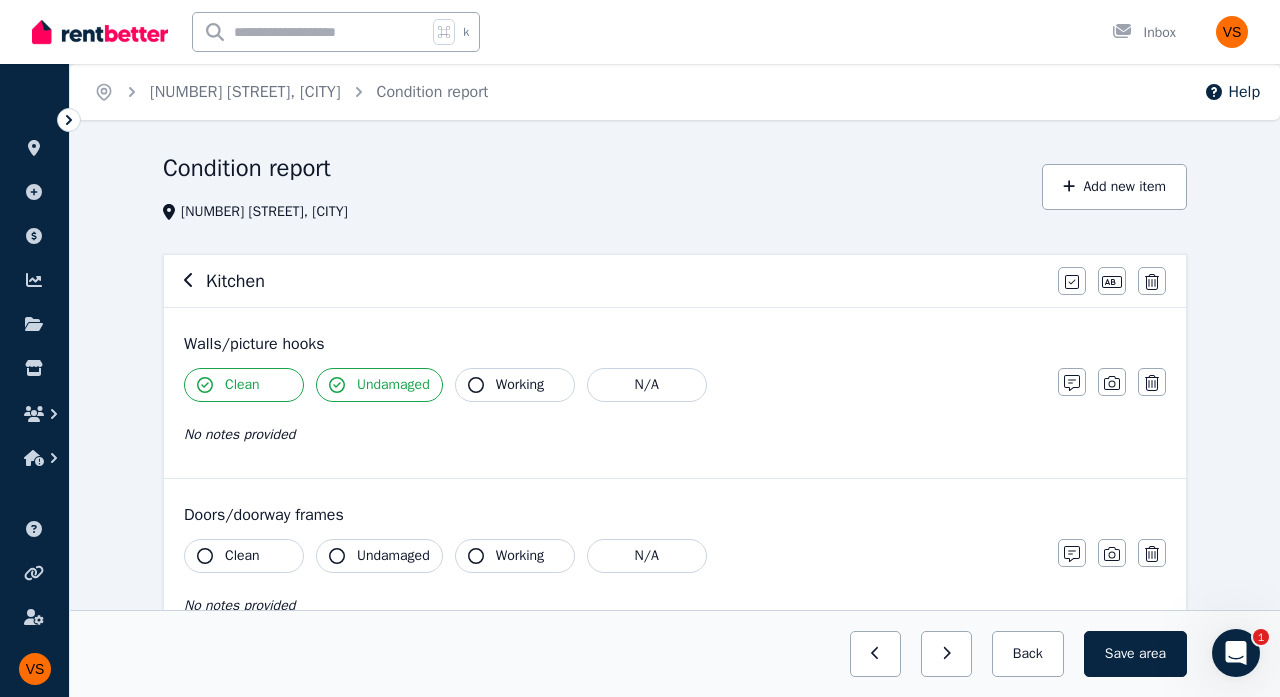 click on "Working" at bounding box center [515, 385] 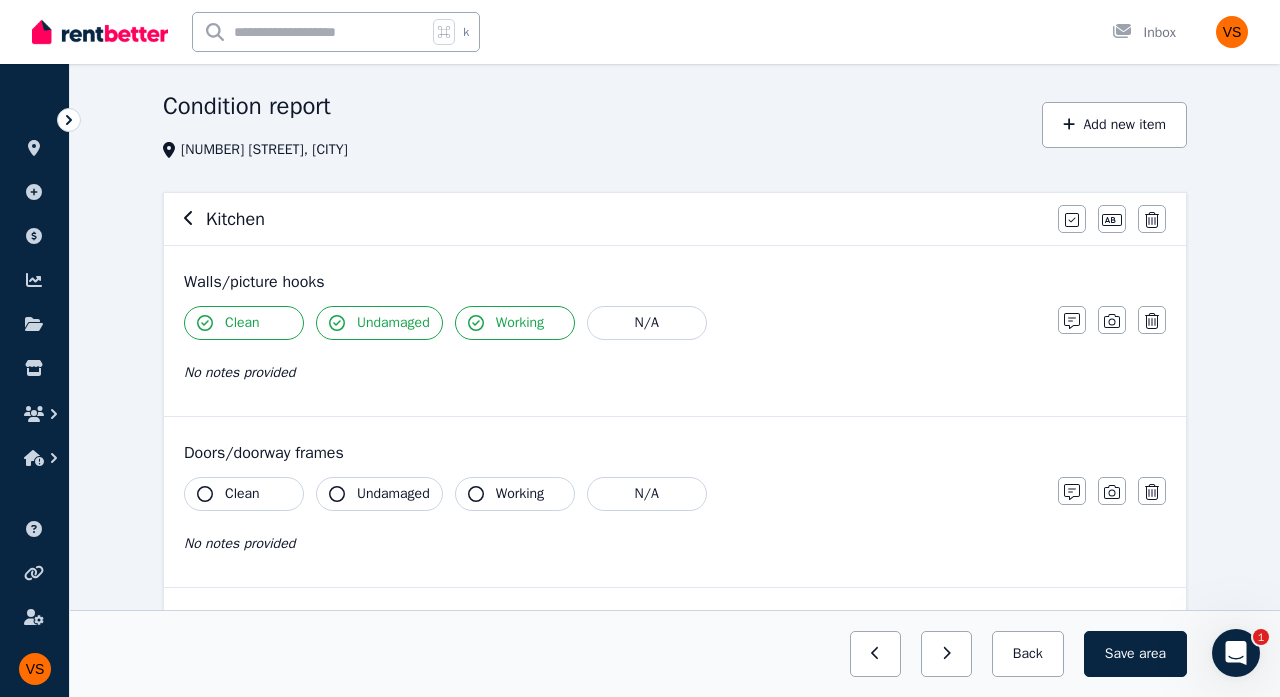 scroll, scrollTop: 80, scrollLeft: 0, axis: vertical 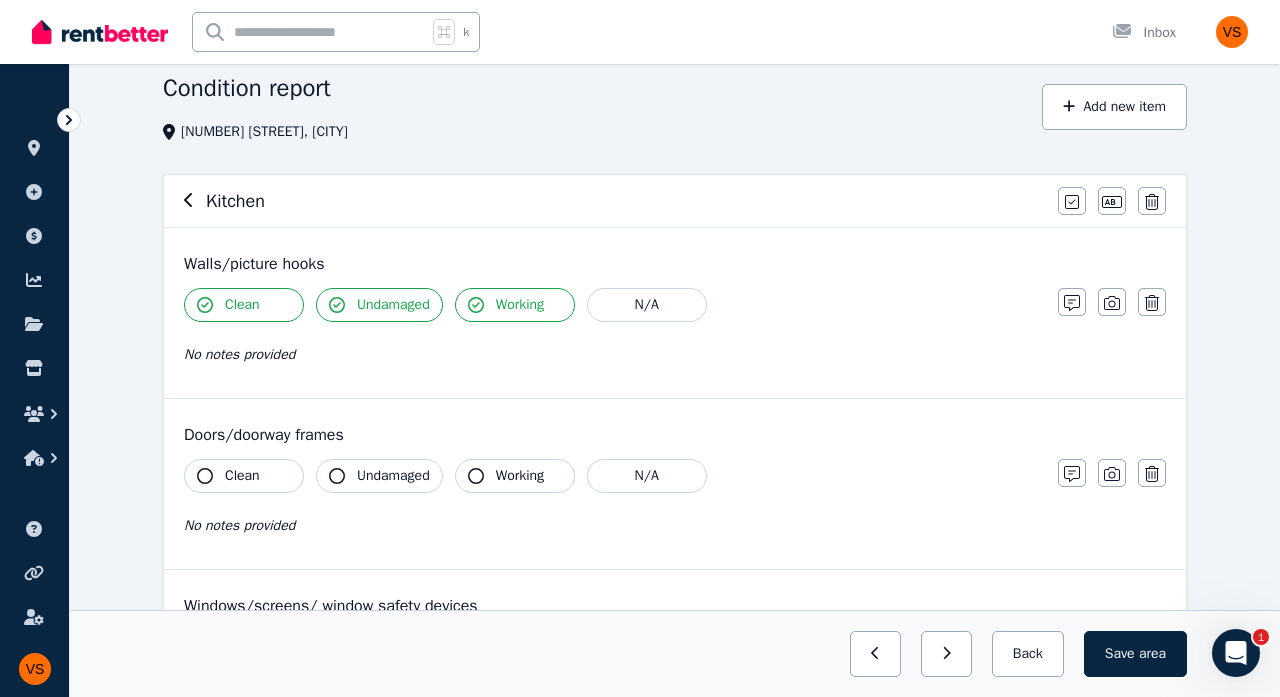 click on "Clean" at bounding box center [242, 476] 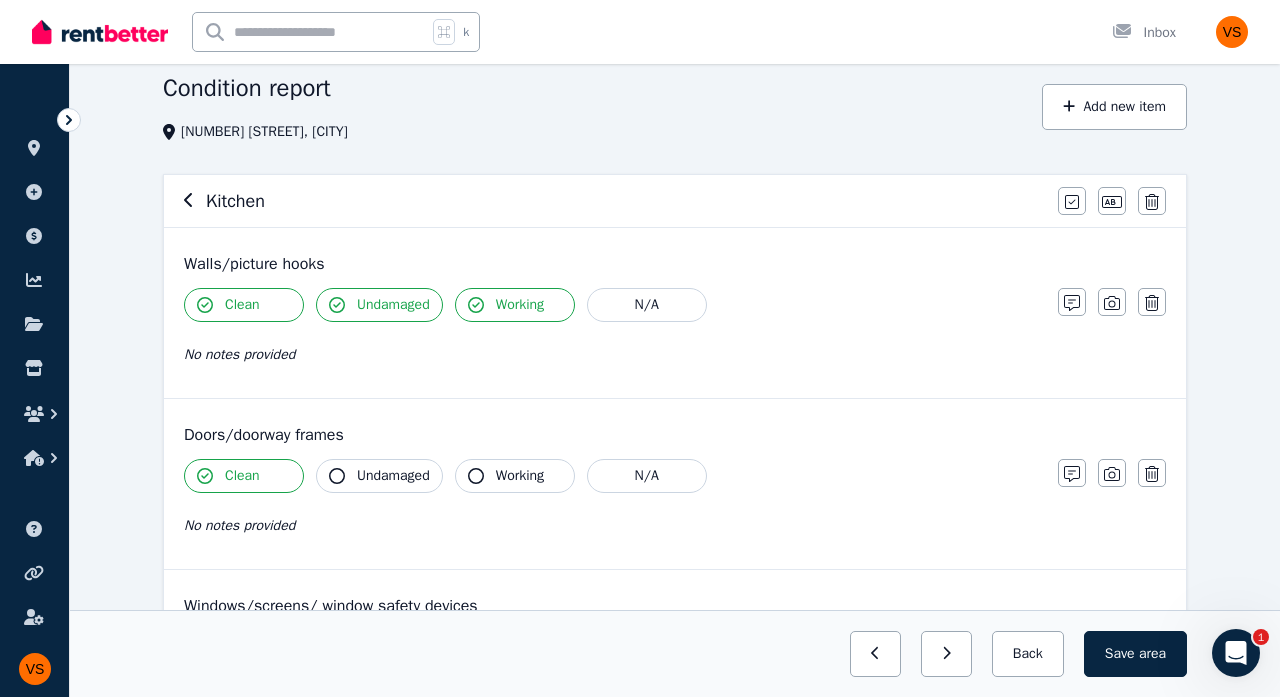 click on "Clean" at bounding box center [242, 476] 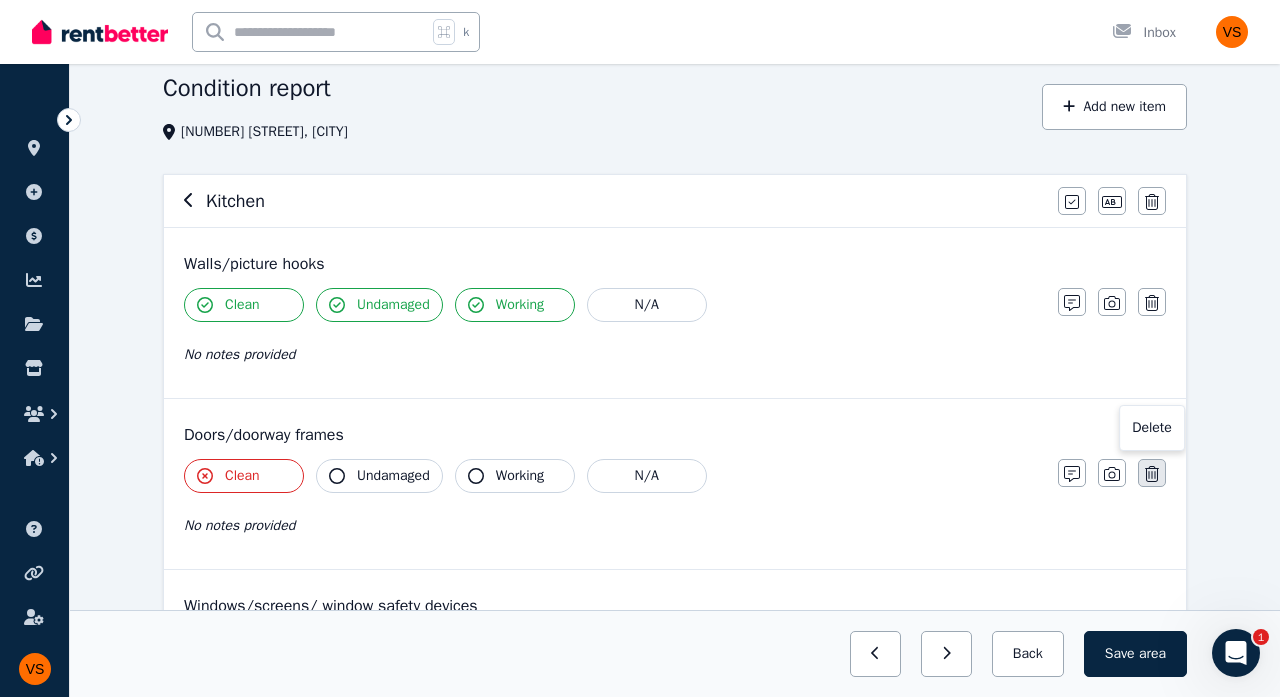 click at bounding box center (1152, 473) 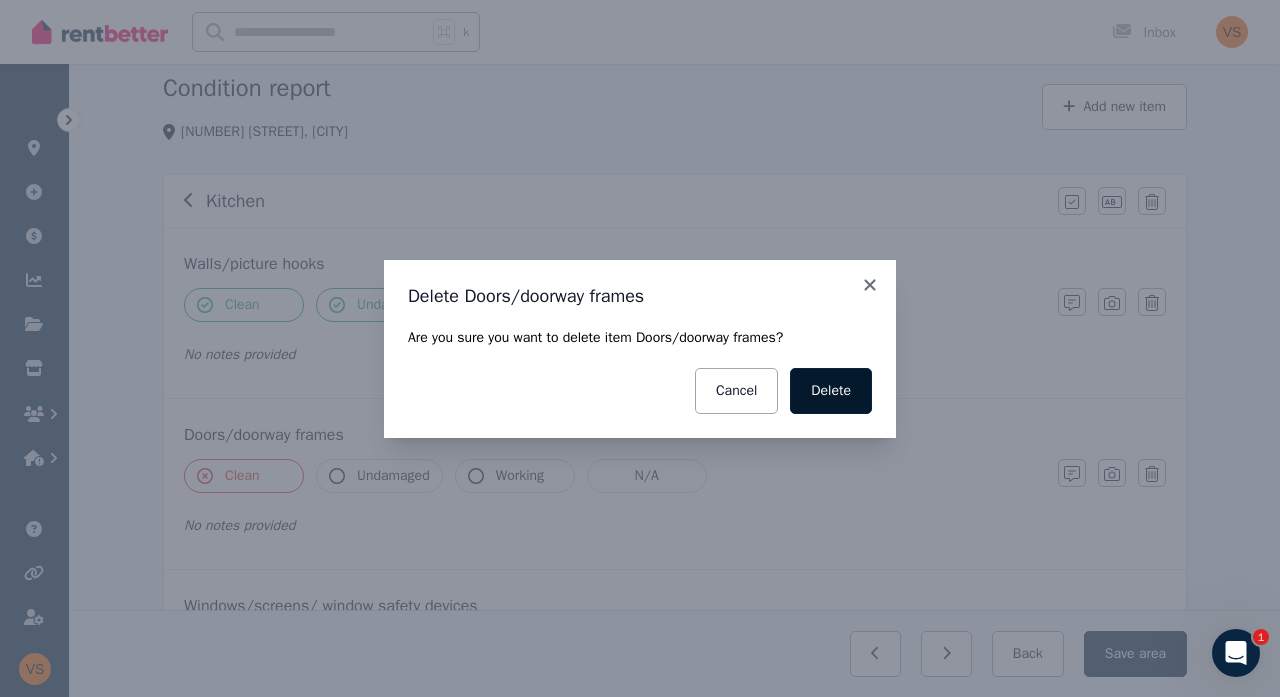 click on "Delete" at bounding box center (831, 391) 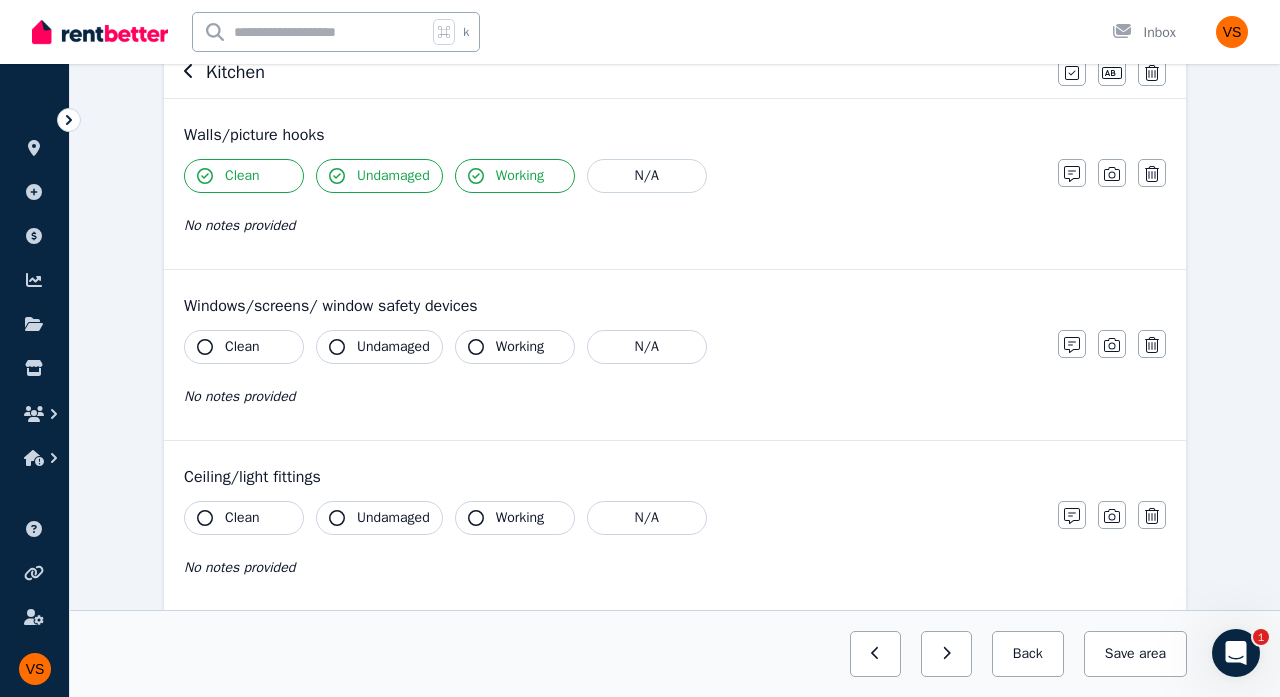 scroll, scrollTop: 219, scrollLeft: 0, axis: vertical 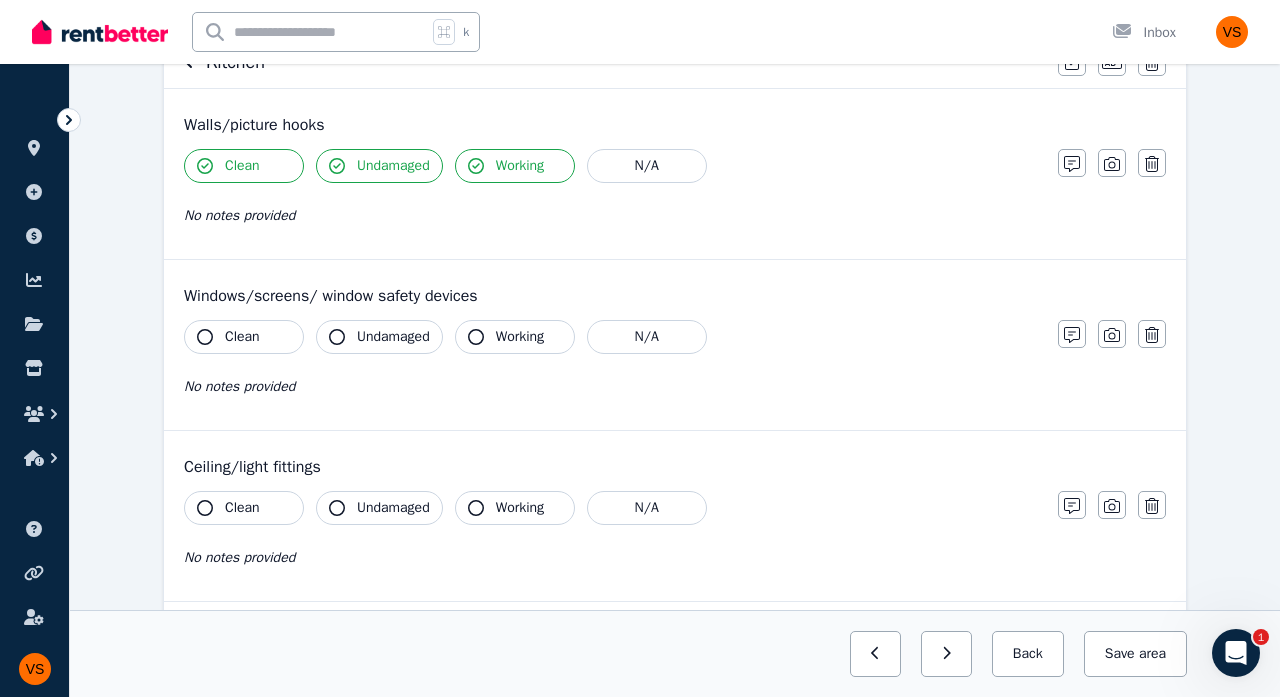 click on "Clean" at bounding box center [242, 337] 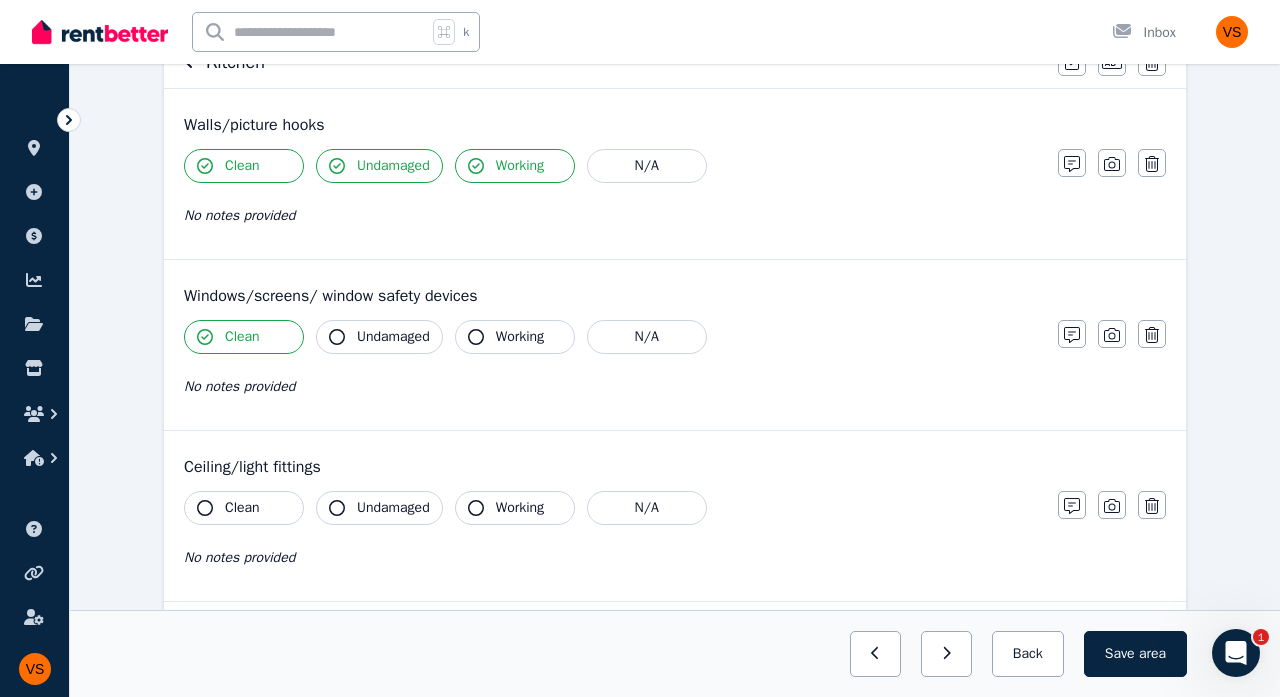 click on "Undamaged" at bounding box center [393, 337] 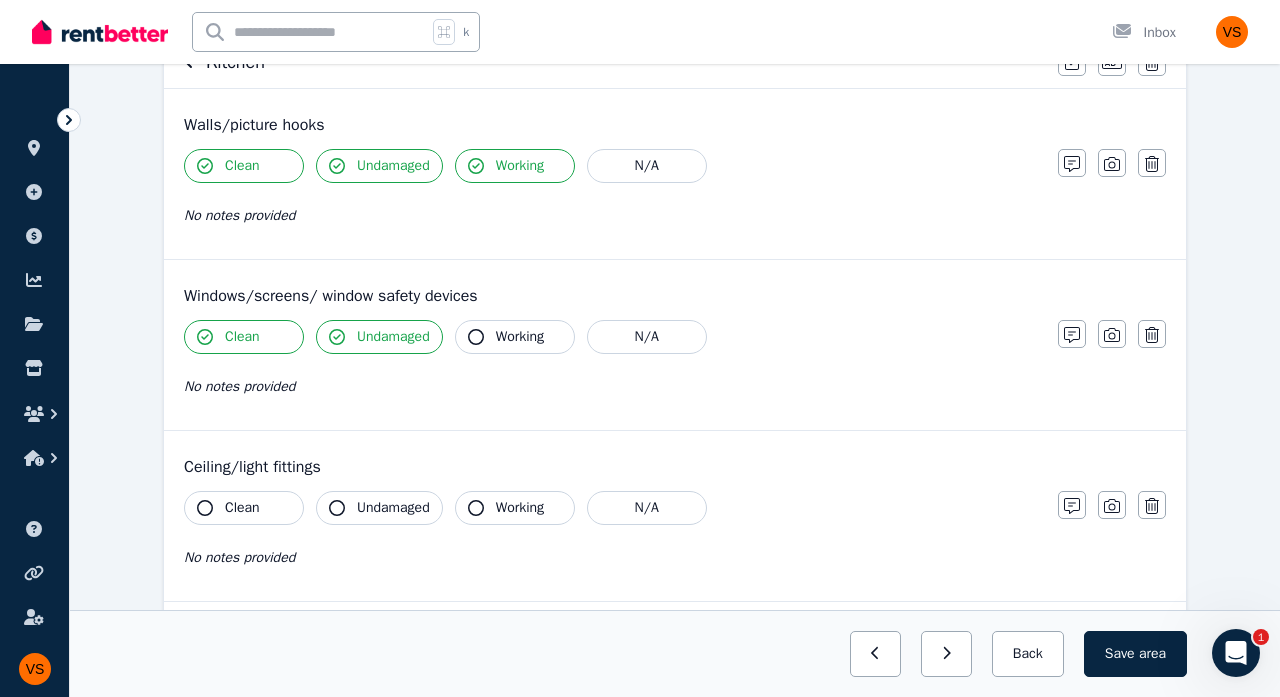 click on "Working" at bounding box center (515, 337) 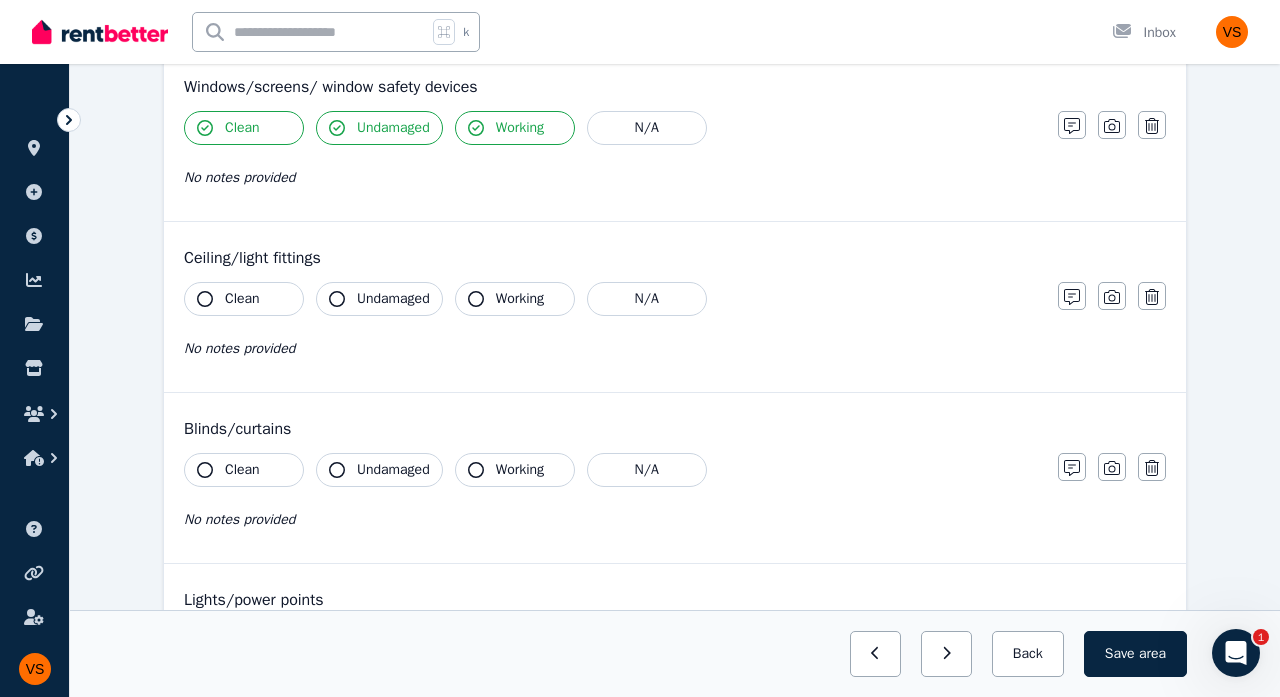 scroll, scrollTop: 426, scrollLeft: 0, axis: vertical 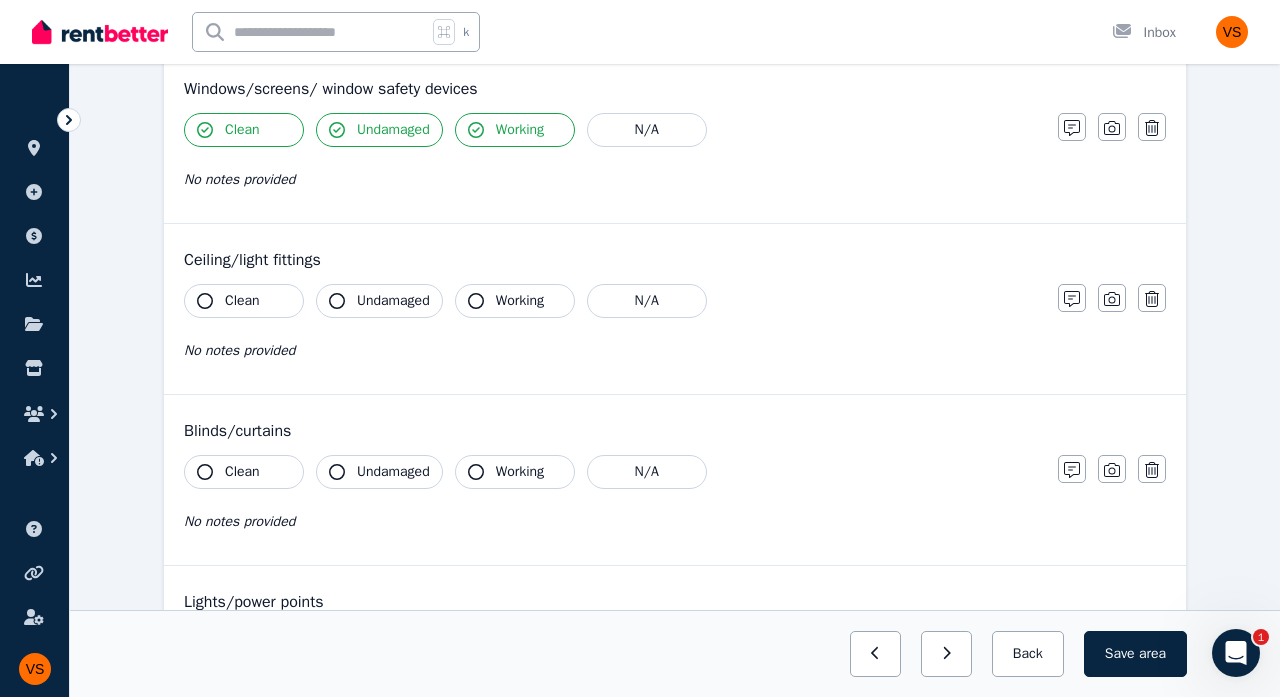 click on "Clean" at bounding box center (244, 301) 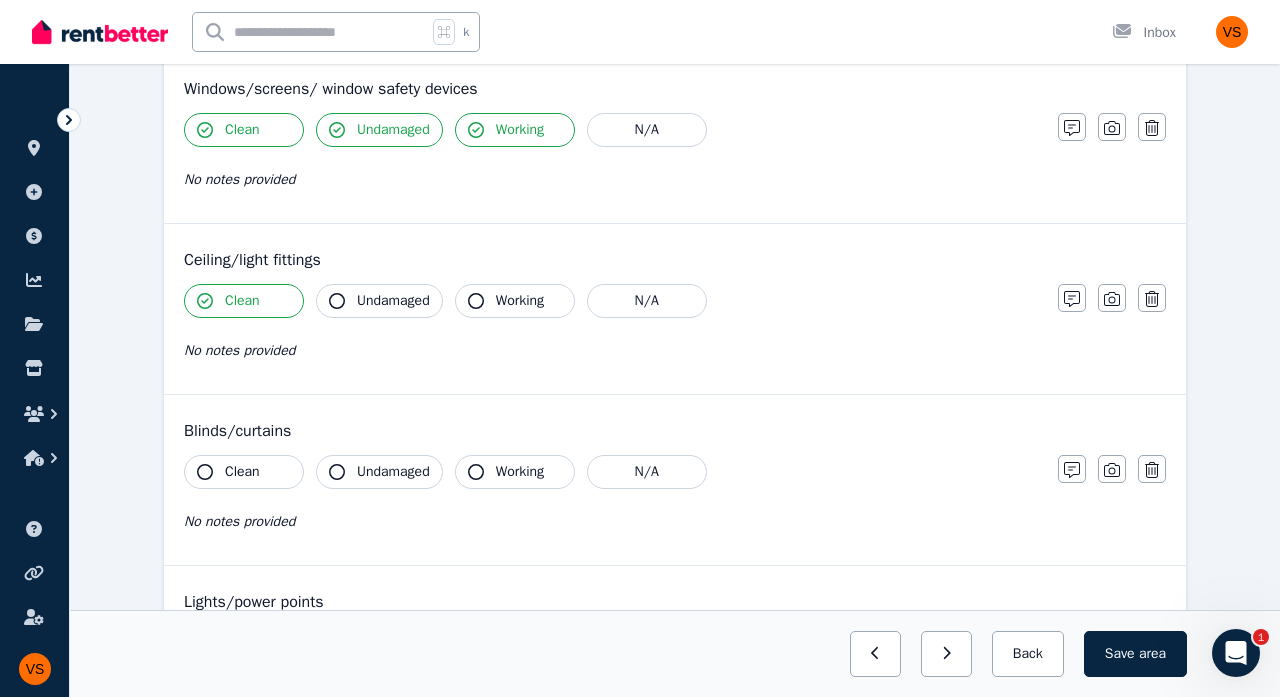 click on "Undamaged" at bounding box center [379, 301] 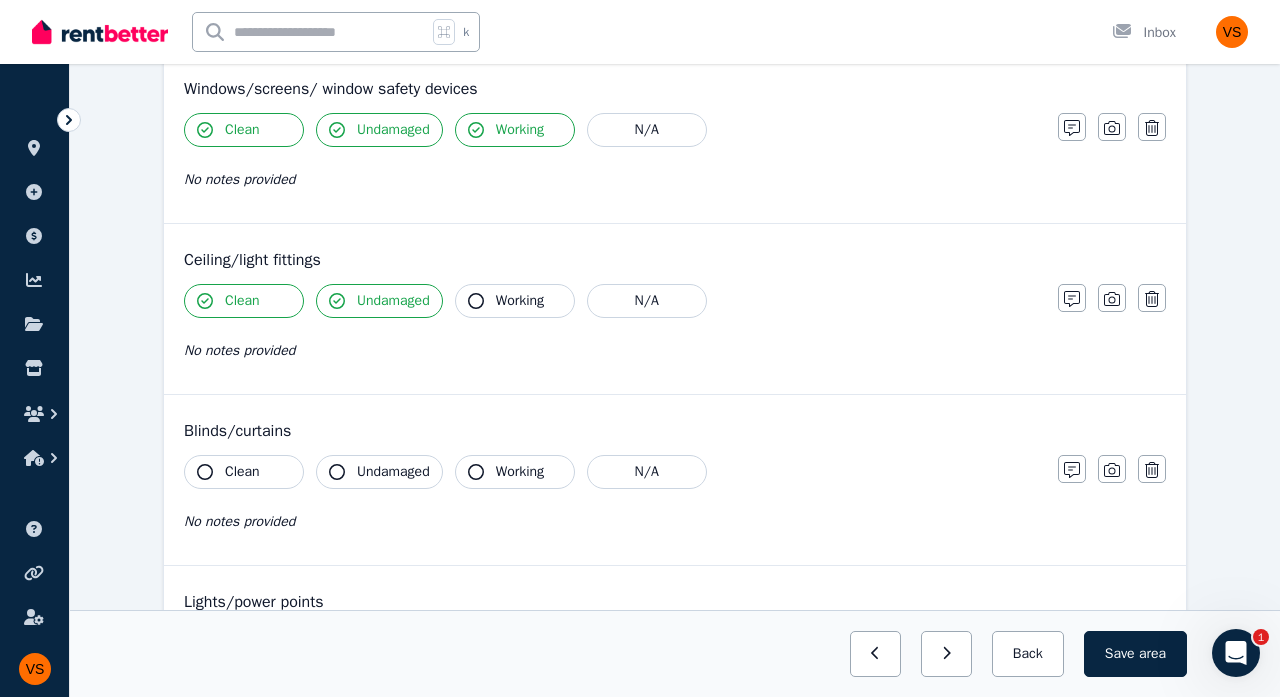 click 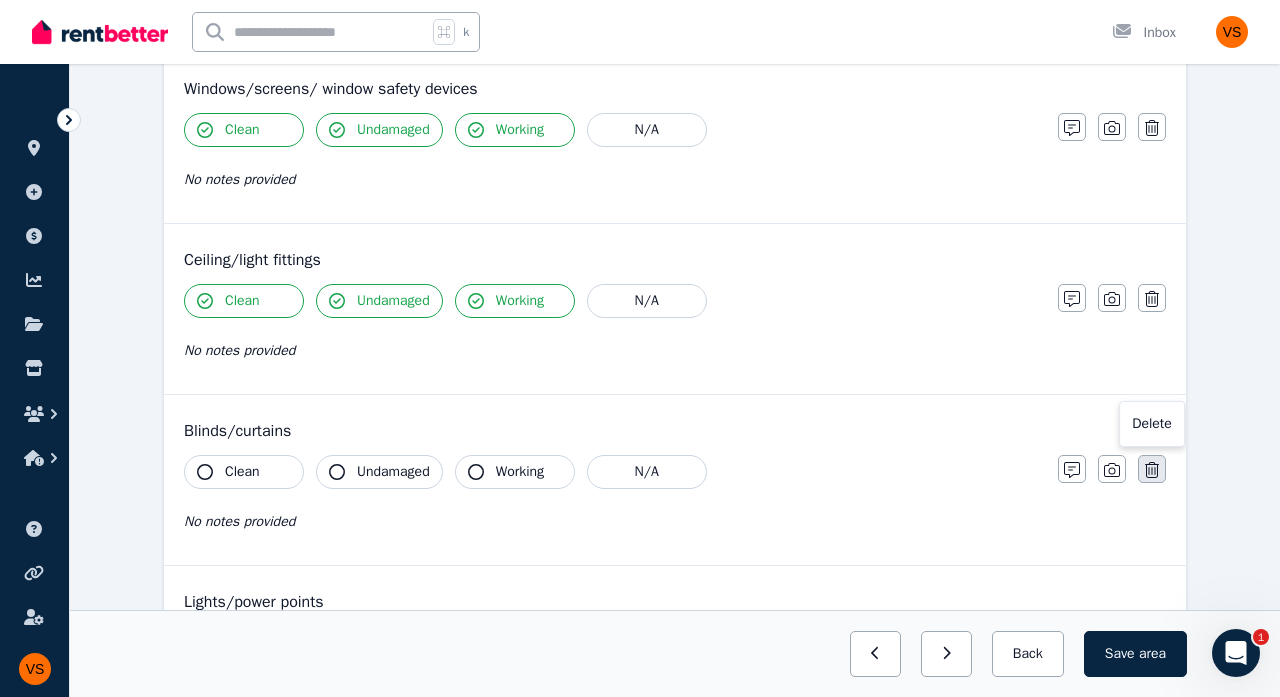 click 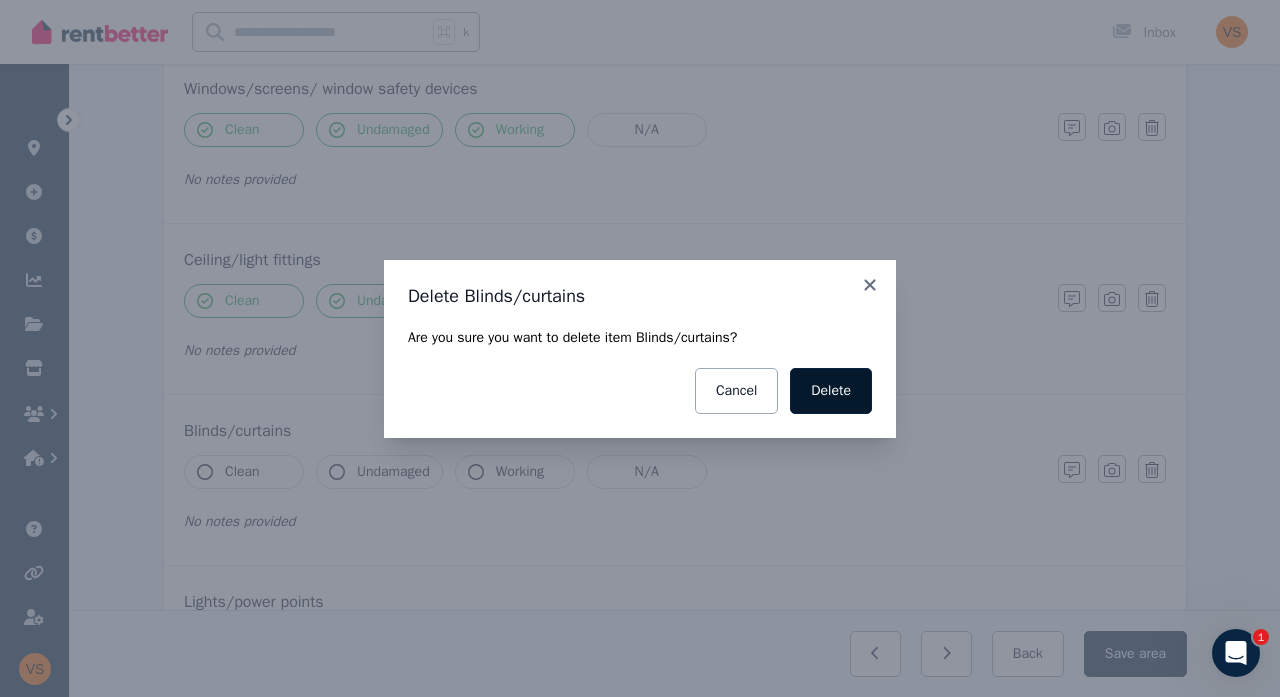 click on "Delete" at bounding box center (831, 391) 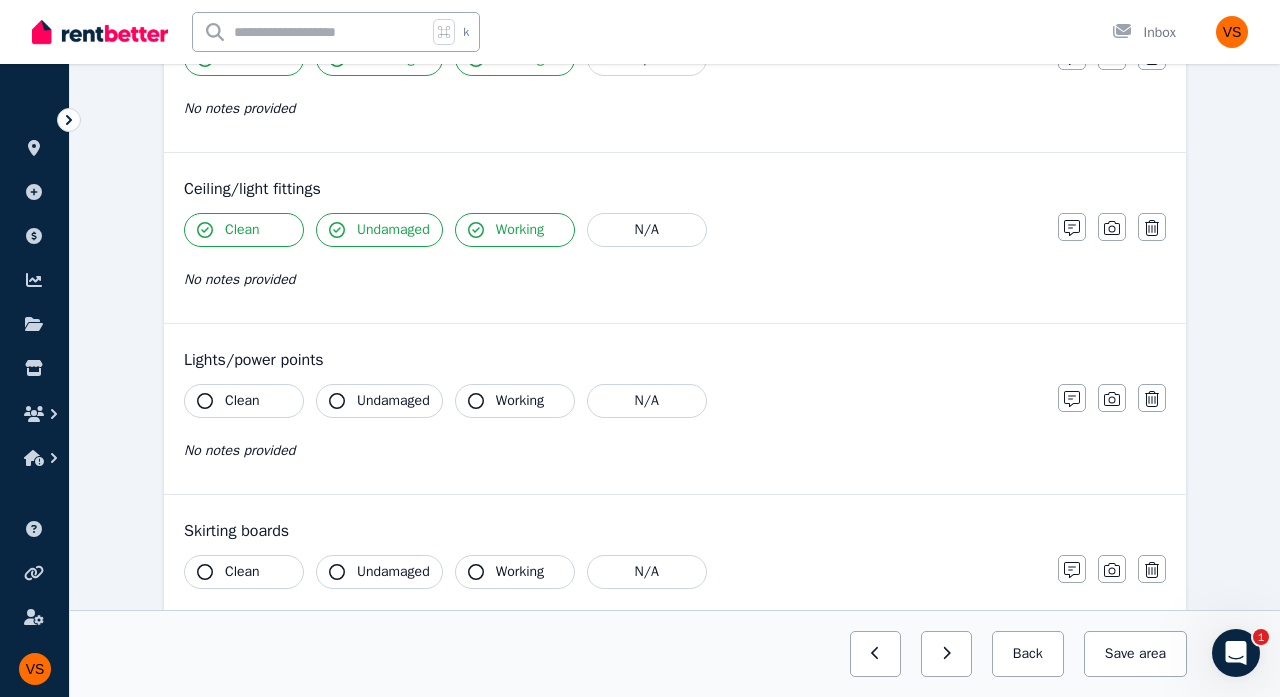 scroll, scrollTop: 504, scrollLeft: 0, axis: vertical 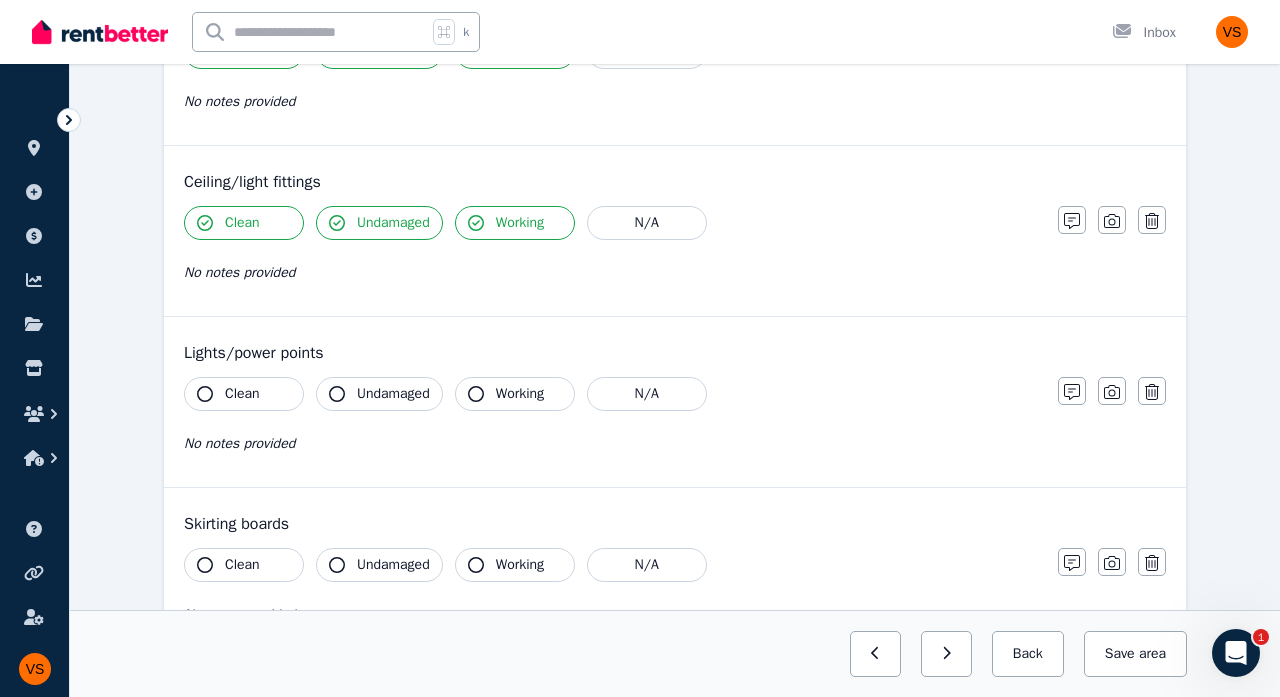 click on "Clean" at bounding box center (244, 394) 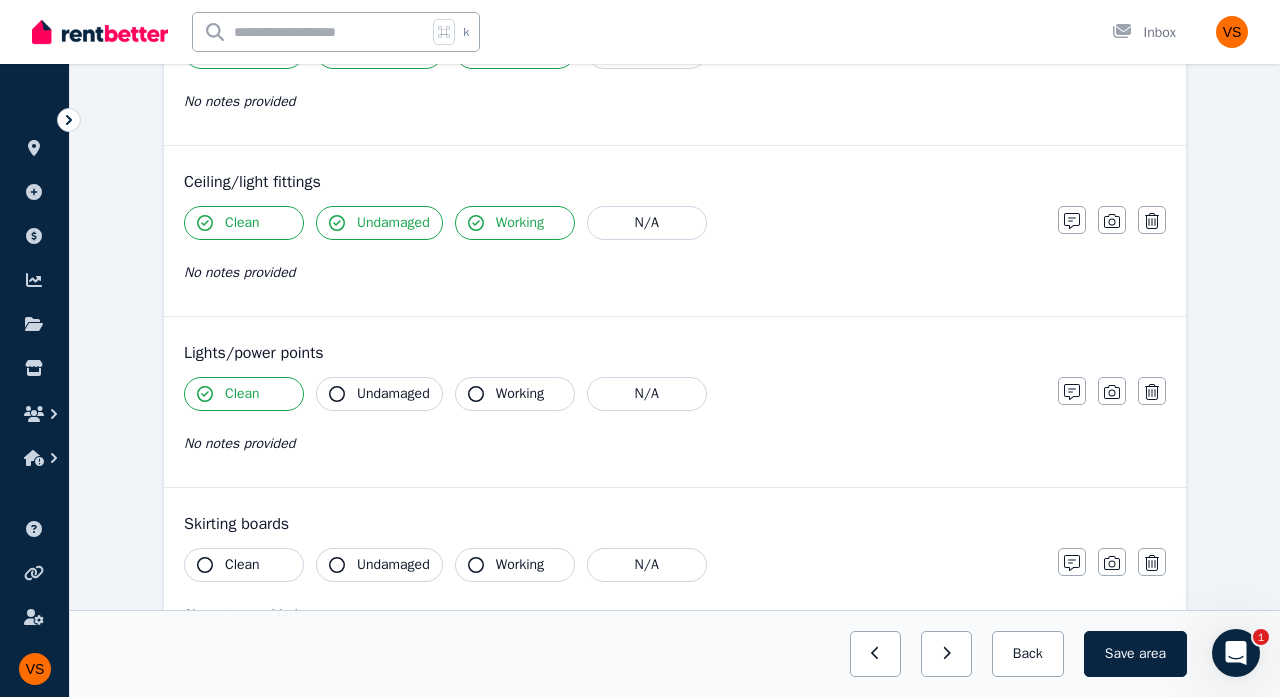 click on "Undamaged" at bounding box center [393, 394] 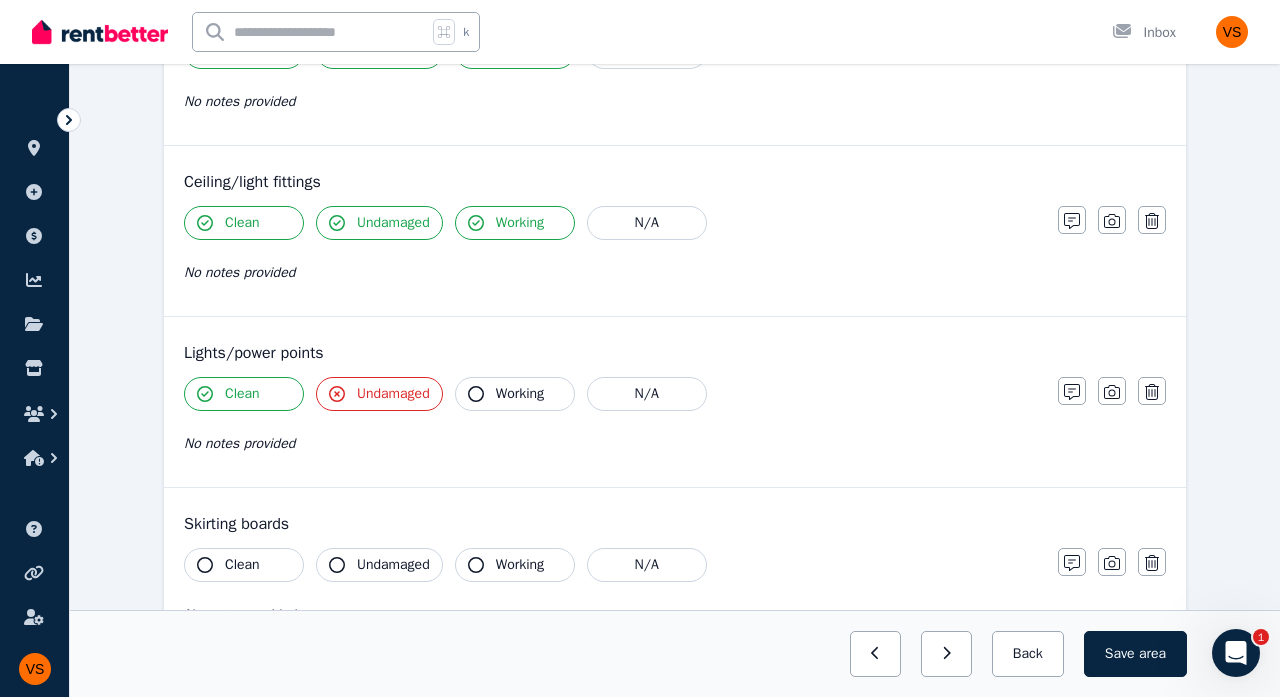 click on "Working" at bounding box center (520, 394) 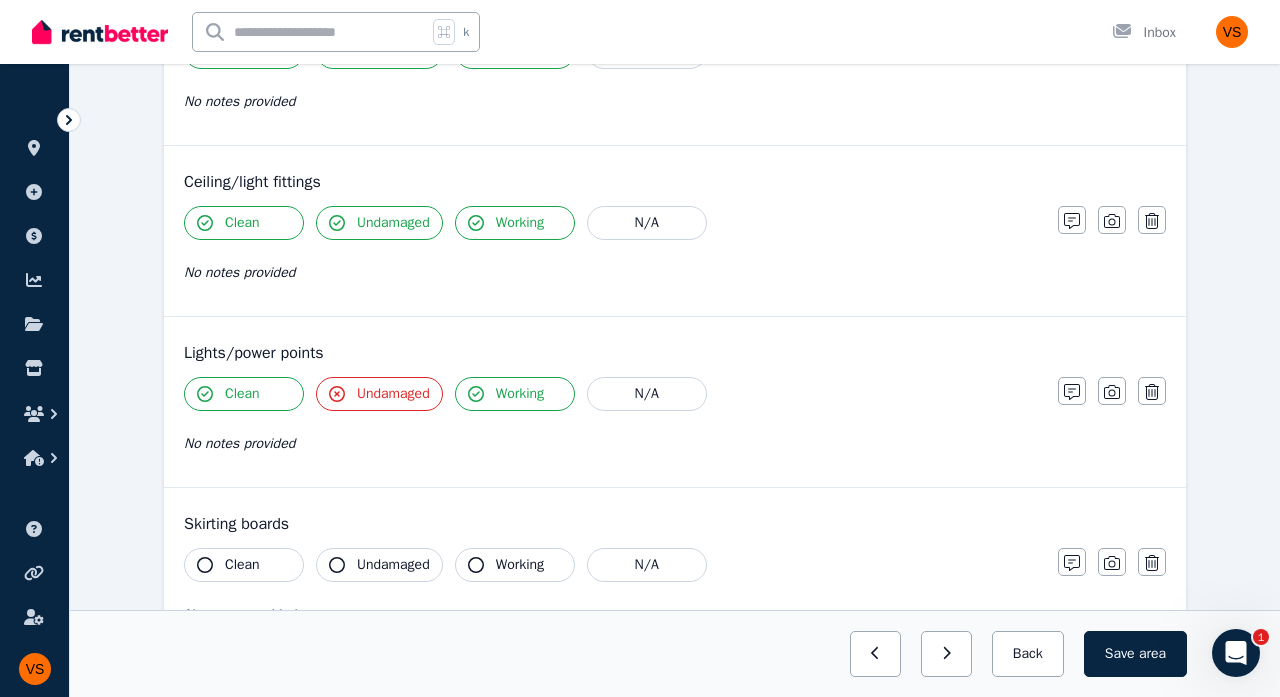 click on "Working" at bounding box center [520, 394] 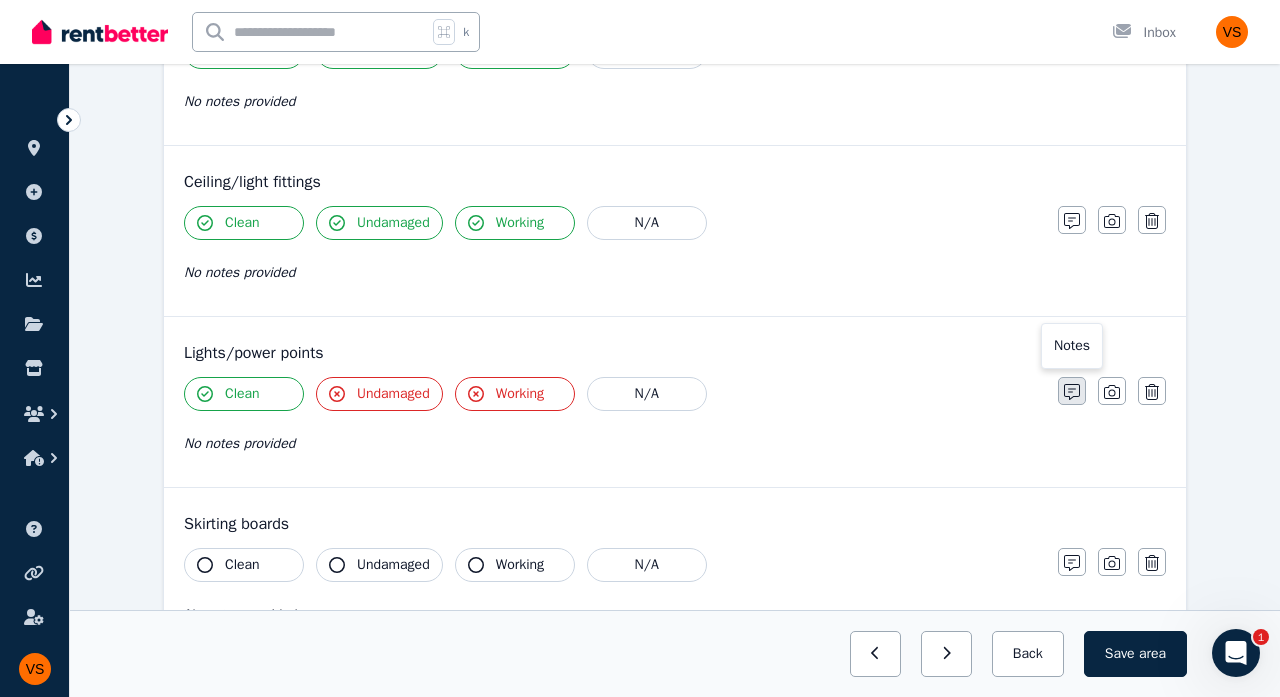 click 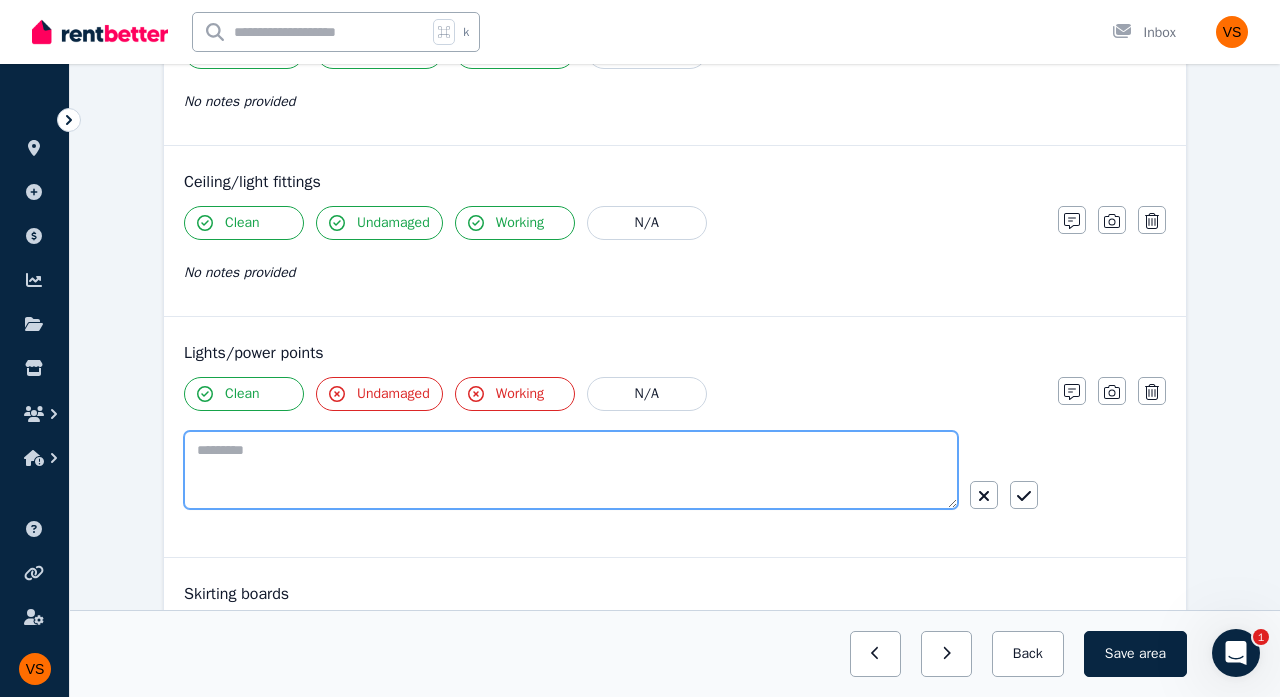 click at bounding box center [571, 470] 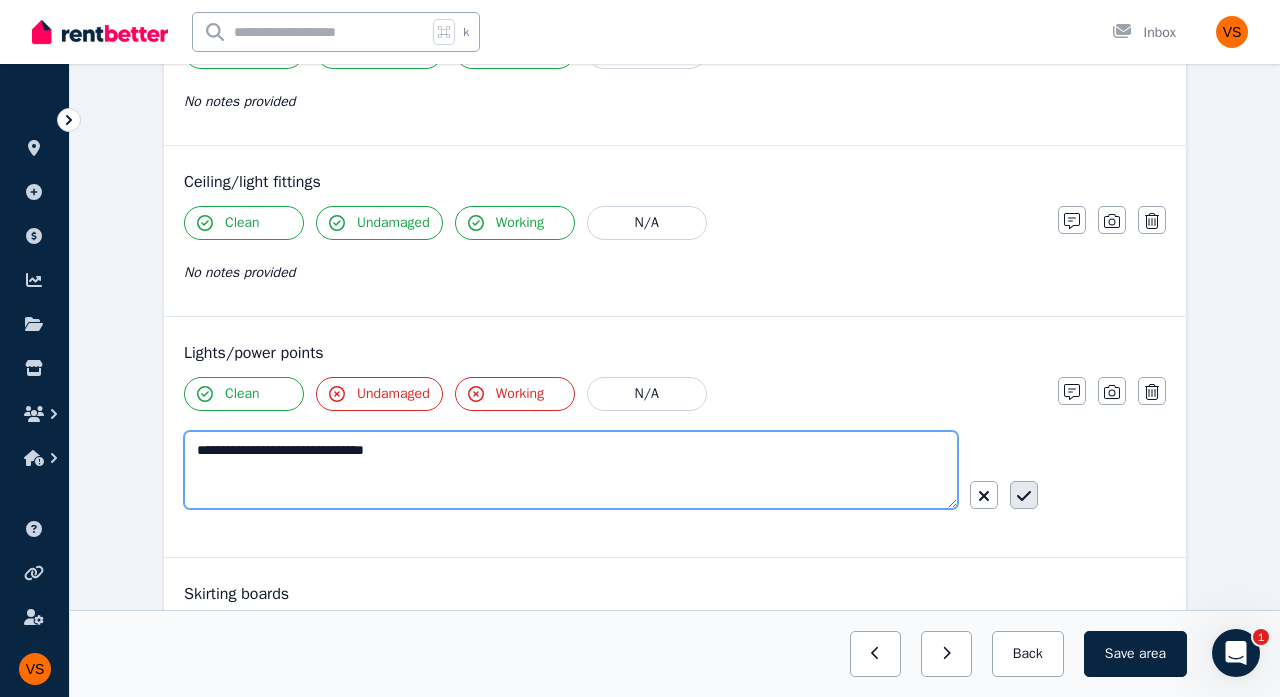 type on "**********" 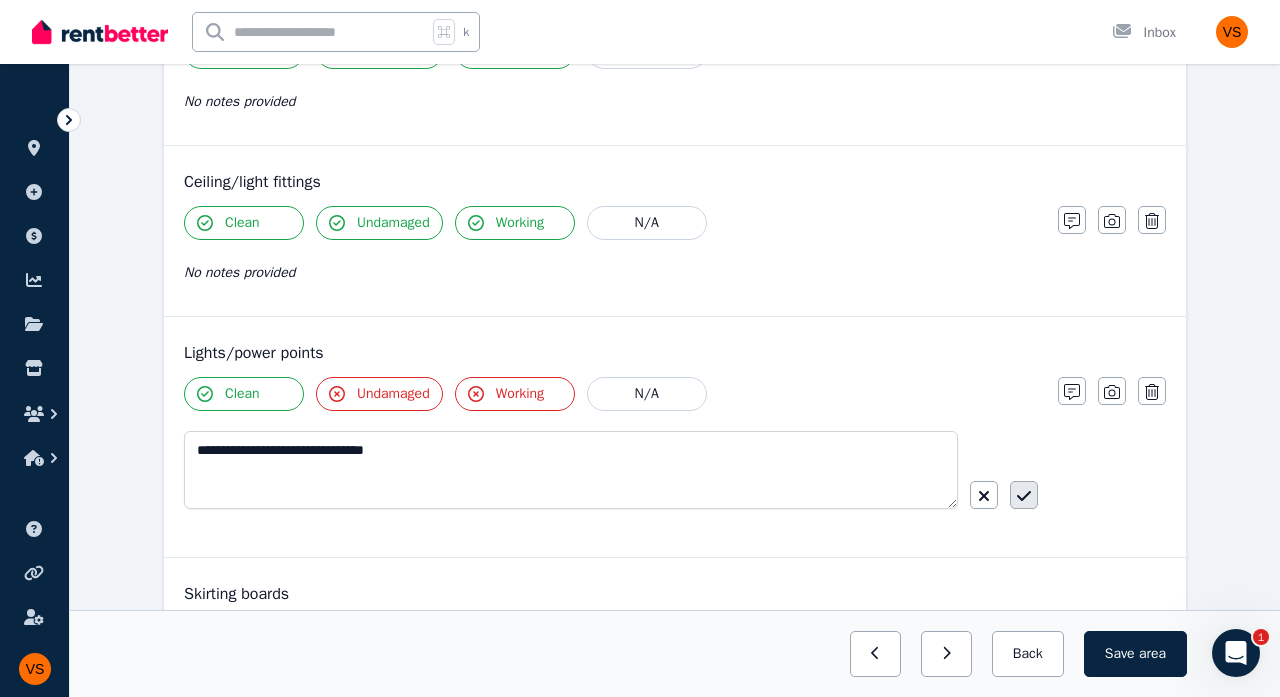 click 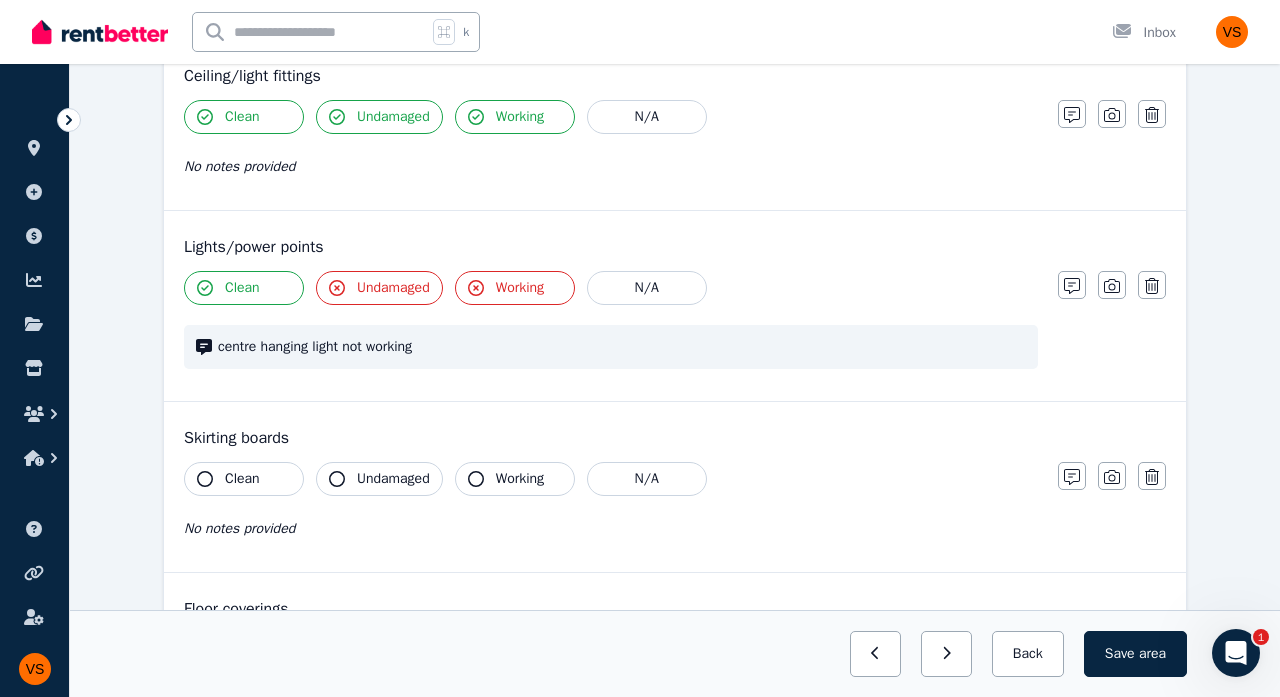 scroll, scrollTop: 619, scrollLeft: 0, axis: vertical 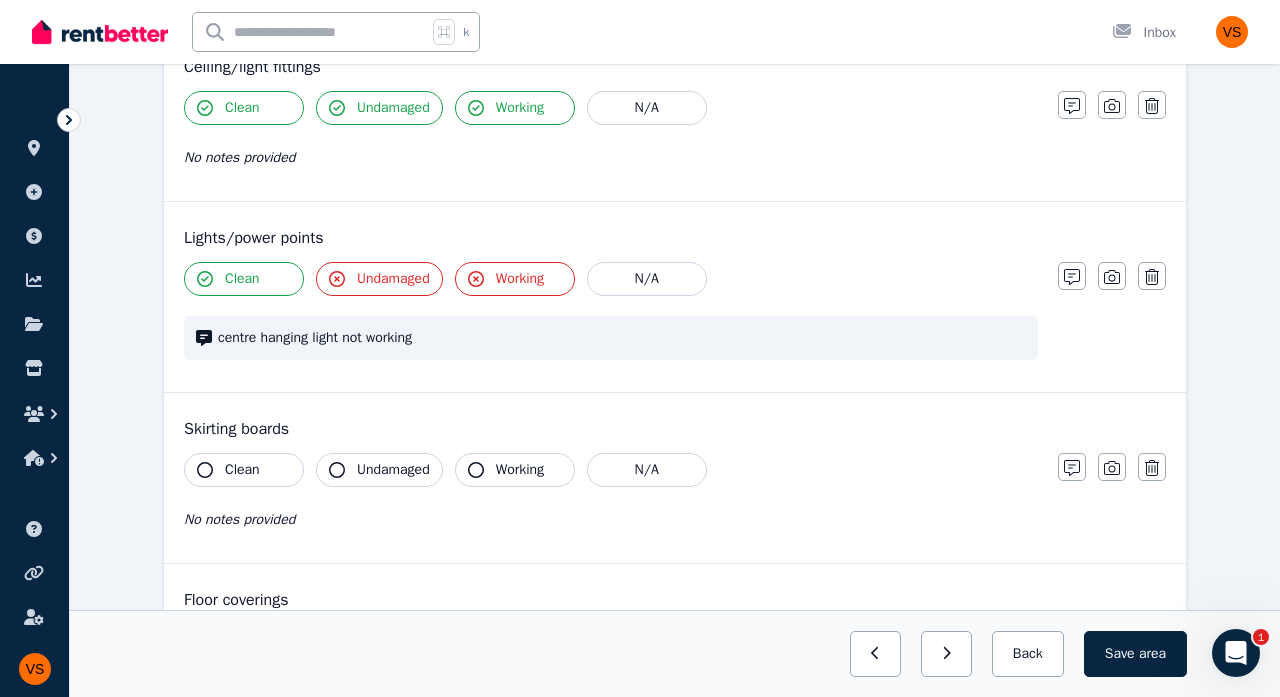 click on "Clean" at bounding box center [244, 470] 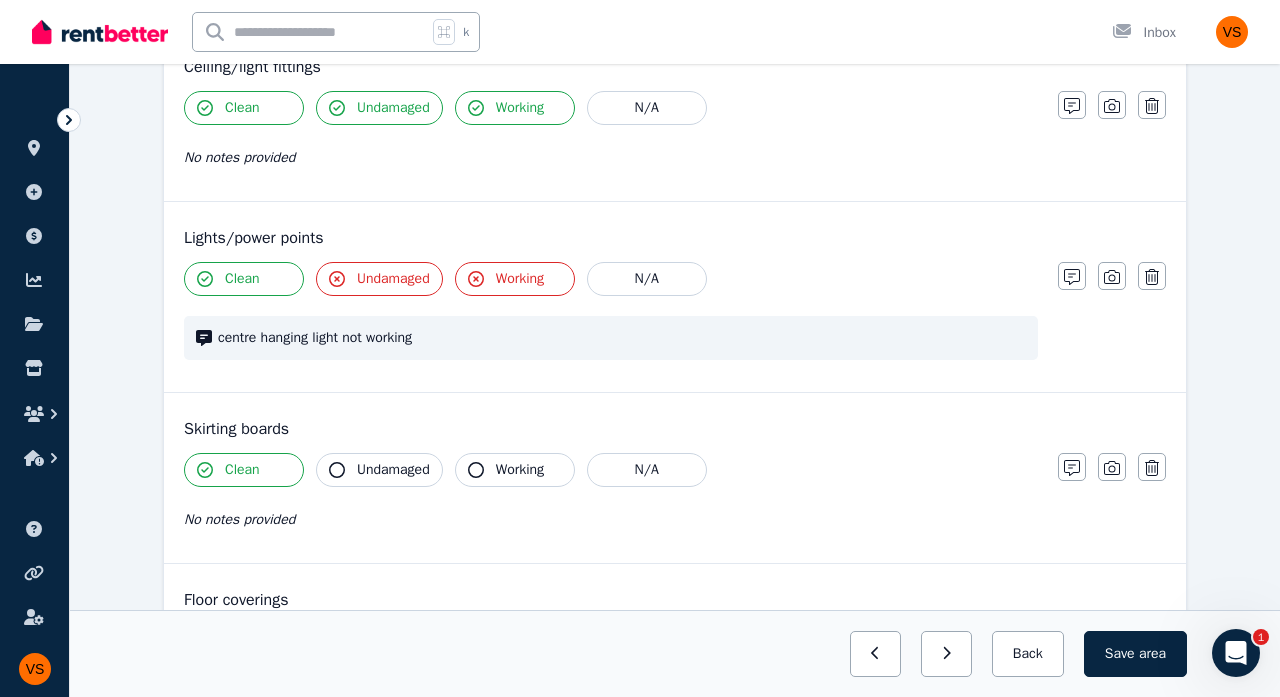 click on "Undamaged" at bounding box center [393, 470] 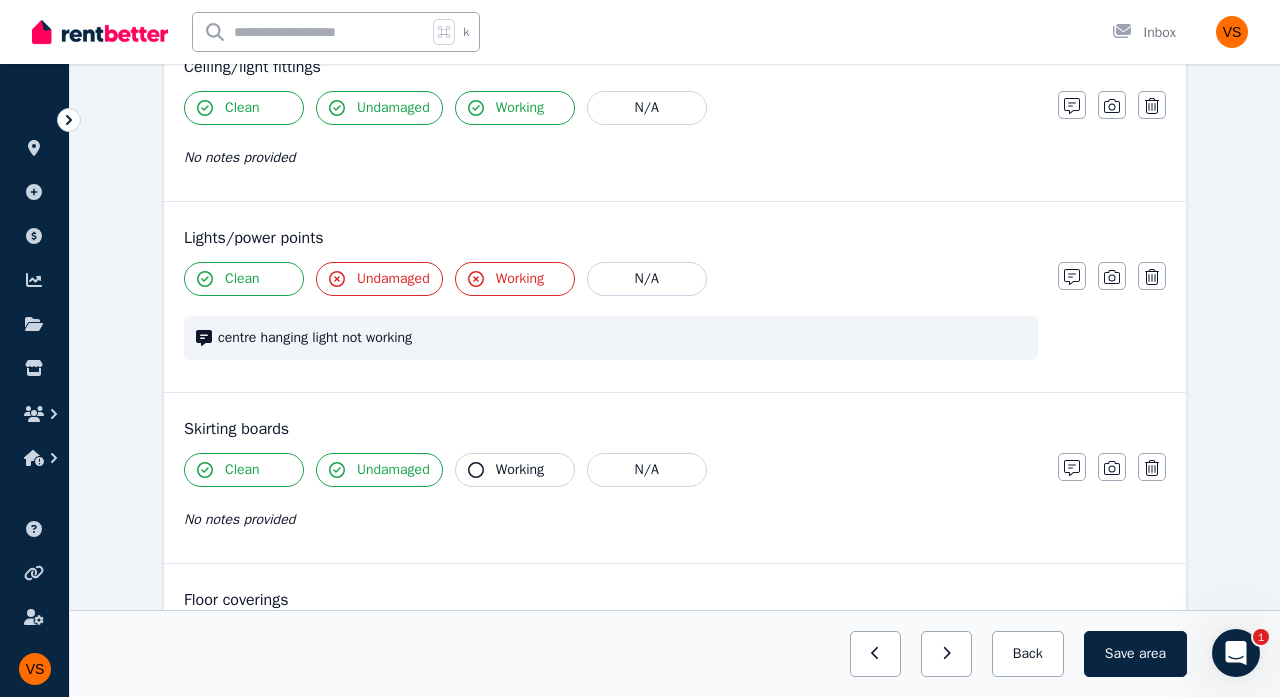 click on "Working" at bounding box center (520, 470) 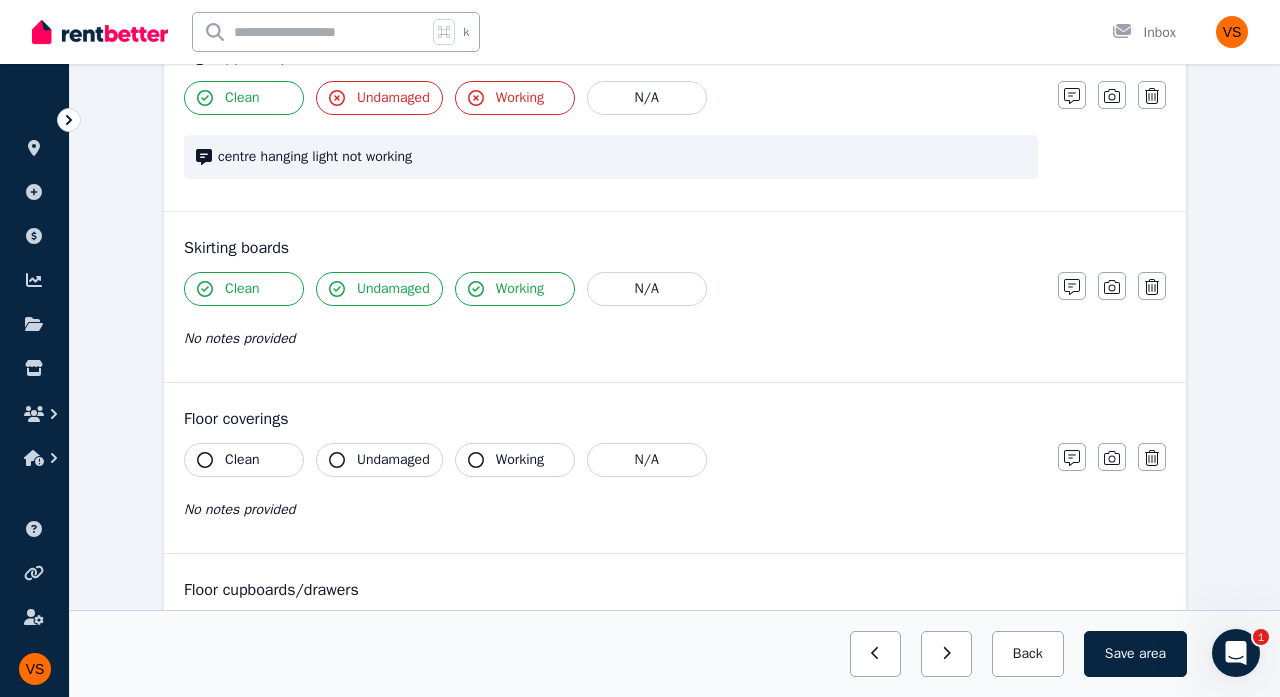 scroll, scrollTop: 821, scrollLeft: 0, axis: vertical 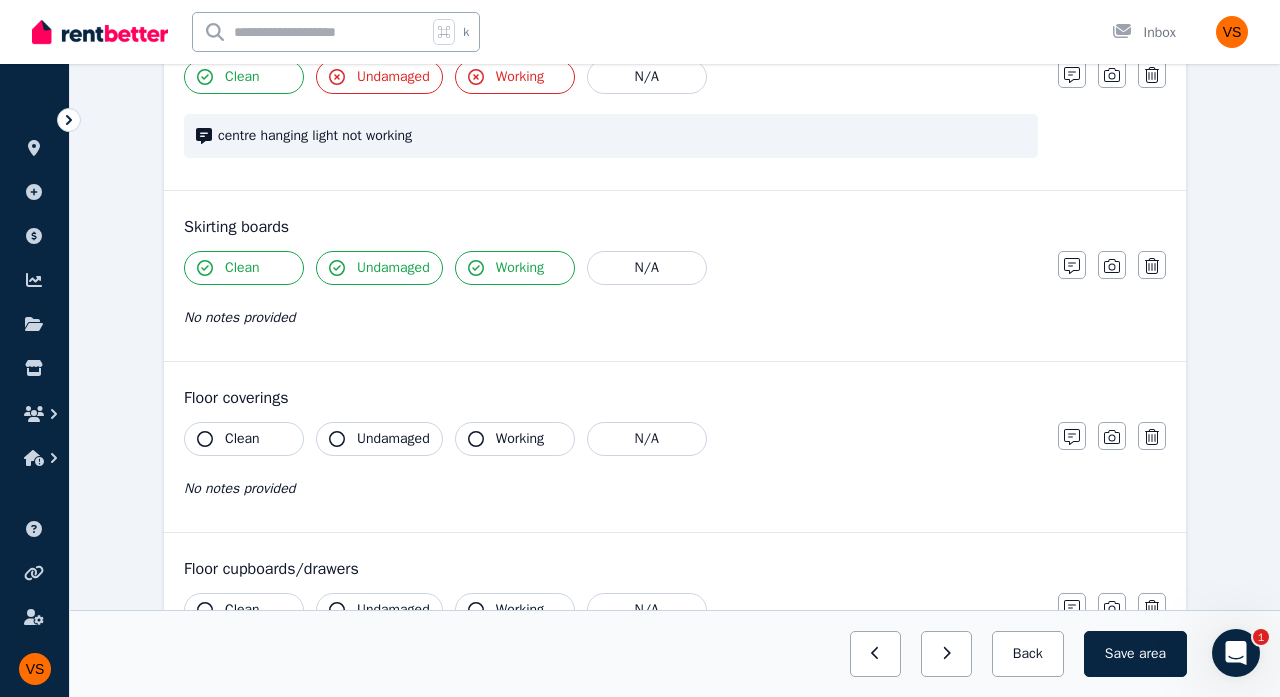 click on "Clean" at bounding box center (242, 439) 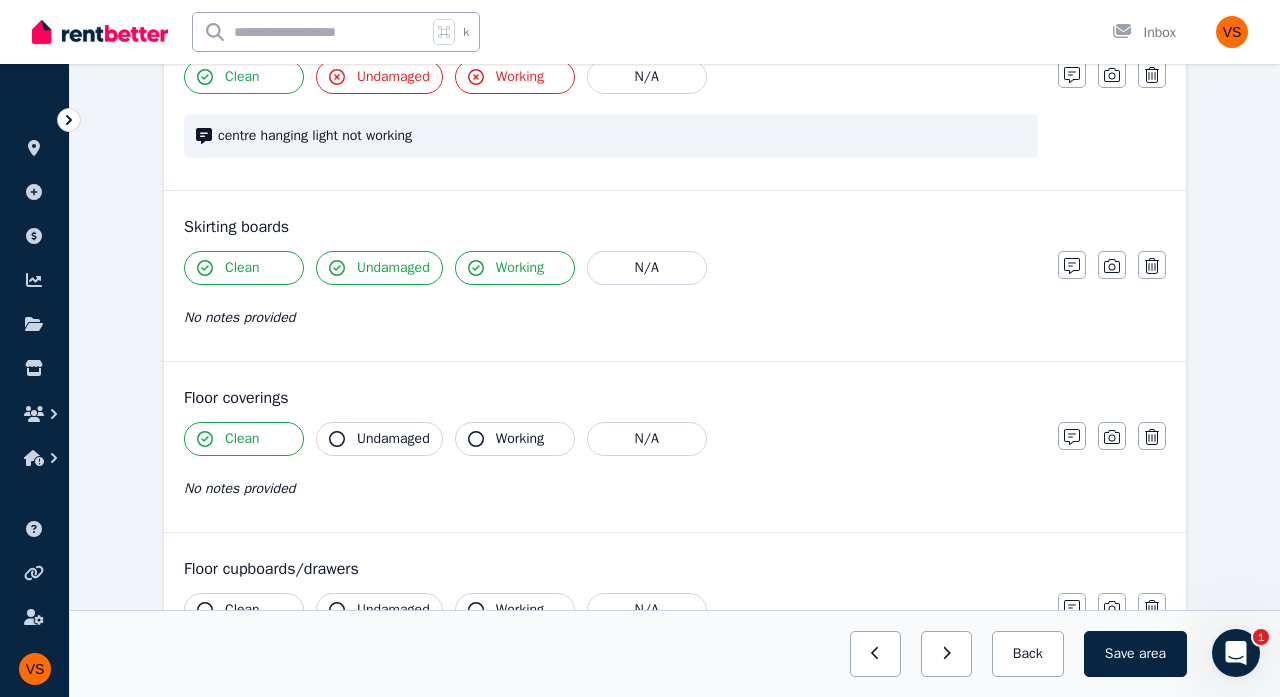 click on "Undamaged" at bounding box center (393, 439) 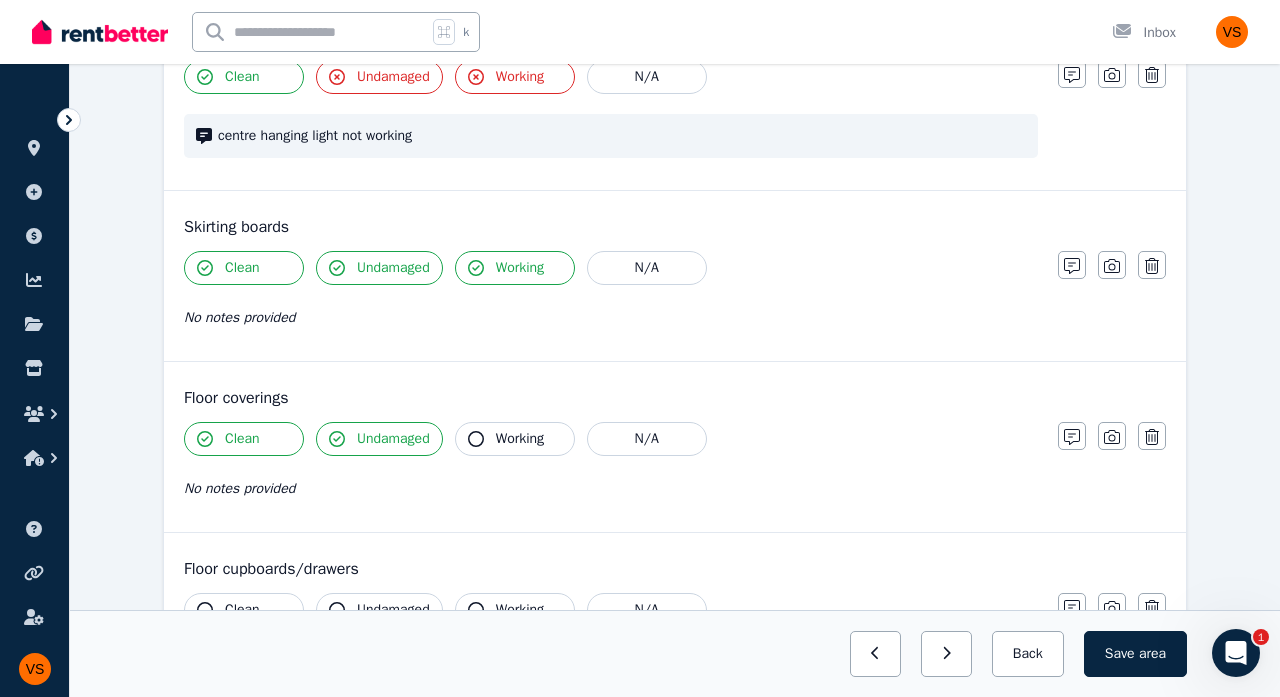 click on "Working" at bounding box center [520, 439] 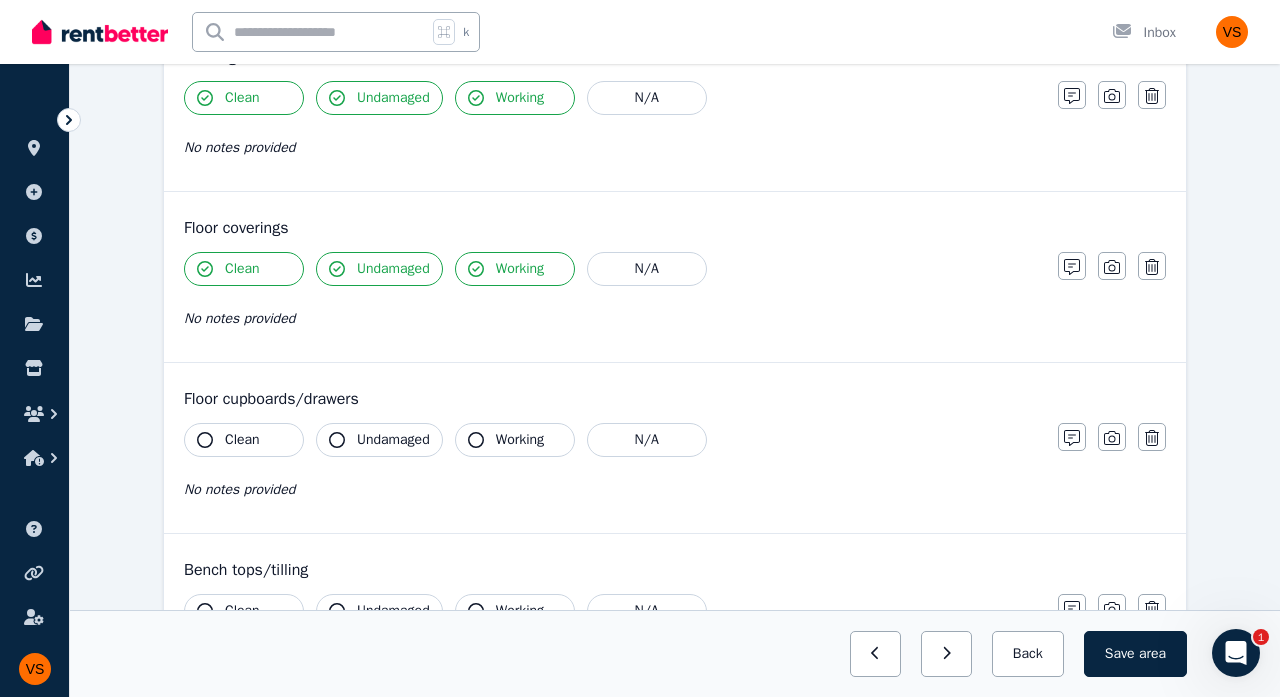 scroll, scrollTop: 992, scrollLeft: 0, axis: vertical 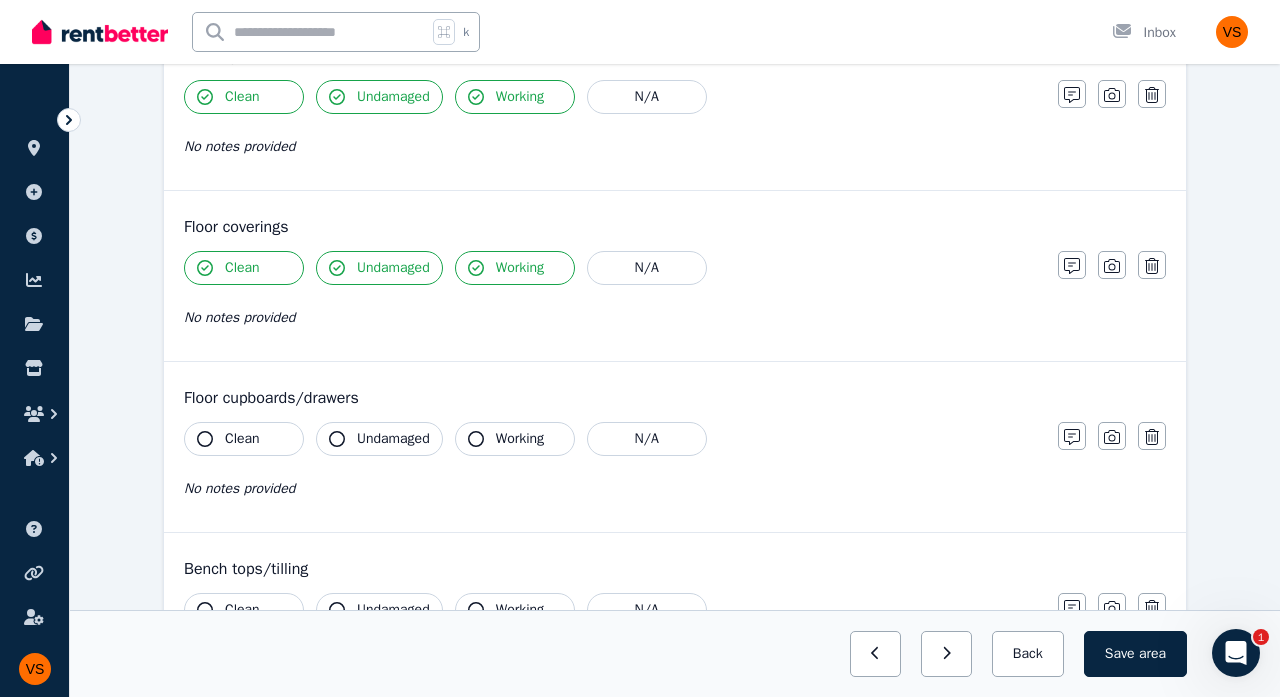 click on "Clean" at bounding box center (242, 439) 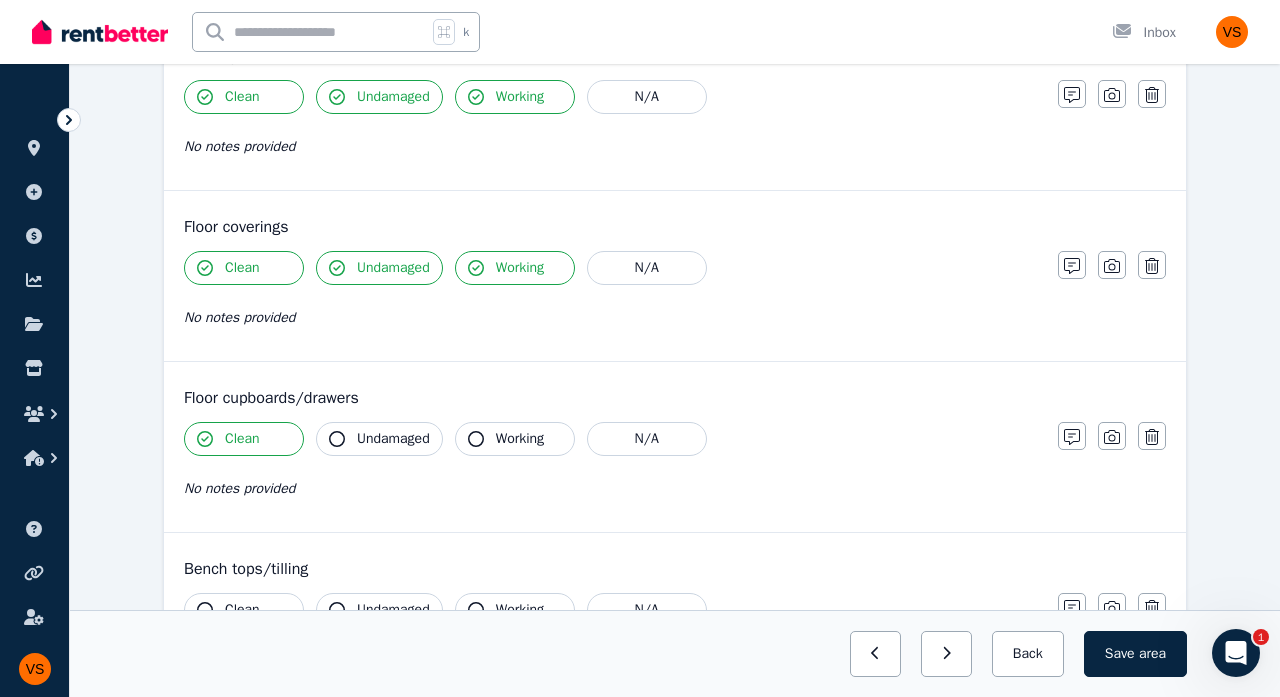 click on "Undamaged" at bounding box center [393, 439] 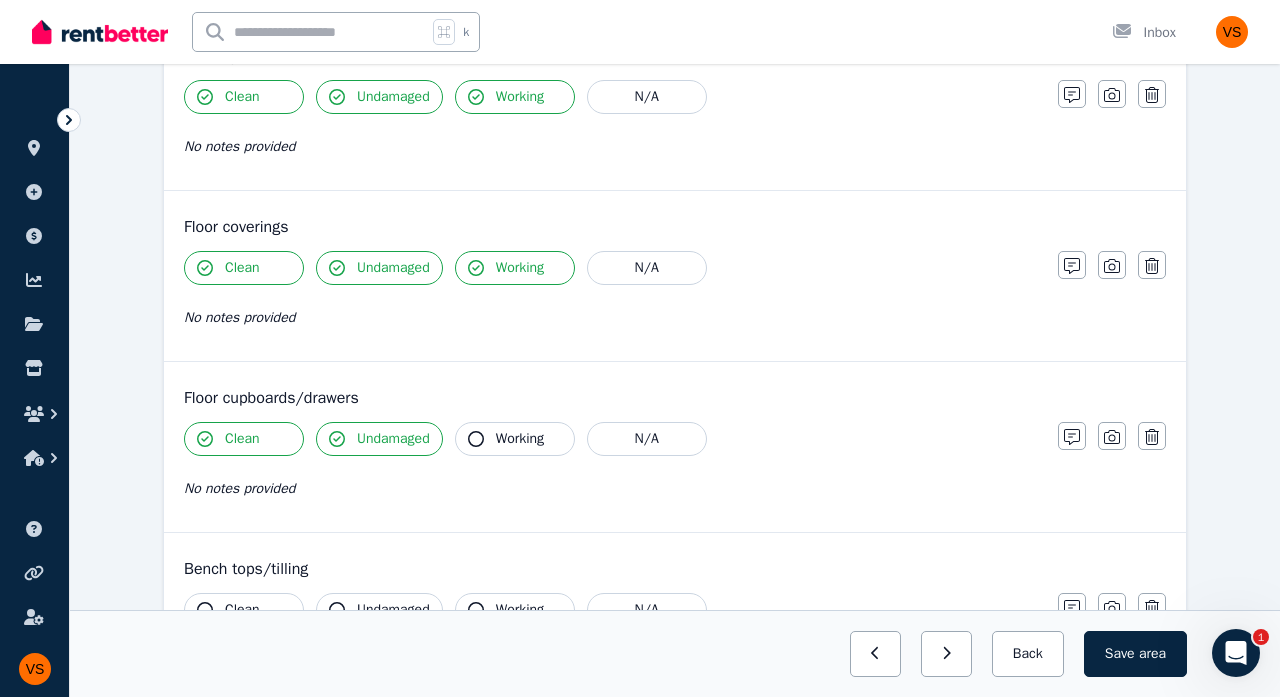 click on "Working" at bounding box center (520, 439) 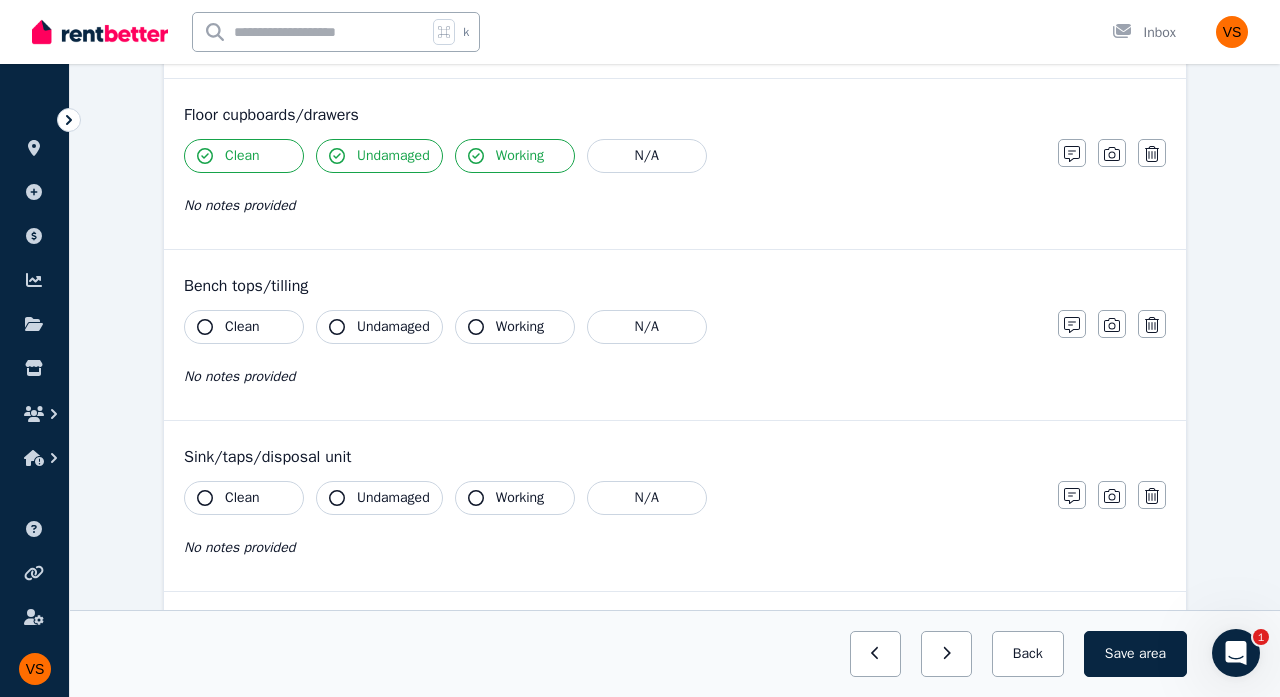 scroll, scrollTop: 1270, scrollLeft: 0, axis: vertical 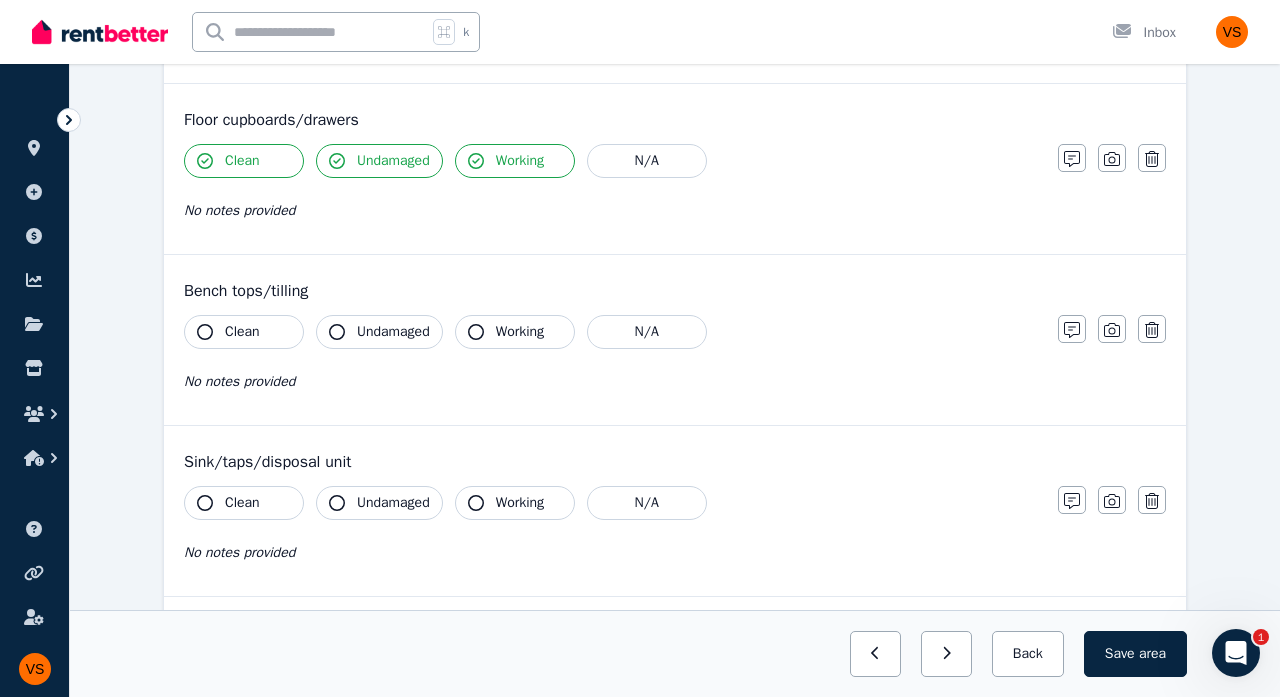 click on "Clean" at bounding box center (242, 332) 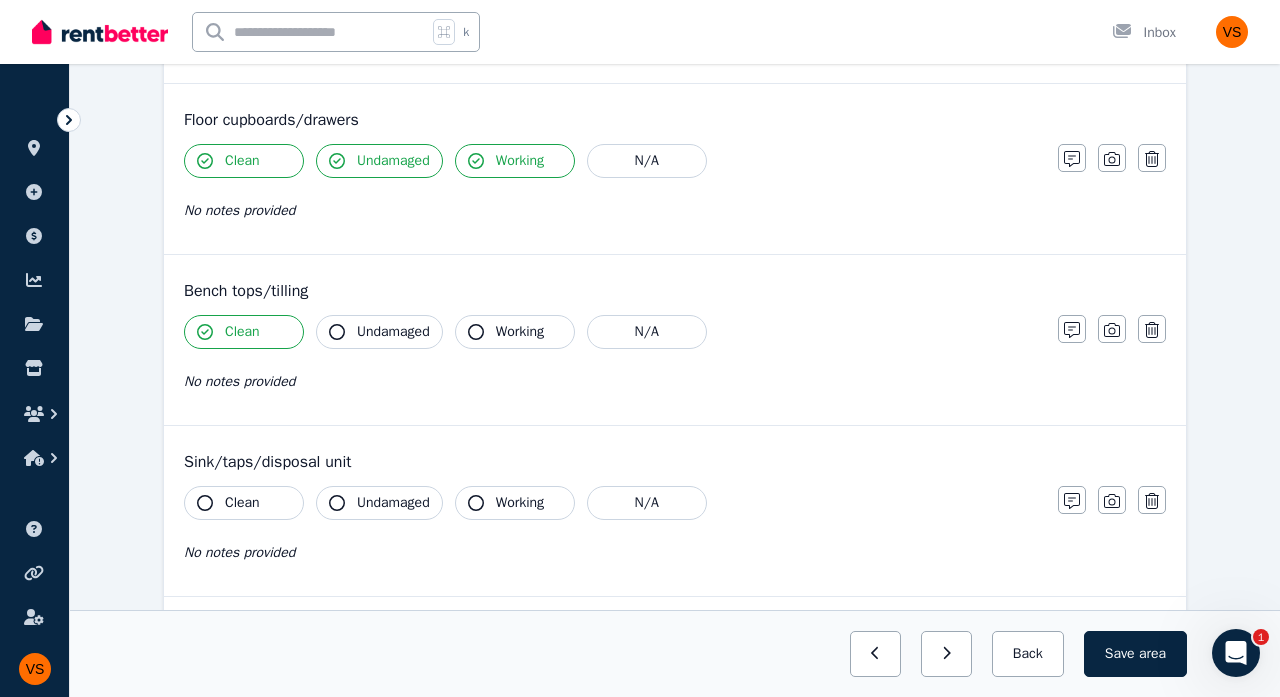 click on "Undamaged" at bounding box center [379, 332] 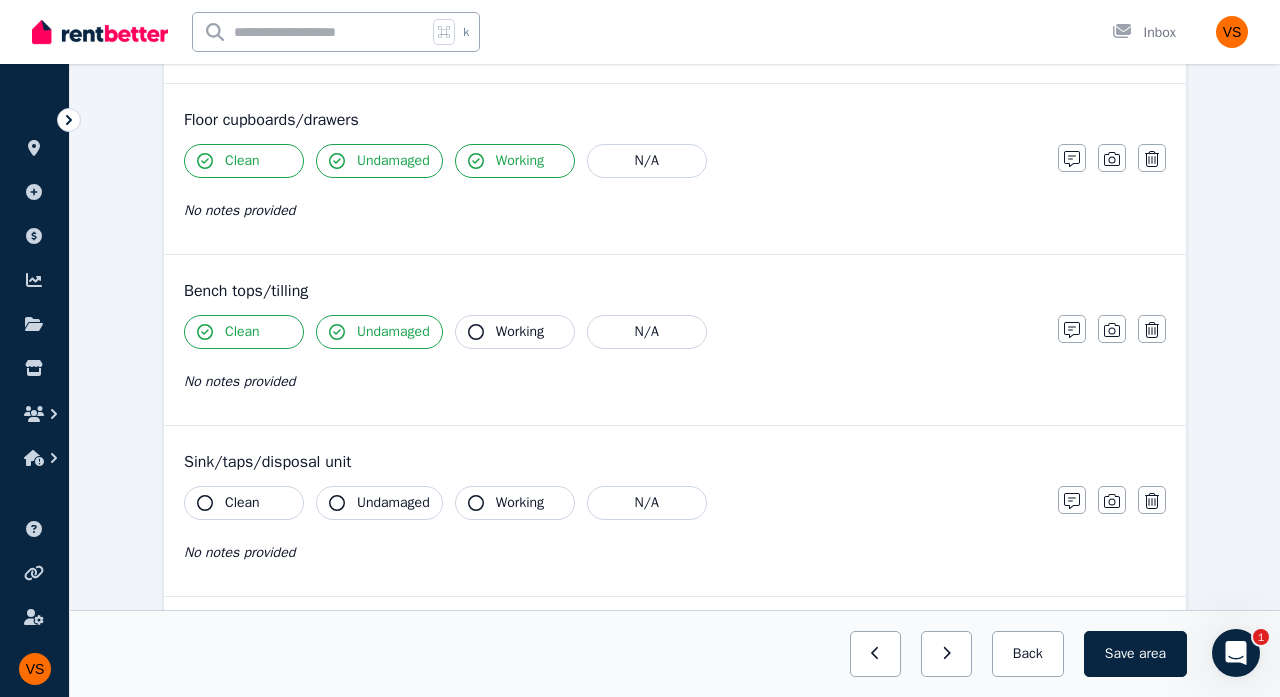 click on "Working" at bounding box center (515, 332) 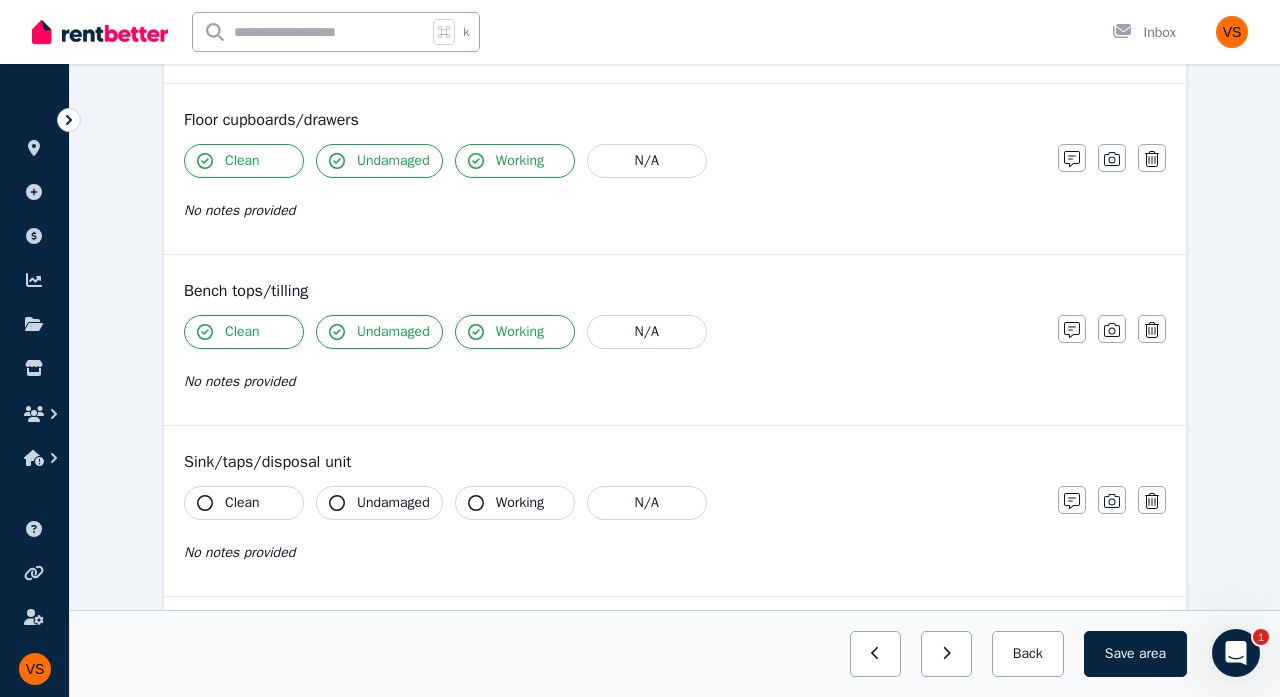 click on "Clean" at bounding box center [242, 503] 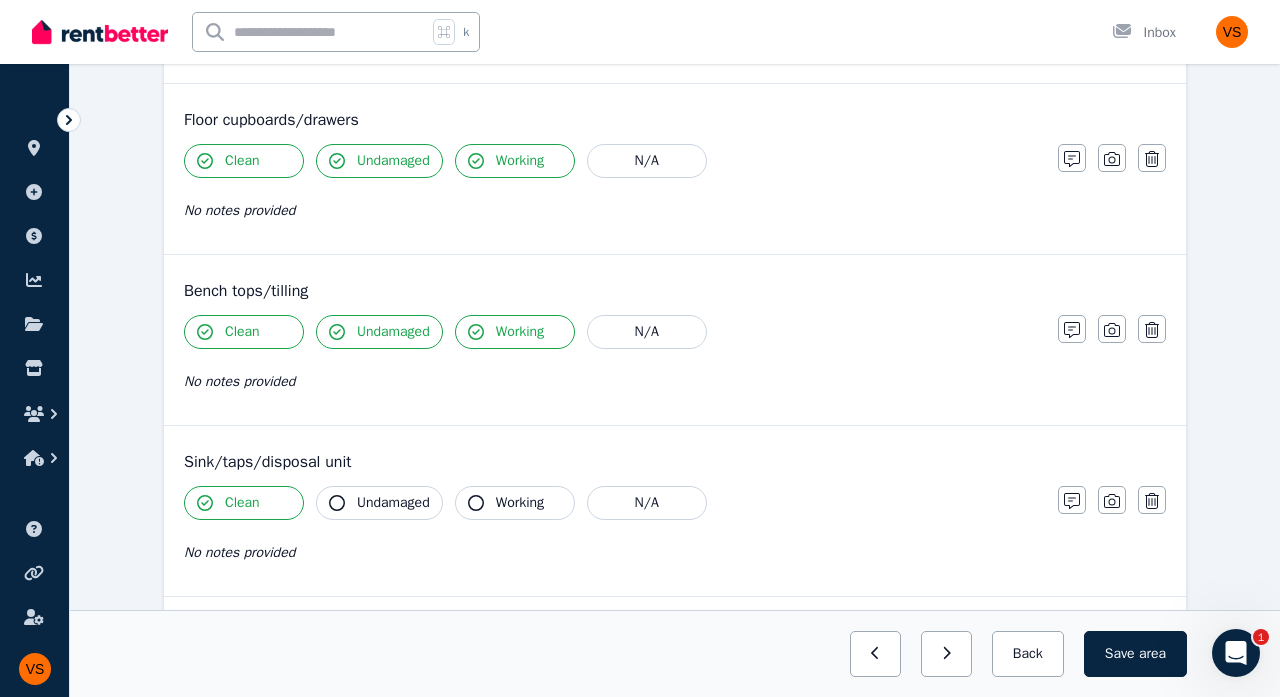 click on "Undamaged" at bounding box center (393, 503) 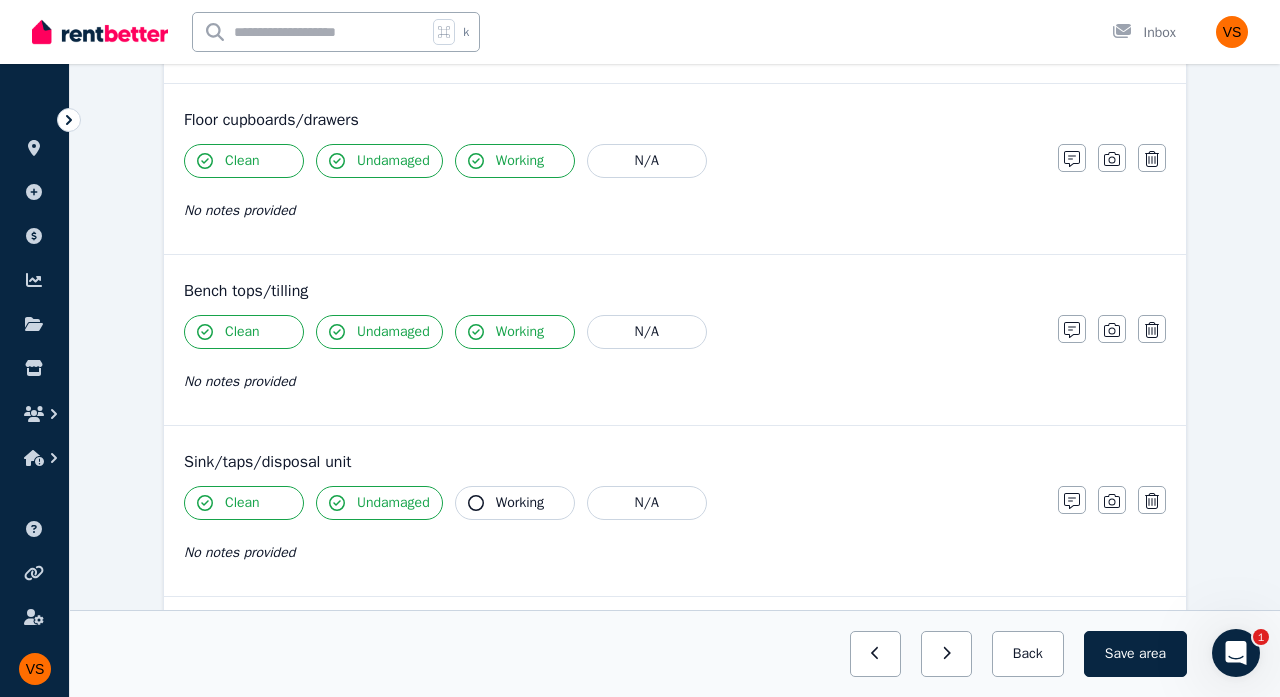 click on "Working" at bounding box center [520, 503] 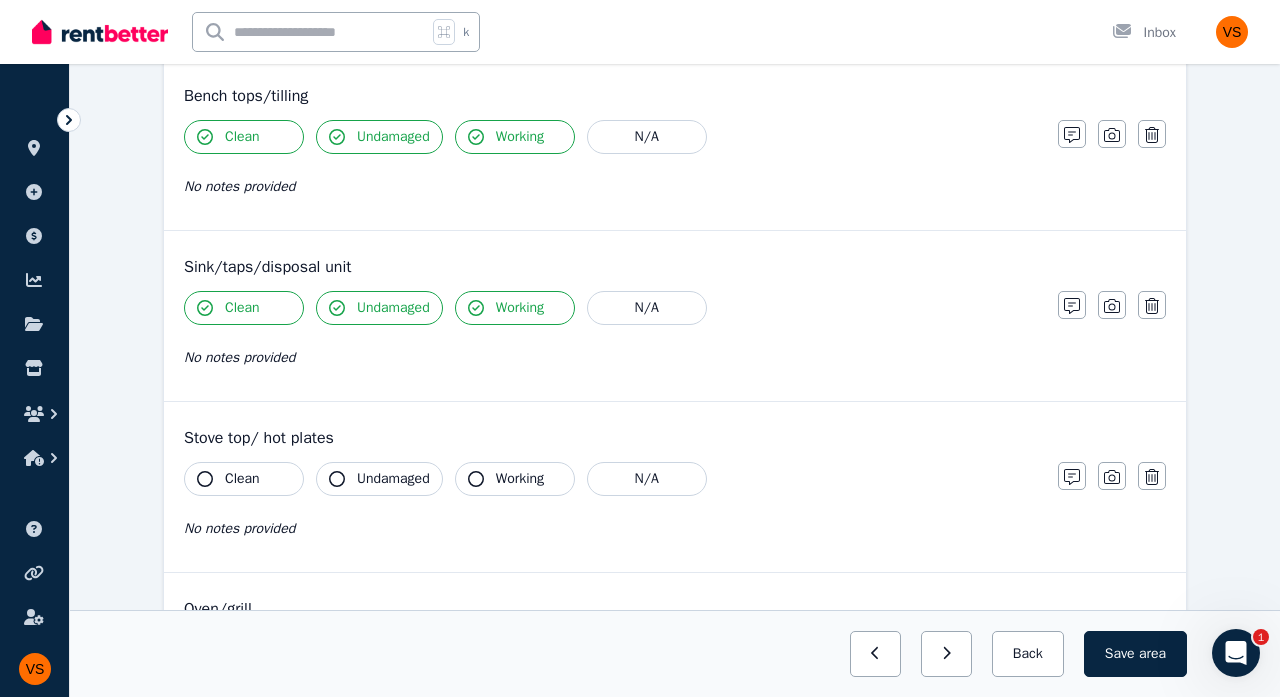 scroll, scrollTop: 1468, scrollLeft: 0, axis: vertical 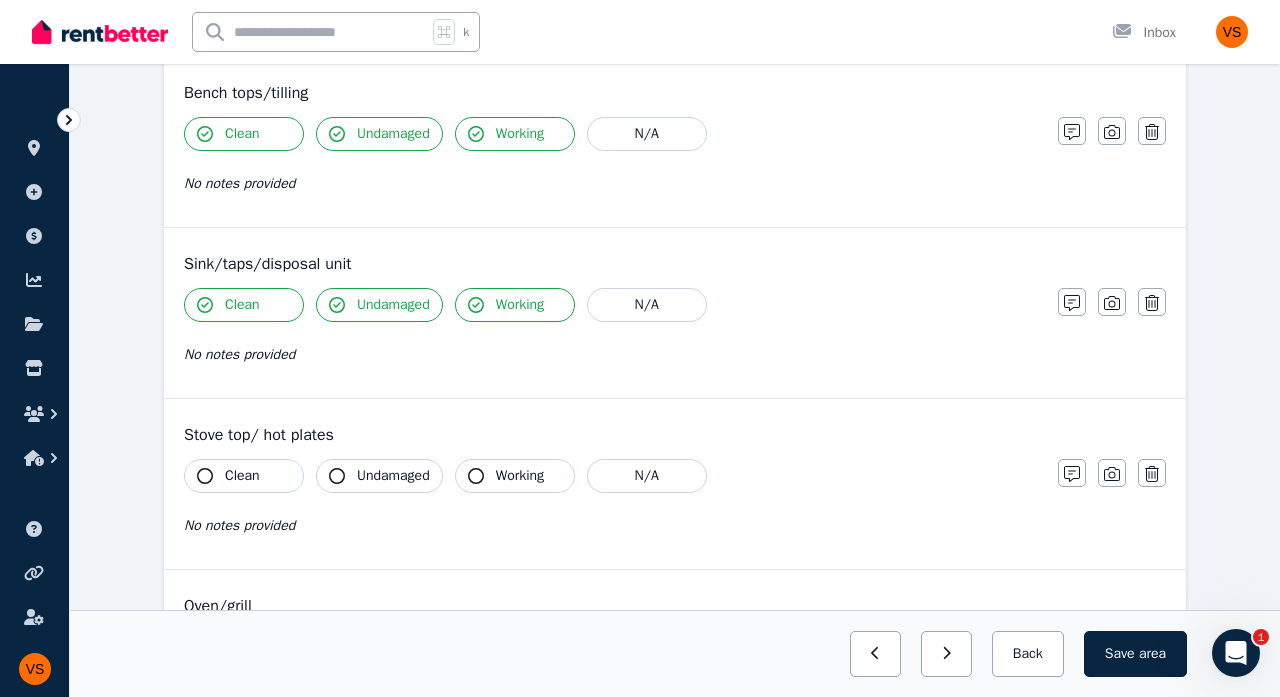 click on "Clean" at bounding box center (244, 476) 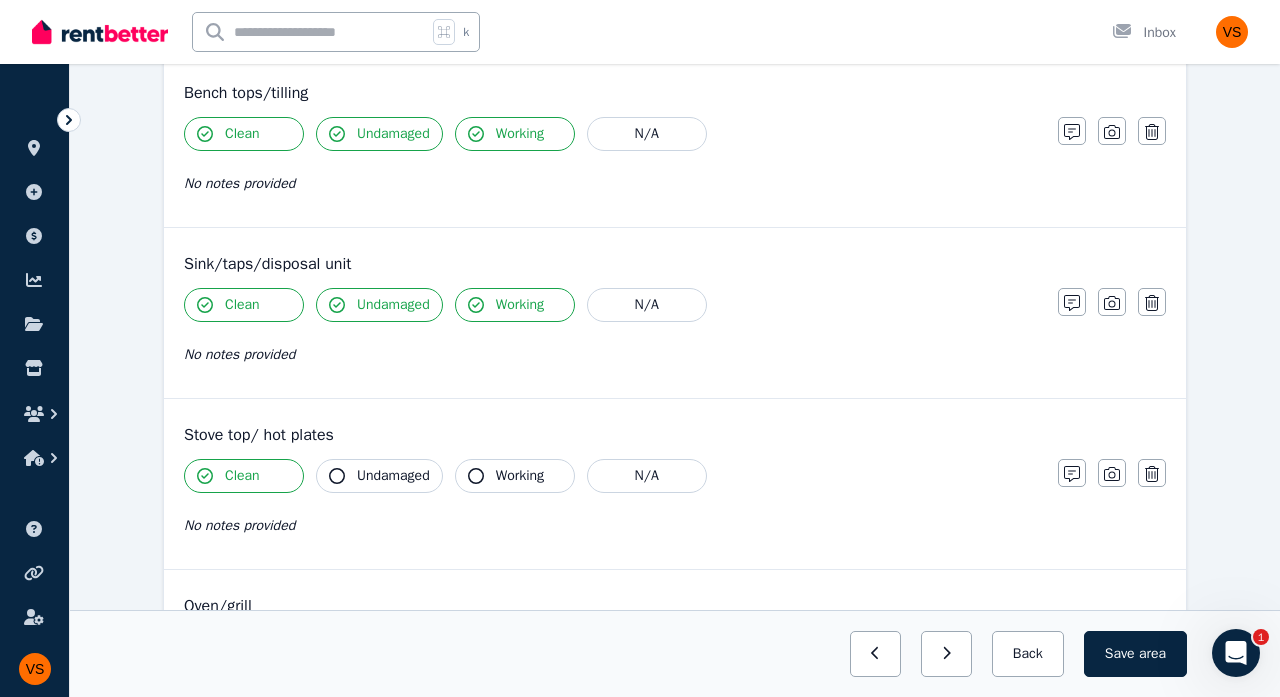 click on "Working" at bounding box center (520, 476) 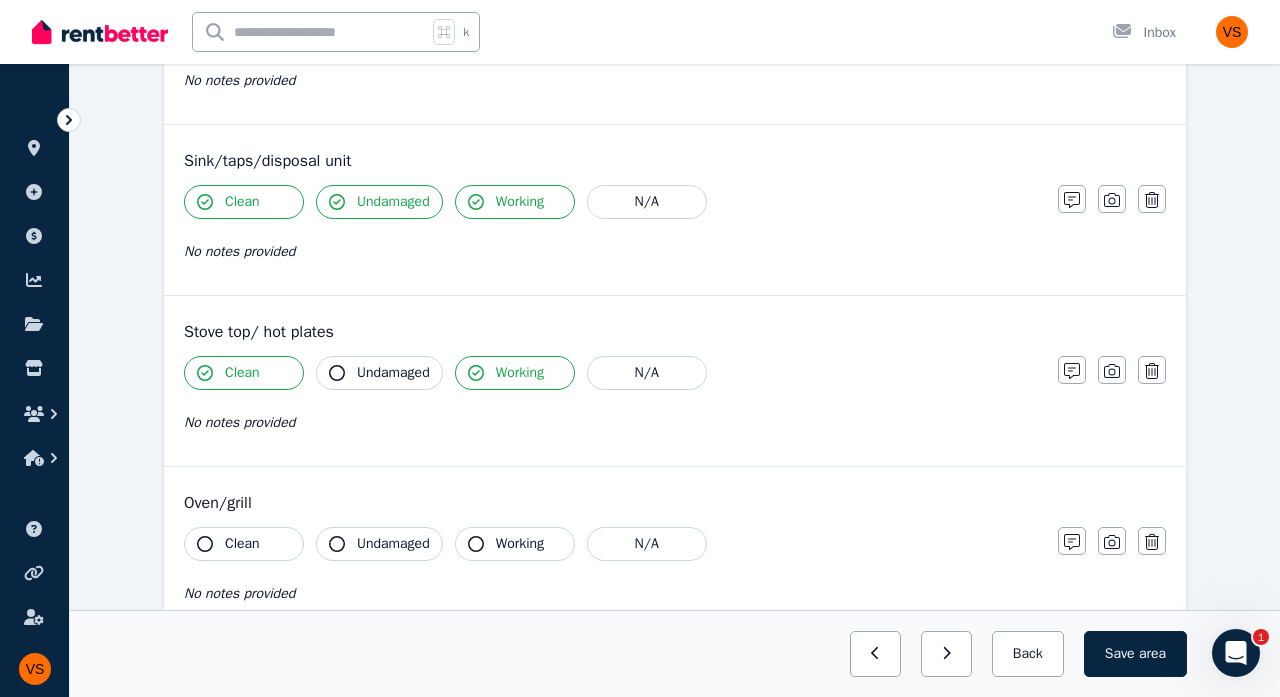 scroll, scrollTop: 1570, scrollLeft: 0, axis: vertical 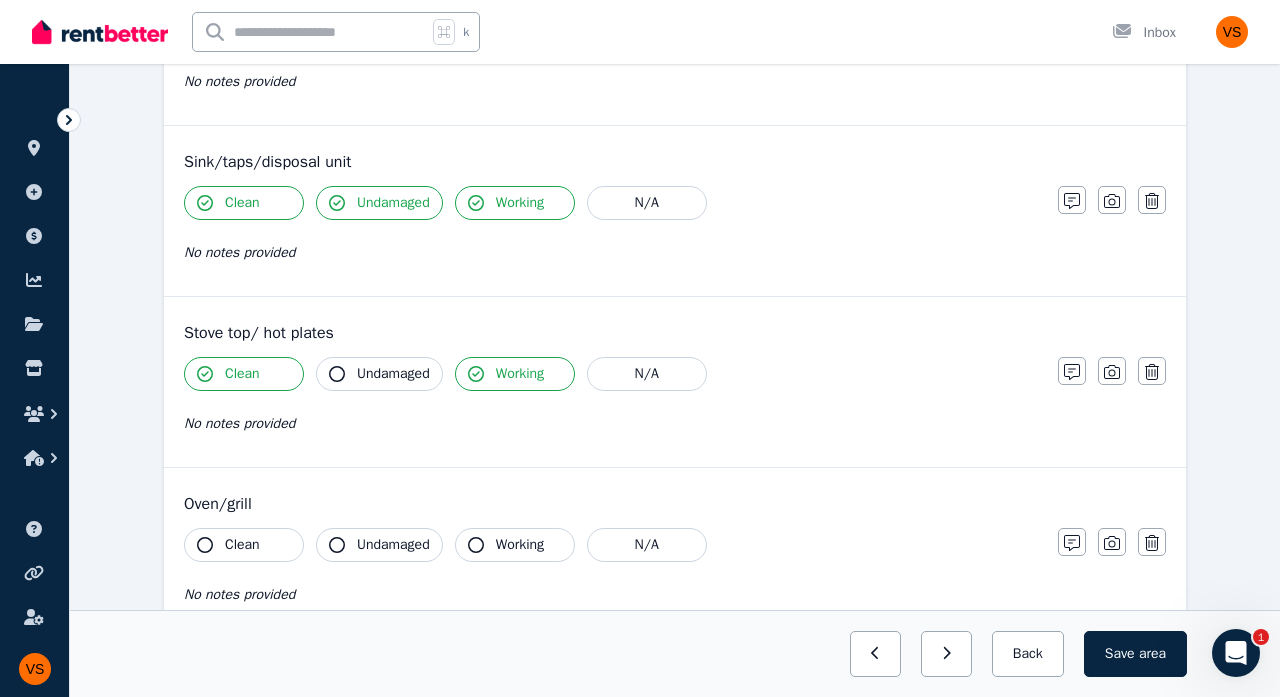 click on "Undamaged" at bounding box center [393, 374] 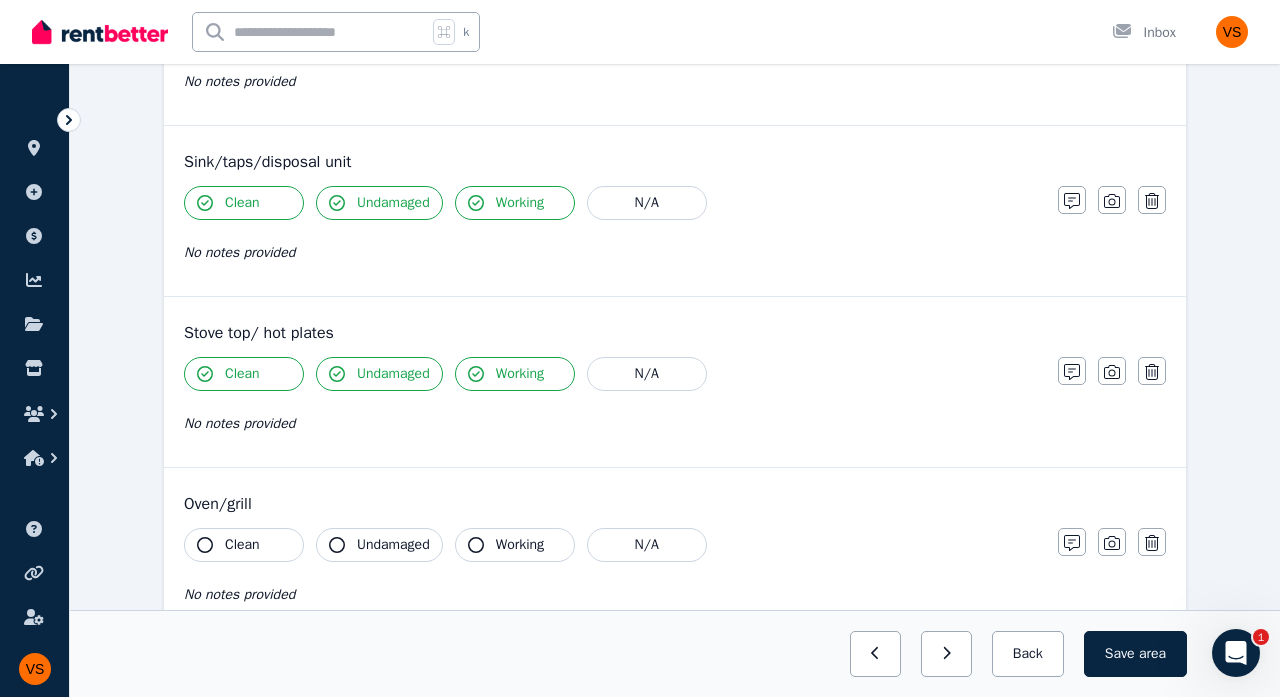 click on "Undamaged" at bounding box center [393, 374] 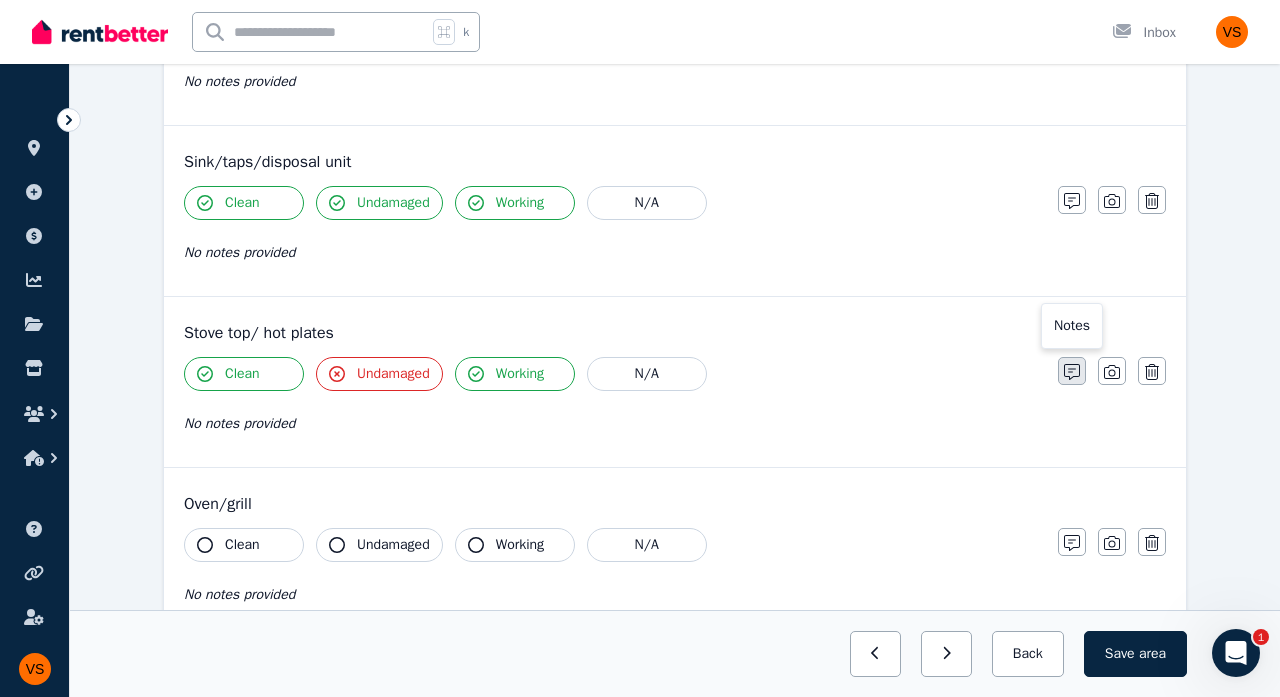 click 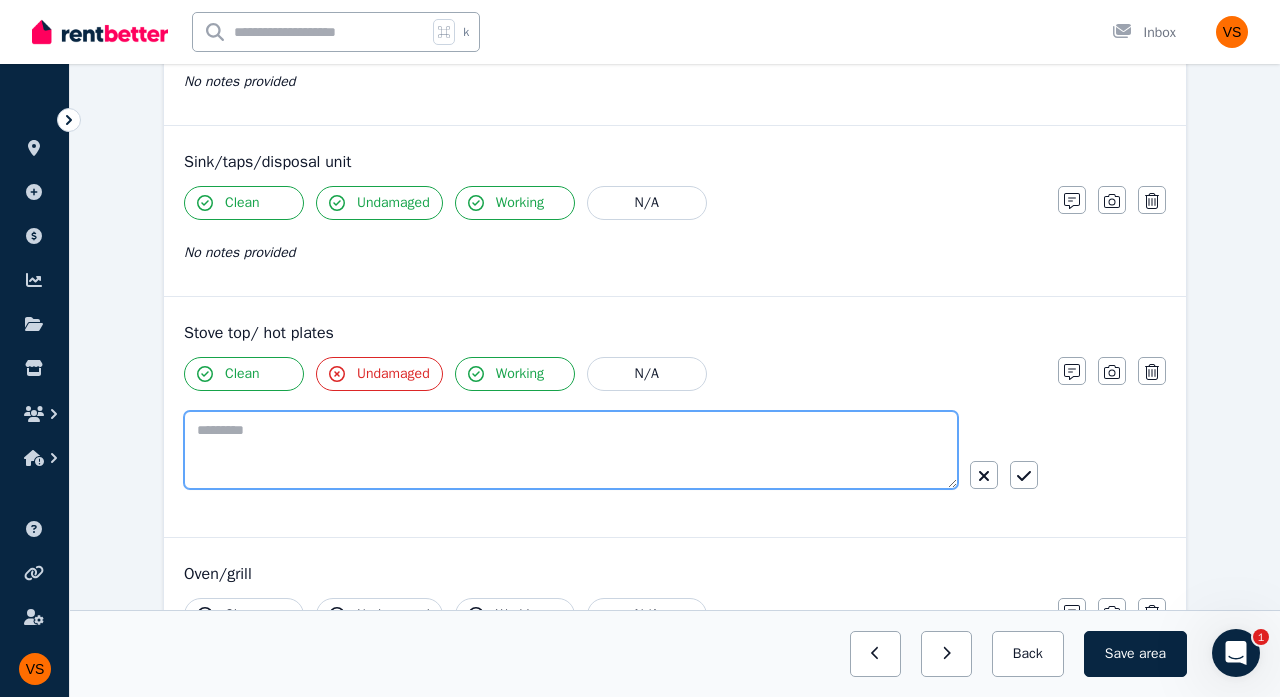 click at bounding box center [571, 450] 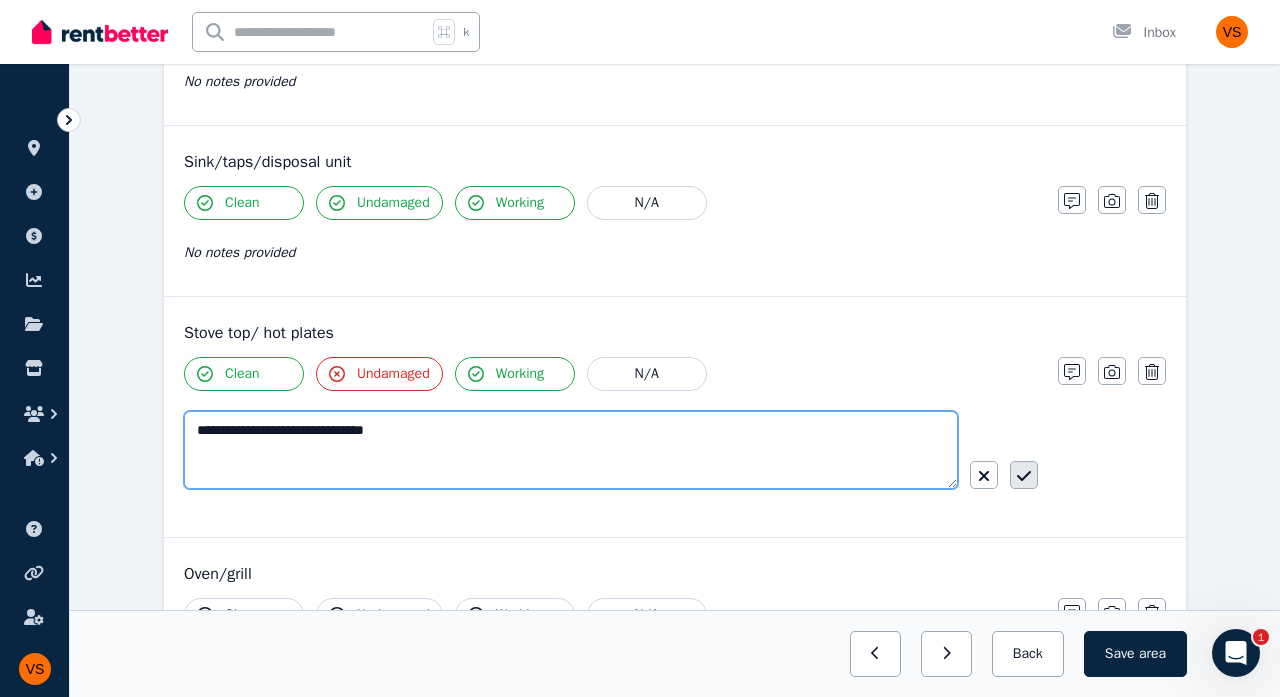 type on "**********" 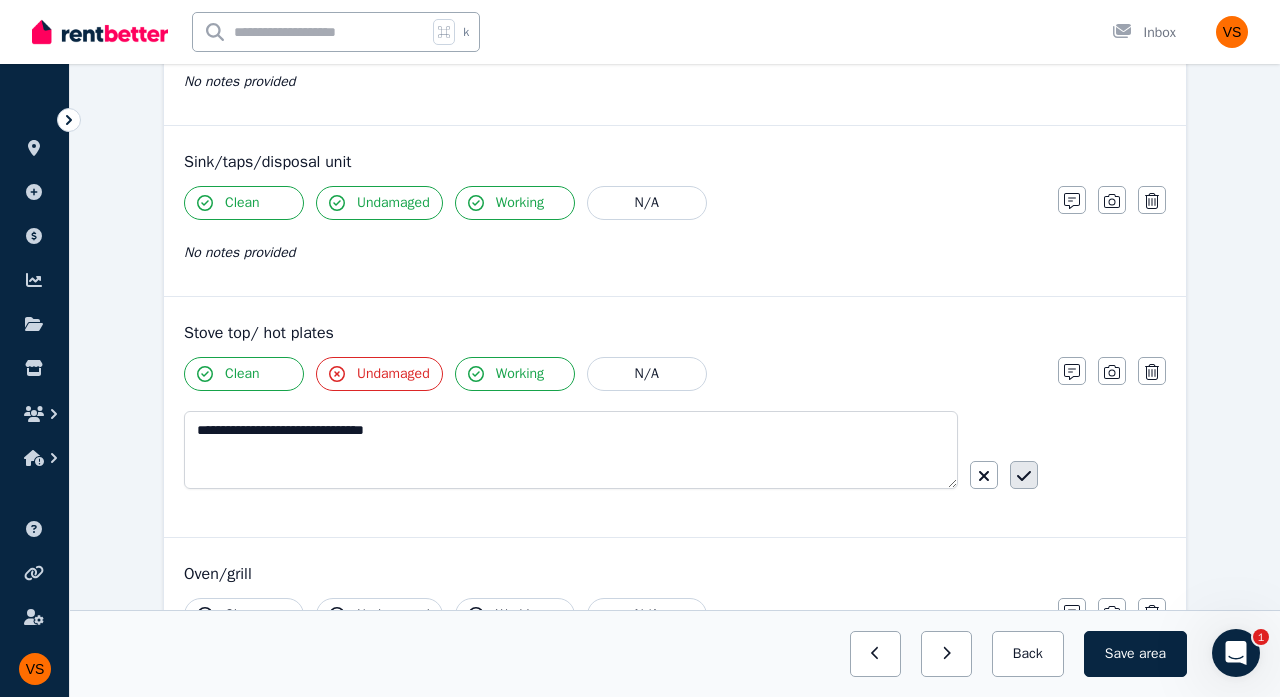 click at bounding box center [1024, 475] 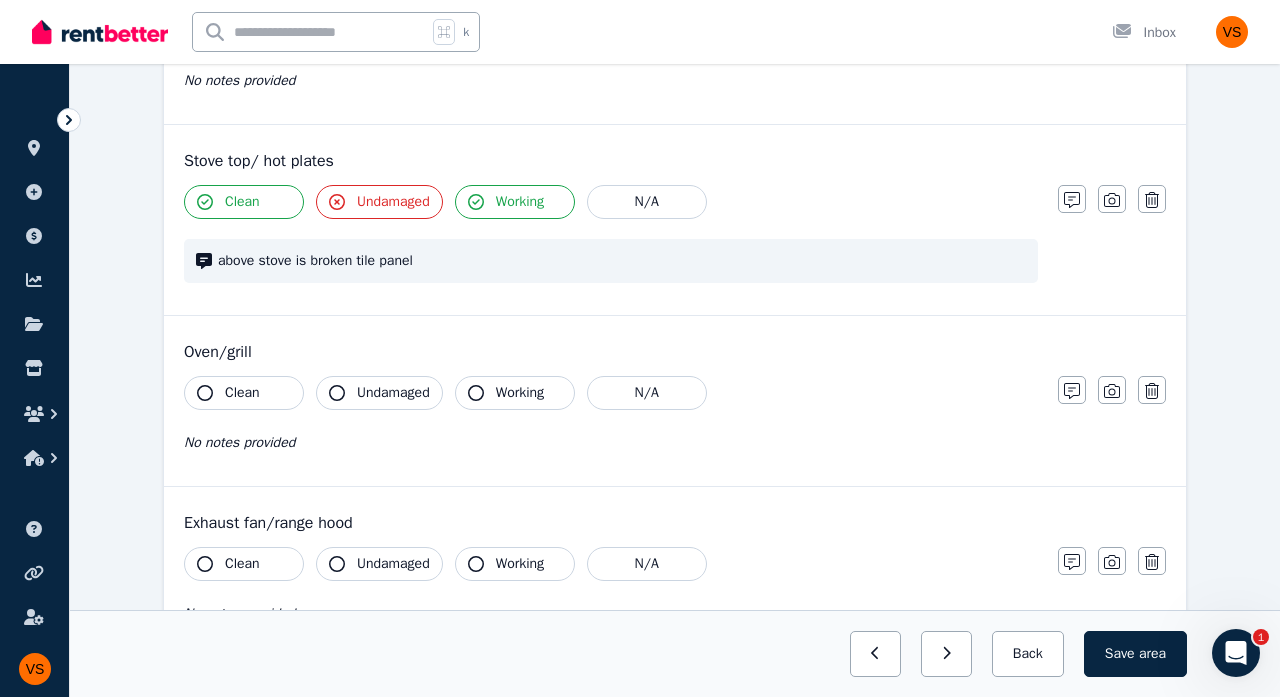 scroll, scrollTop: 1752, scrollLeft: 0, axis: vertical 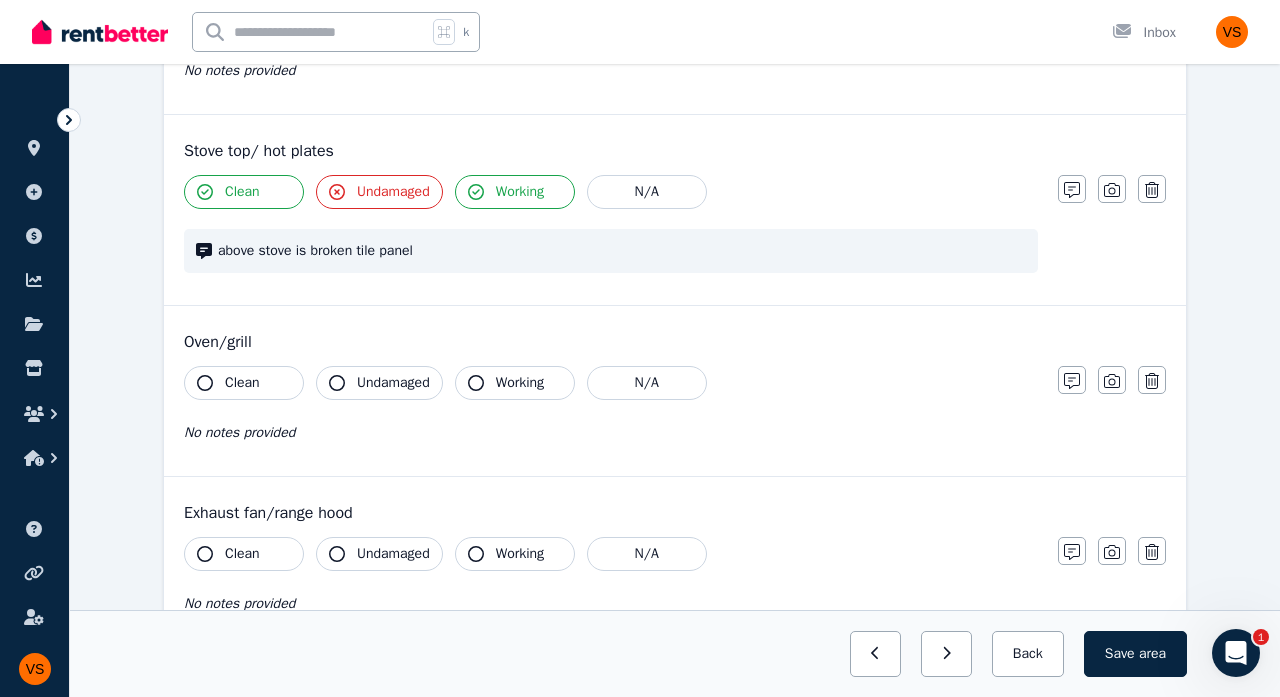click on "Clean" at bounding box center (244, 383) 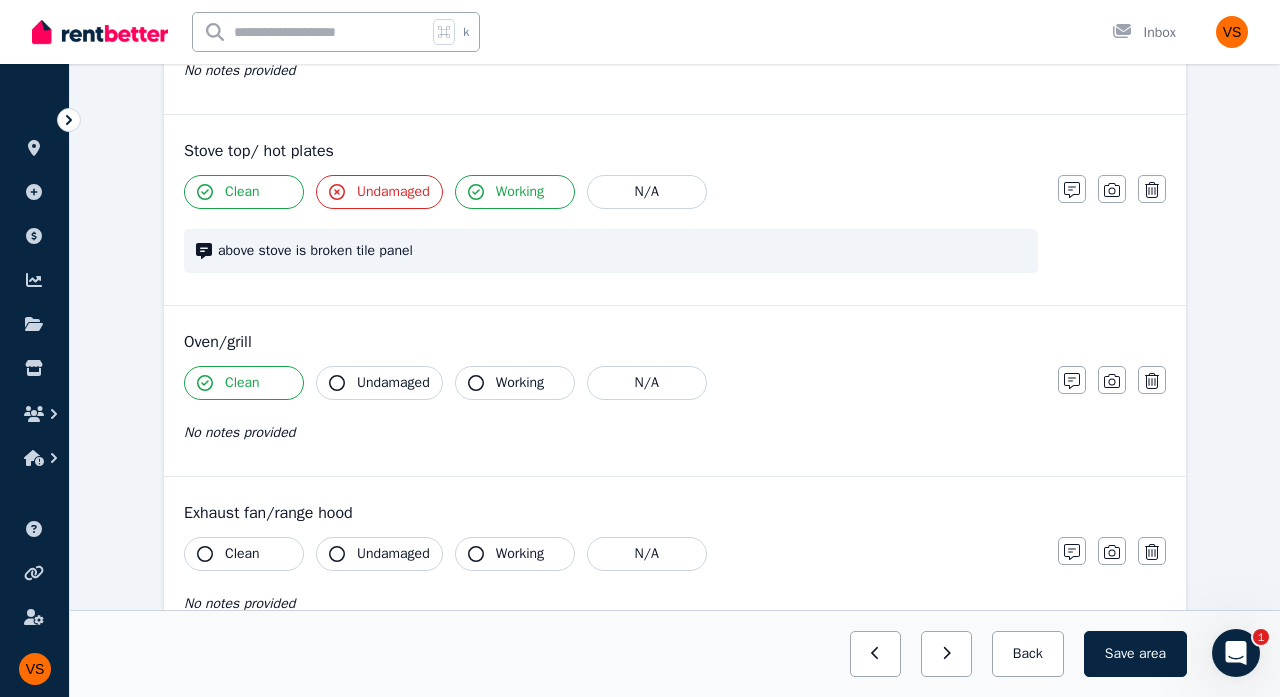 click on "Clean Undamaged Working N/A No notes provided" at bounding box center [611, 415] 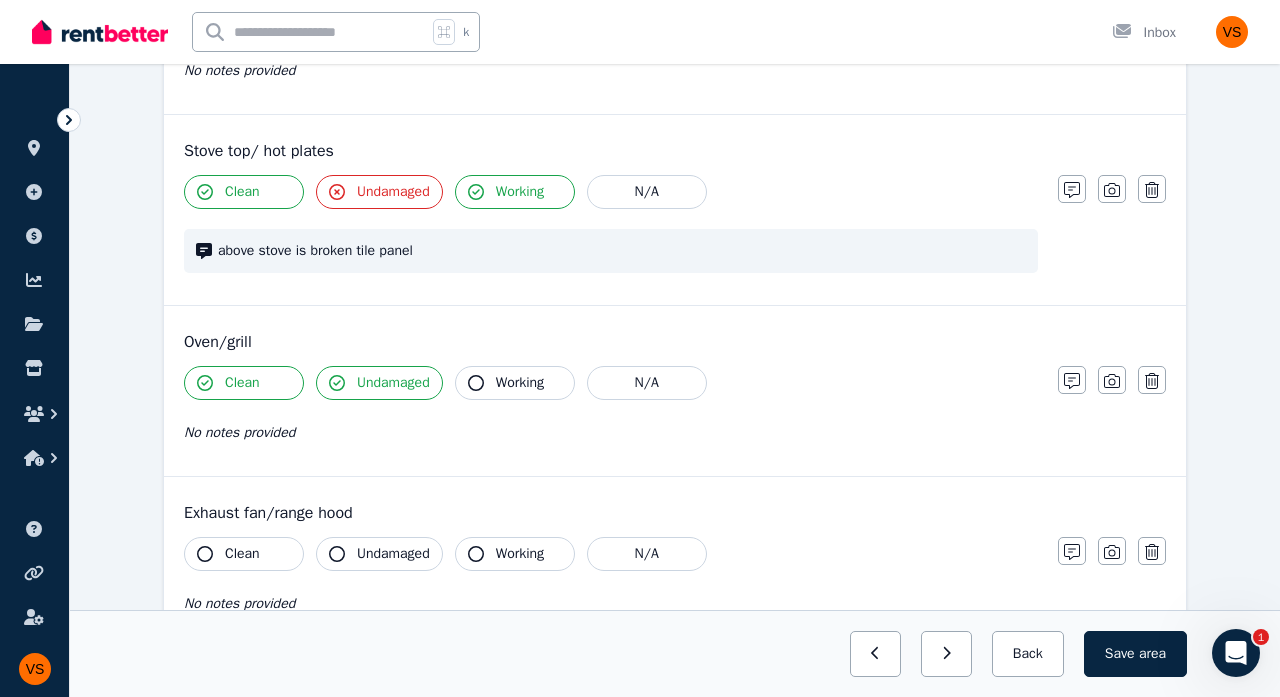 click on "Working" at bounding box center (515, 383) 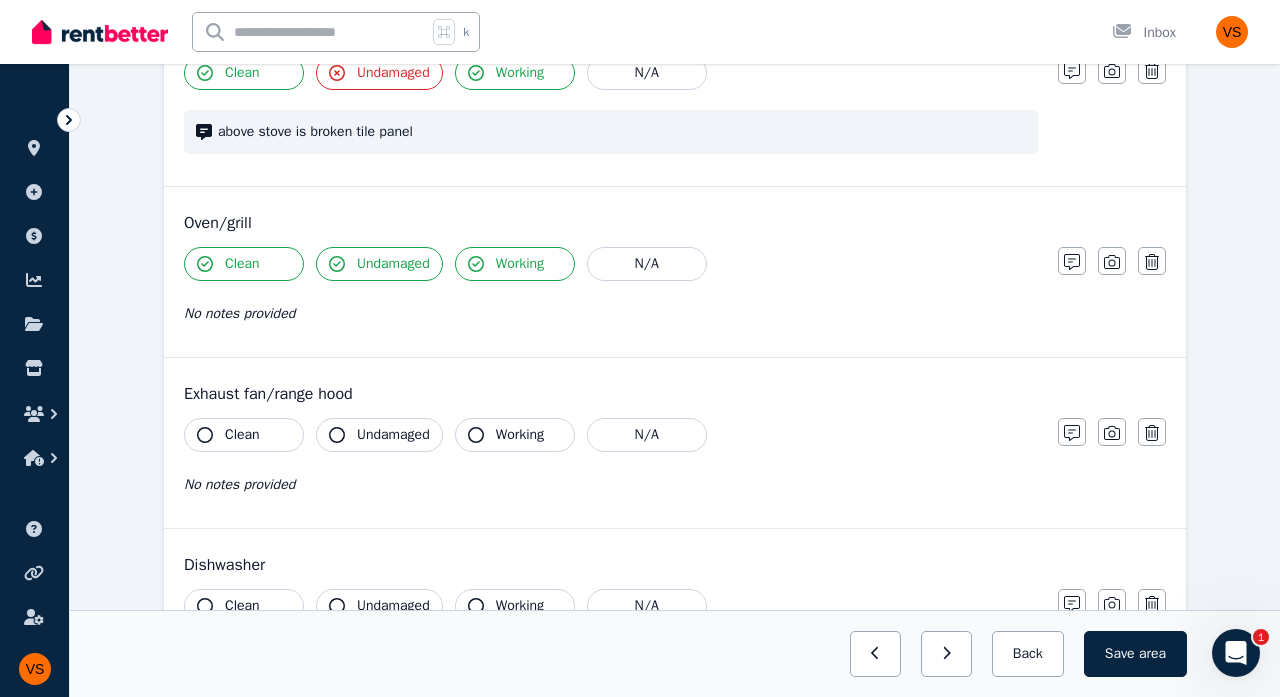 scroll, scrollTop: 1872, scrollLeft: 0, axis: vertical 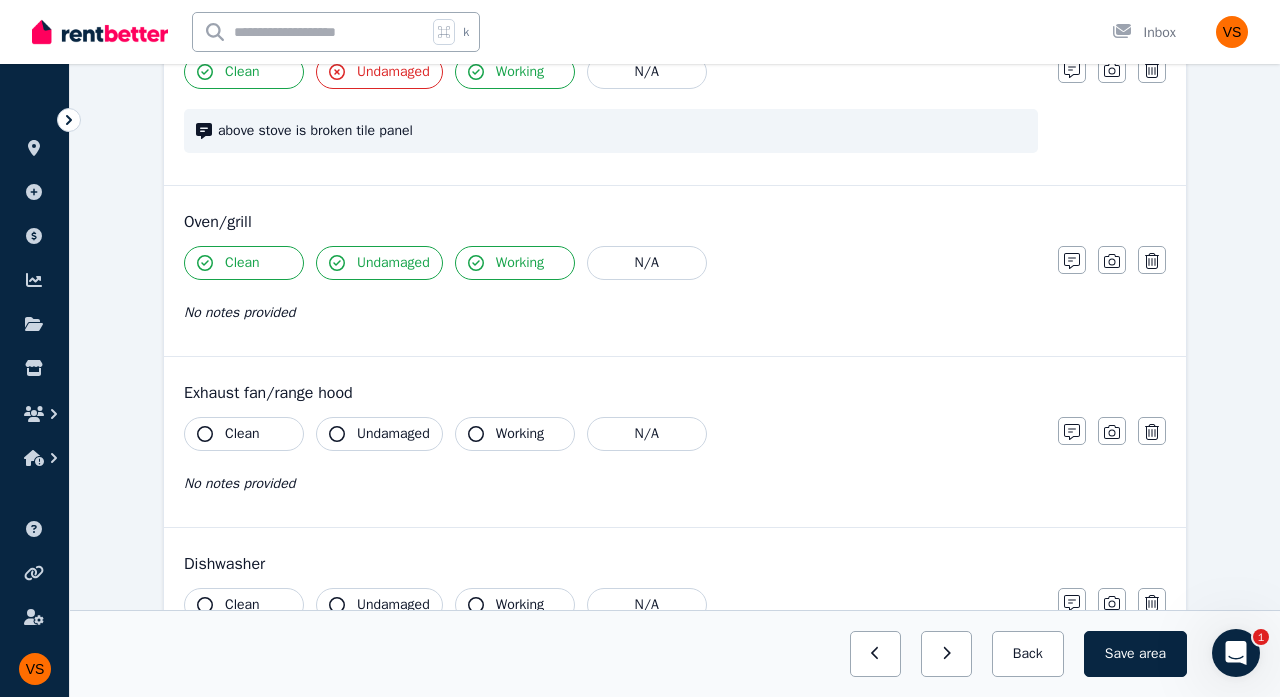 click on "Clean" at bounding box center (242, 434) 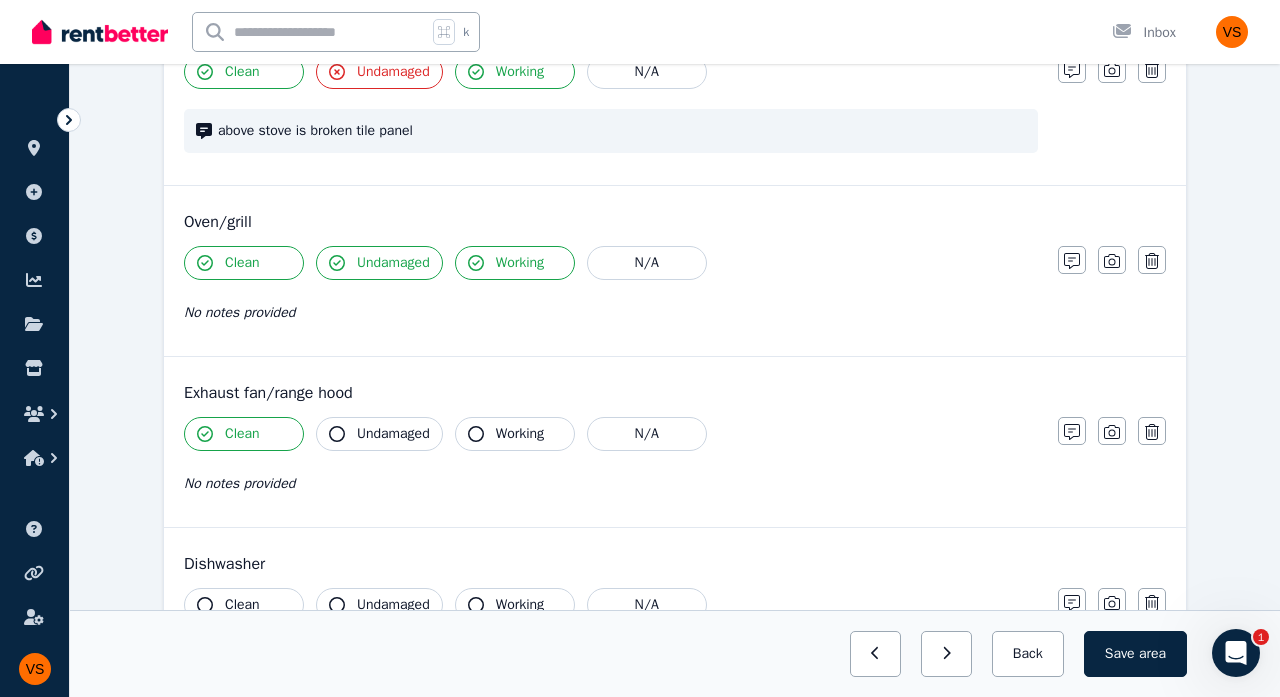 click on "Undamaged" at bounding box center (393, 434) 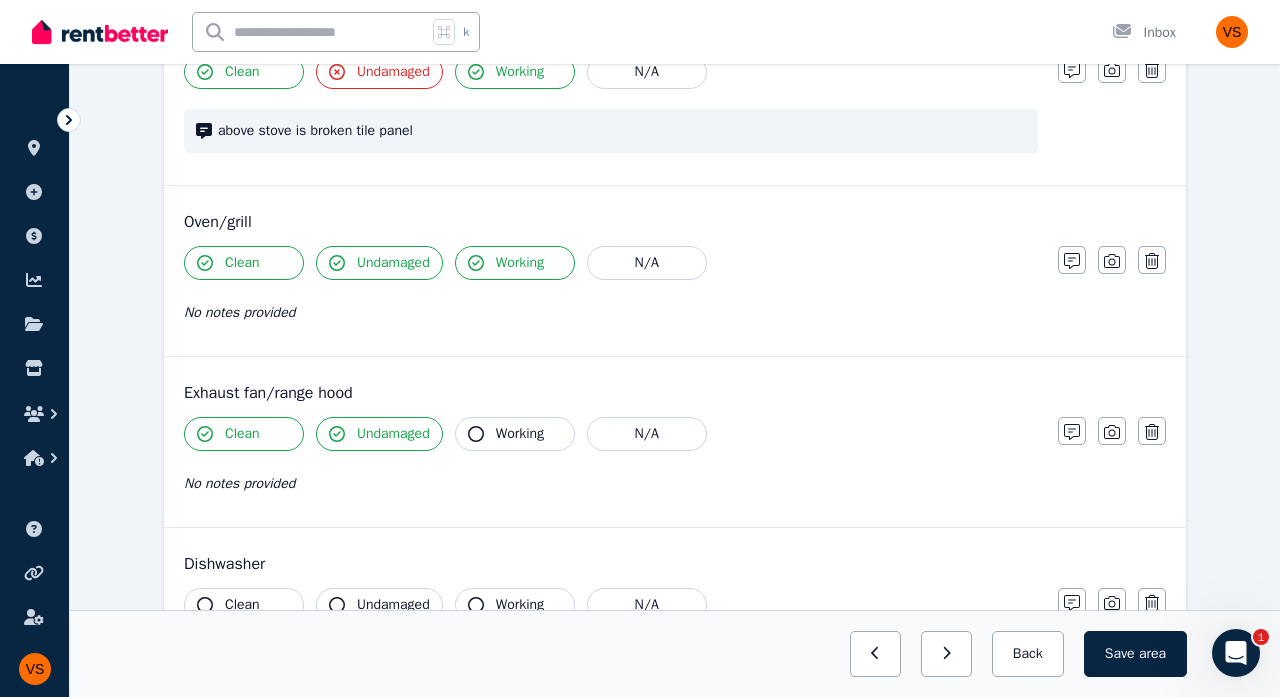 click on "Working" at bounding box center [520, 434] 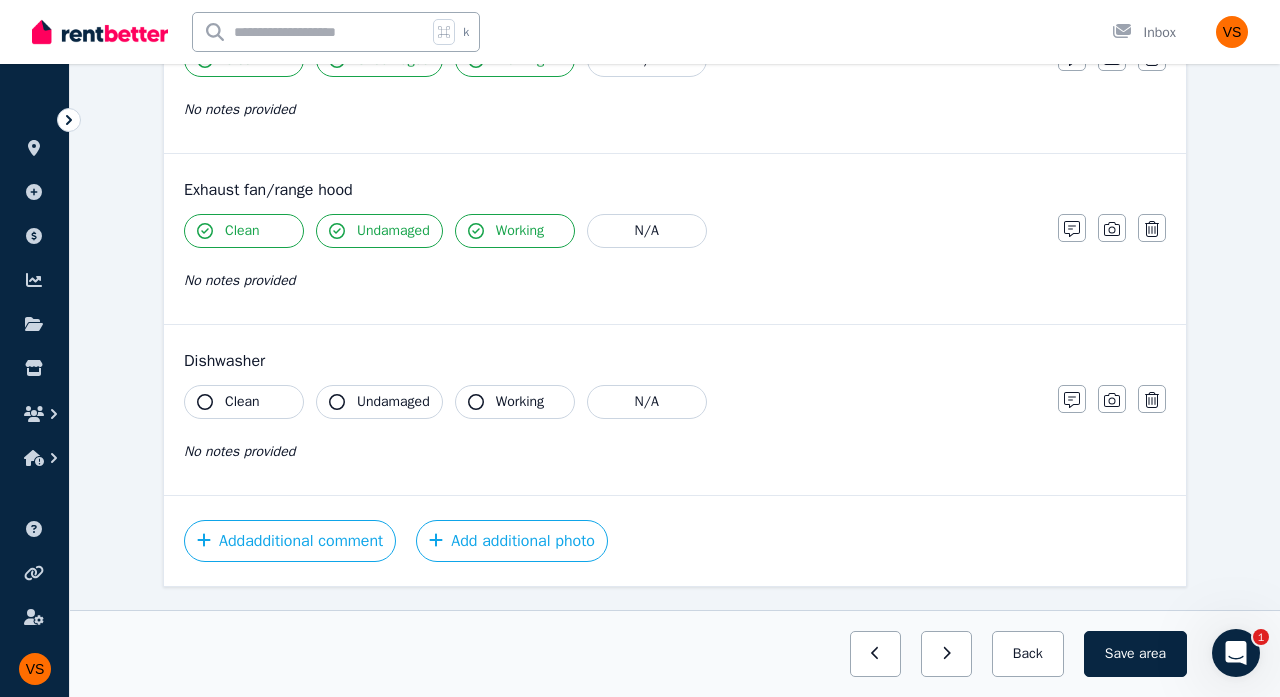 scroll, scrollTop: 2077, scrollLeft: 0, axis: vertical 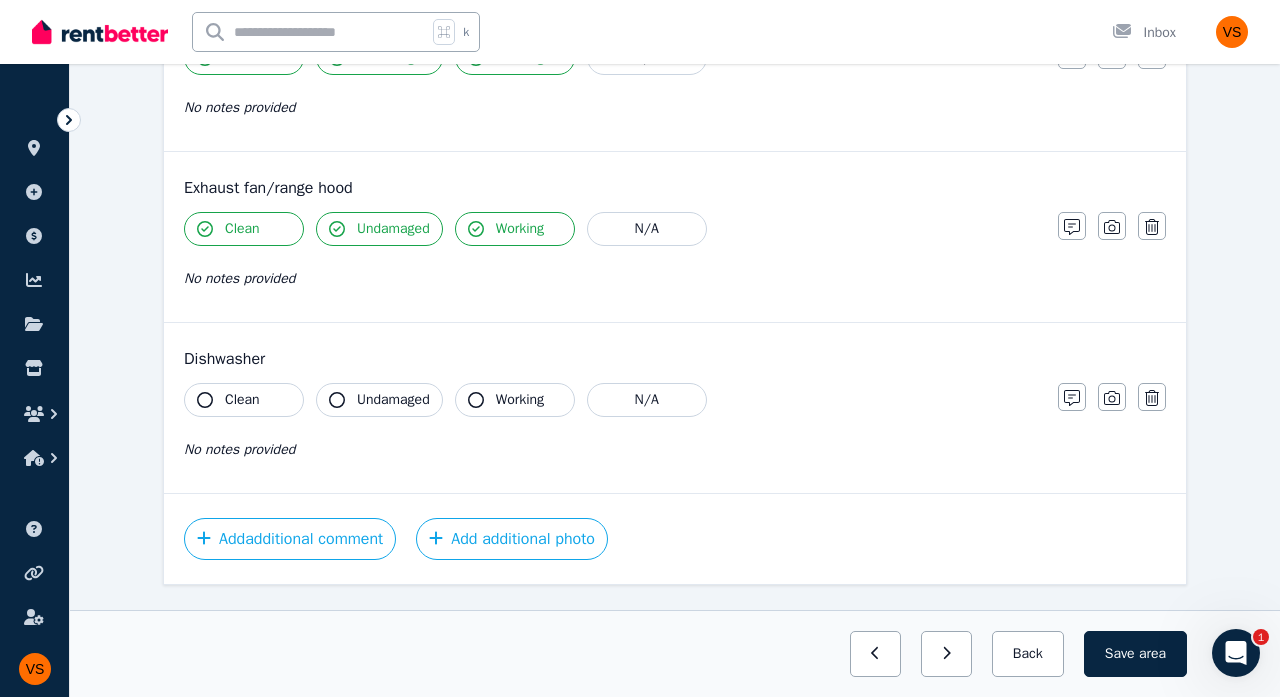 click on "Clean" at bounding box center [242, 400] 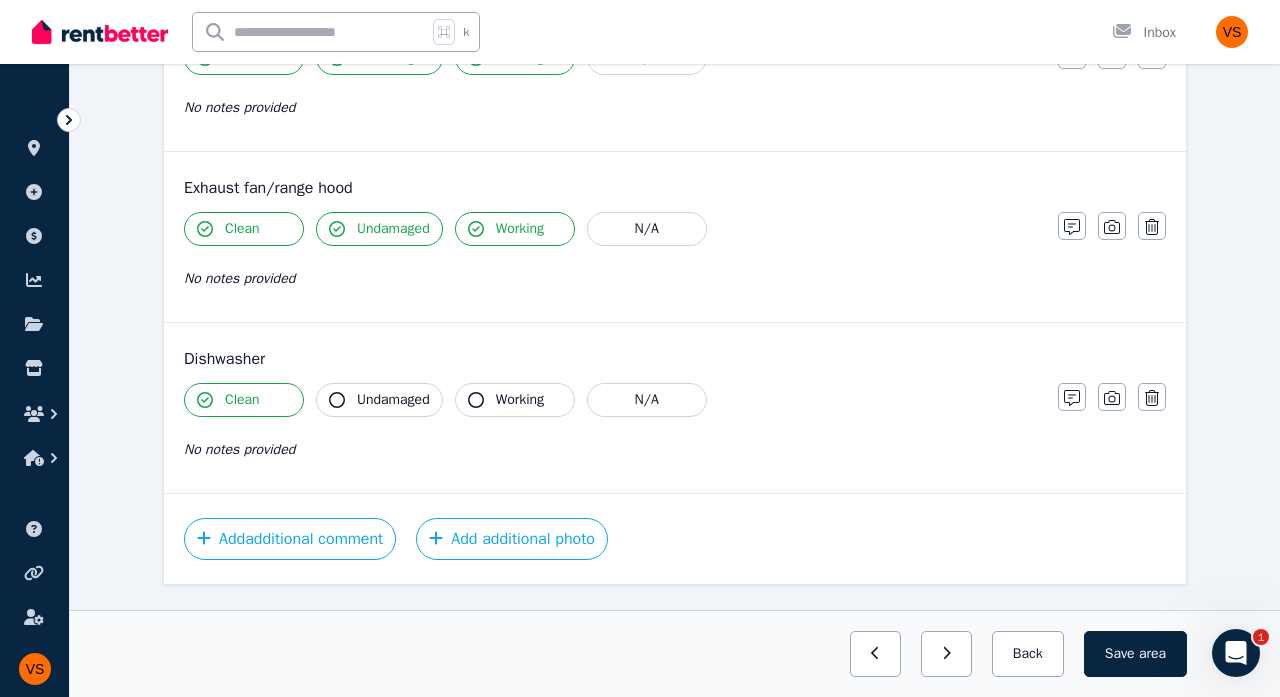 click on "Undamaged" at bounding box center (379, 400) 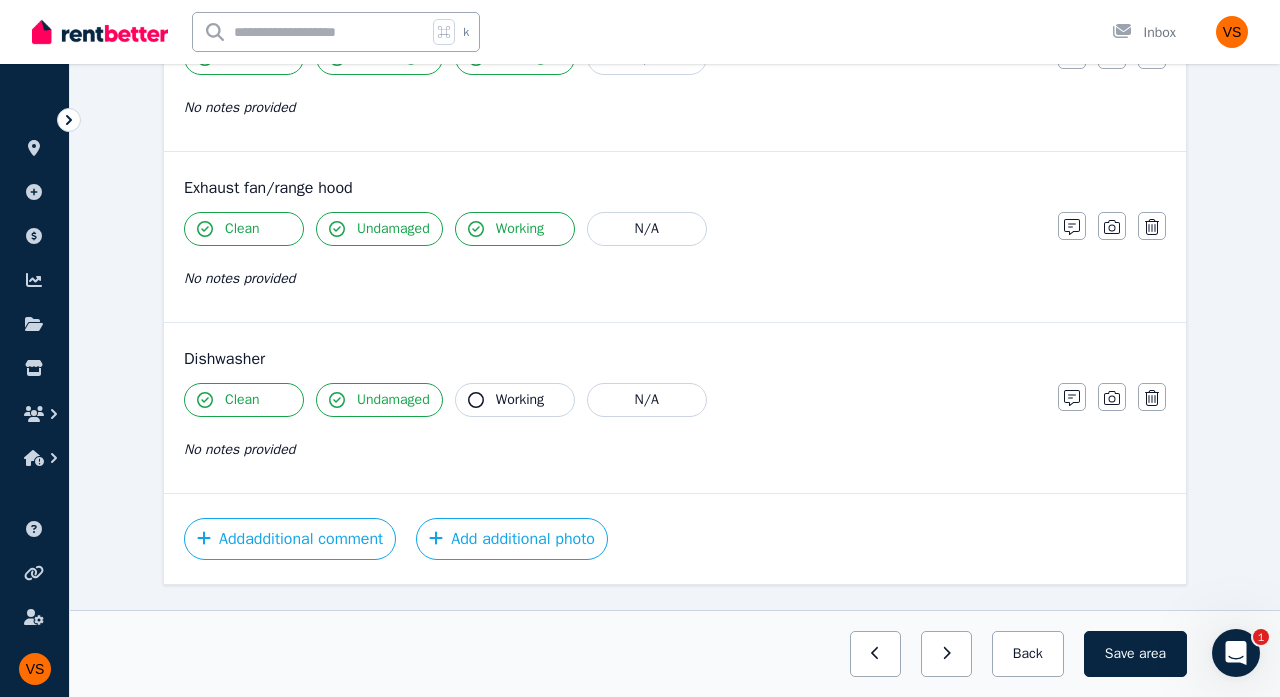 click on "Working" at bounding box center [520, 400] 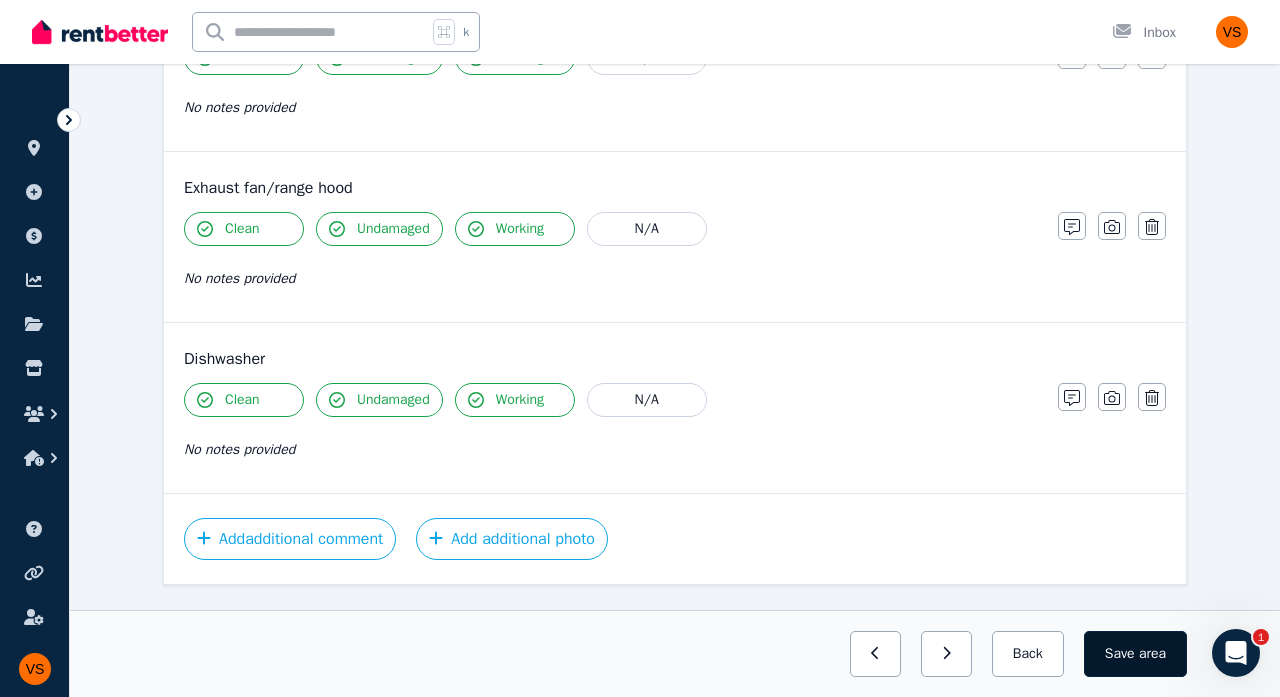 click on "area" at bounding box center [1152, 654] 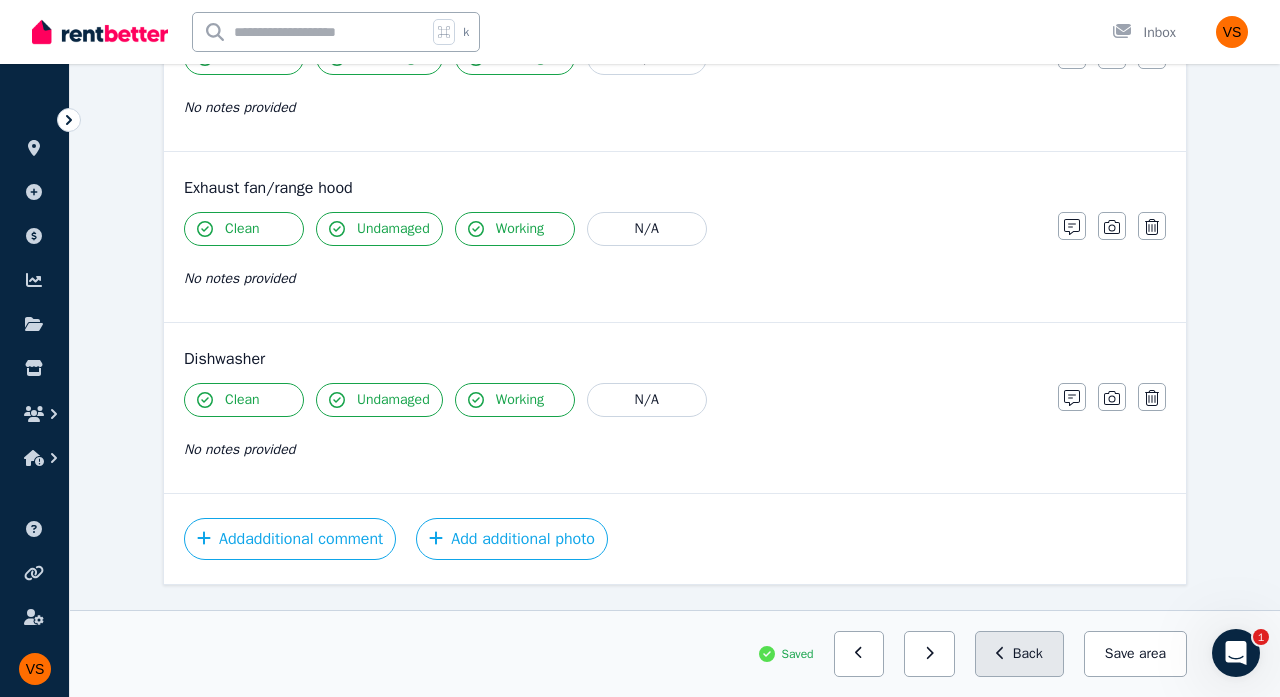 click 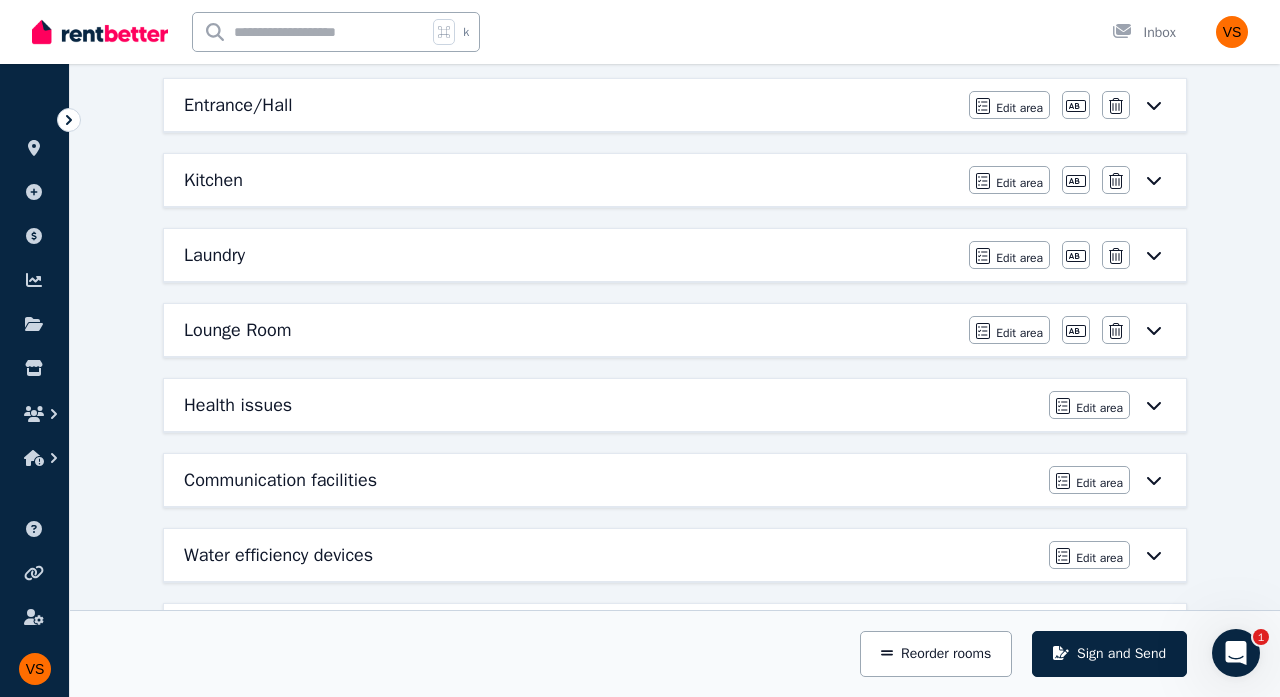 scroll, scrollTop: 805, scrollLeft: 0, axis: vertical 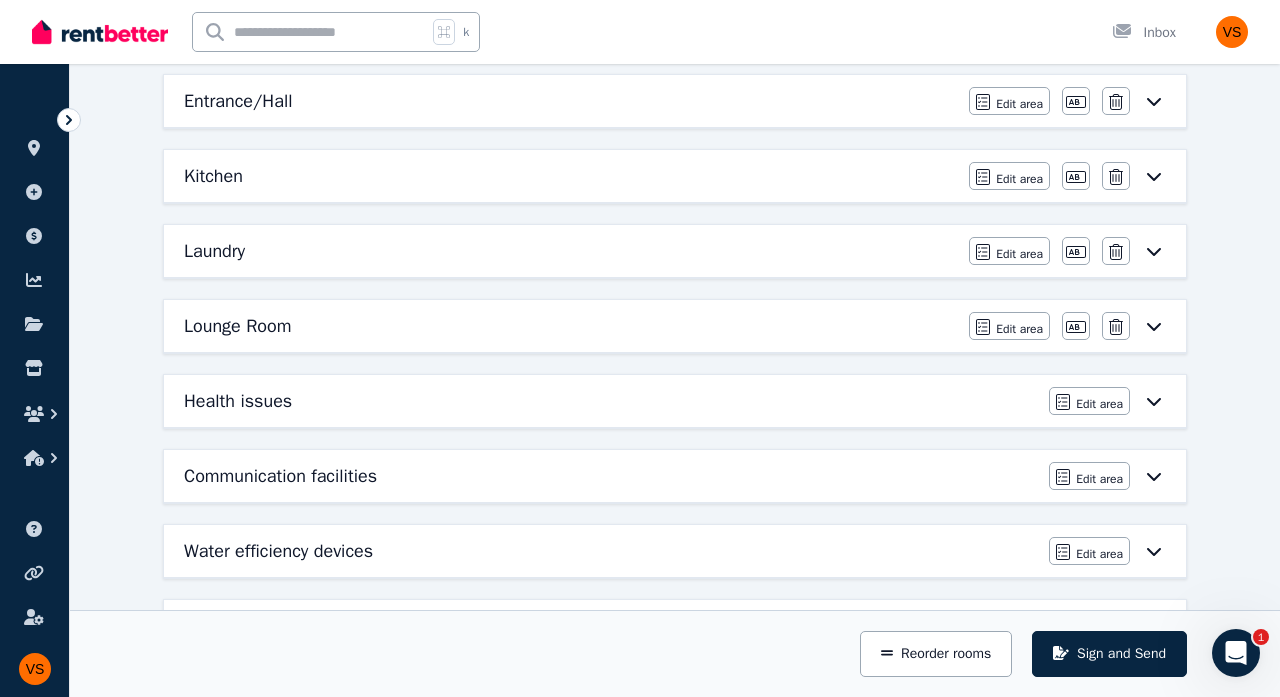 click 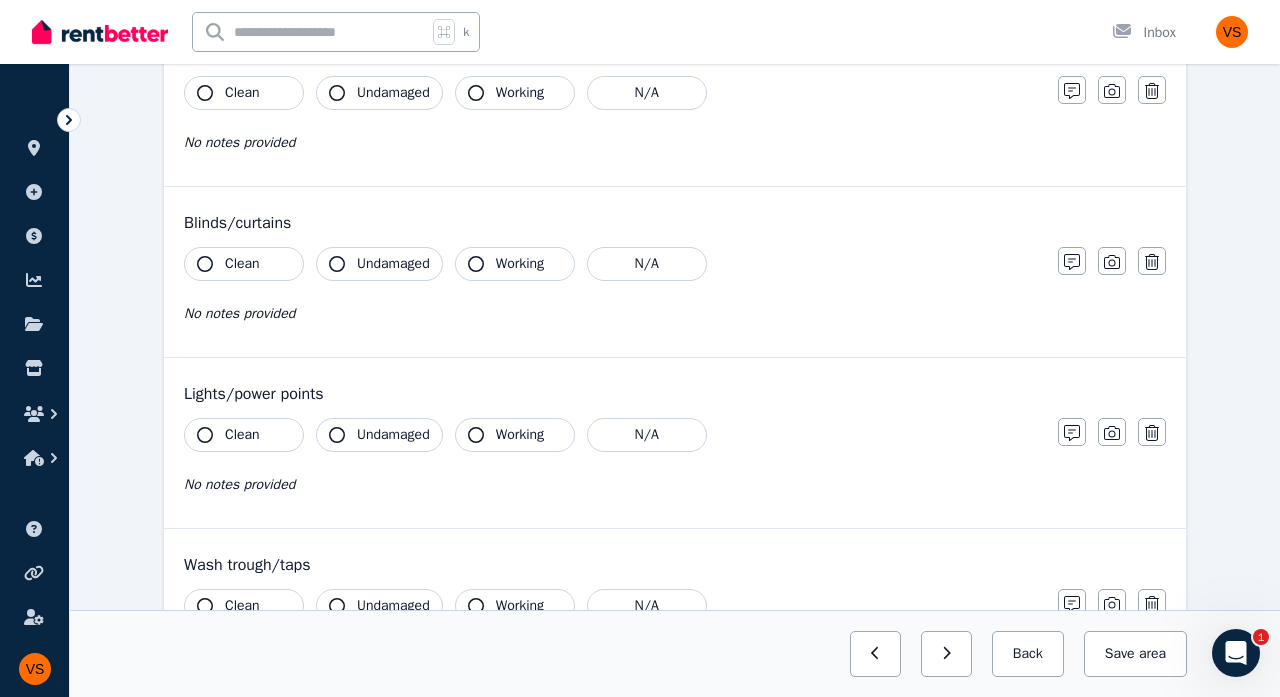 scroll, scrollTop: 0, scrollLeft: 0, axis: both 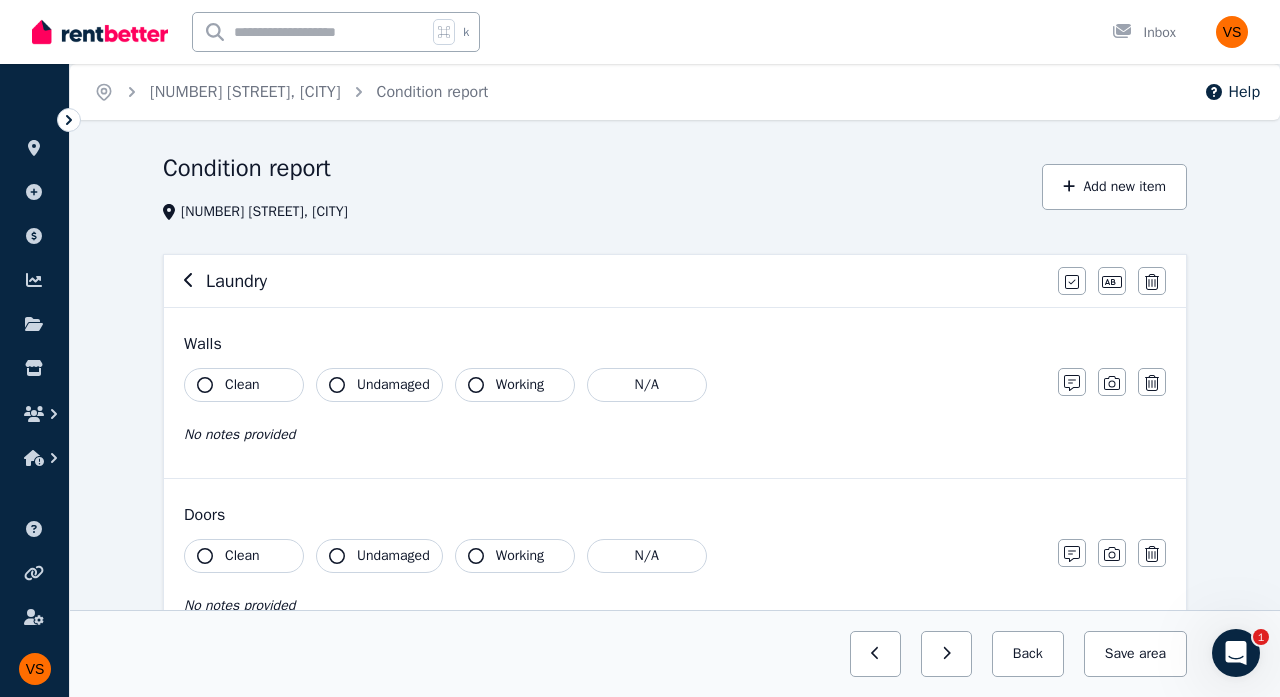 click on "Clean" at bounding box center (242, 385) 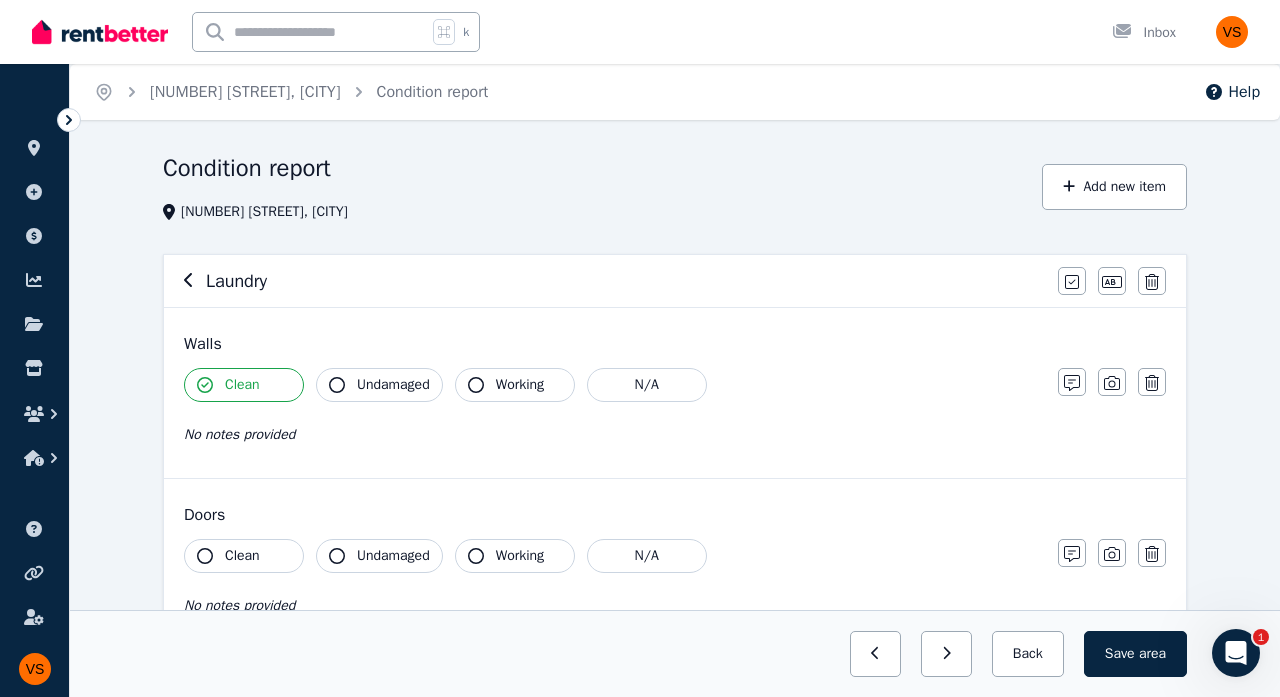 click on "Undamaged" at bounding box center (393, 385) 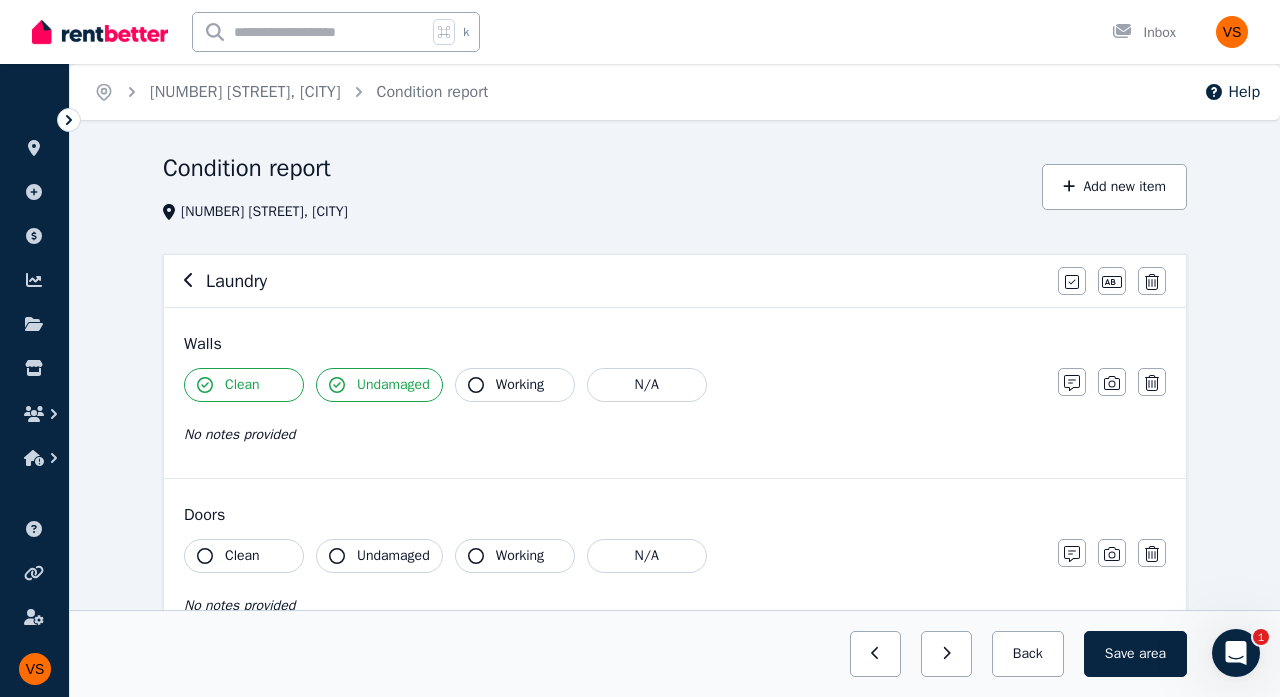 click on "Working" at bounding box center (515, 385) 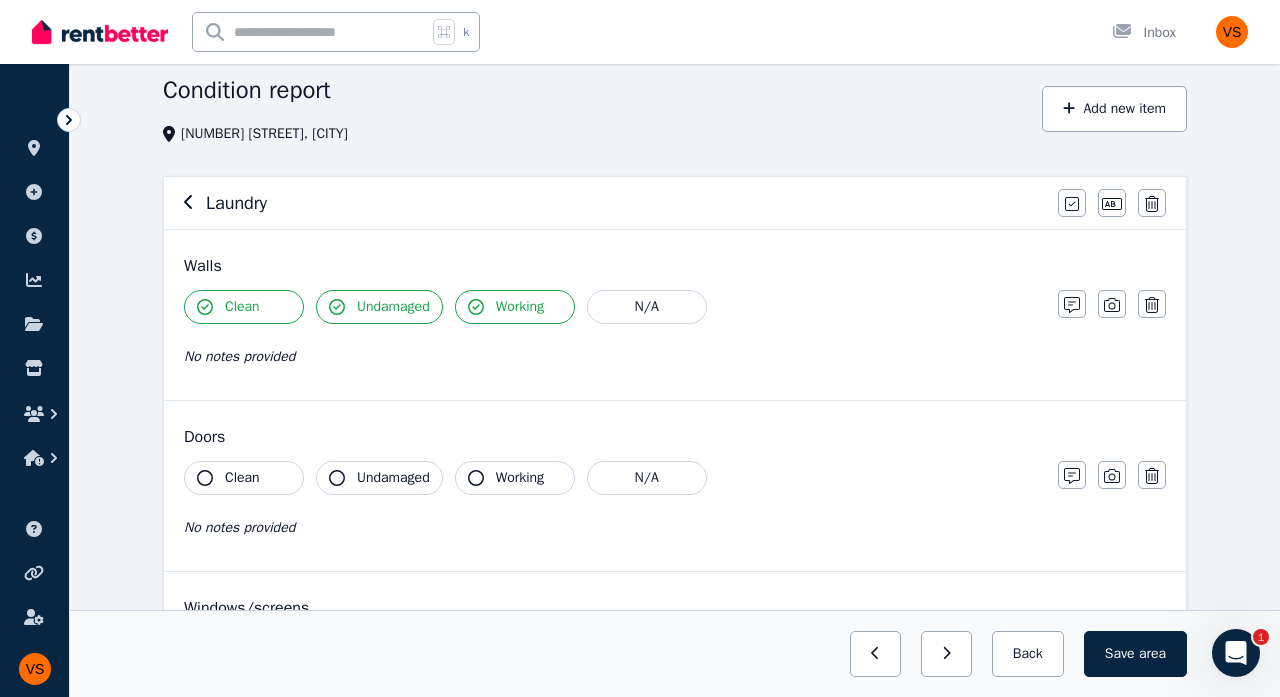 scroll, scrollTop: 132, scrollLeft: 0, axis: vertical 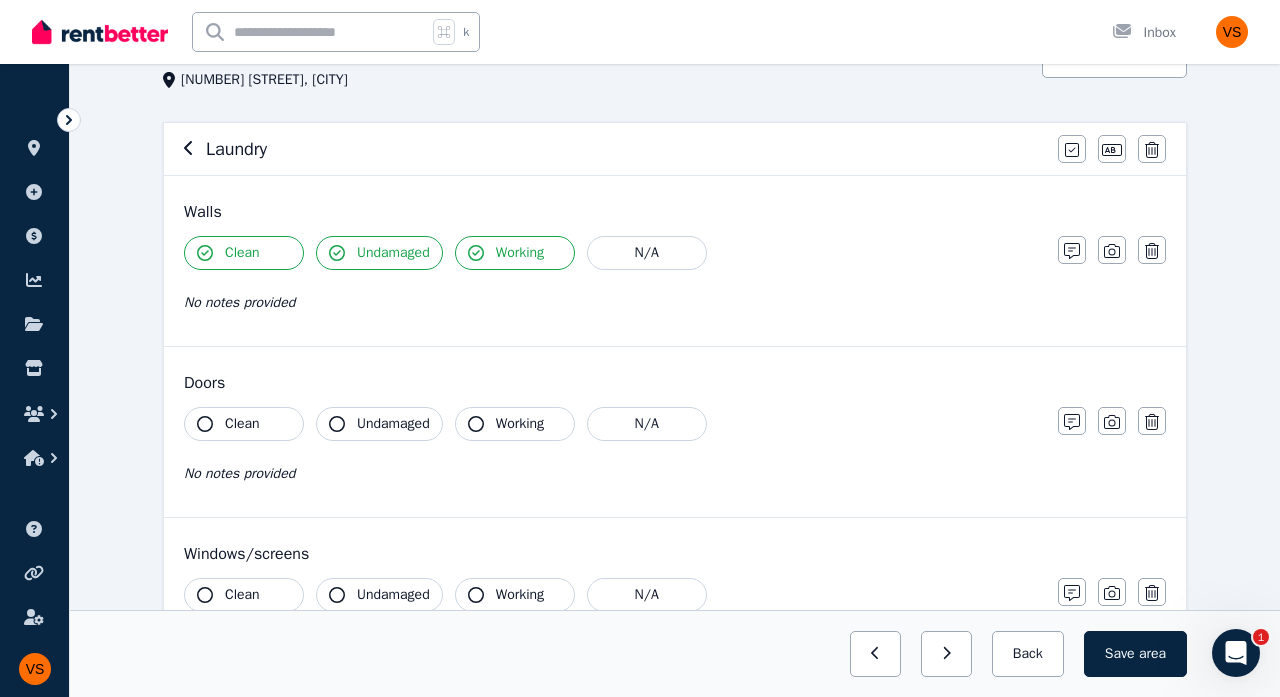 click on "Clean" at bounding box center (244, 424) 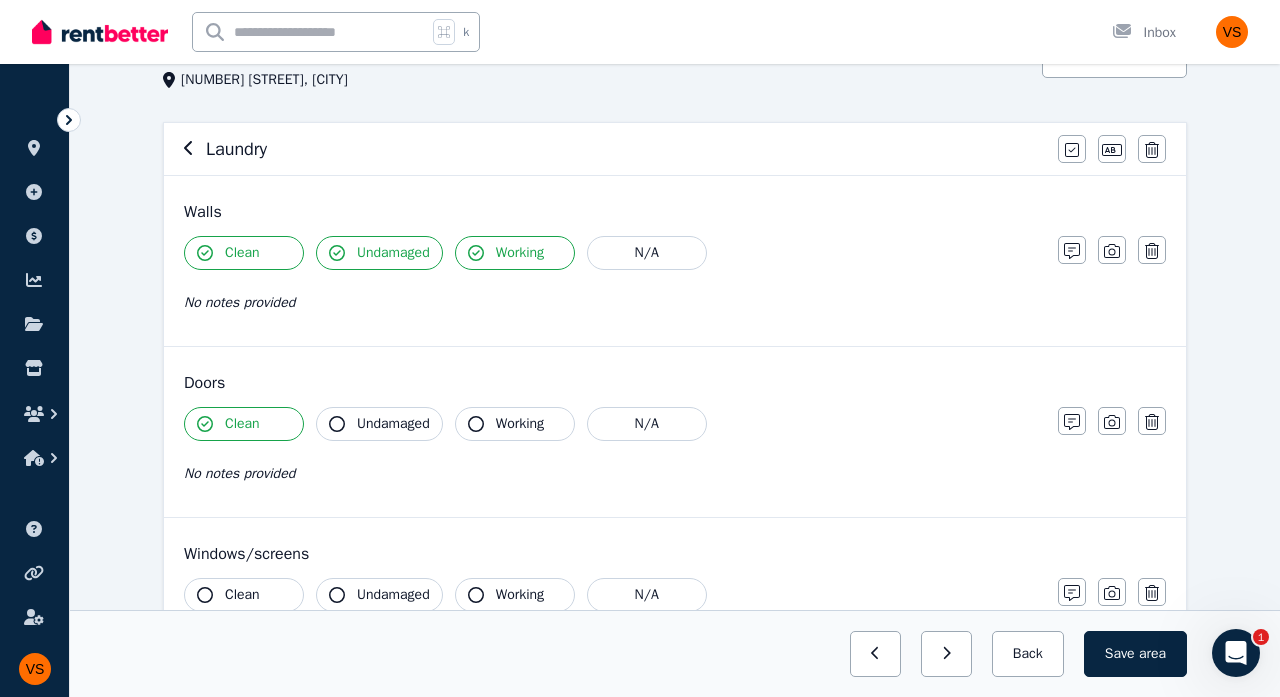 click on "Undamaged" at bounding box center [393, 424] 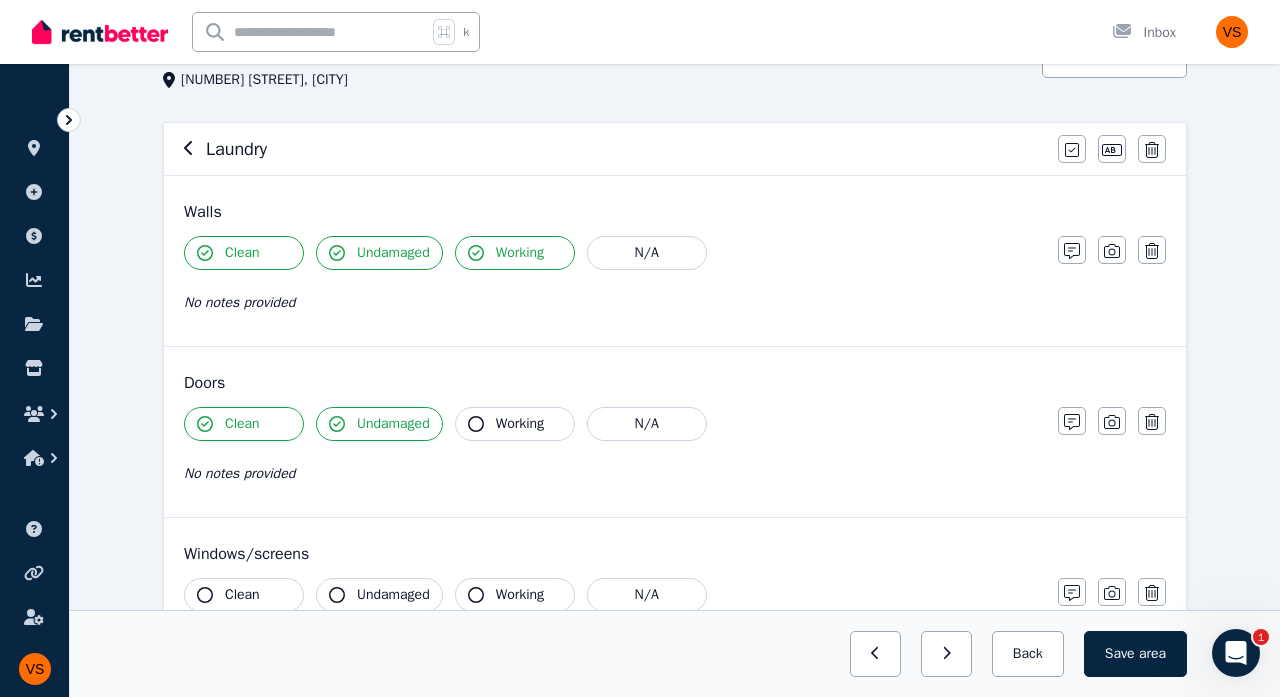 click on "Working" at bounding box center (515, 424) 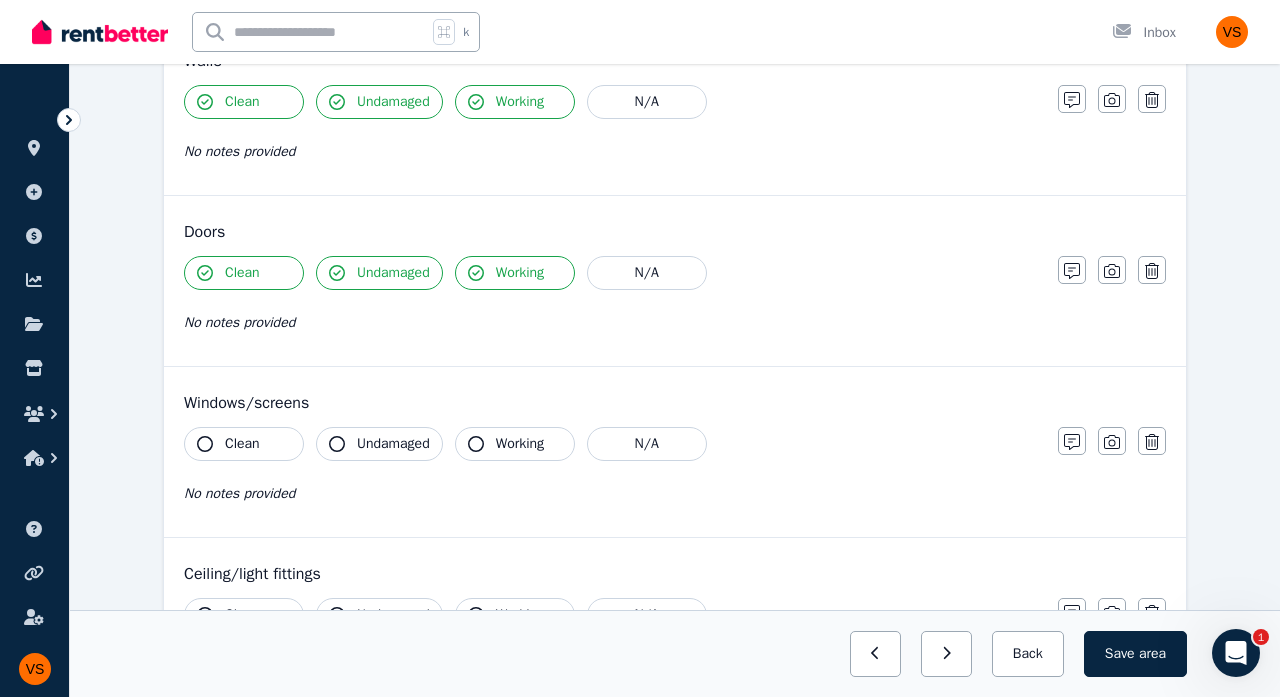 scroll, scrollTop: 296, scrollLeft: 0, axis: vertical 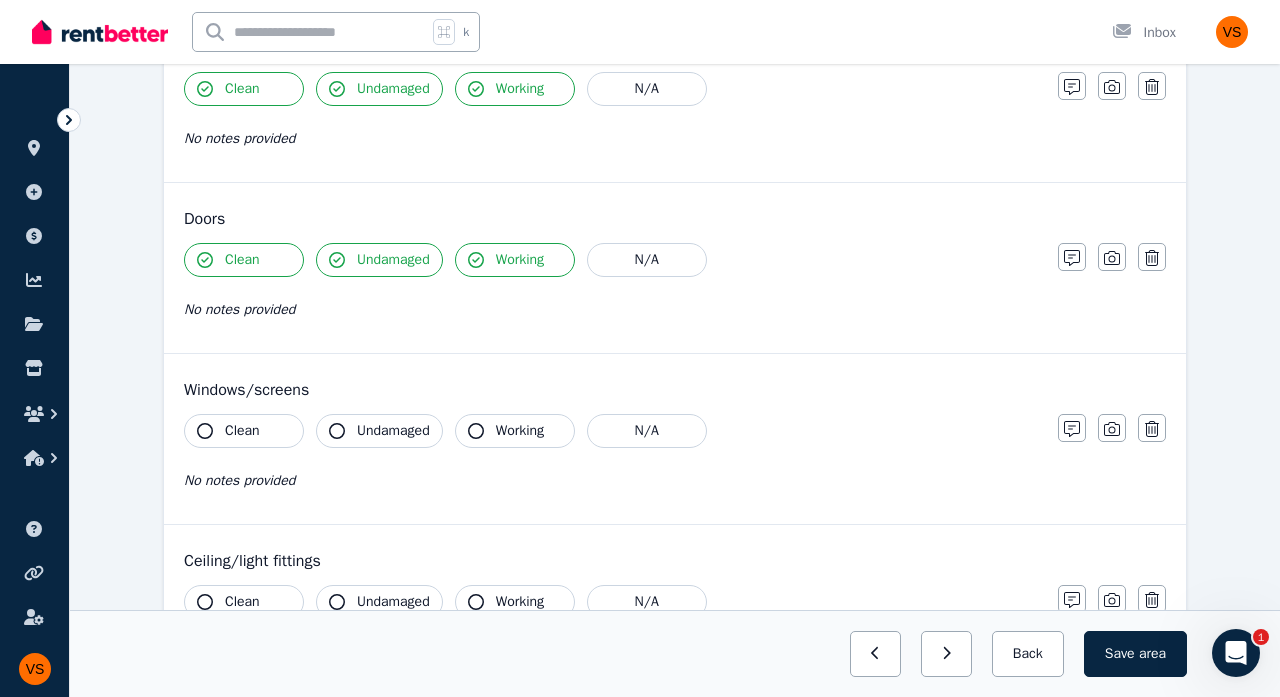 click on "Clean" at bounding box center [242, 431] 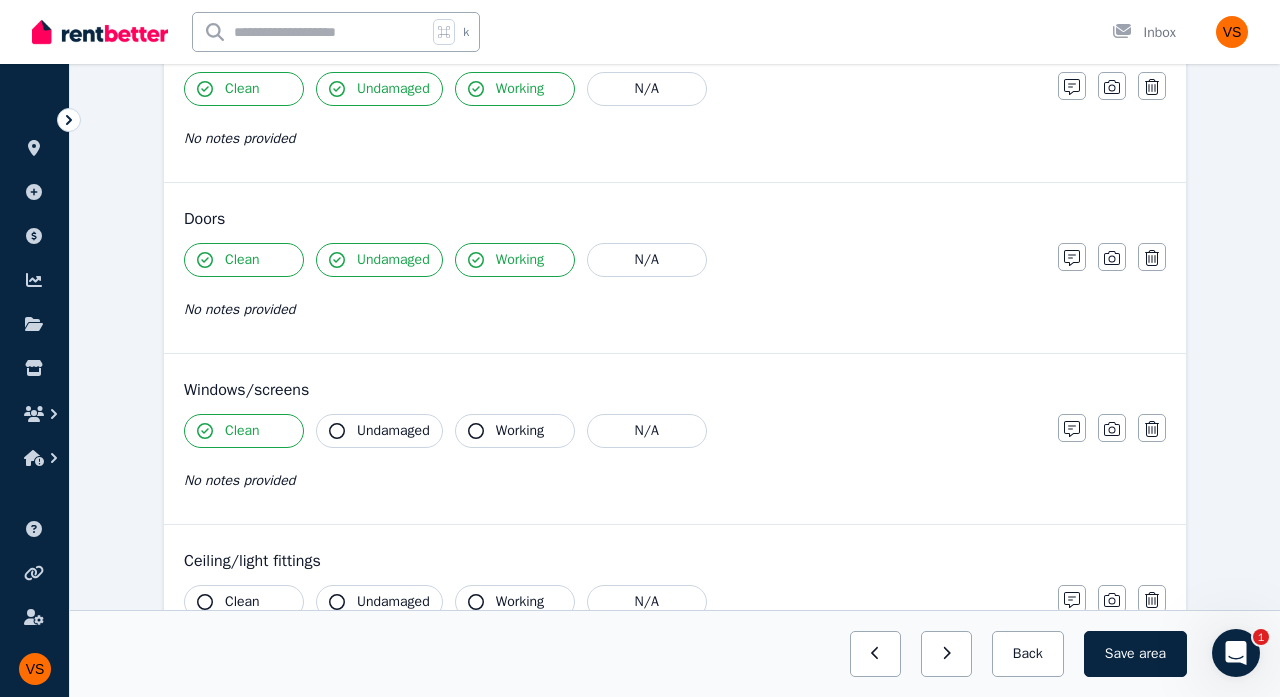click on "Undamaged" at bounding box center (379, 431) 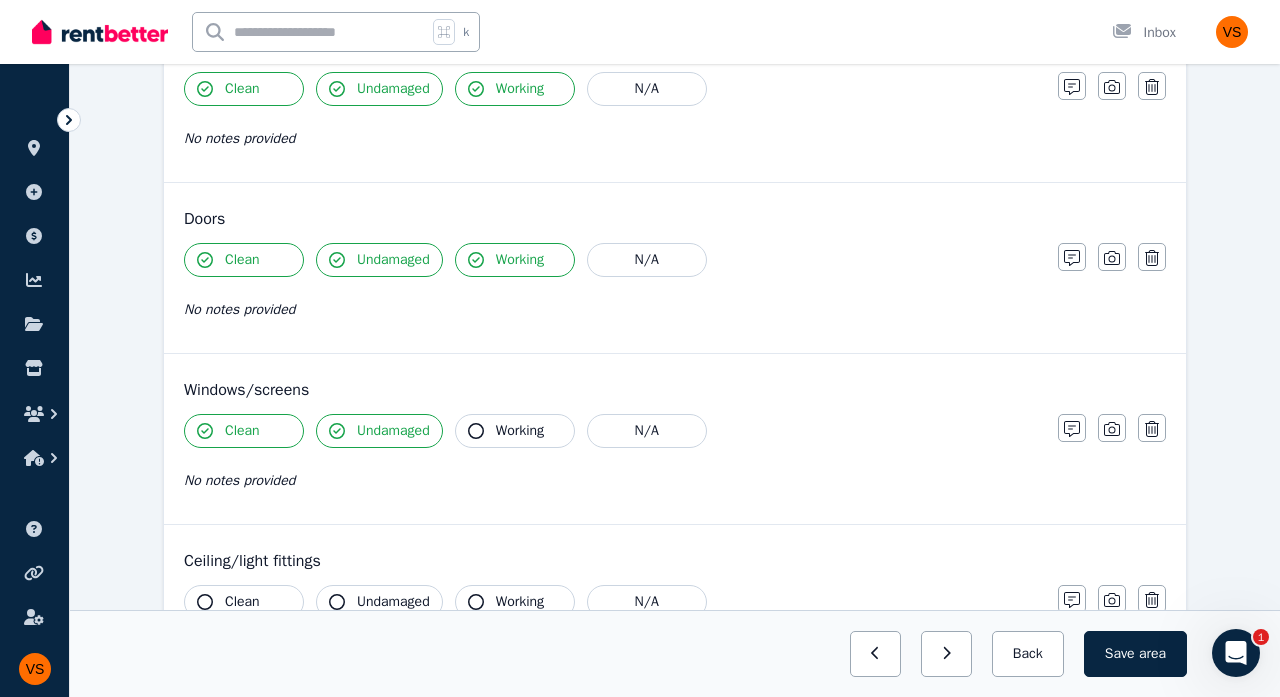 click on "Working" at bounding box center (520, 431) 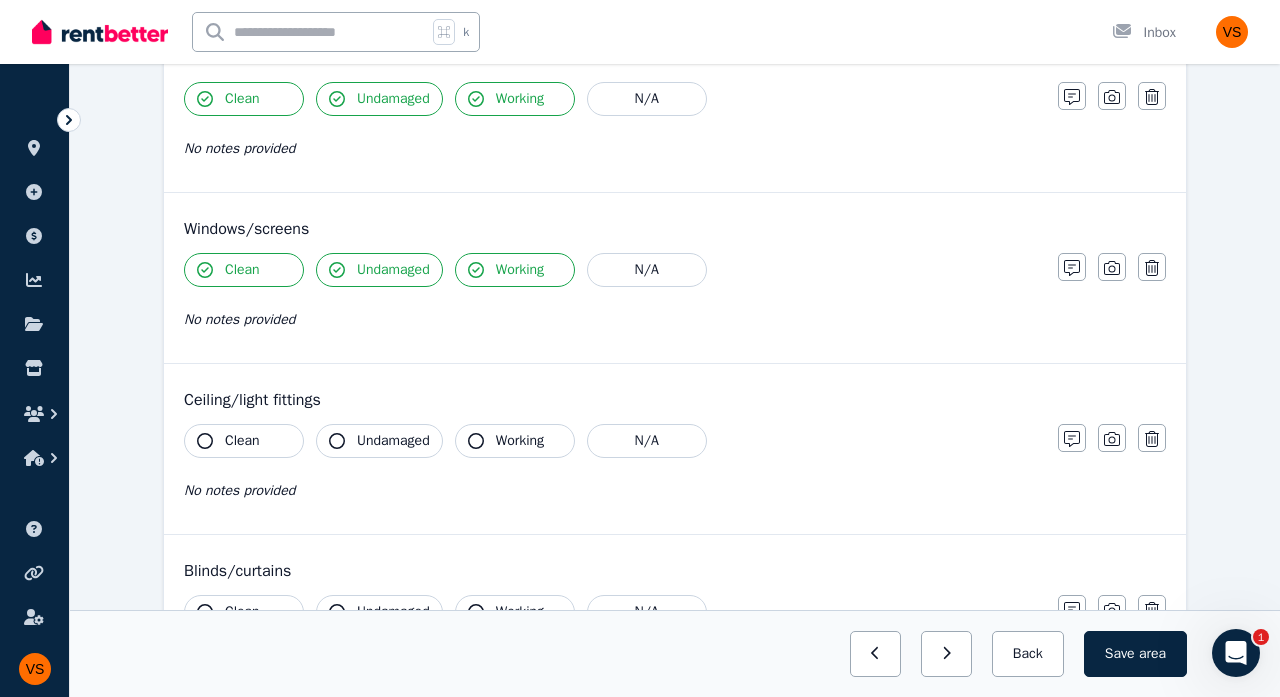 scroll, scrollTop: 478, scrollLeft: 0, axis: vertical 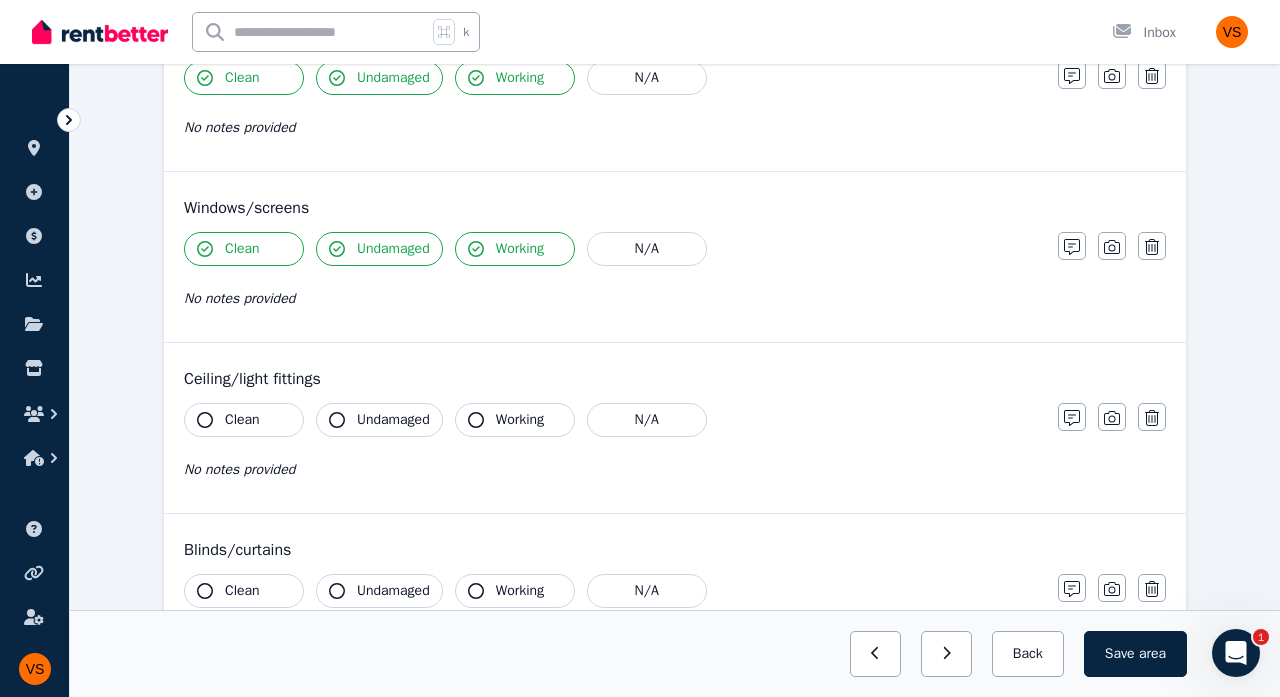 click on "Clean" at bounding box center (244, 420) 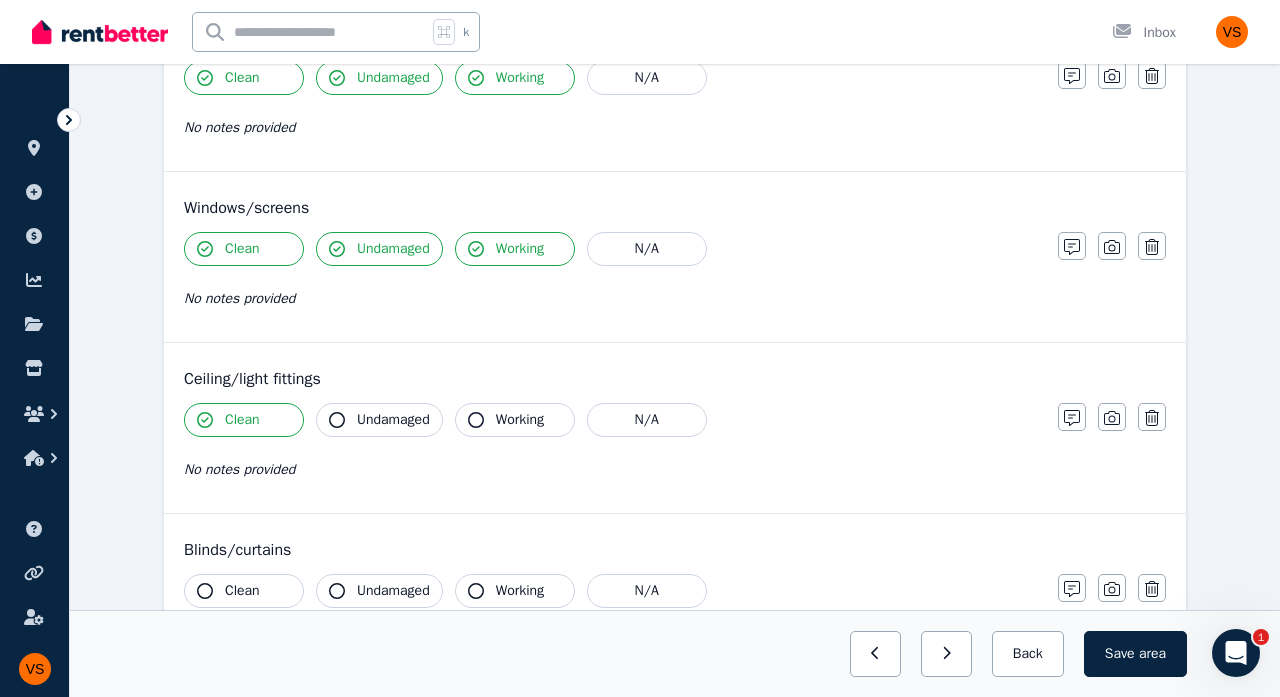 click on "Undamaged" at bounding box center (379, 420) 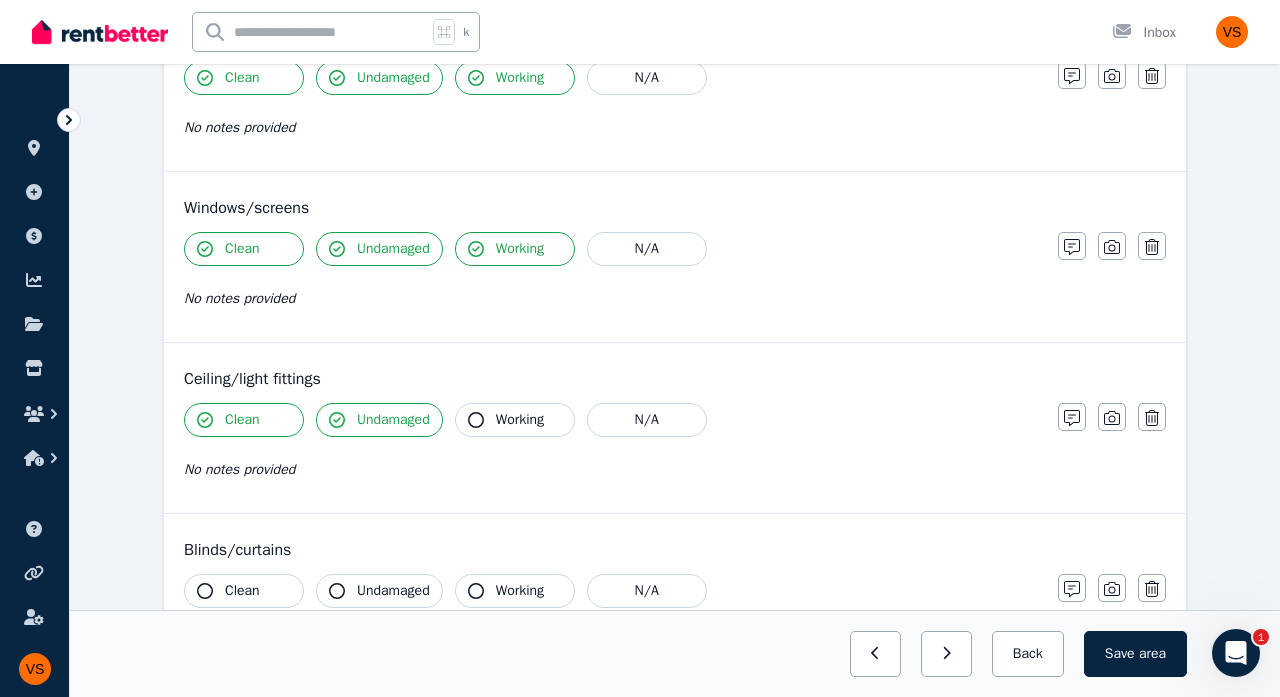 click on "Working" at bounding box center (520, 420) 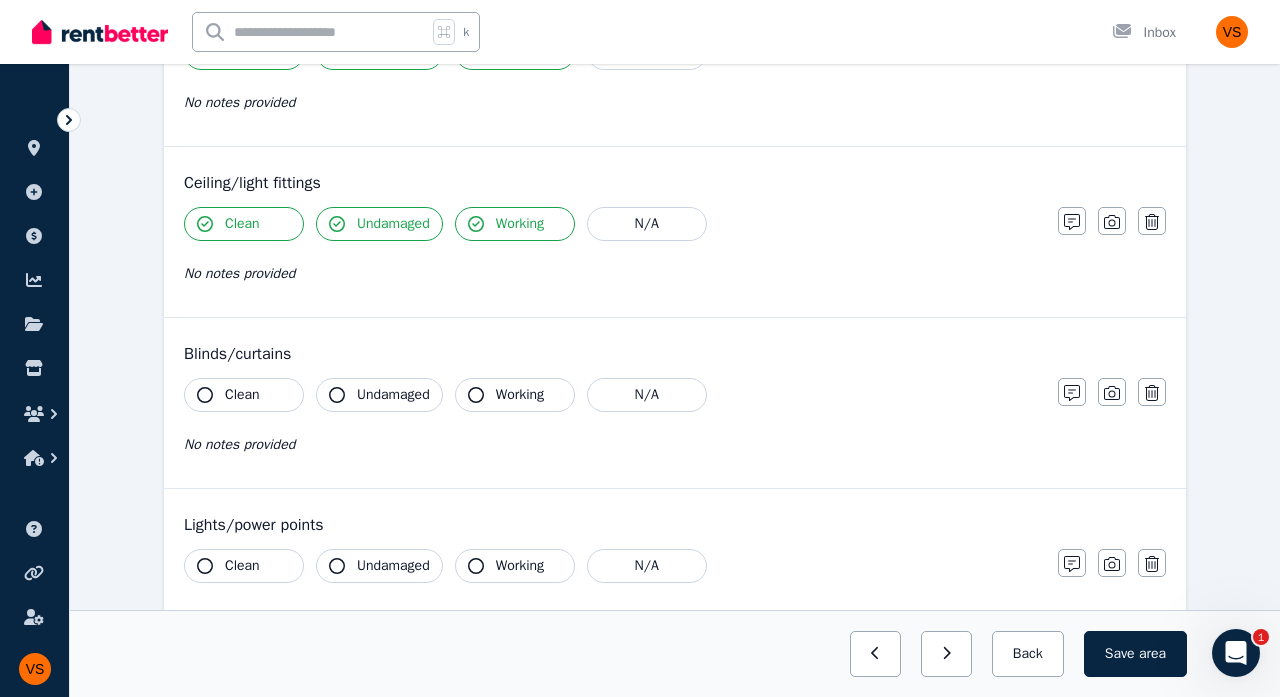 scroll, scrollTop: 678, scrollLeft: 0, axis: vertical 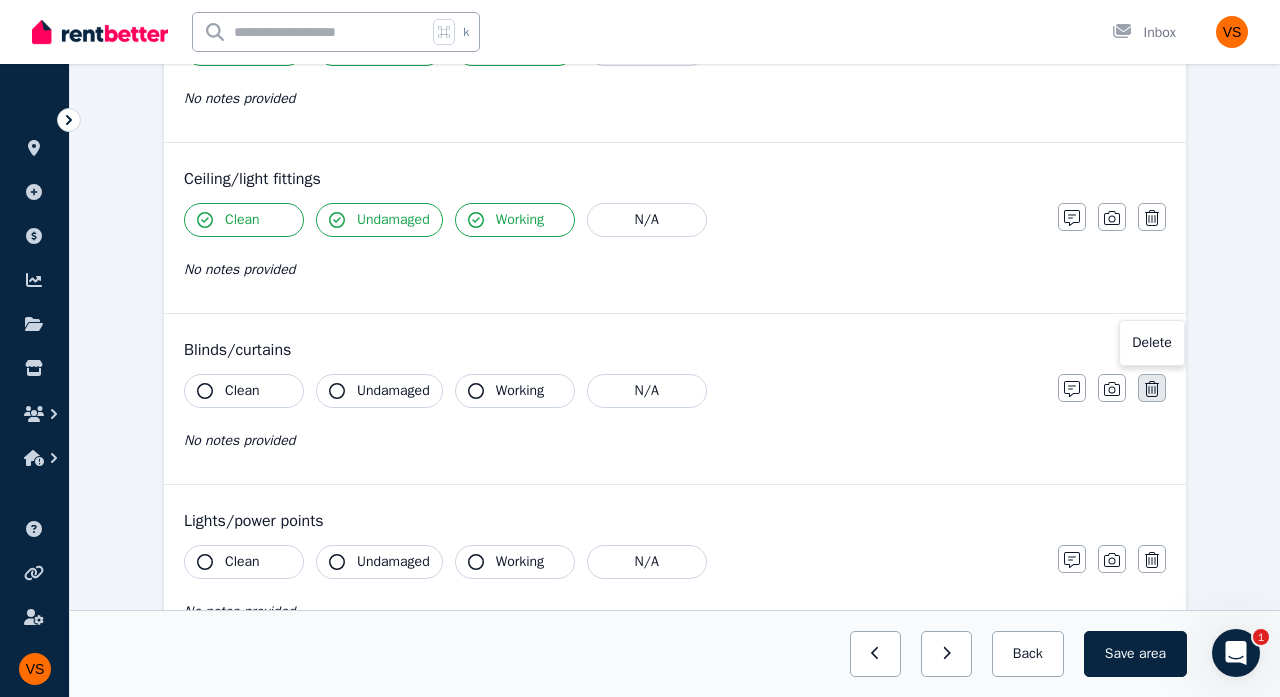 click at bounding box center (1152, 388) 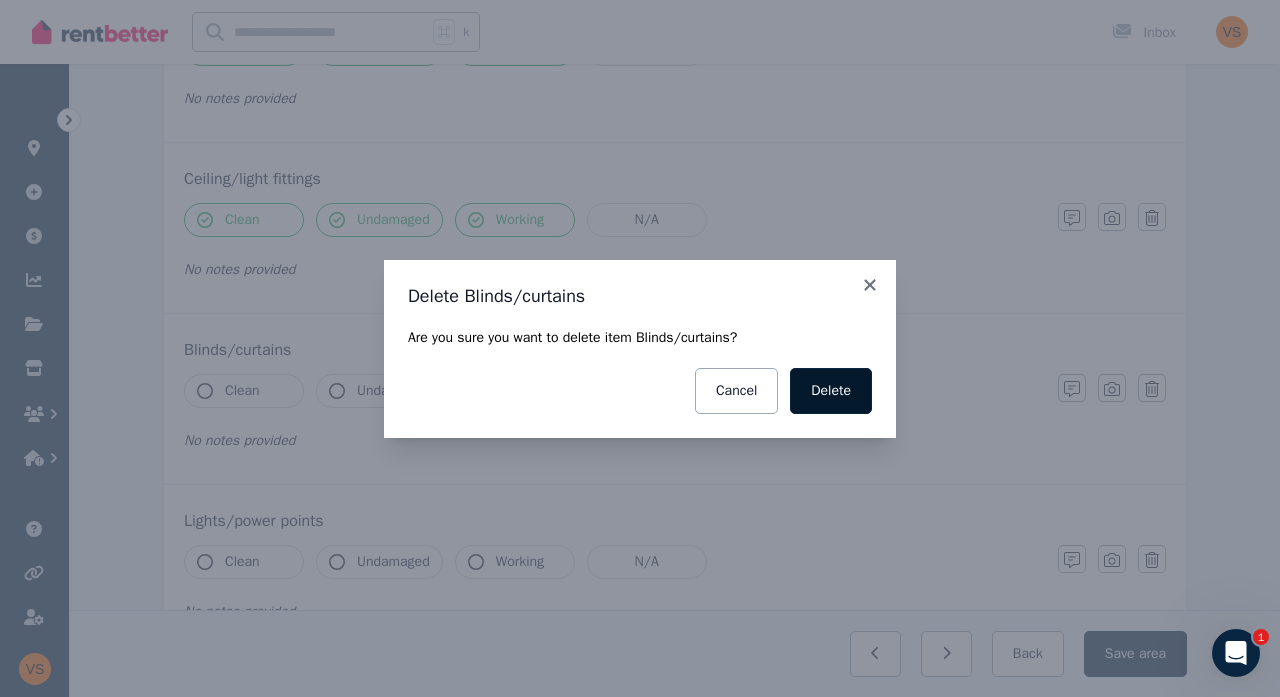 click on "Delete" at bounding box center (831, 391) 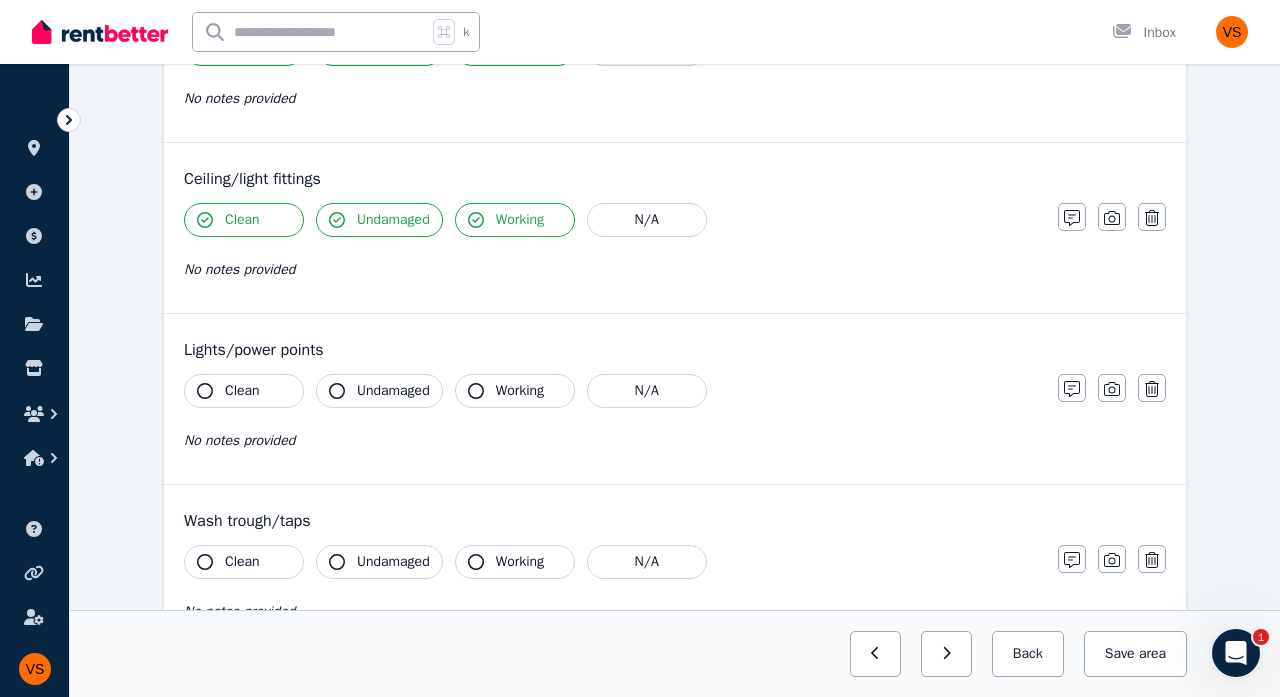 click on "Clean" at bounding box center (244, 391) 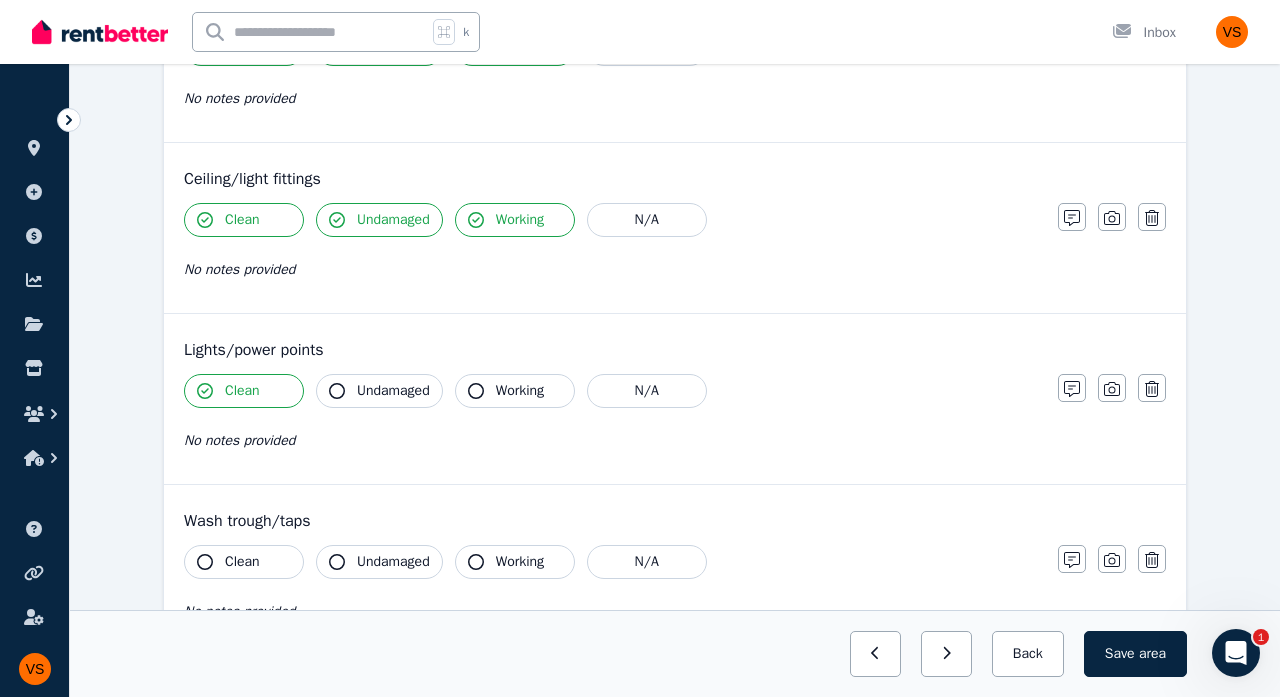 click on "Undamaged" at bounding box center [393, 391] 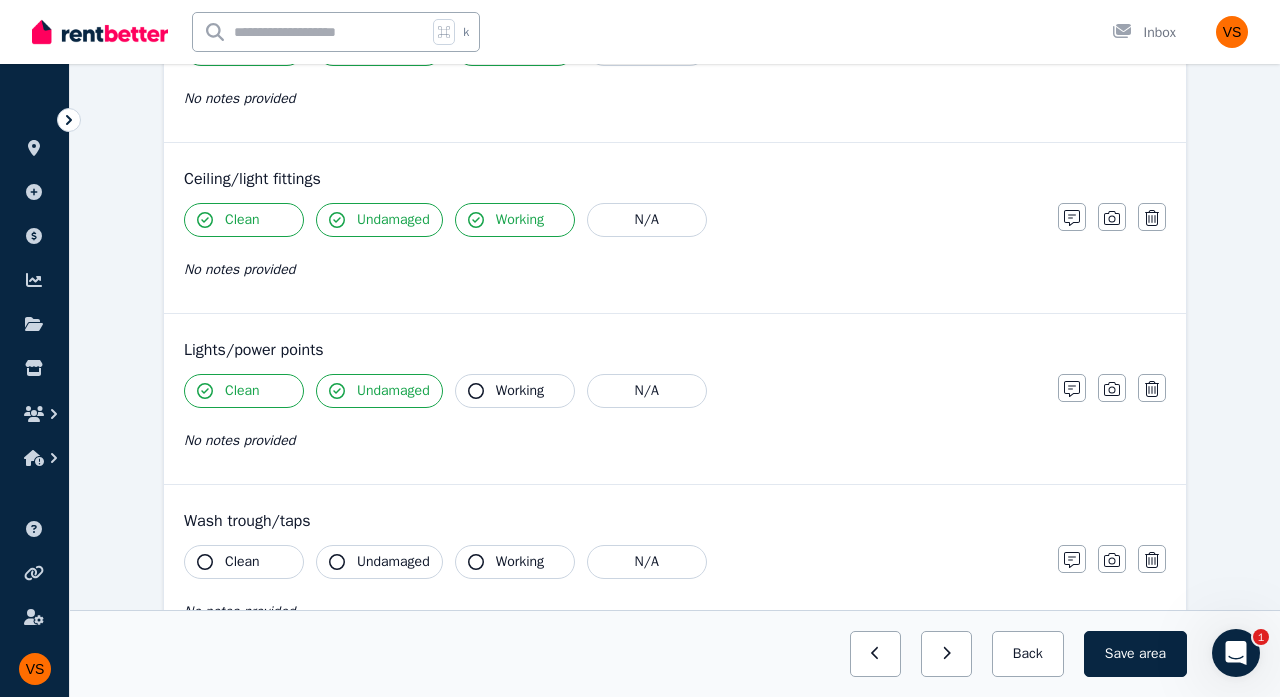 click on "Working" at bounding box center (515, 391) 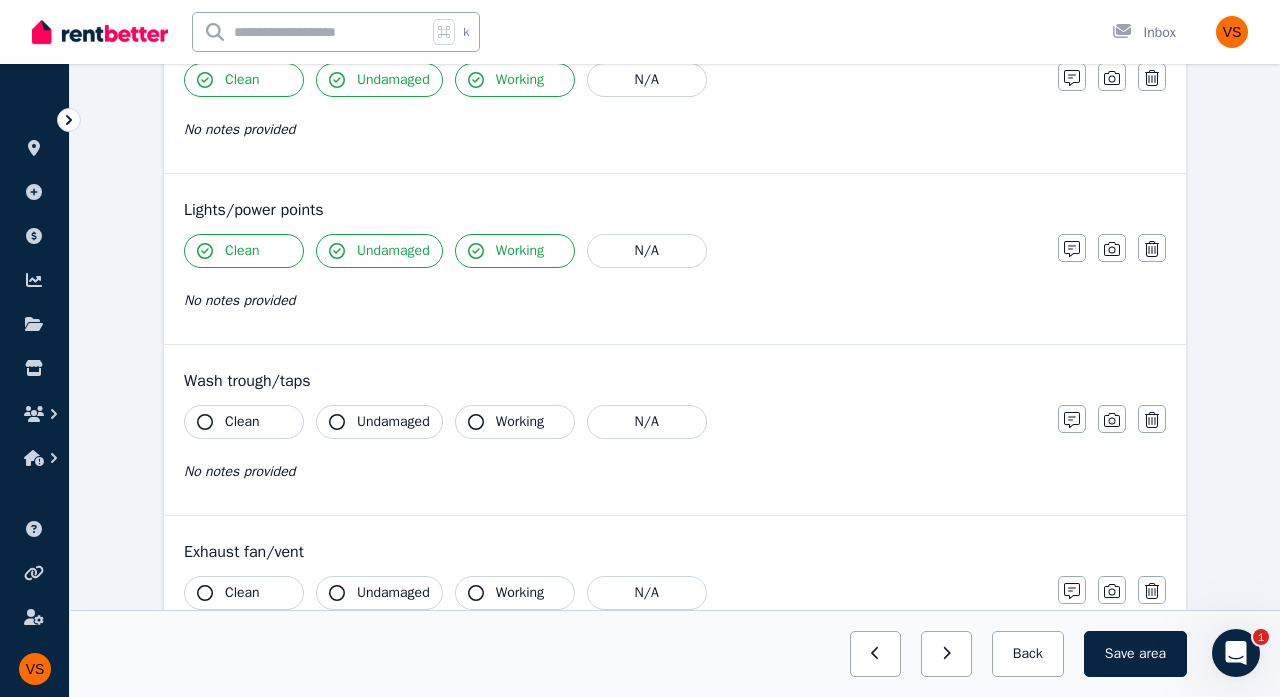 scroll, scrollTop: 832, scrollLeft: 0, axis: vertical 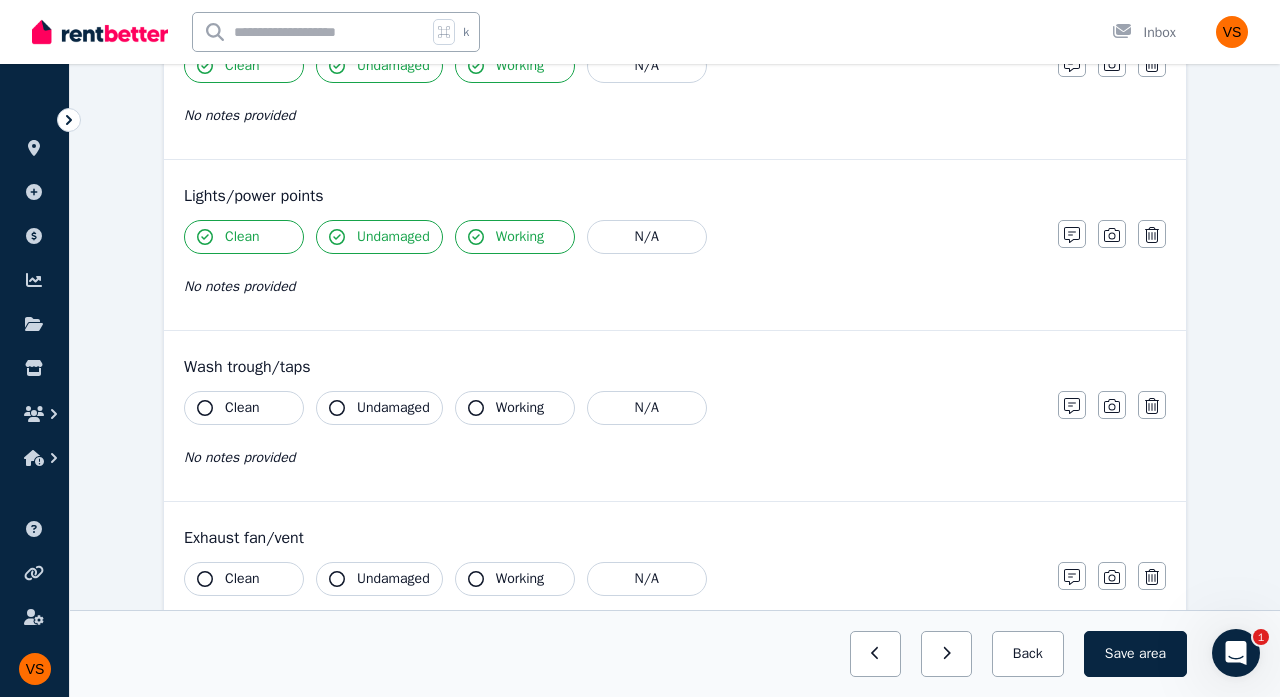 click on "Clean" at bounding box center (242, 408) 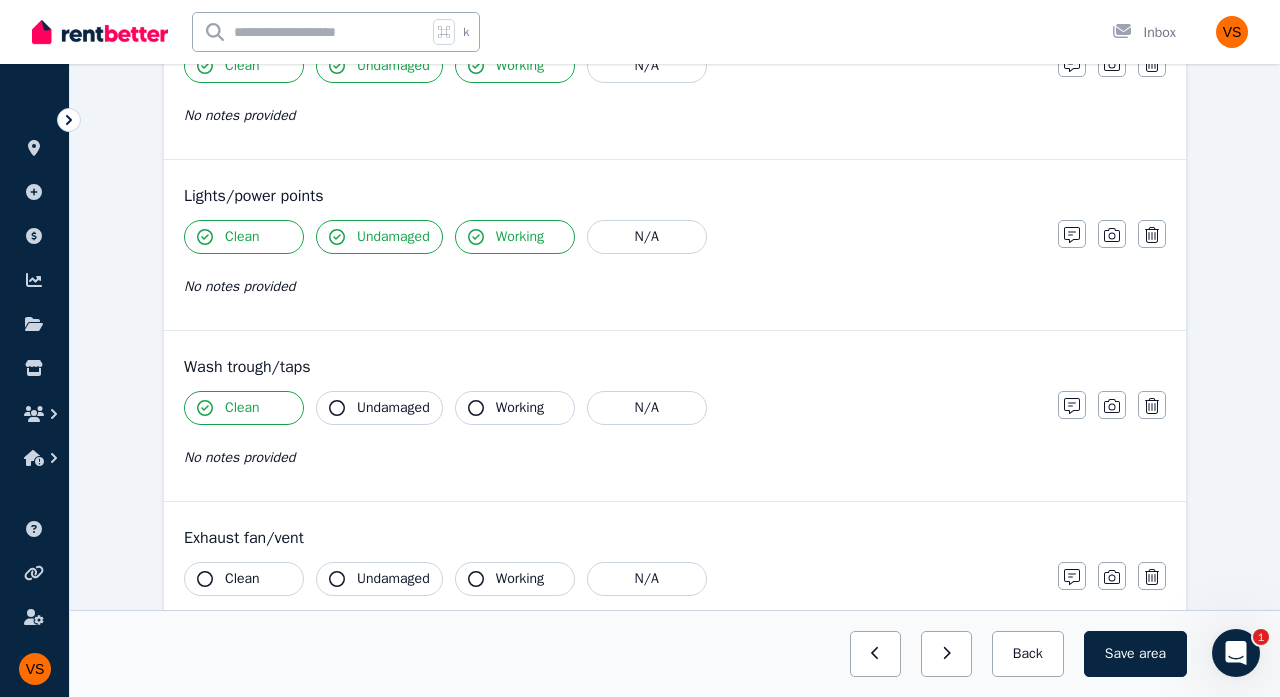 click on "Undamaged" at bounding box center [393, 408] 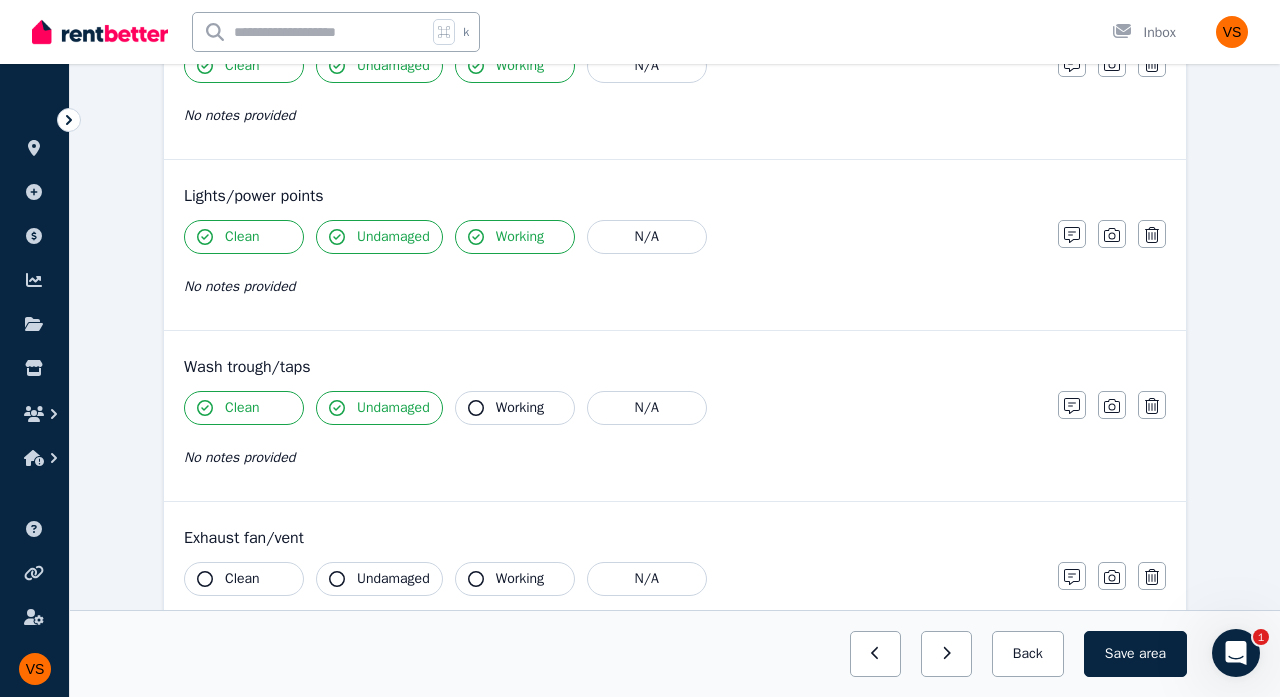 click on "Working" at bounding box center [515, 408] 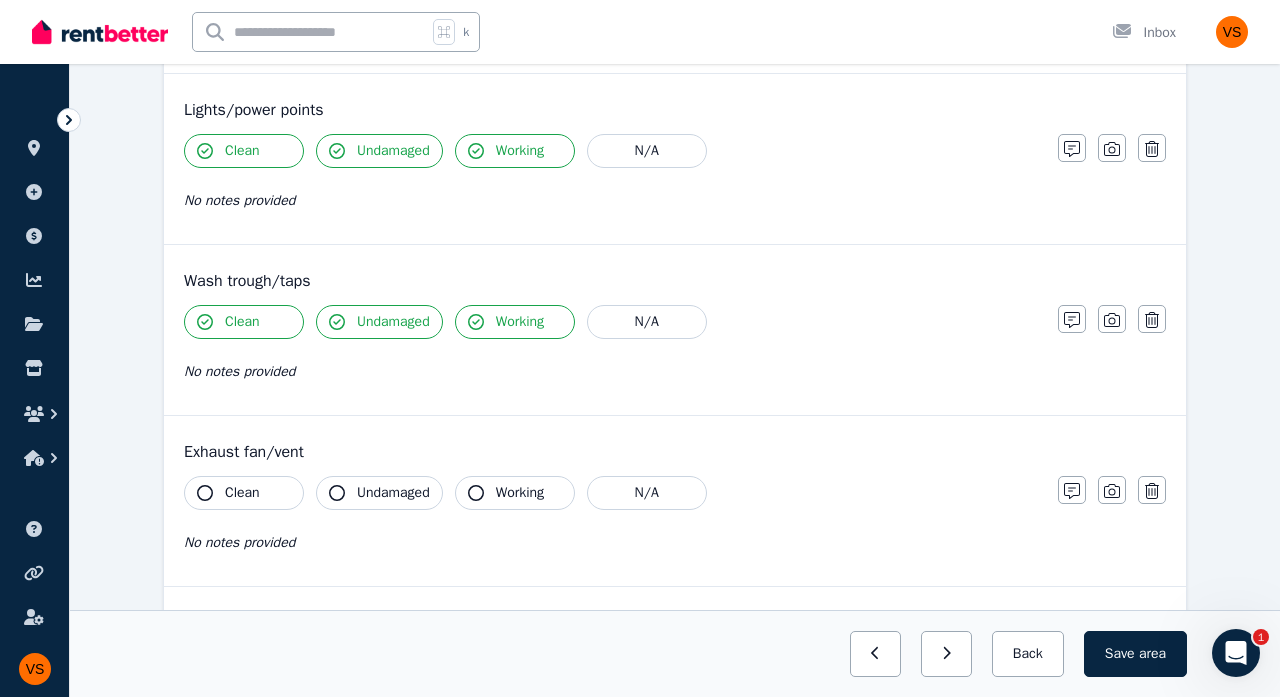 scroll, scrollTop: 963, scrollLeft: 0, axis: vertical 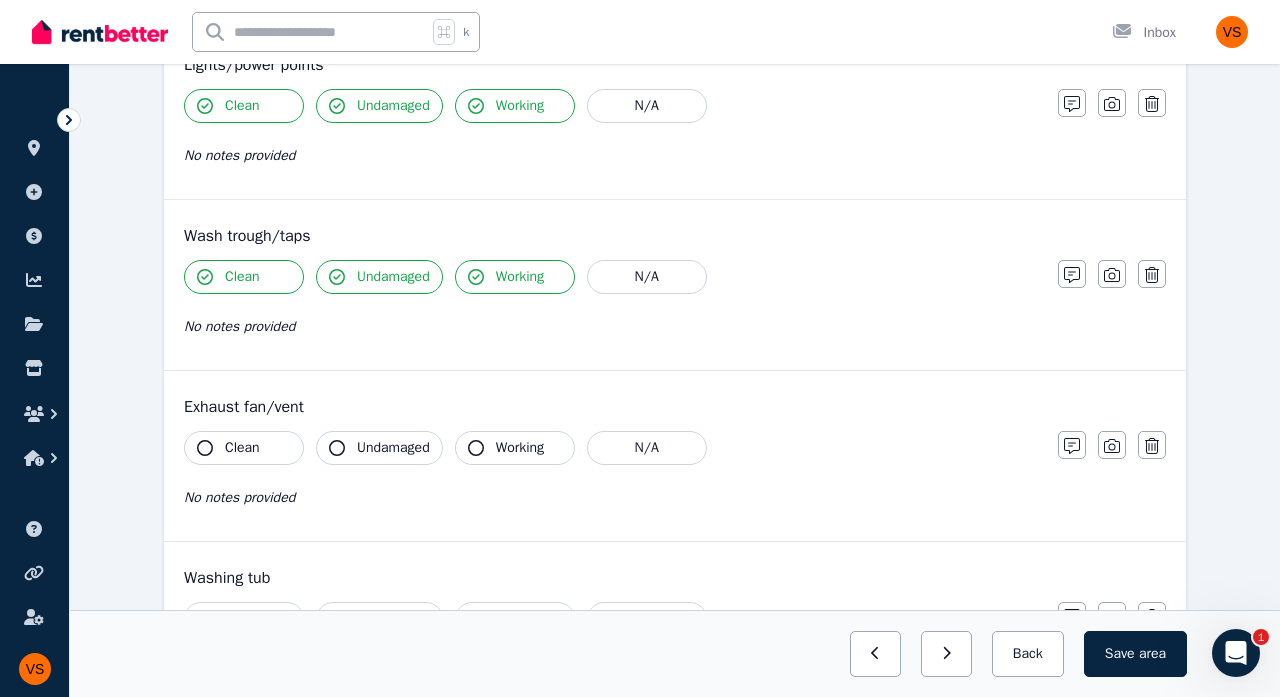 click on "Clean" at bounding box center (242, 448) 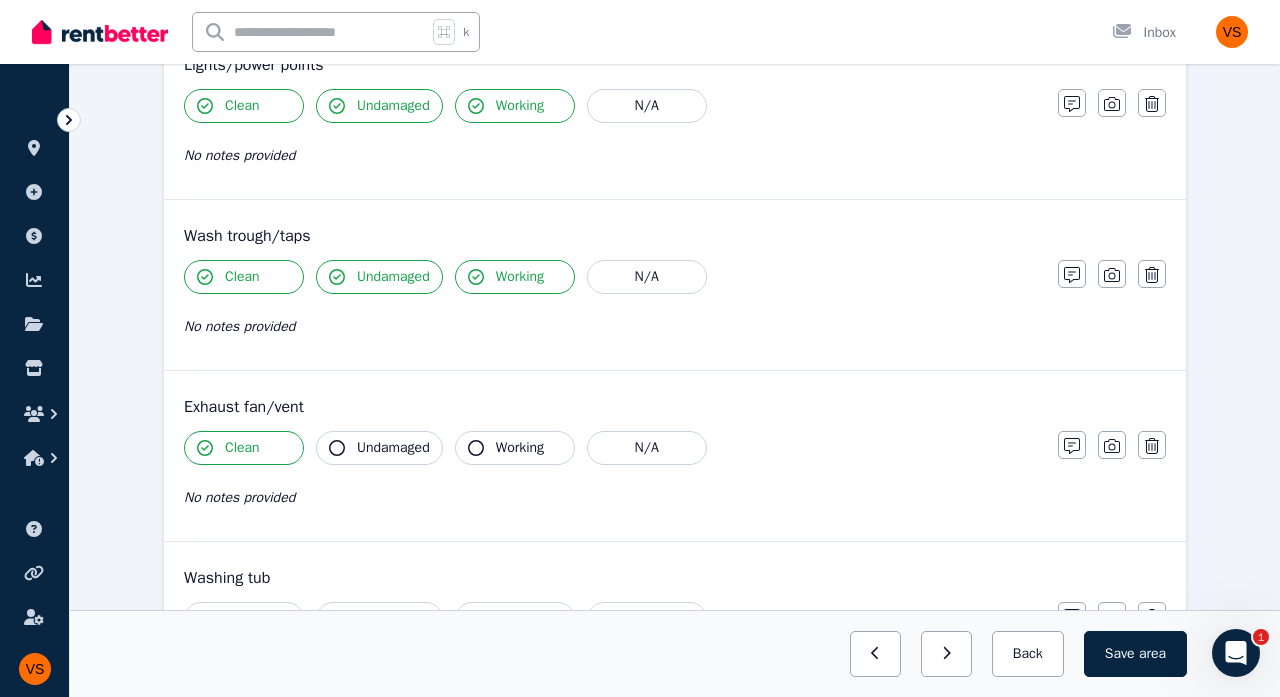 click on "Undamaged" at bounding box center [393, 448] 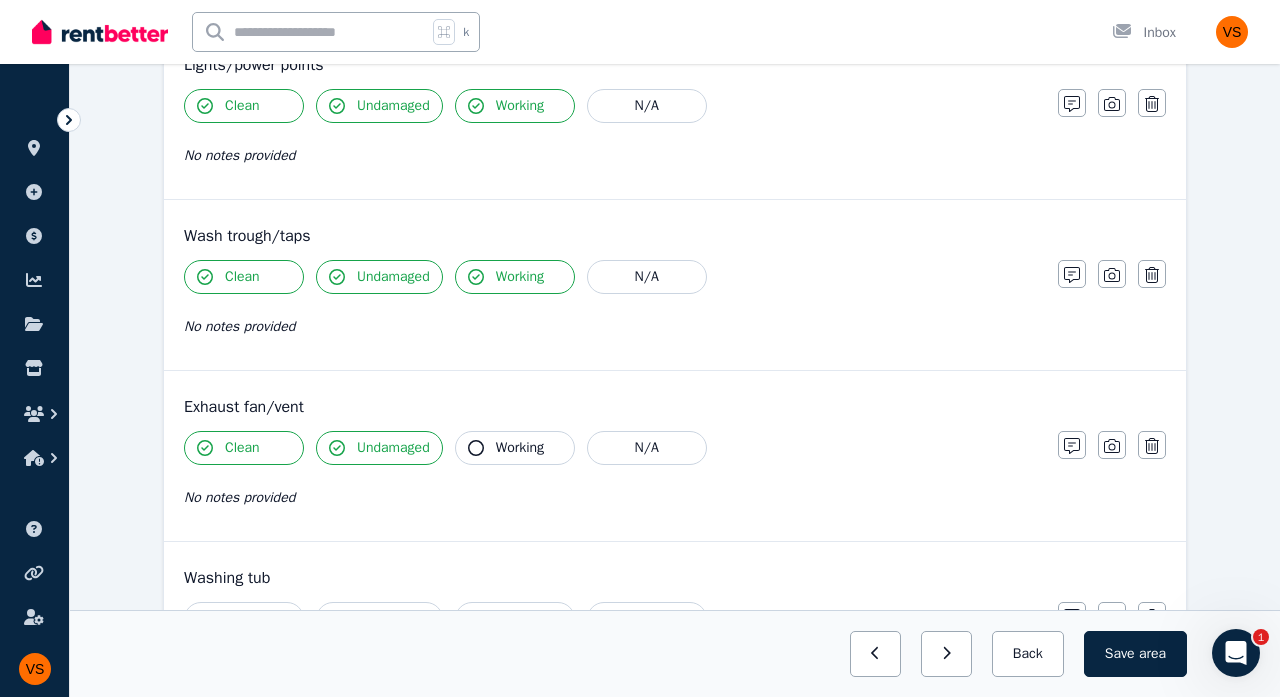 click on "Working" at bounding box center [520, 448] 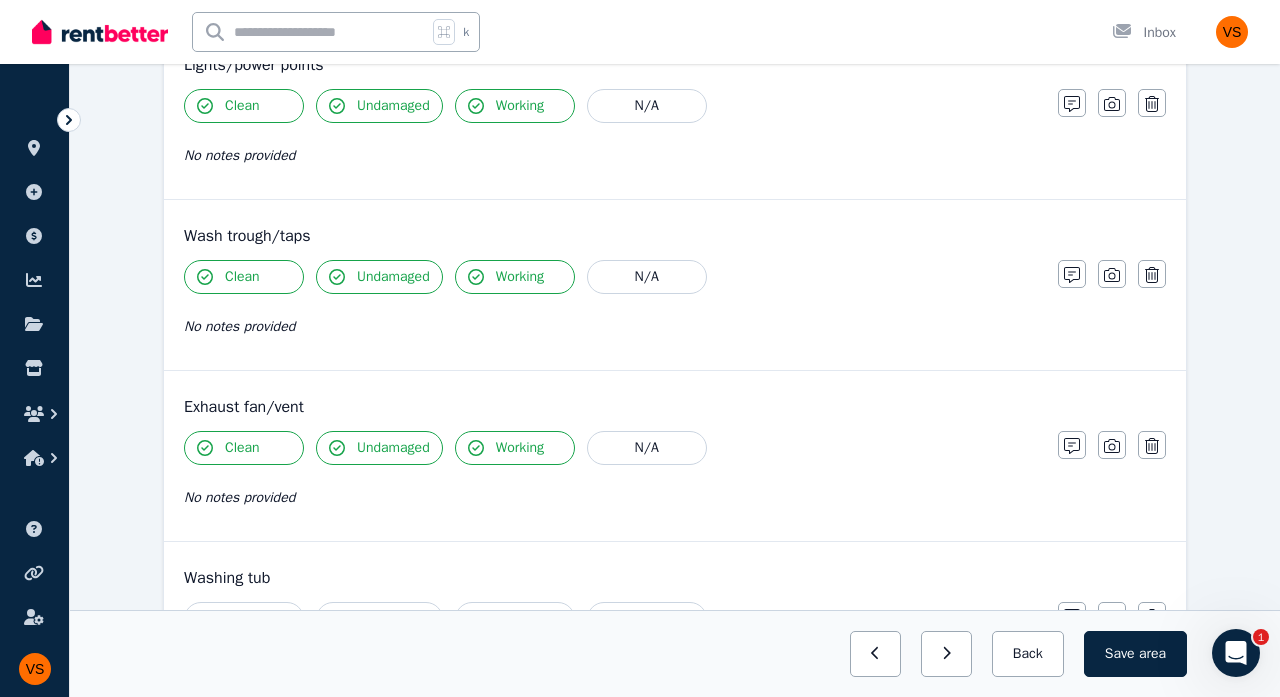 scroll, scrollTop: 1132, scrollLeft: 0, axis: vertical 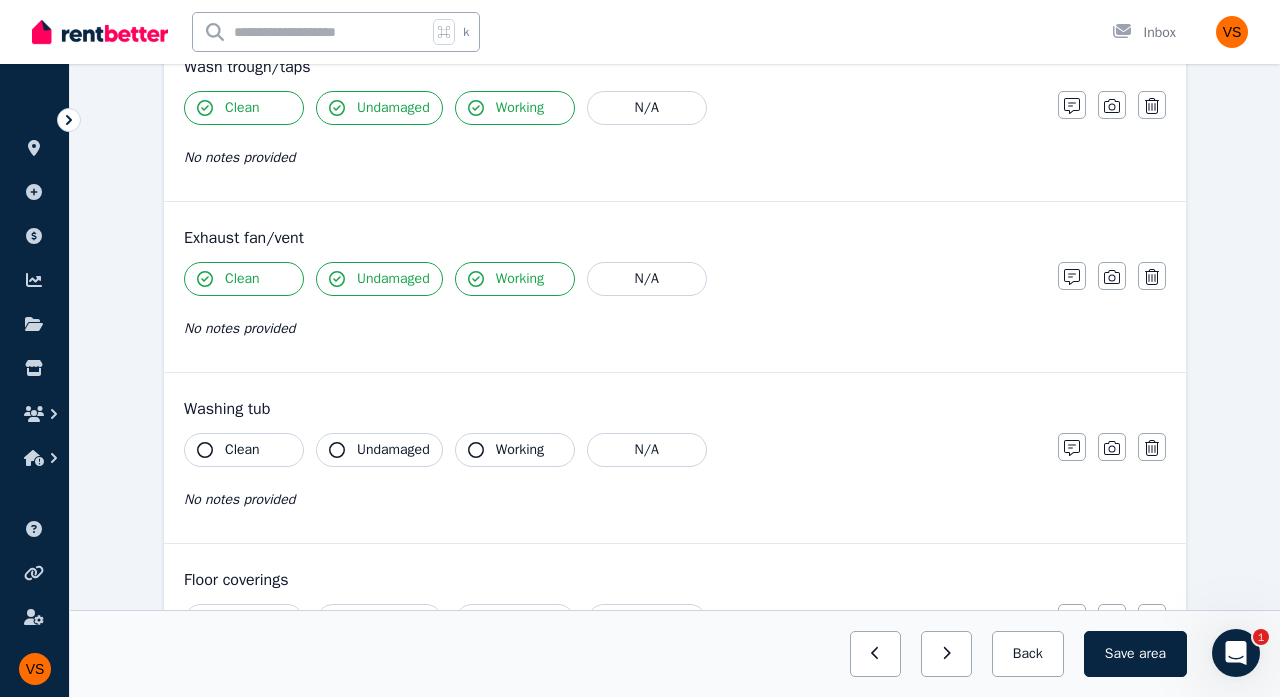 click on "Clean" at bounding box center [242, 450] 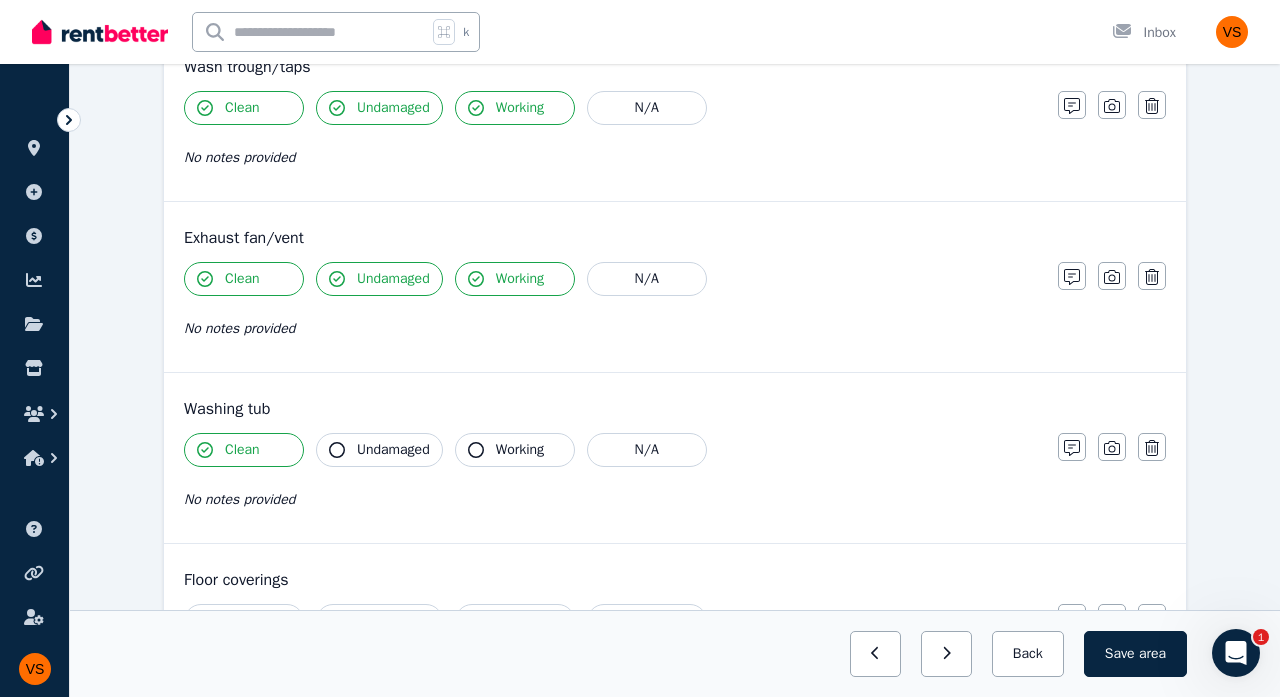 click on "Undamaged" at bounding box center [393, 450] 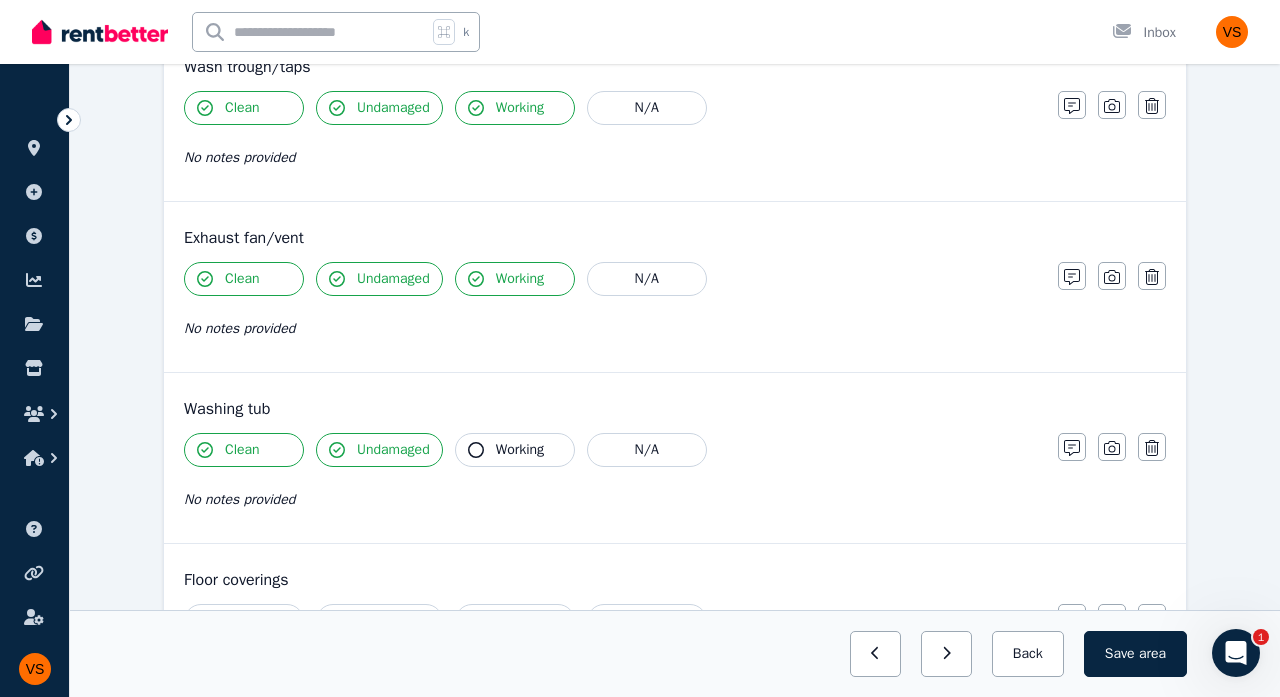 click on "Working" at bounding box center [520, 450] 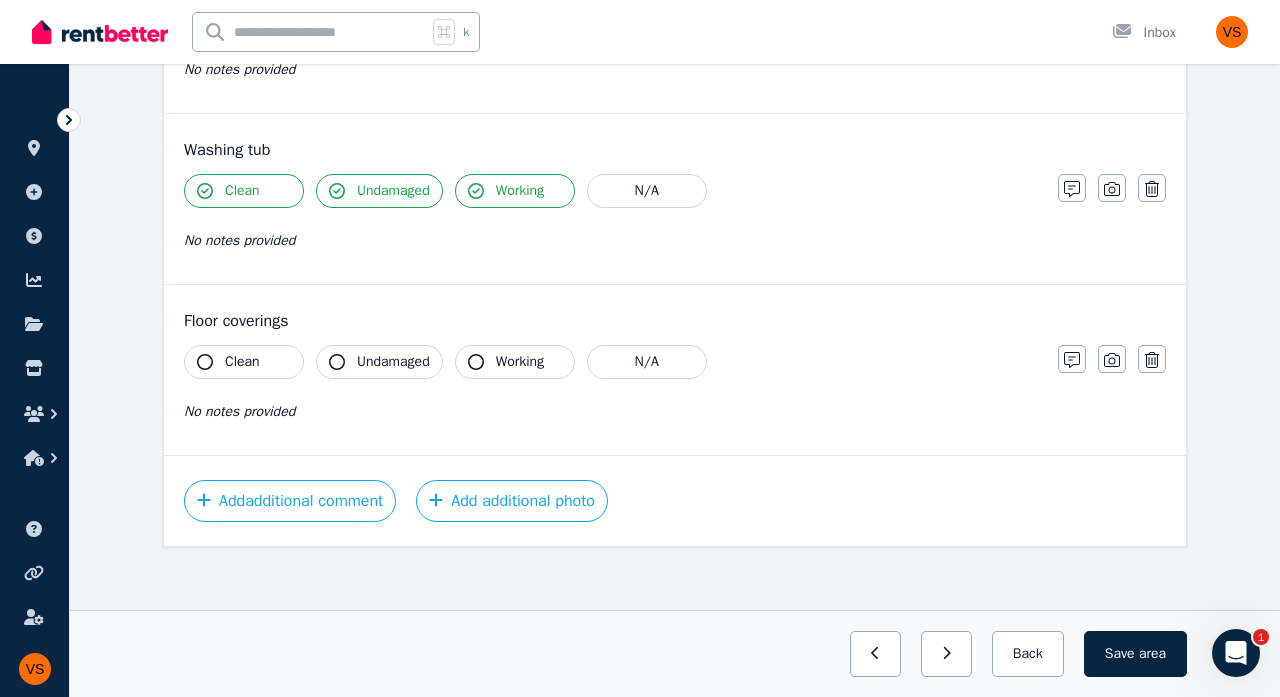 scroll, scrollTop: 1394, scrollLeft: 0, axis: vertical 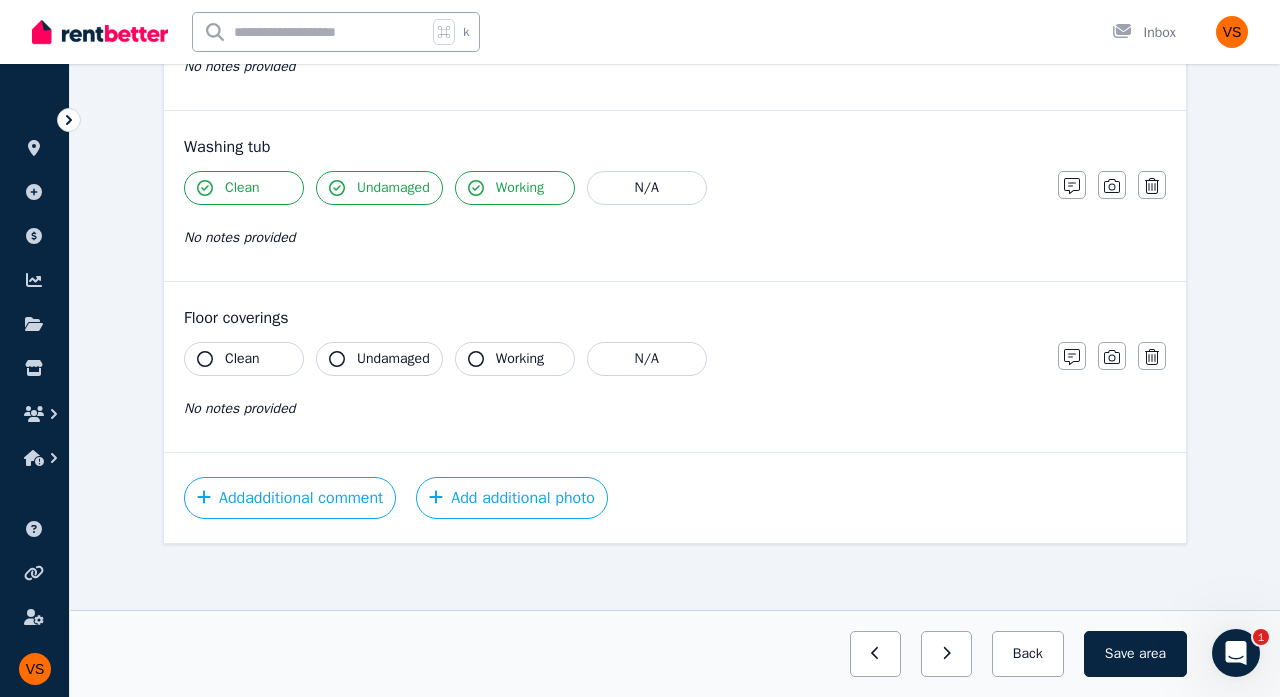 click on "Clean" at bounding box center [244, 359] 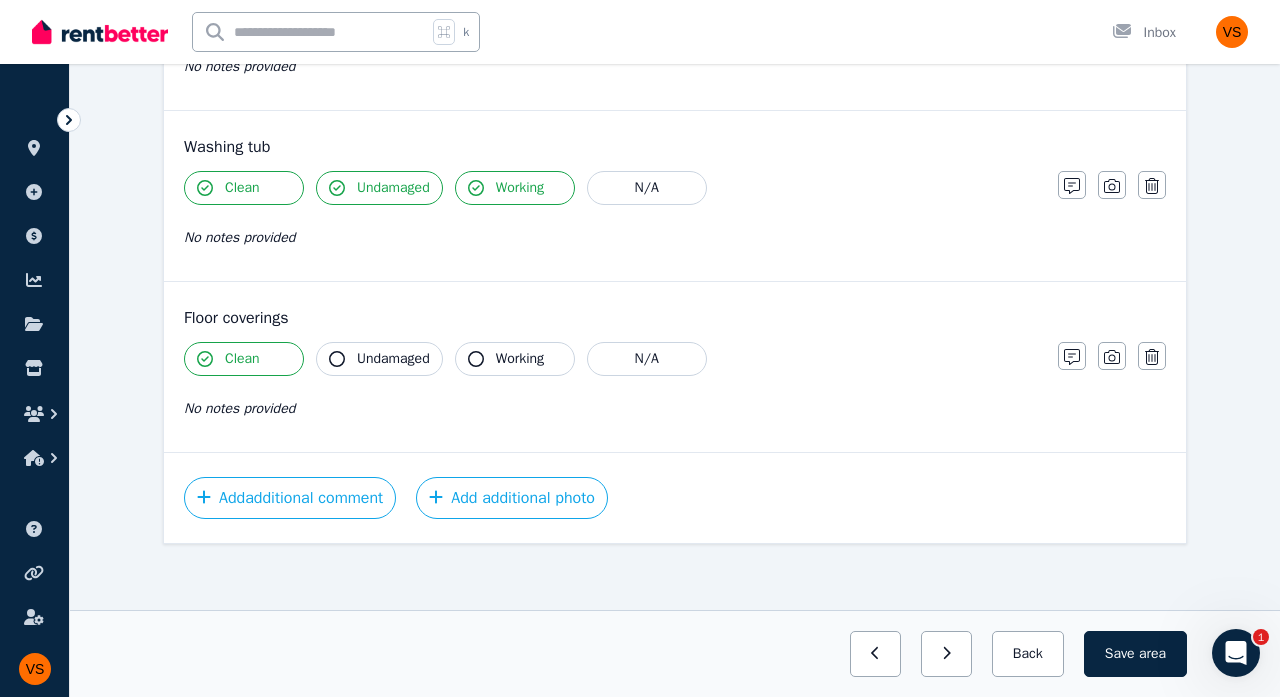 click on "Undamaged" at bounding box center (393, 359) 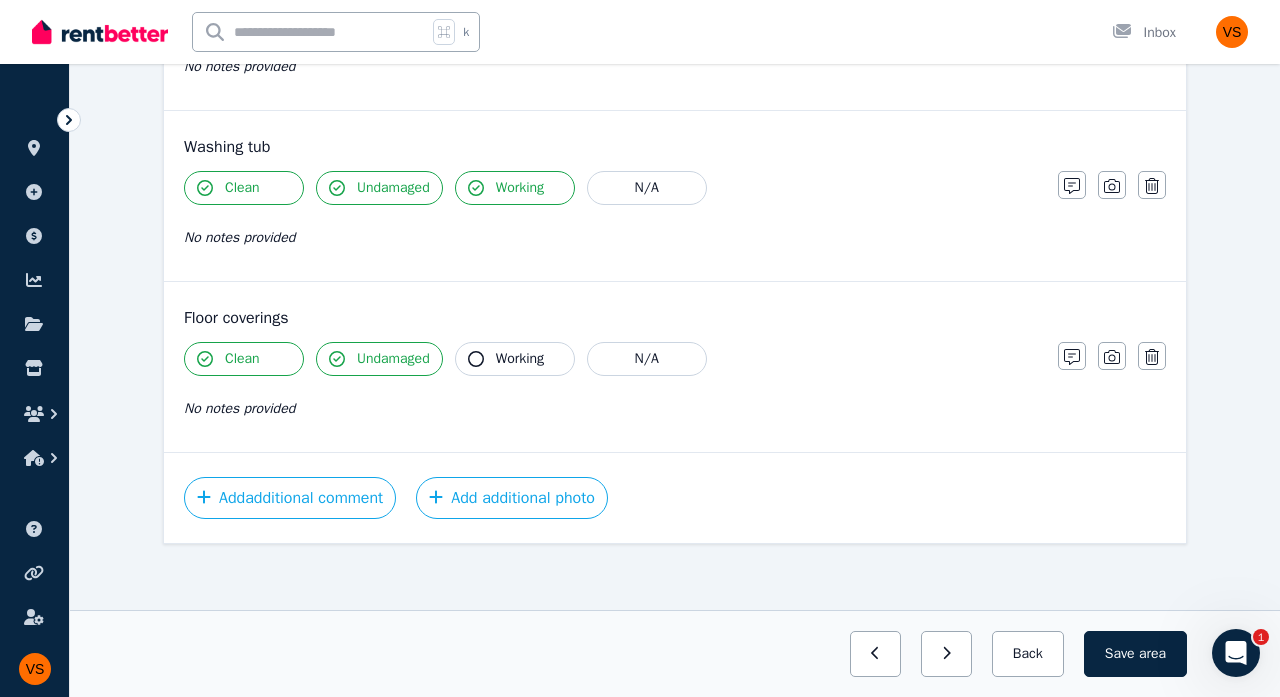 click on "Working" at bounding box center (520, 359) 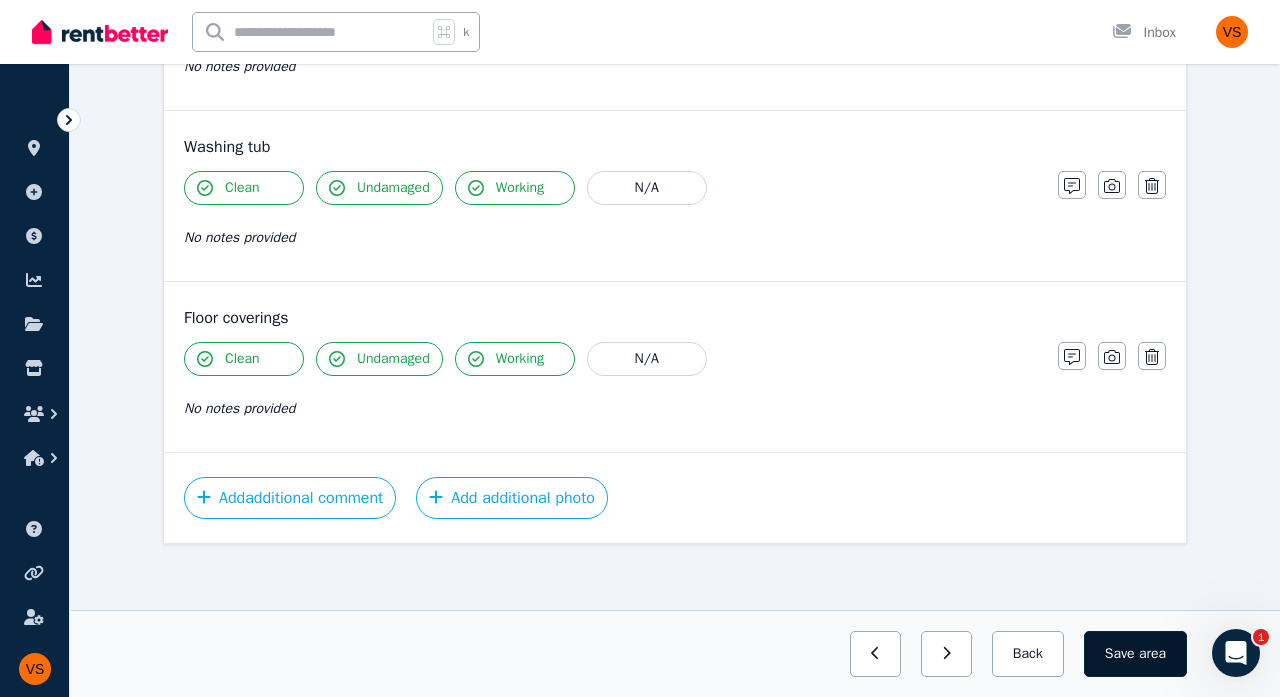 click on "Save   area" at bounding box center (1135, 654) 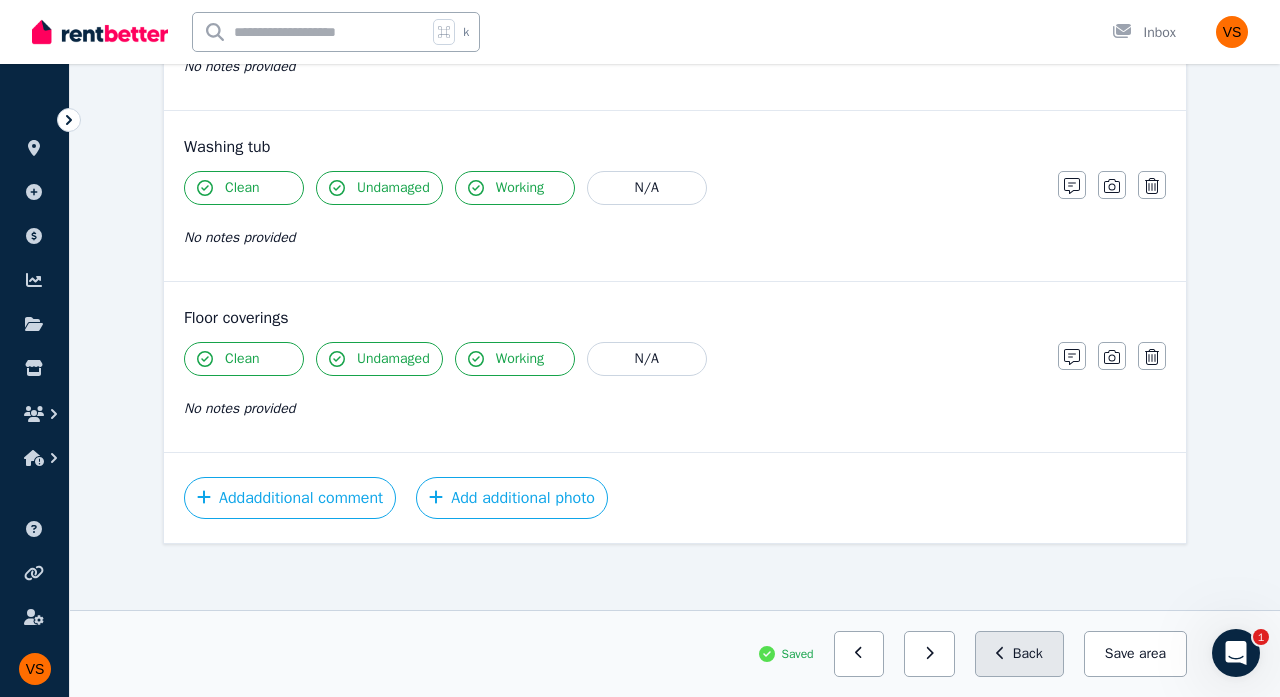 click on "Back" at bounding box center (1019, 654) 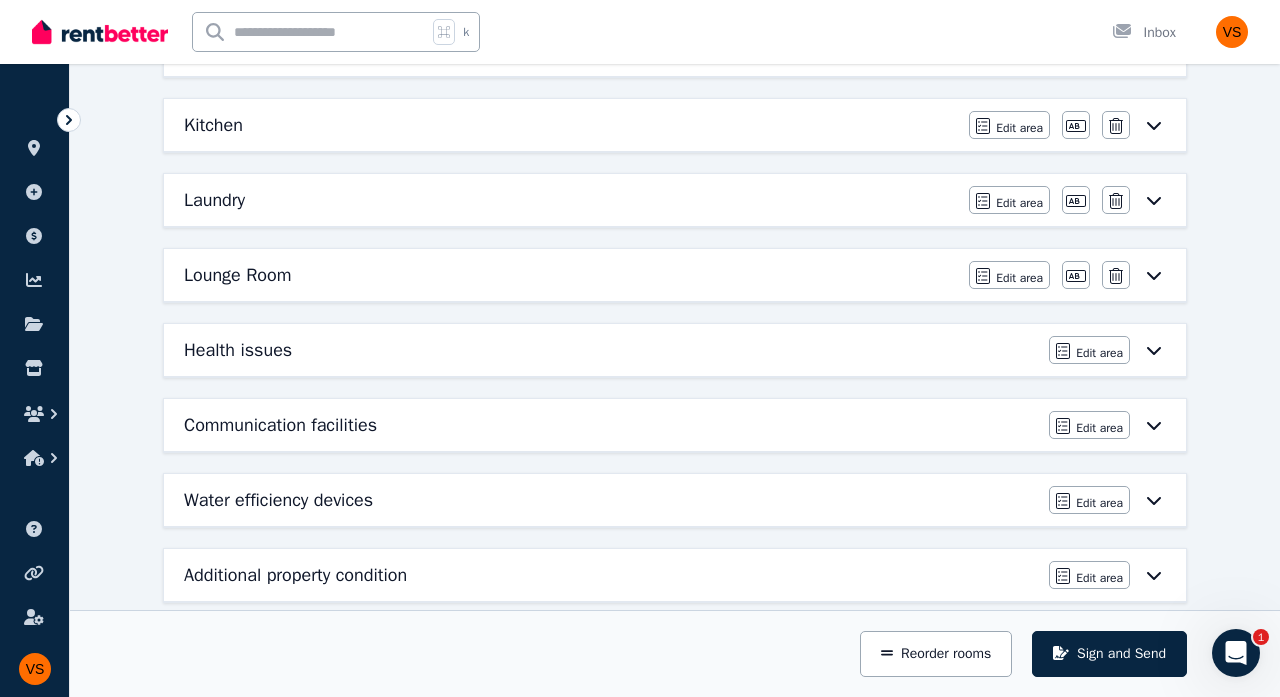 scroll, scrollTop: 853, scrollLeft: 0, axis: vertical 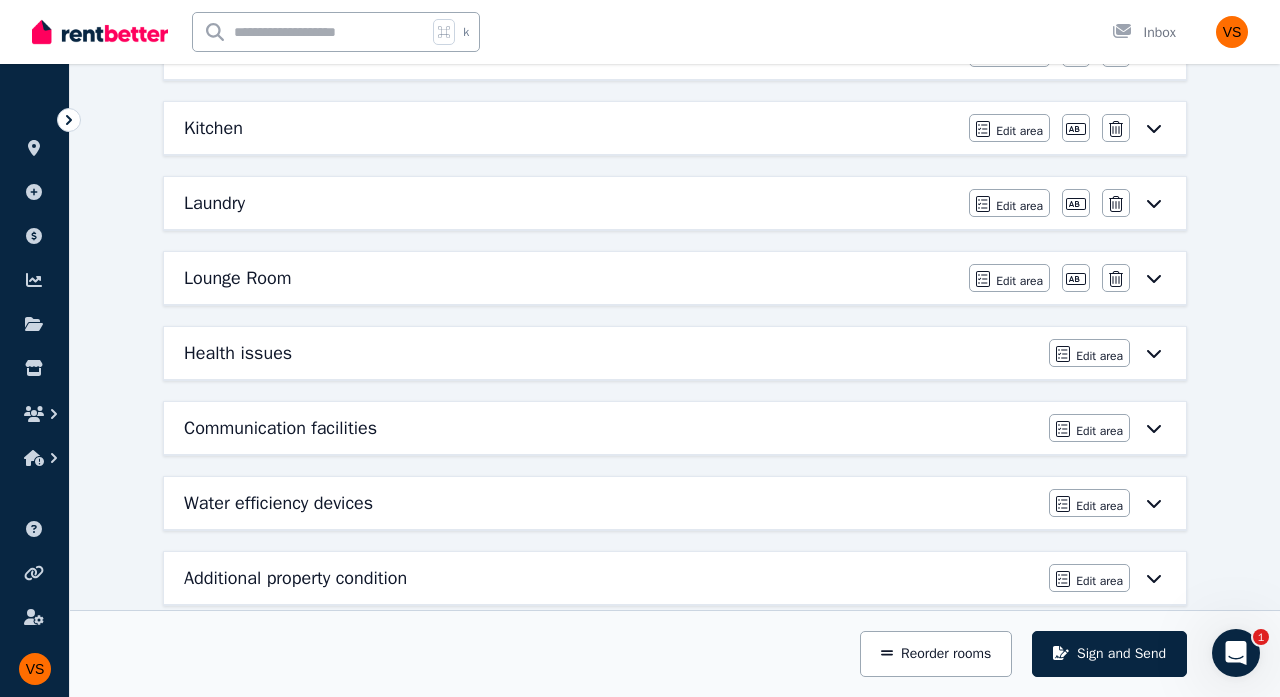 click 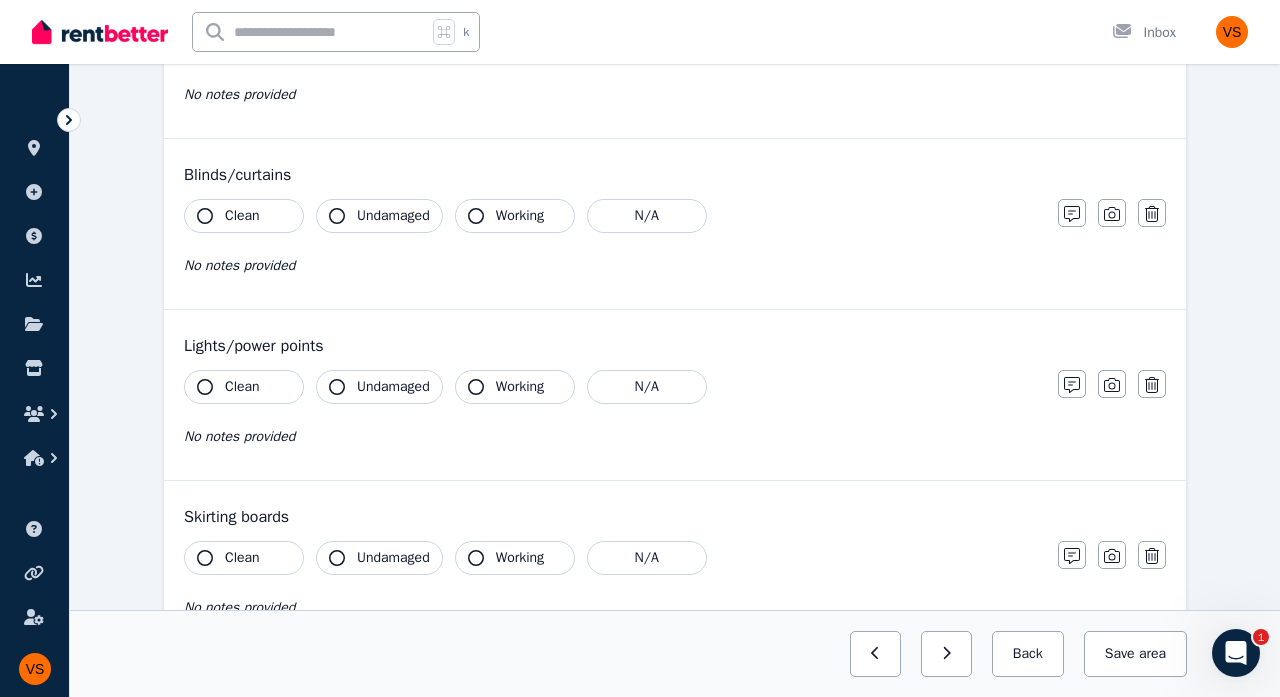 scroll, scrollTop: 0, scrollLeft: 0, axis: both 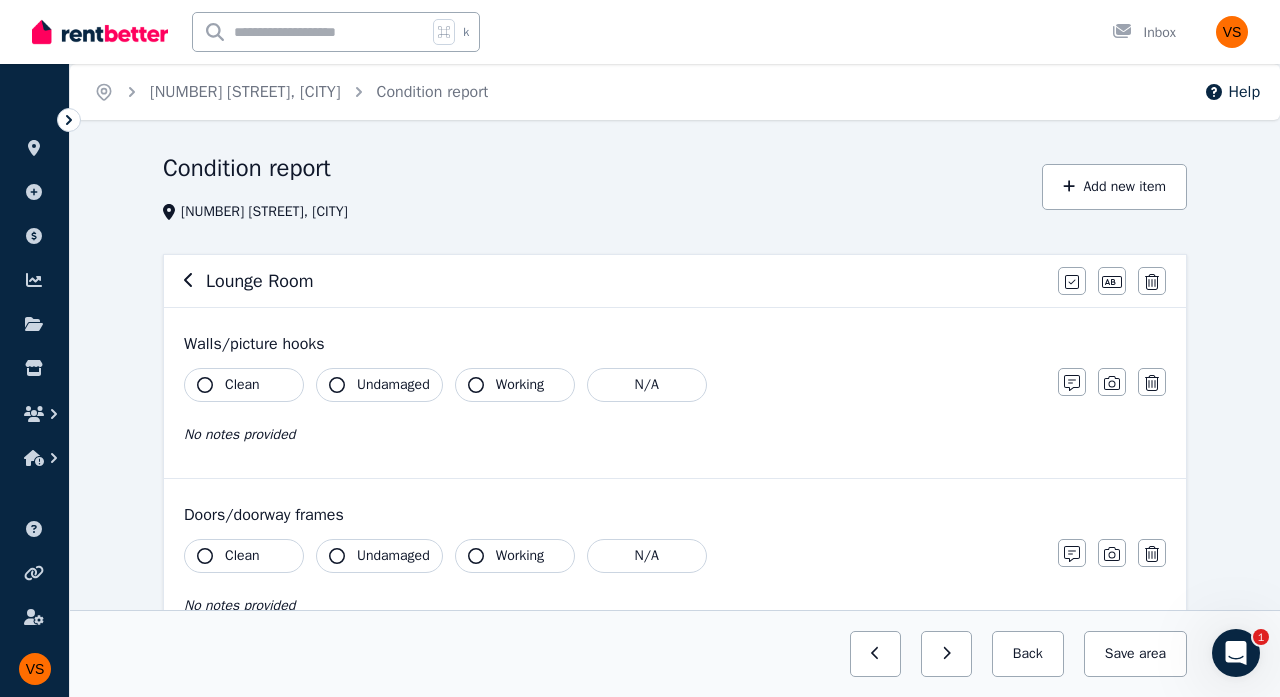 click on "Clean" at bounding box center [244, 385] 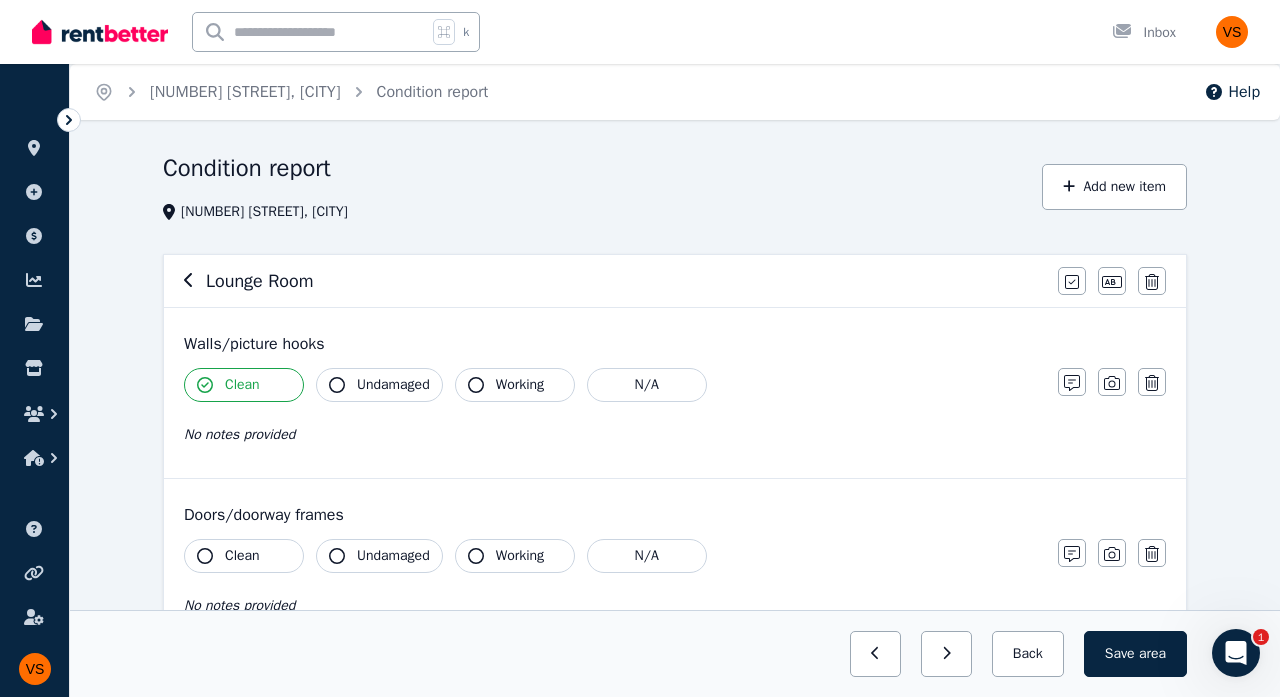 click on "Undamaged" at bounding box center (393, 385) 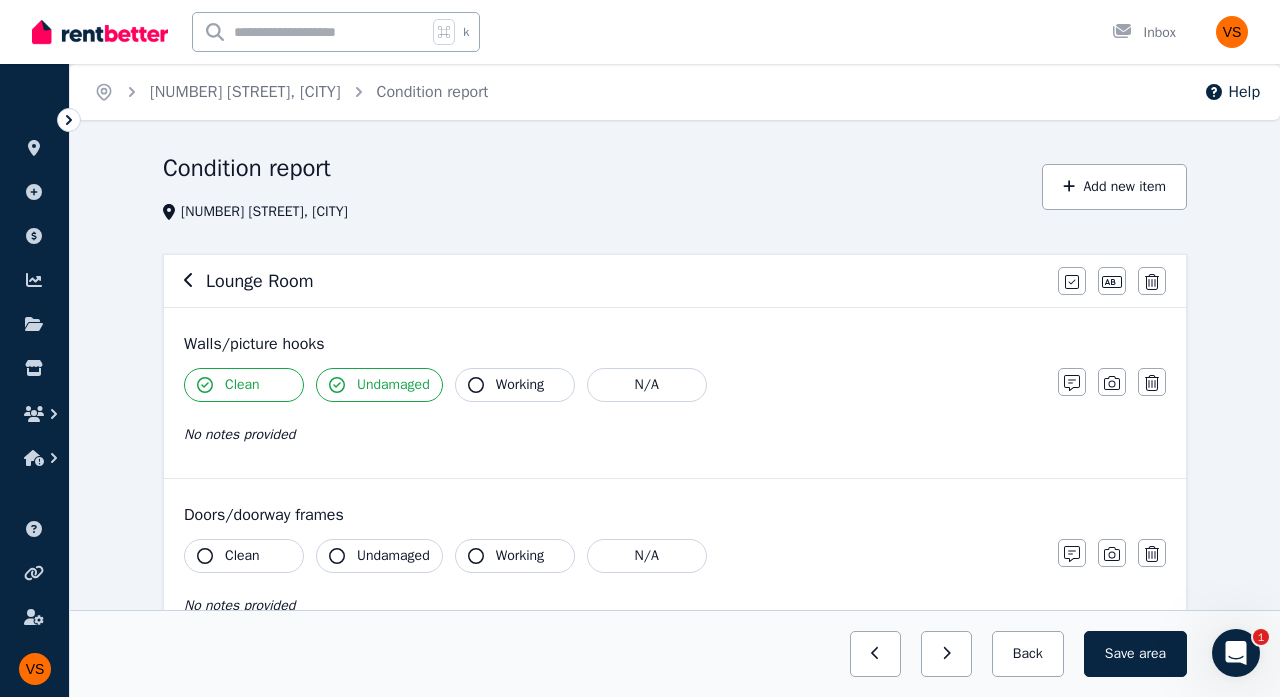 click 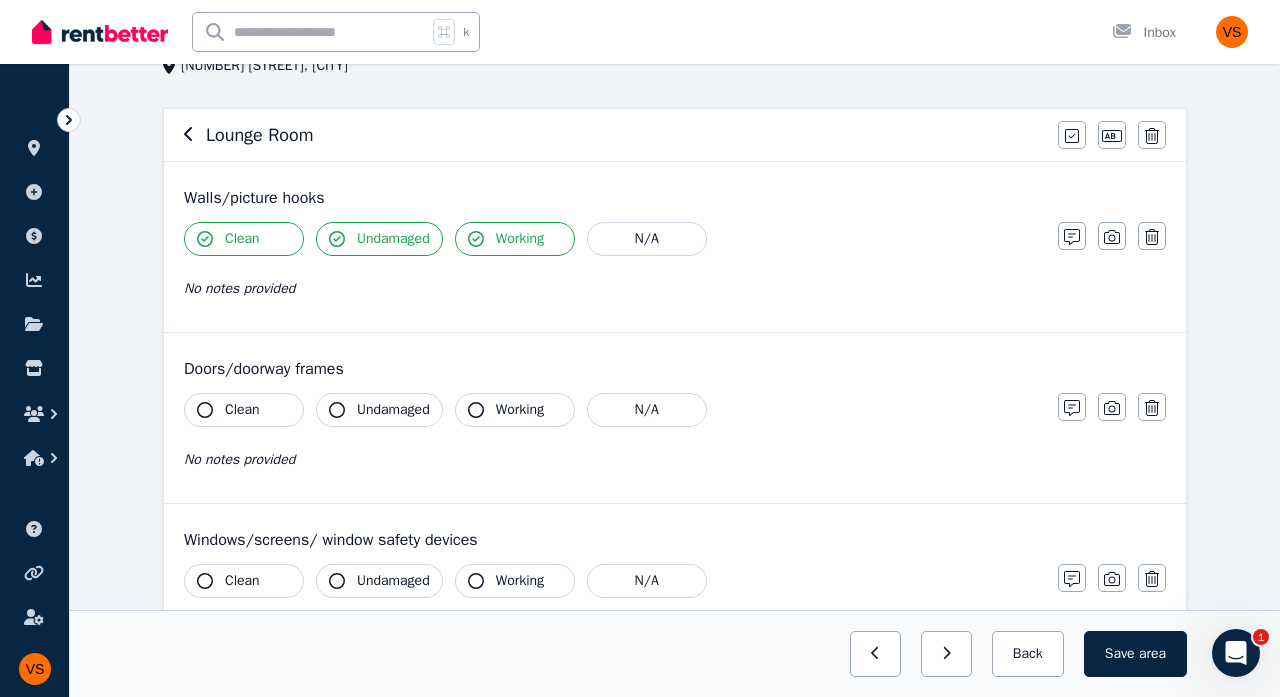 scroll, scrollTop: 151, scrollLeft: 0, axis: vertical 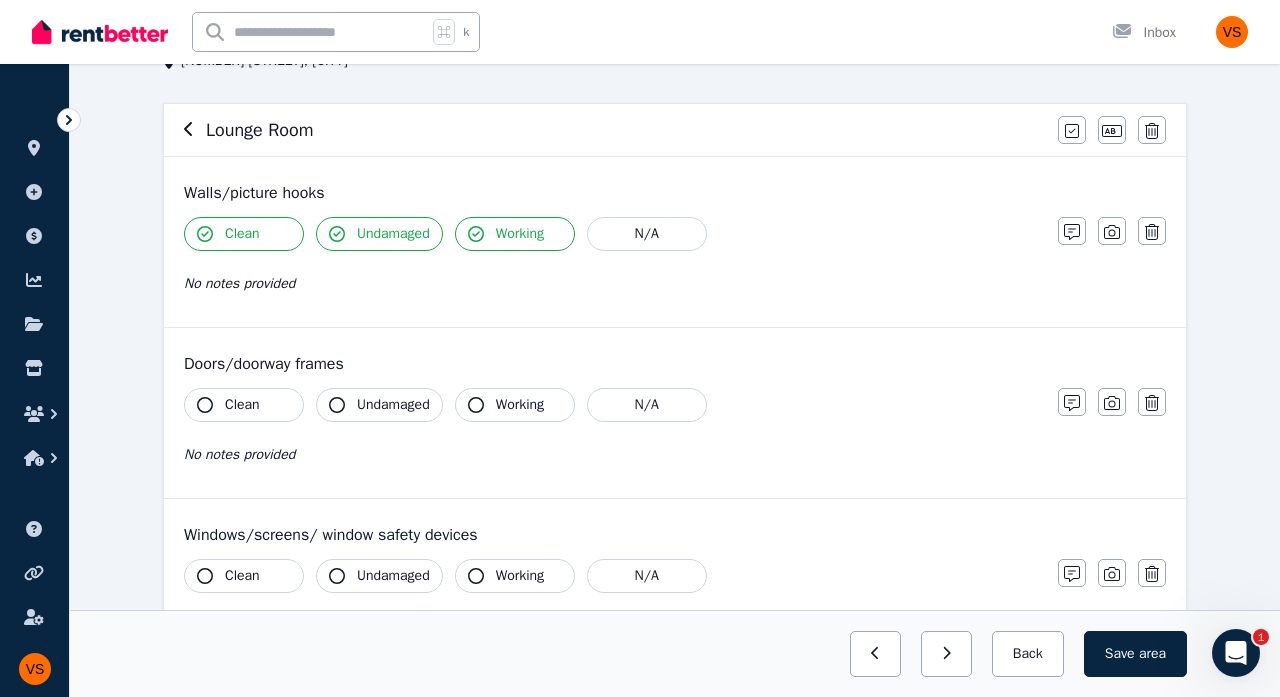 click on "Clean" at bounding box center [242, 405] 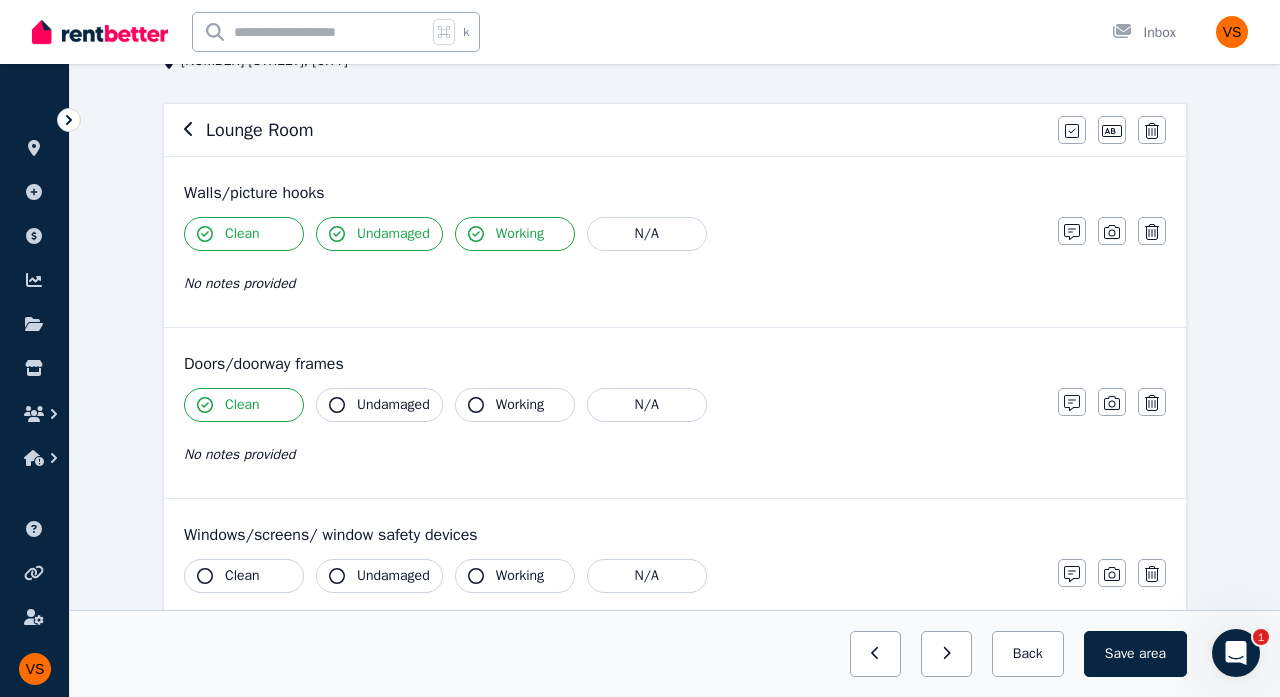 click on "Undamaged" at bounding box center [393, 405] 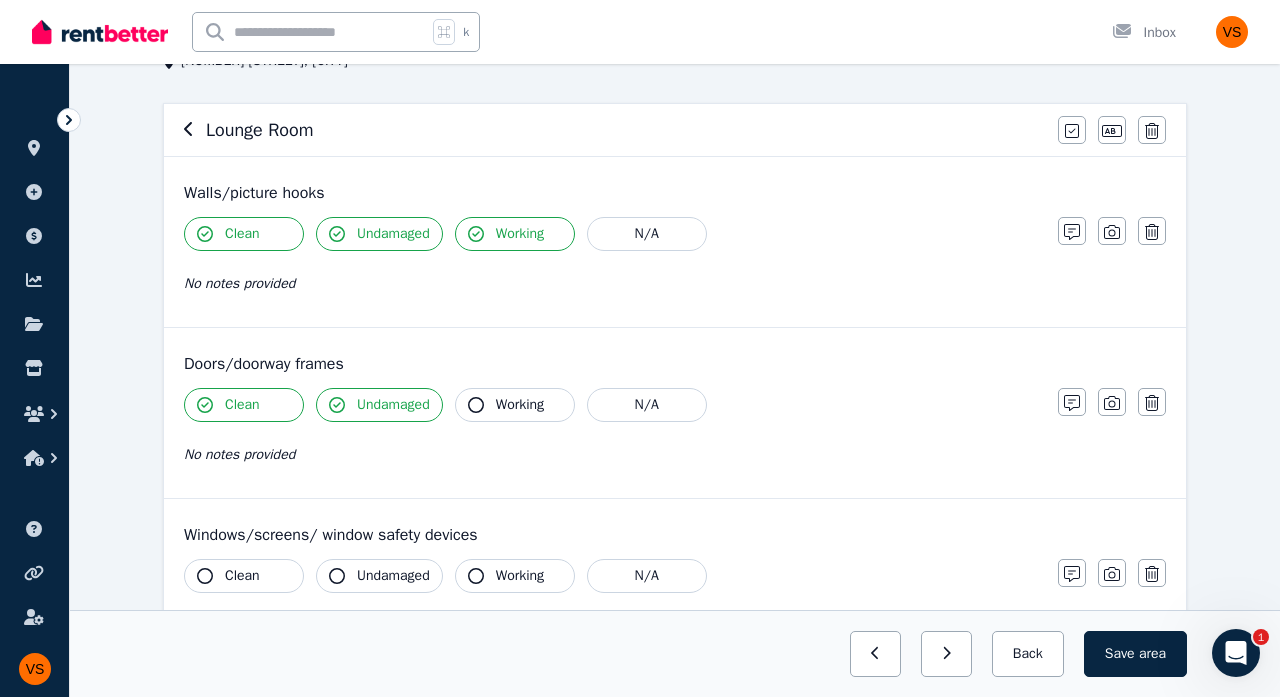 click on "Working" at bounding box center [520, 405] 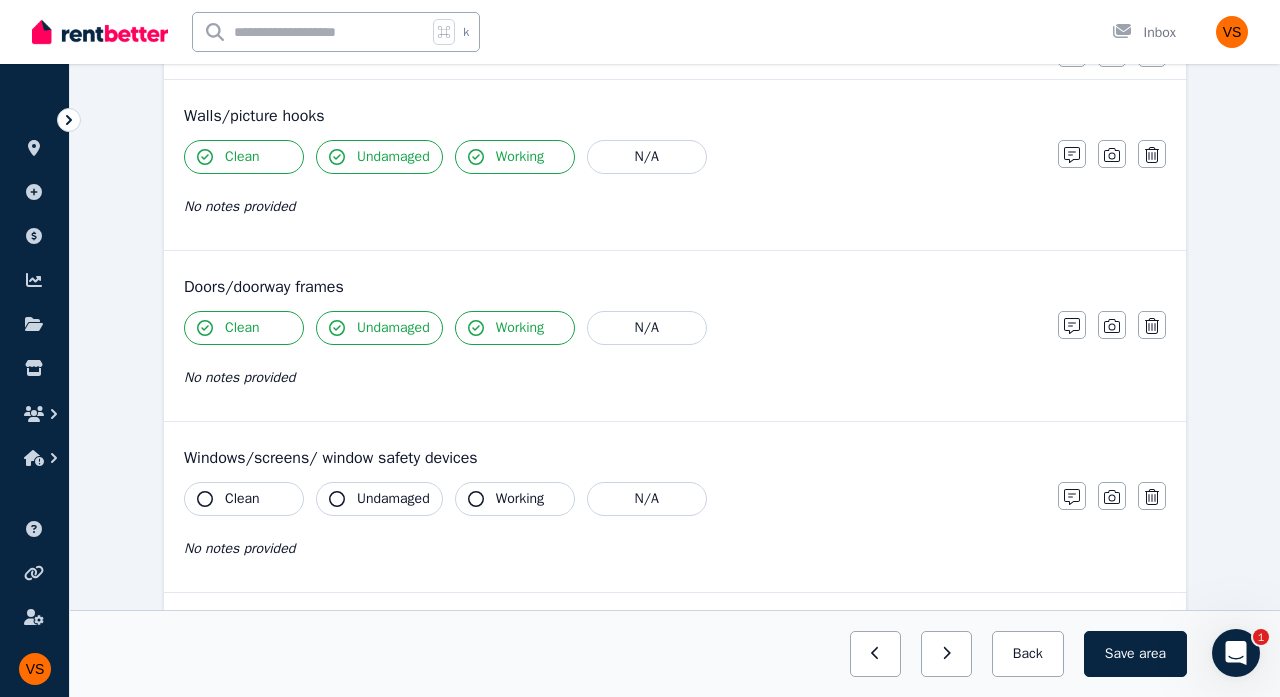 scroll, scrollTop: 274, scrollLeft: 0, axis: vertical 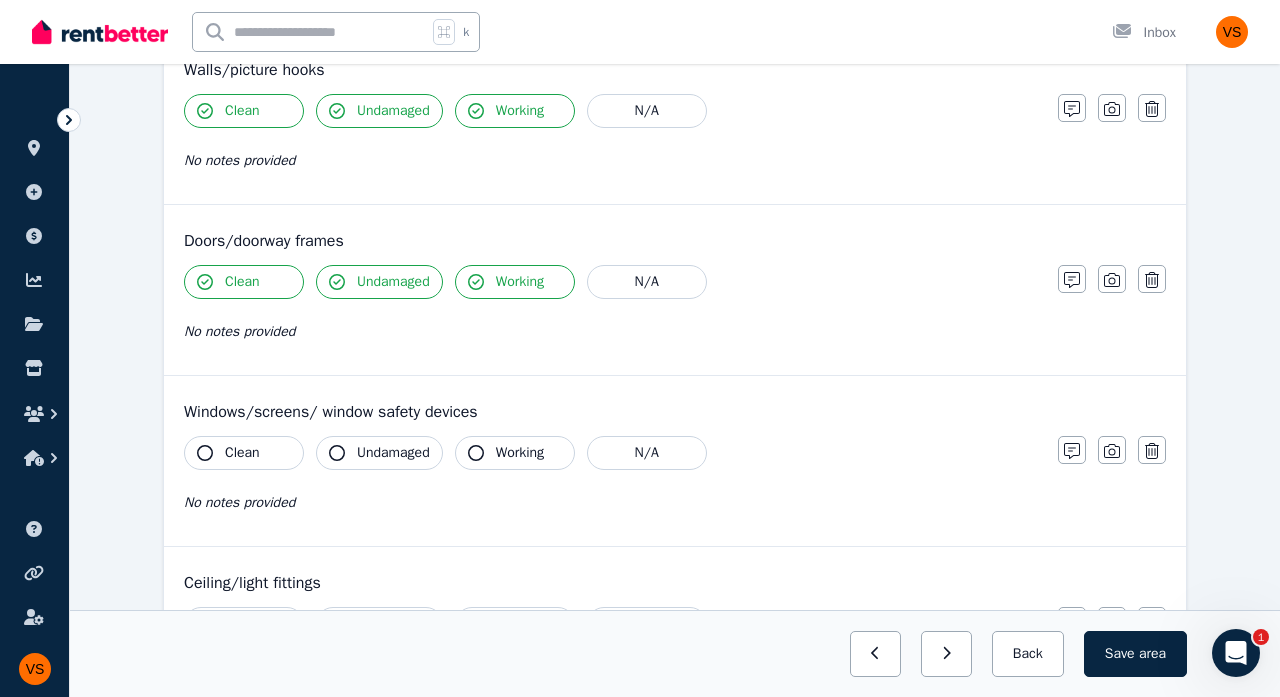 click on "Clean" at bounding box center (242, 453) 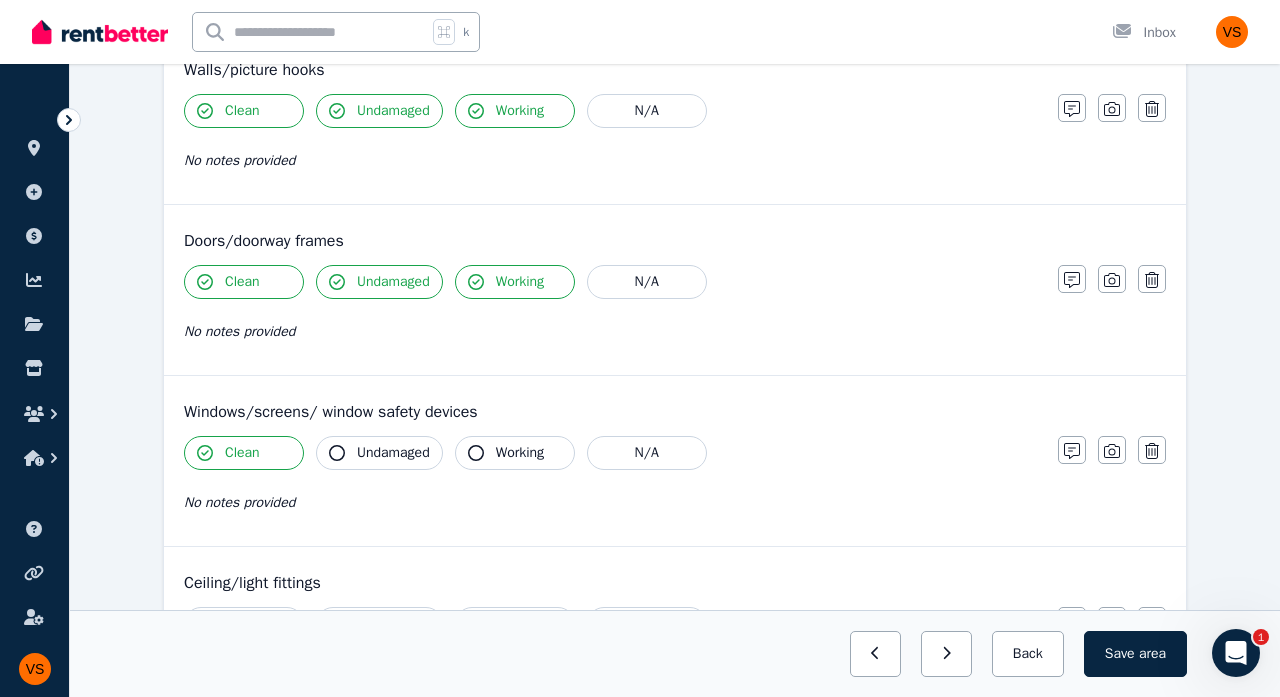 click on "Undamaged" at bounding box center [393, 453] 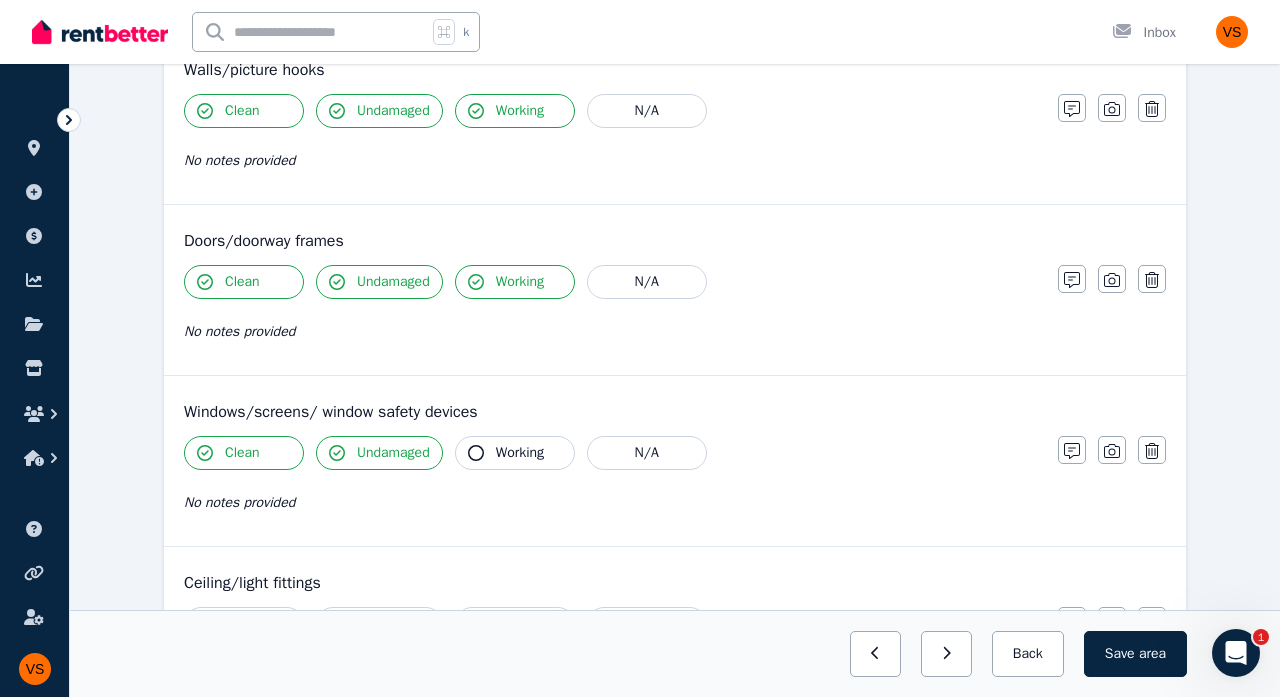 click on "Working" at bounding box center [520, 453] 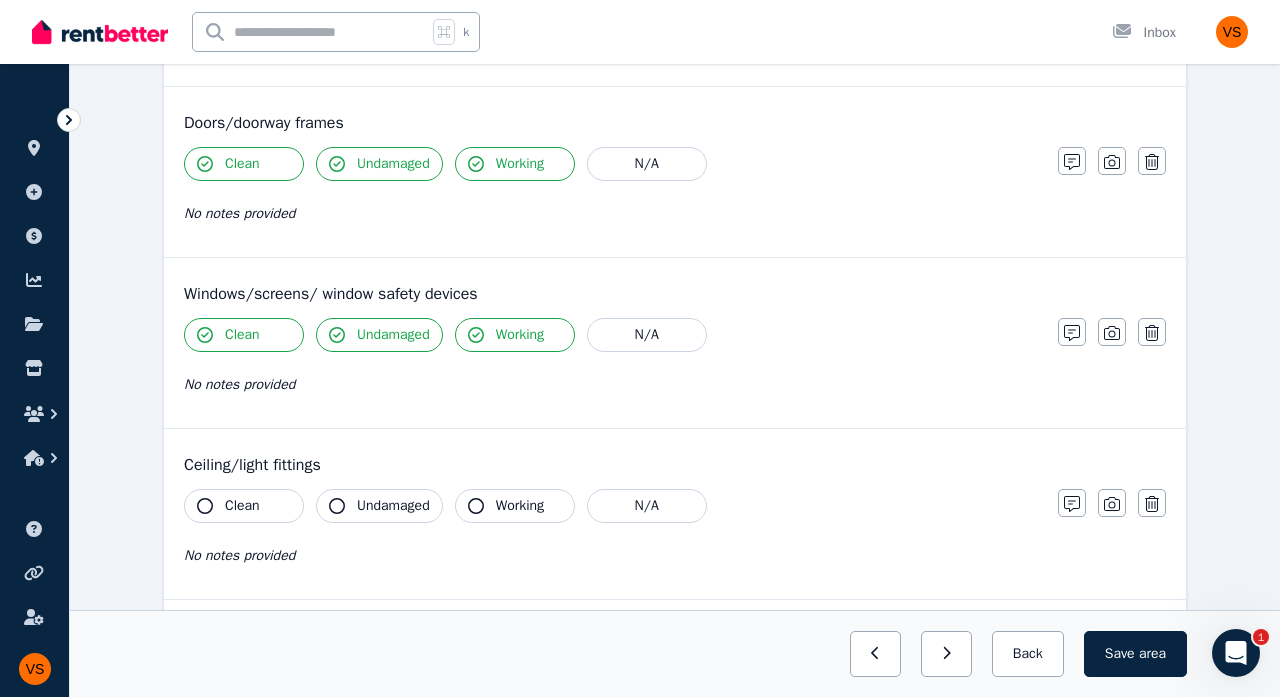 scroll, scrollTop: 396, scrollLeft: 0, axis: vertical 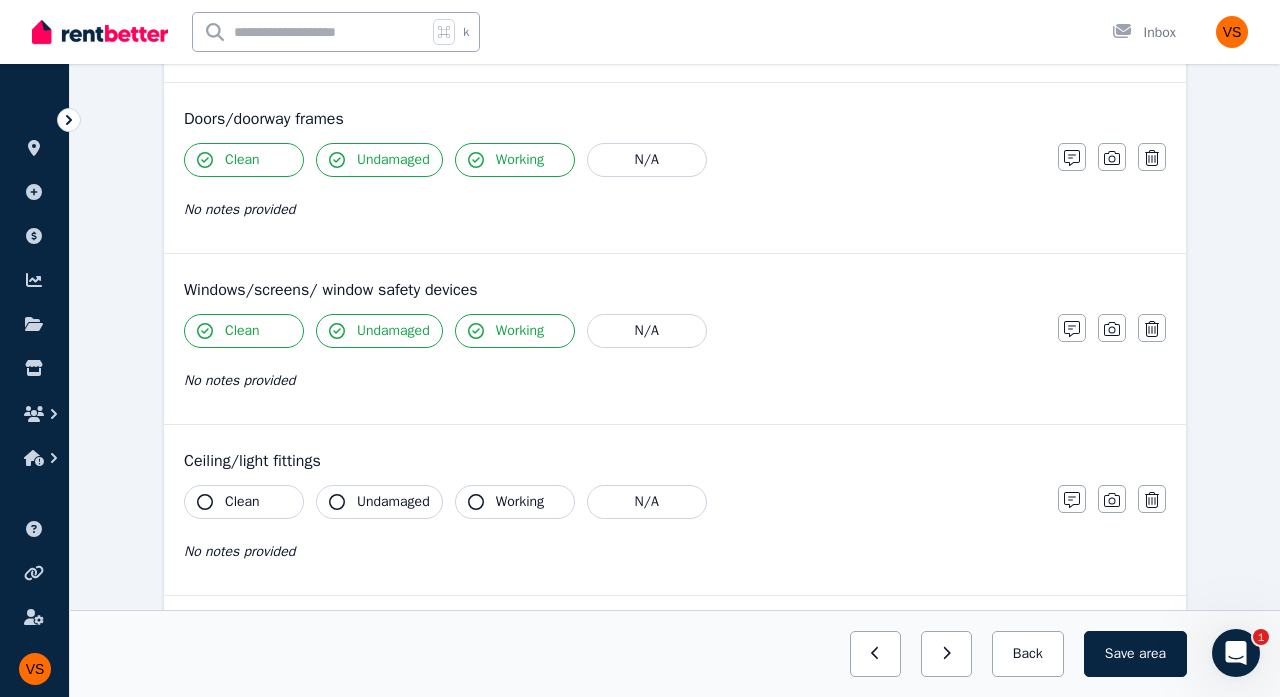 click on "Clean" at bounding box center (244, 502) 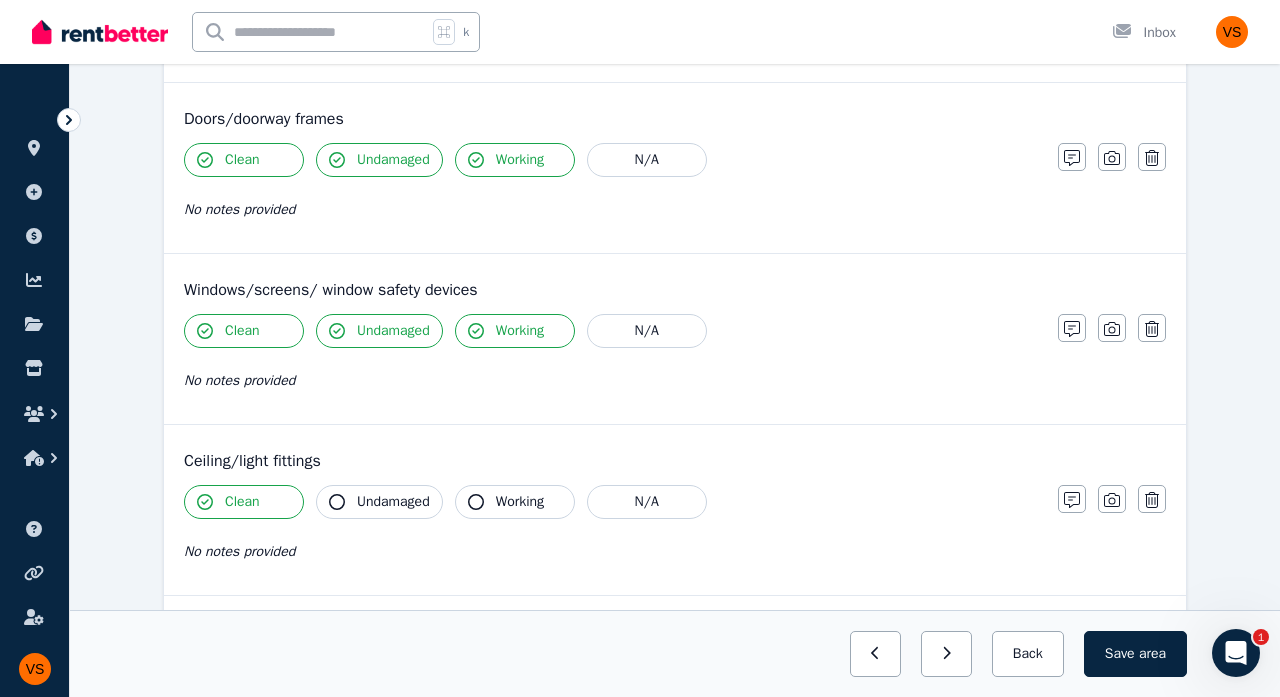click on "Undamaged" at bounding box center [393, 502] 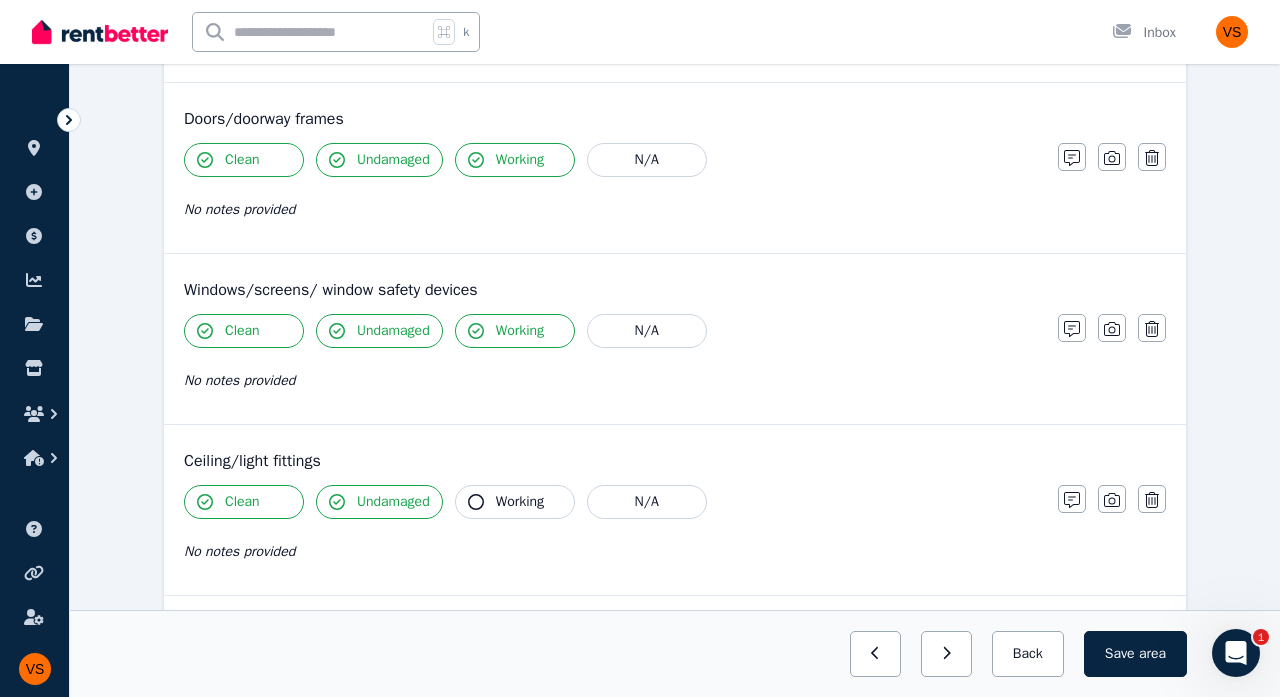 click 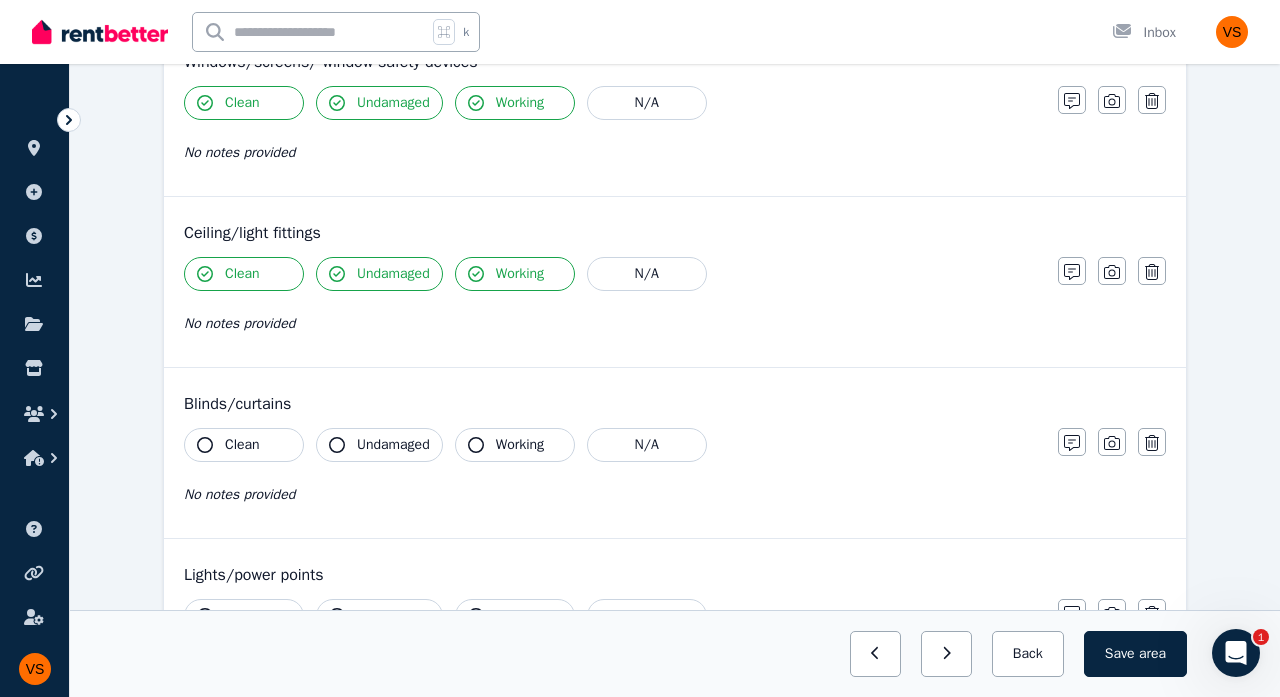 scroll, scrollTop: 627, scrollLeft: 0, axis: vertical 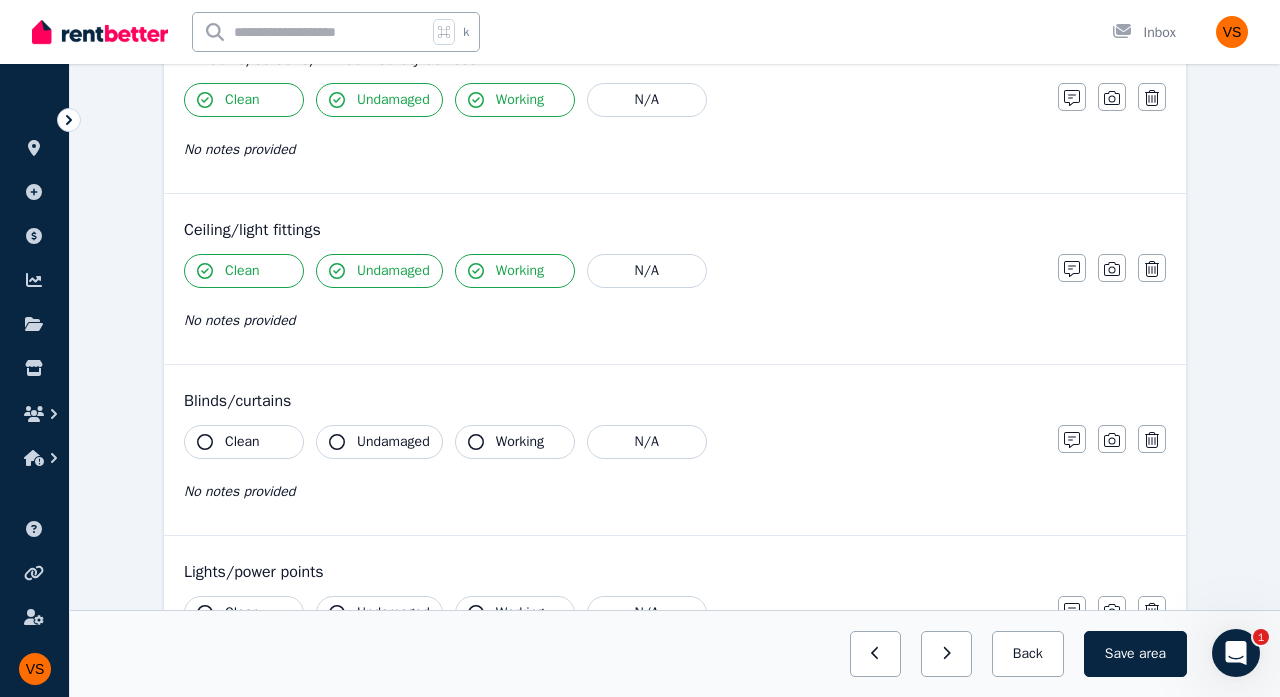 click on "Clean" at bounding box center [242, 442] 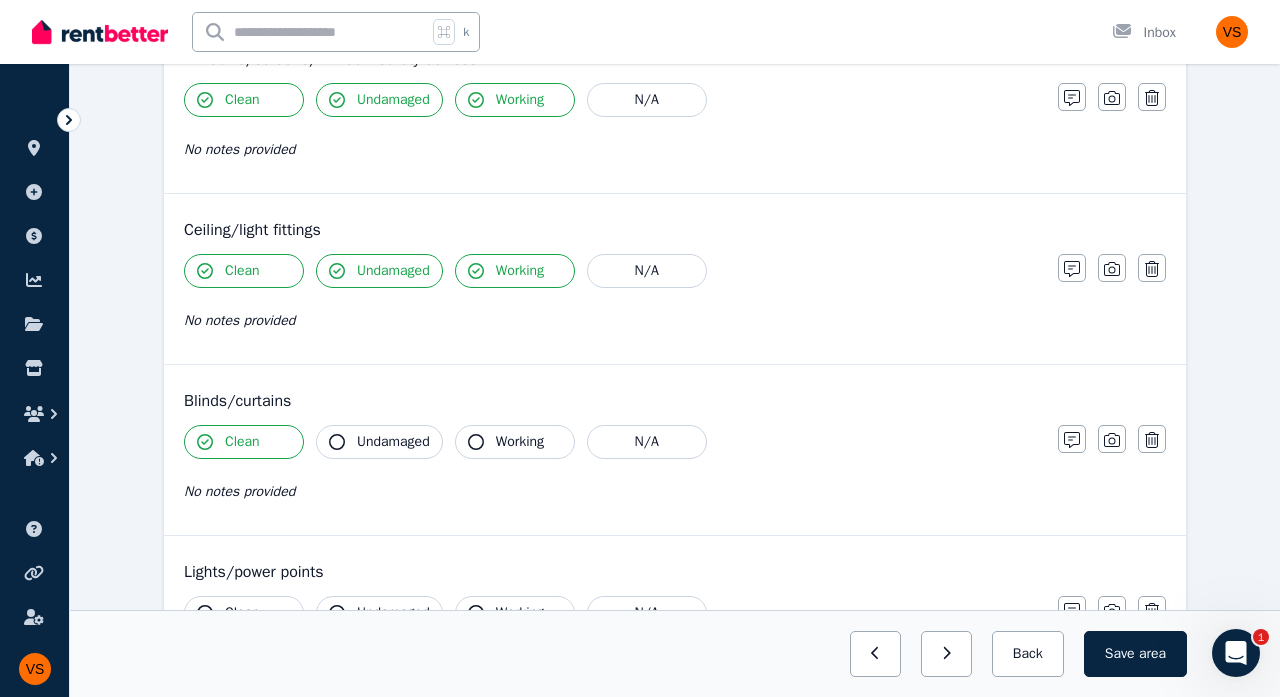 click on "Undamaged" at bounding box center [393, 442] 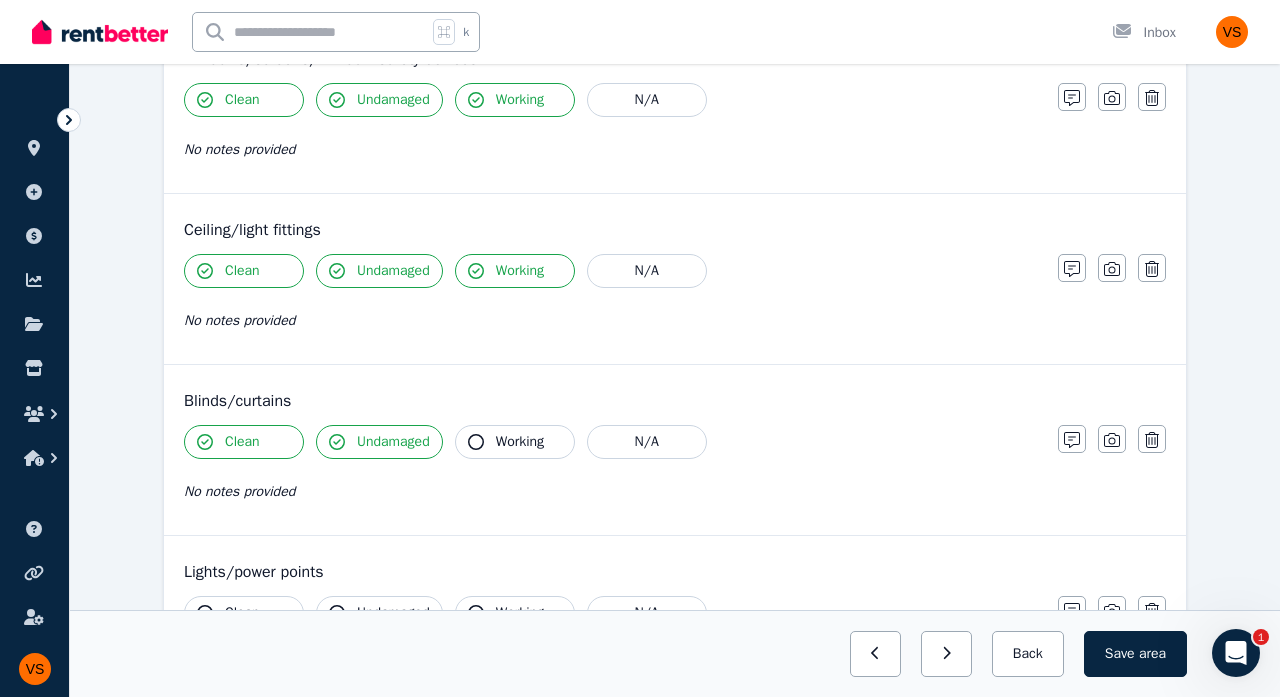 click on "Working" at bounding box center (520, 442) 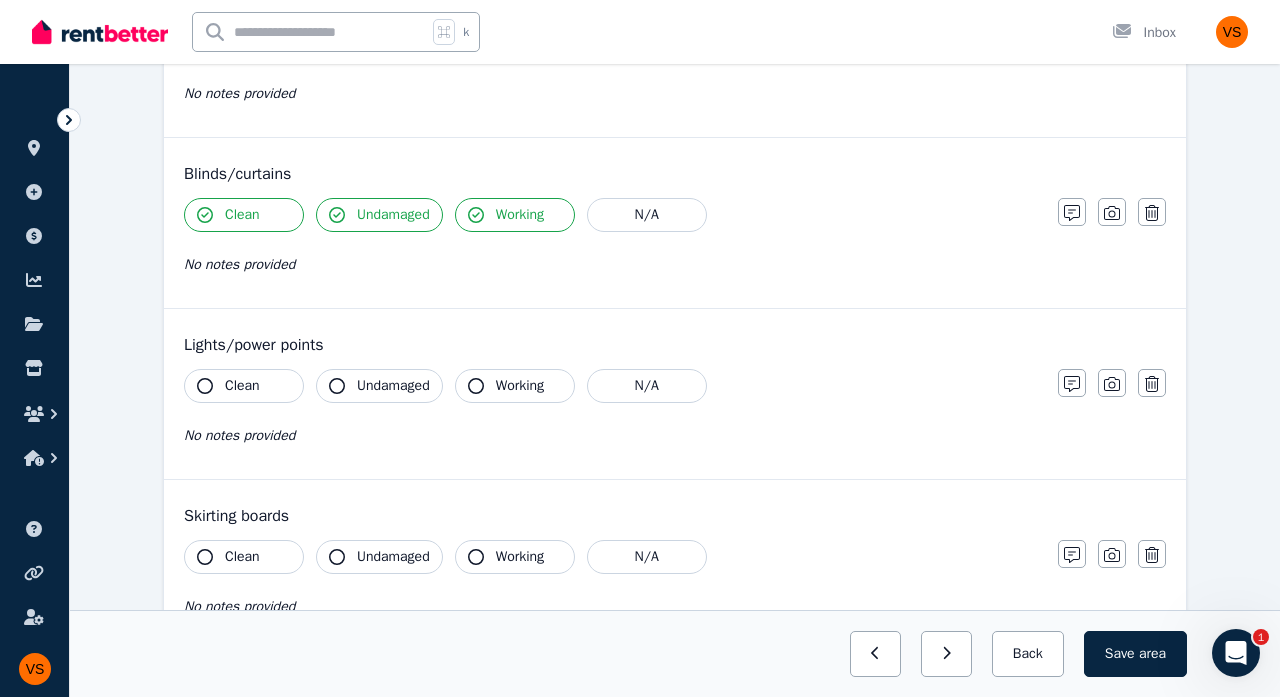 scroll, scrollTop: 855, scrollLeft: 0, axis: vertical 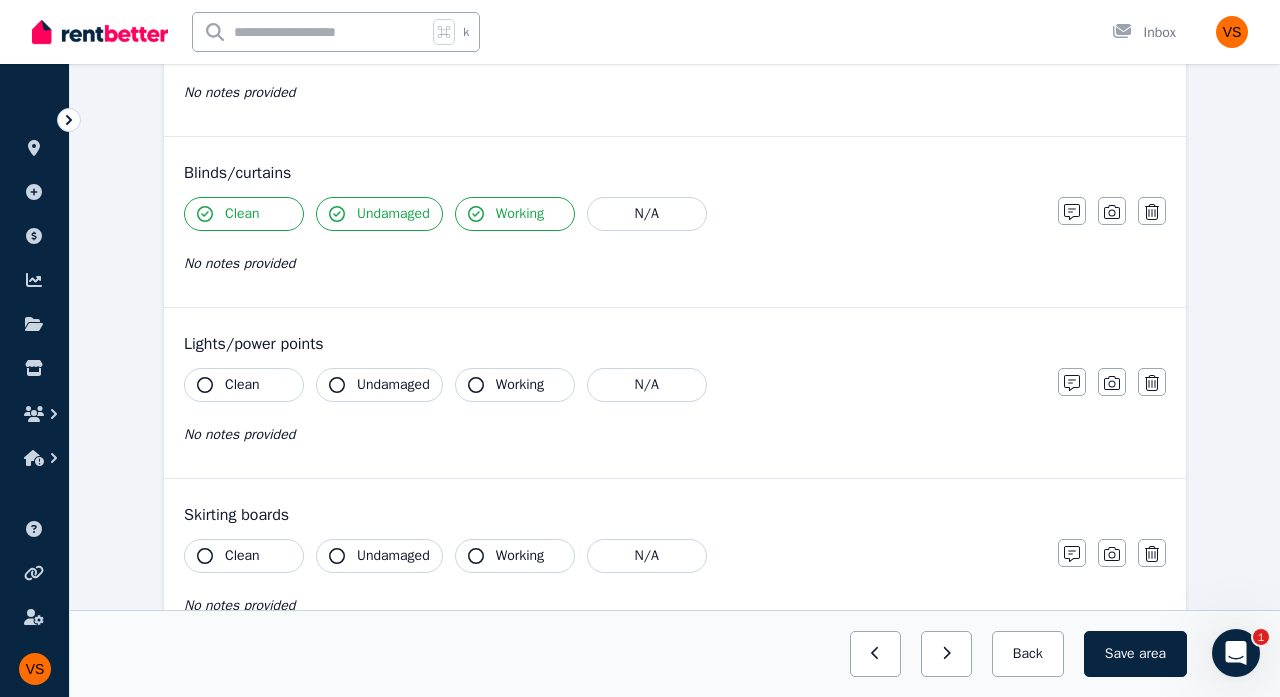 click on "Clean" at bounding box center [244, 385] 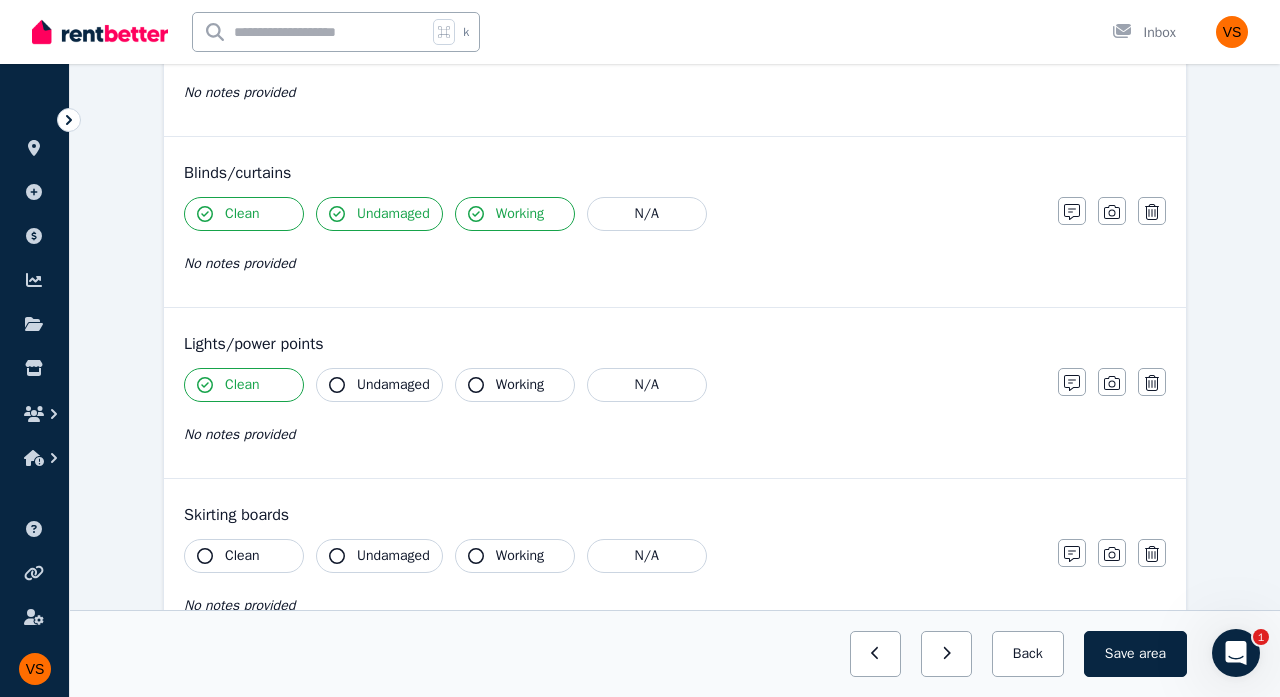 click on "Undamaged" at bounding box center [393, 385] 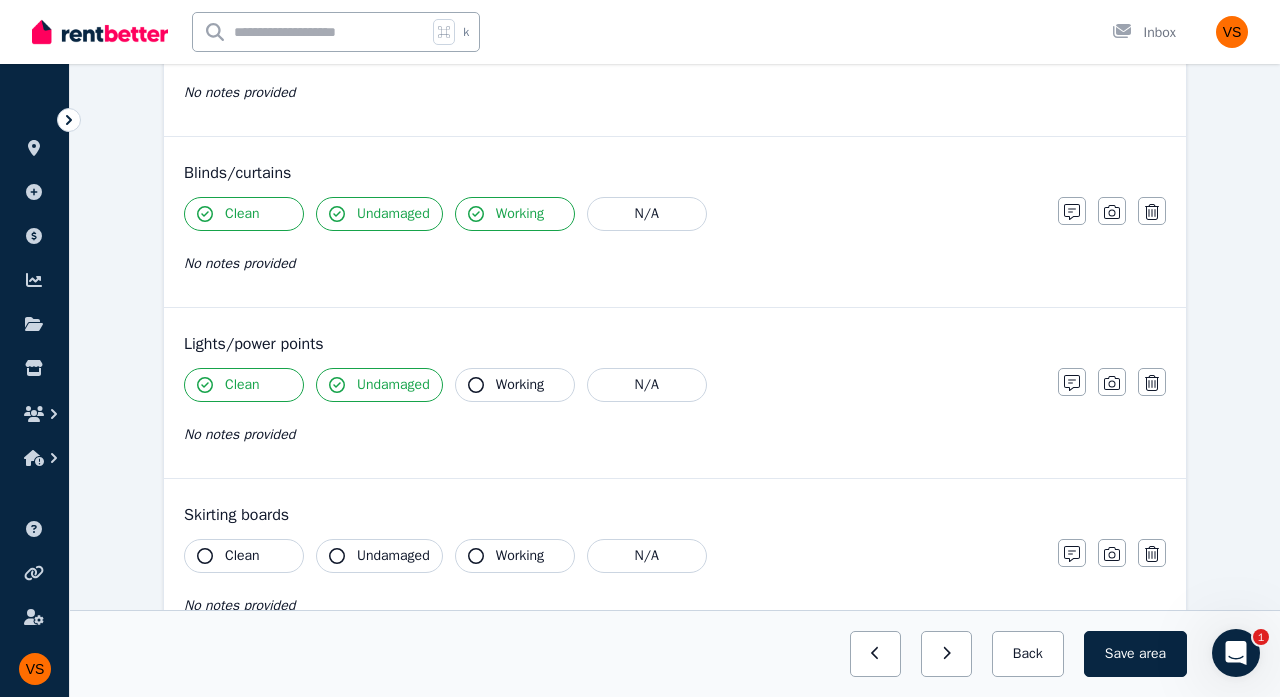 click on "Working" at bounding box center (520, 385) 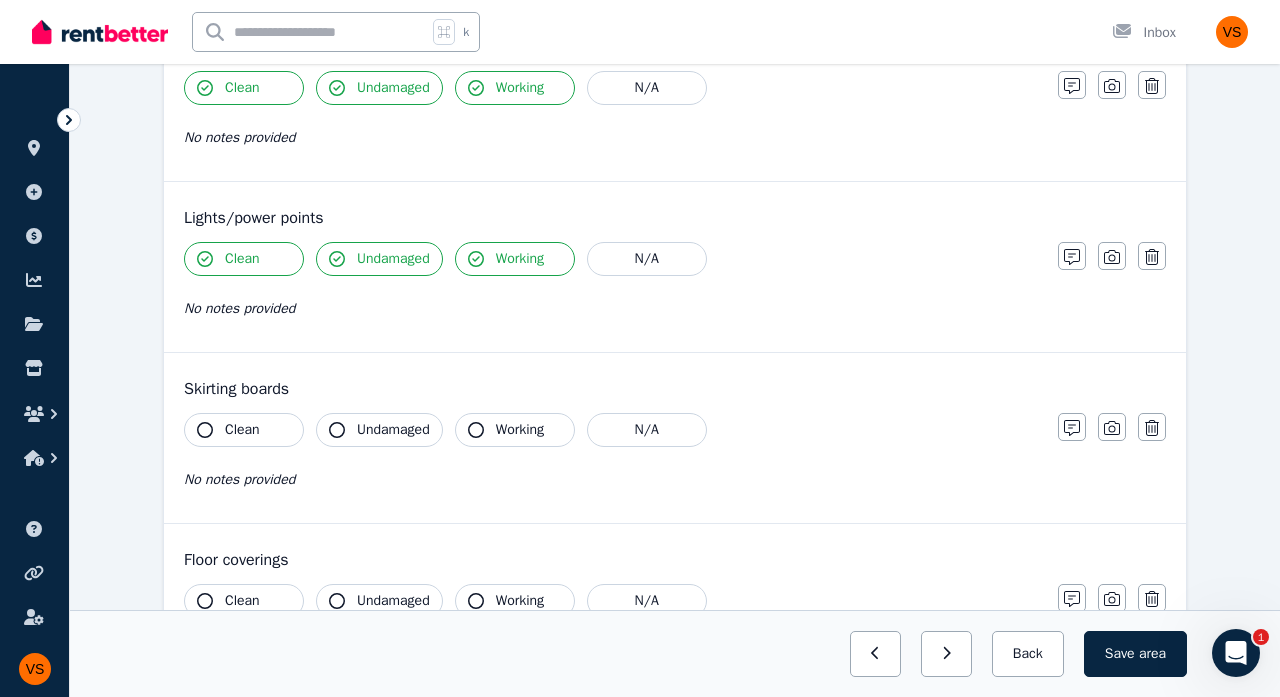 scroll, scrollTop: 985, scrollLeft: 0, axis: vertical 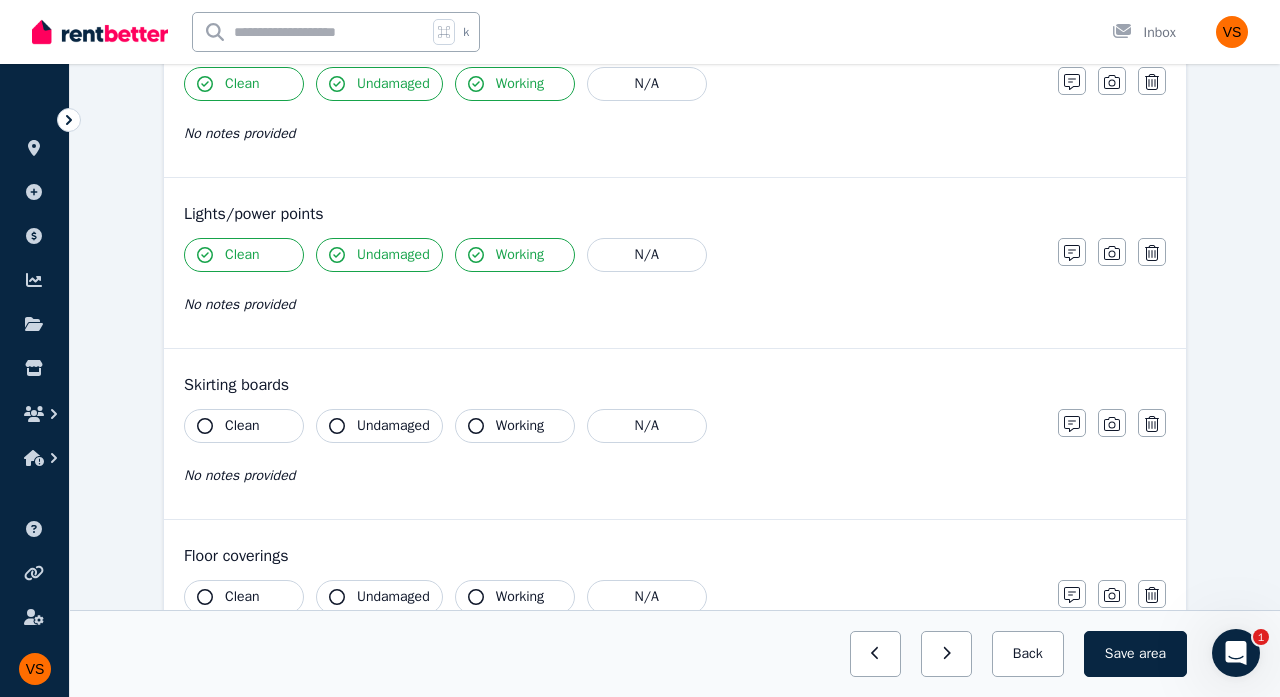 click on "Clean" at bounding box center (242, 426) 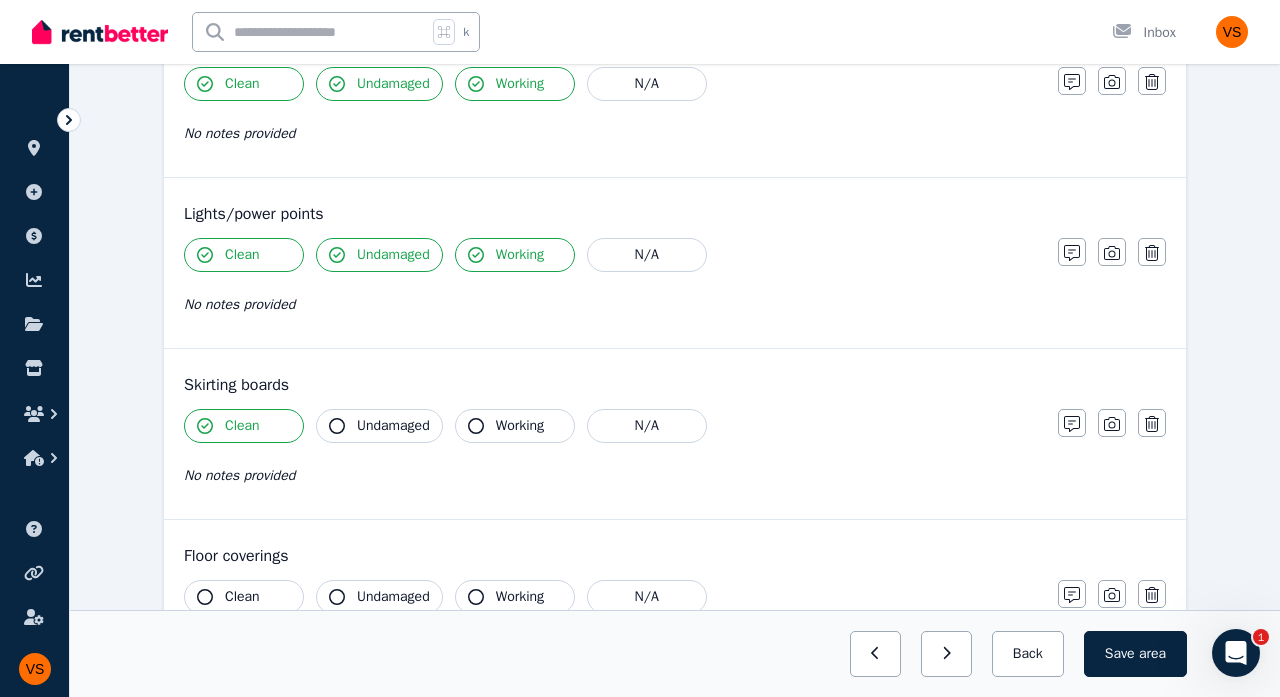 click on "Undamaged" at bounding box center [393, 426] 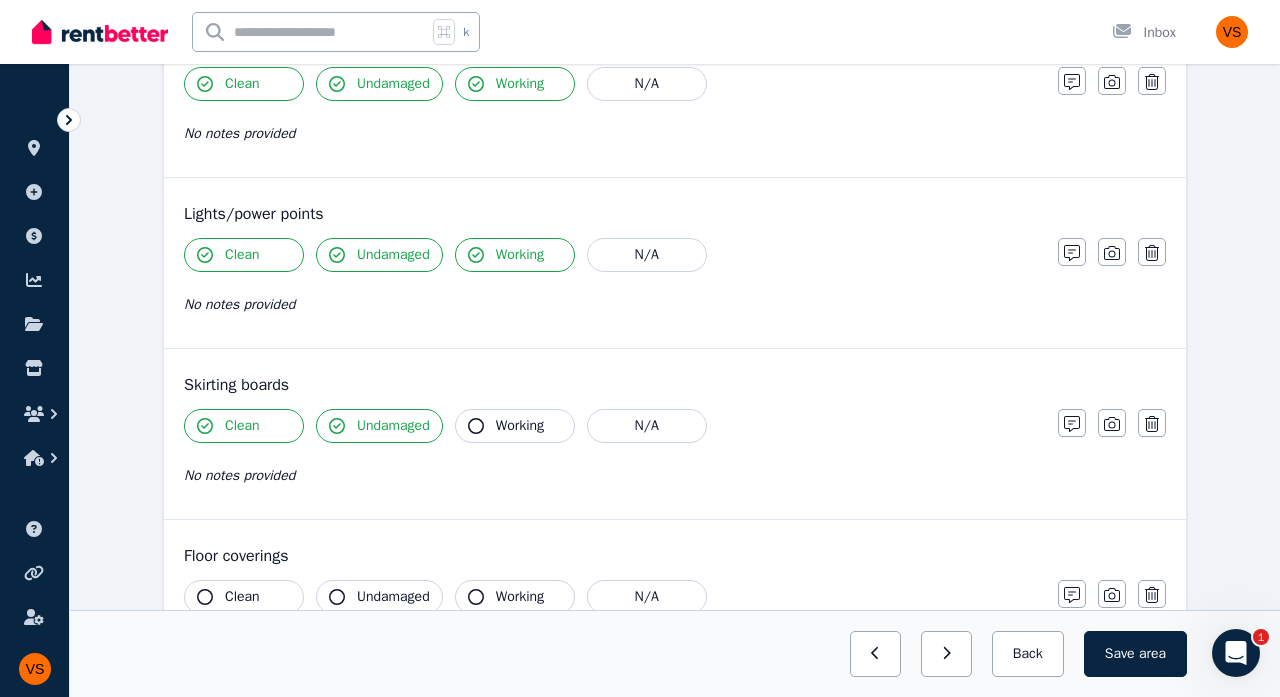 click 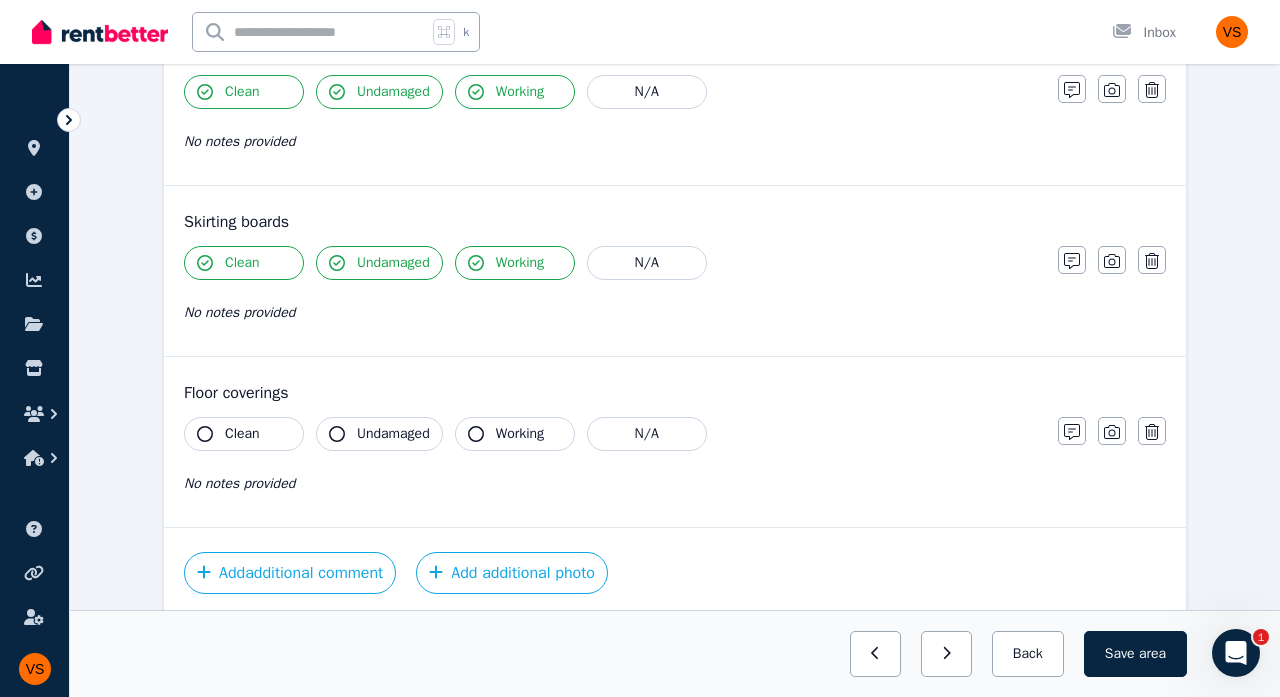 scroll, scrollTop: 1155, scrollLeft: 0, axis: vertical 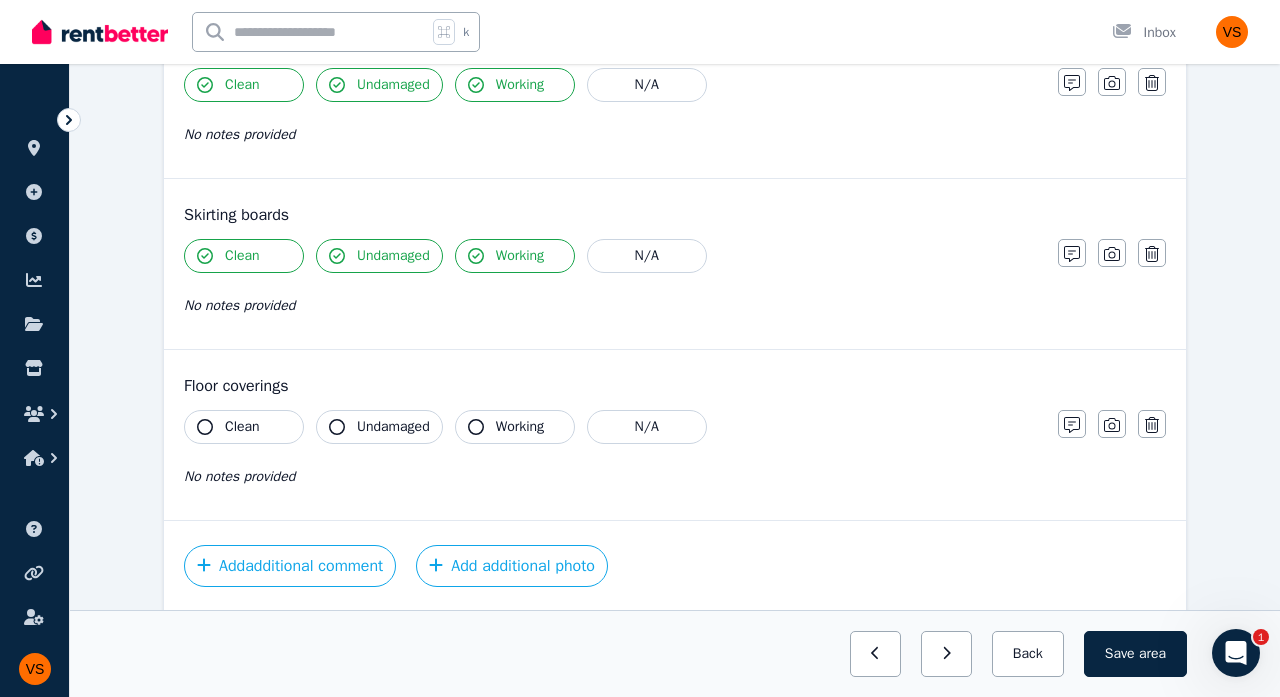 click on "Clean" at bounding box center (242, 427) 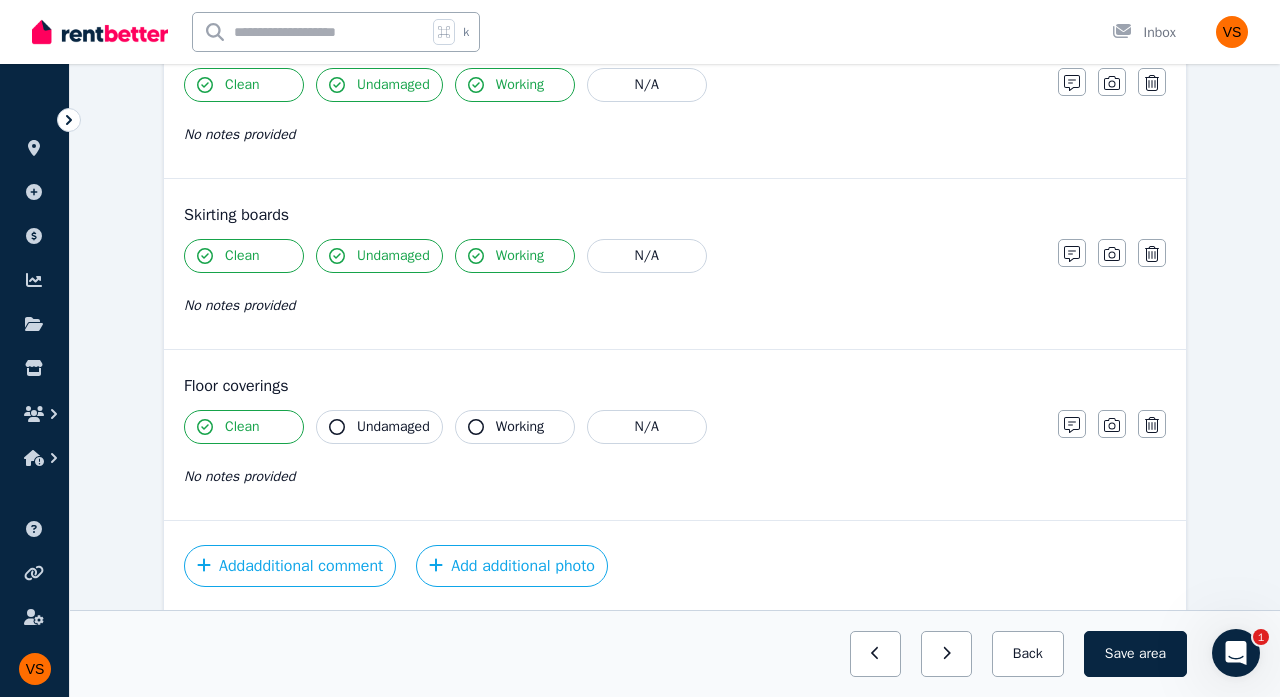 click on "Undamaged" at bounding box center (393, 427) 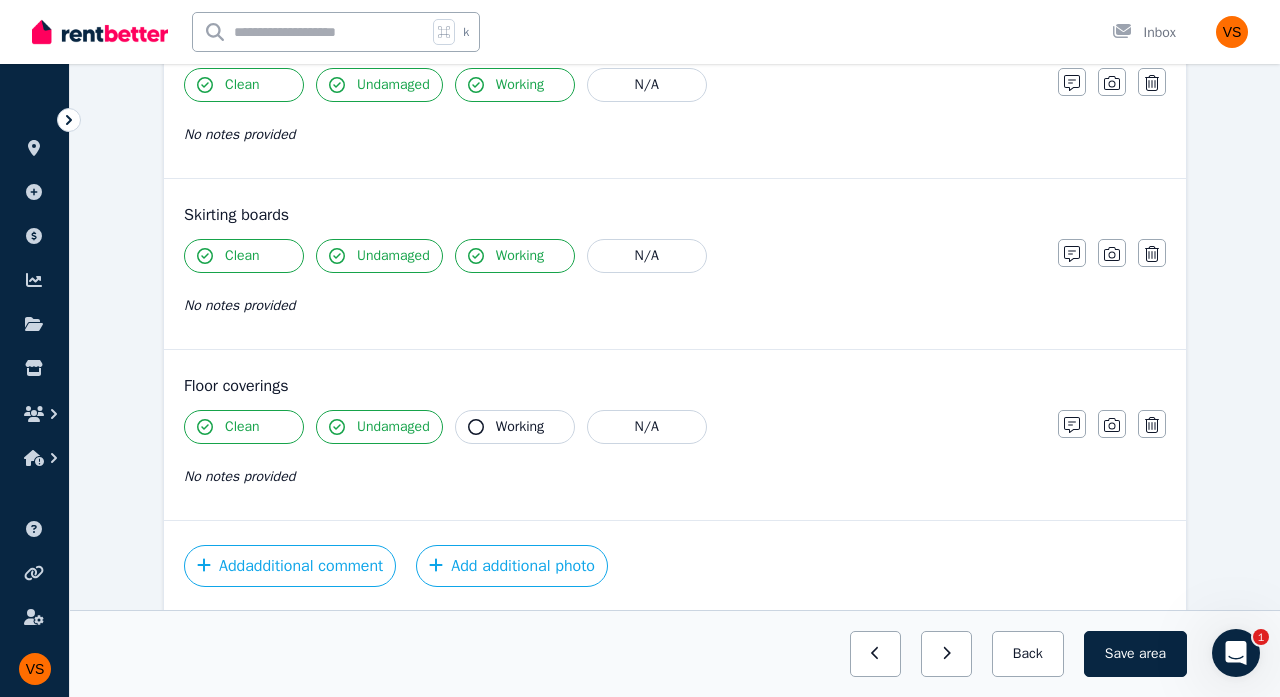 click on "Floor coverings Clean Undamaged Working N/A No notes provided Notes Photo Delete" at bounding box center [675, 435] 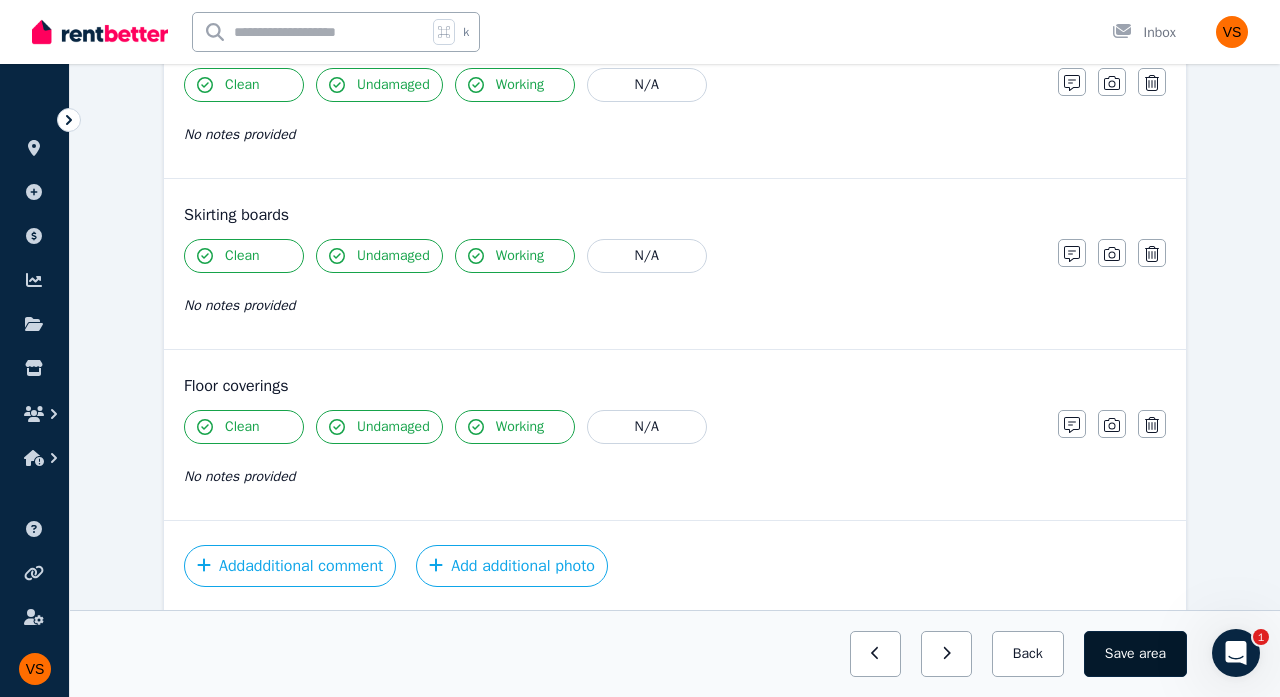 click on "Save   area" at bounding box center (1135, 654) 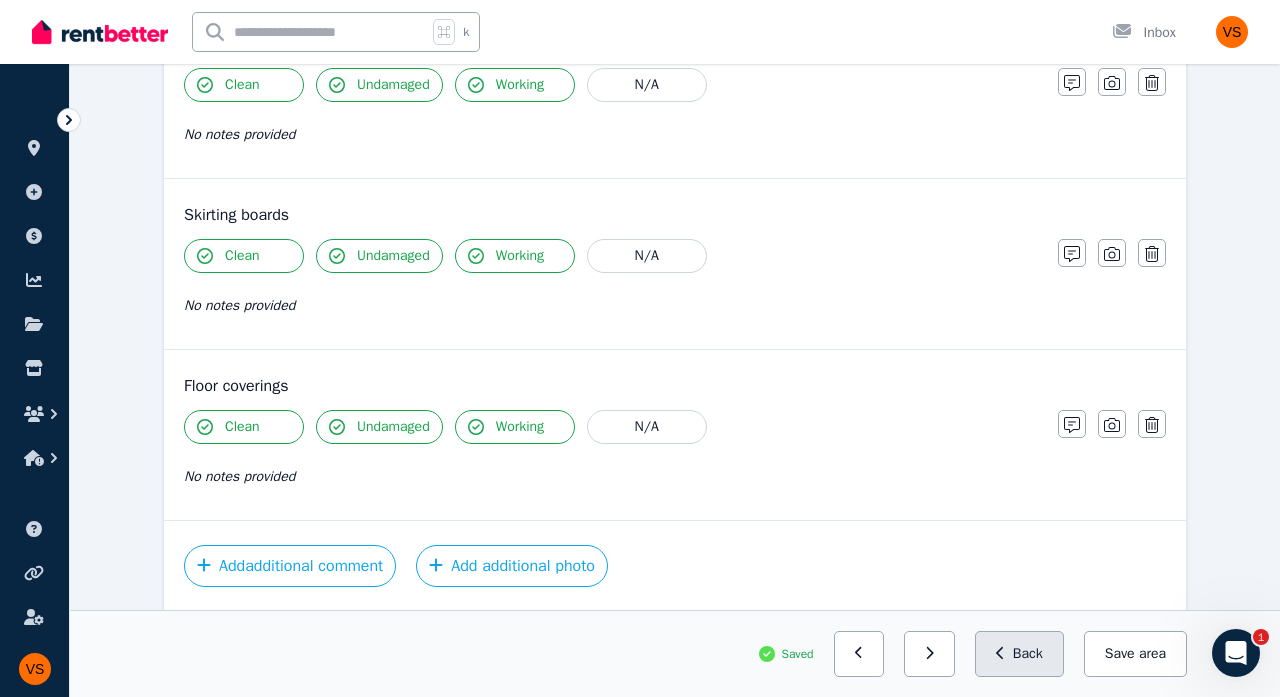 click on "Back" at bounding box center [1019, 654] 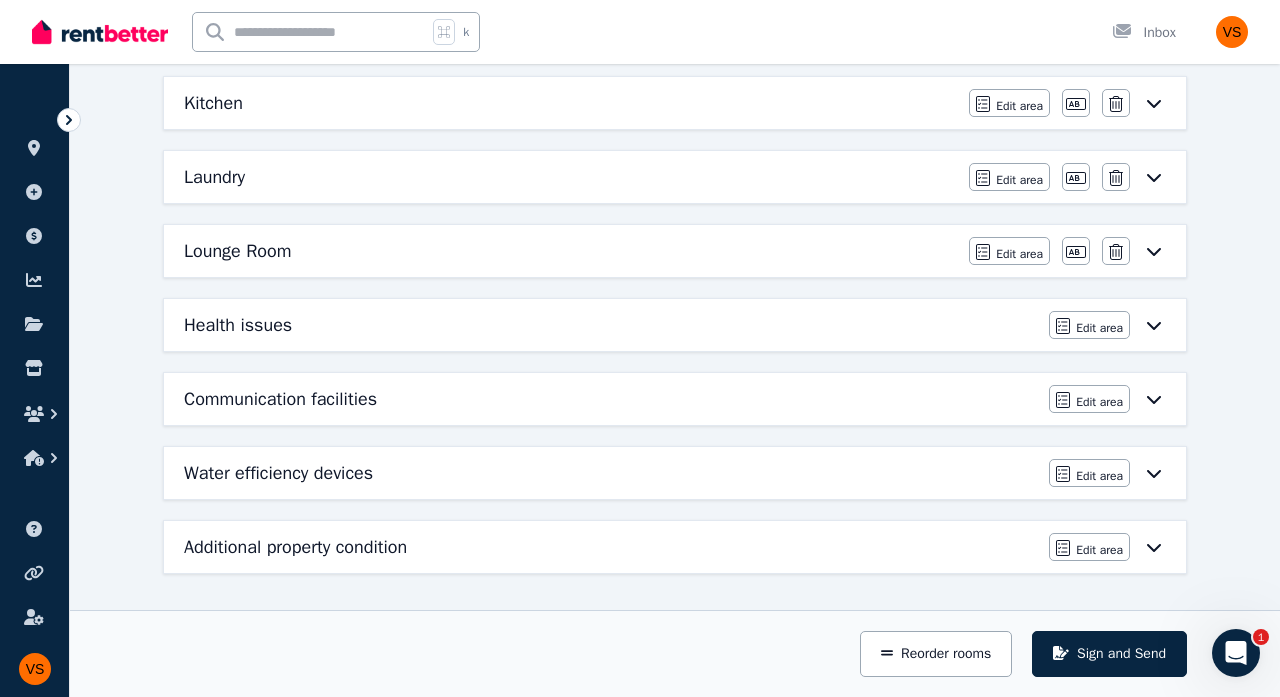 scroll, scrollTop: 870, scrollLeft: 0, axis: vertical 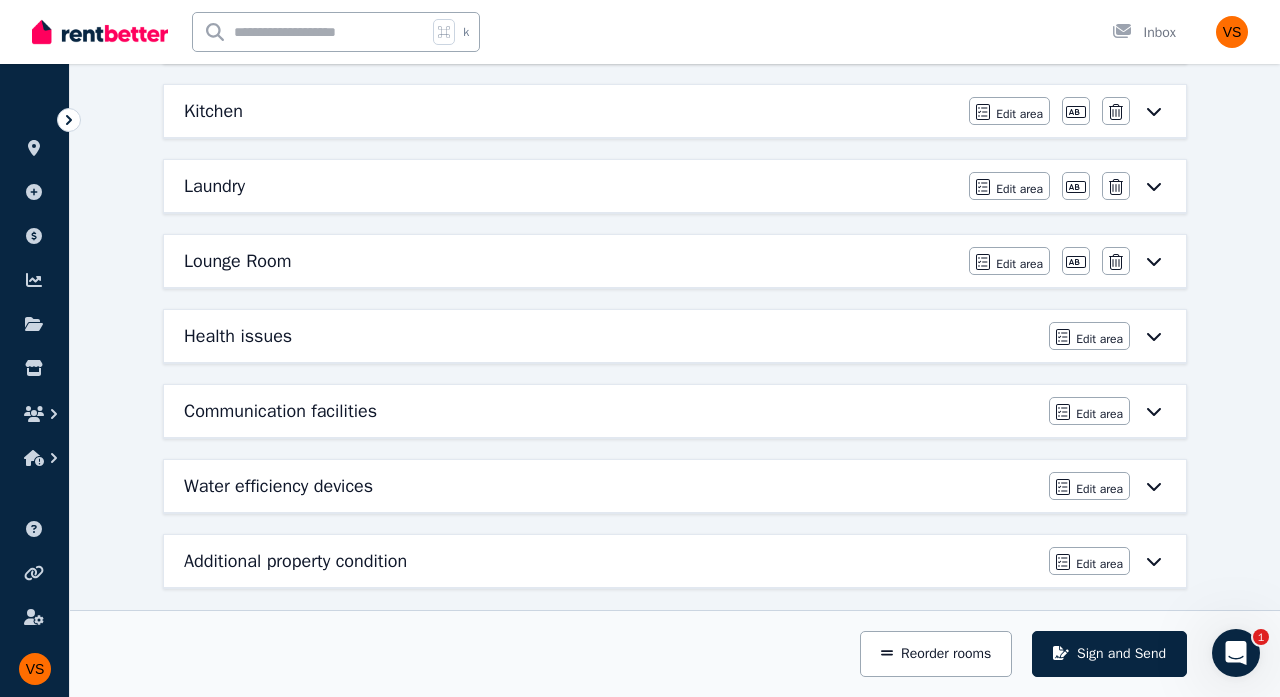 click 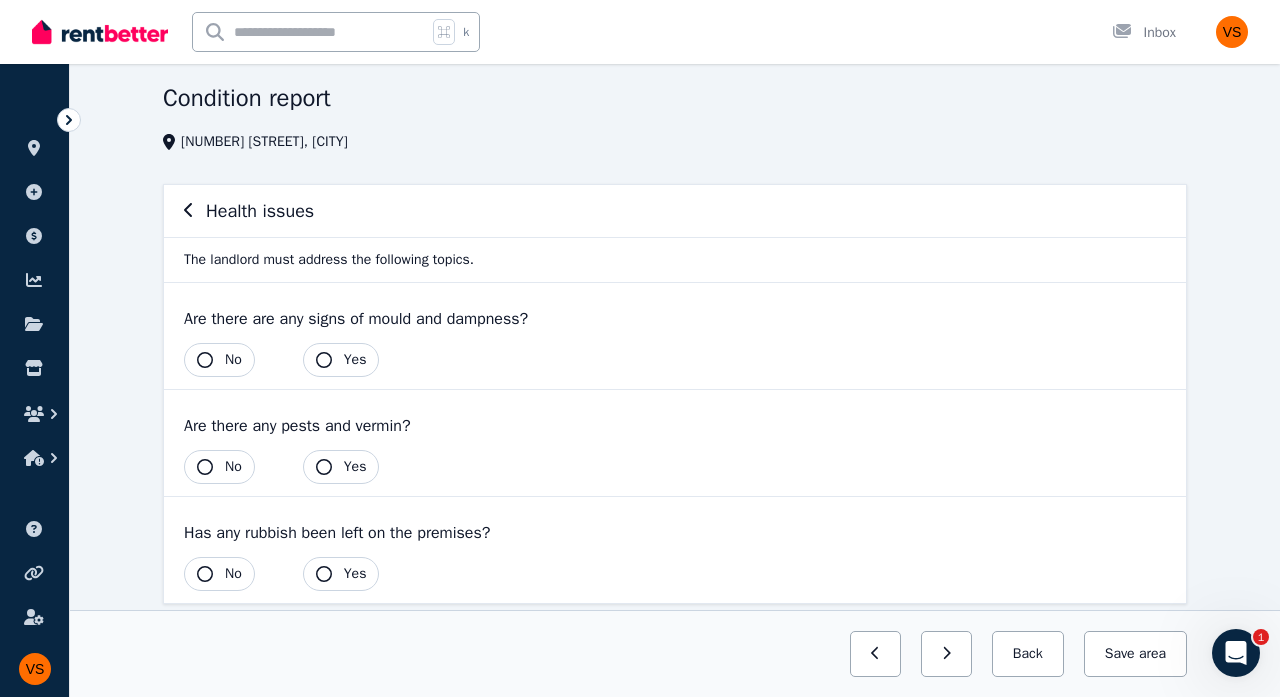 scroll, scrollTop: 71, scrollLeft: 0, axis: vertical 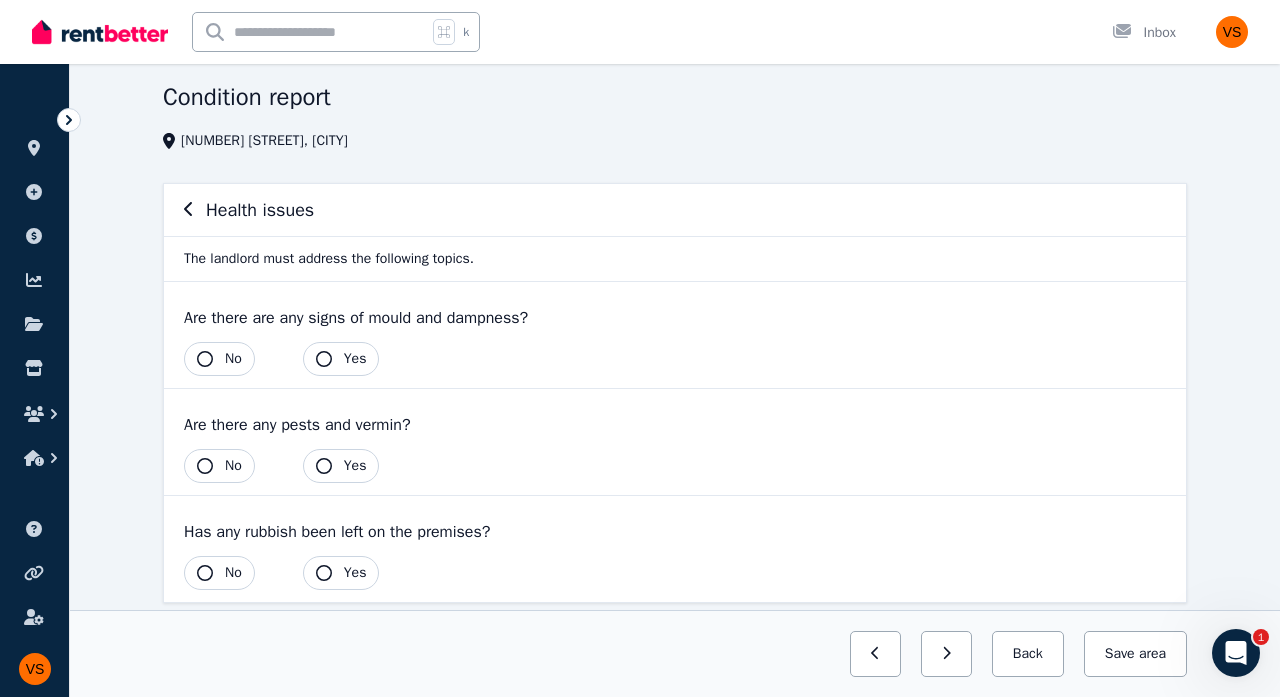 click on "No" at bounding box center [233, 359] 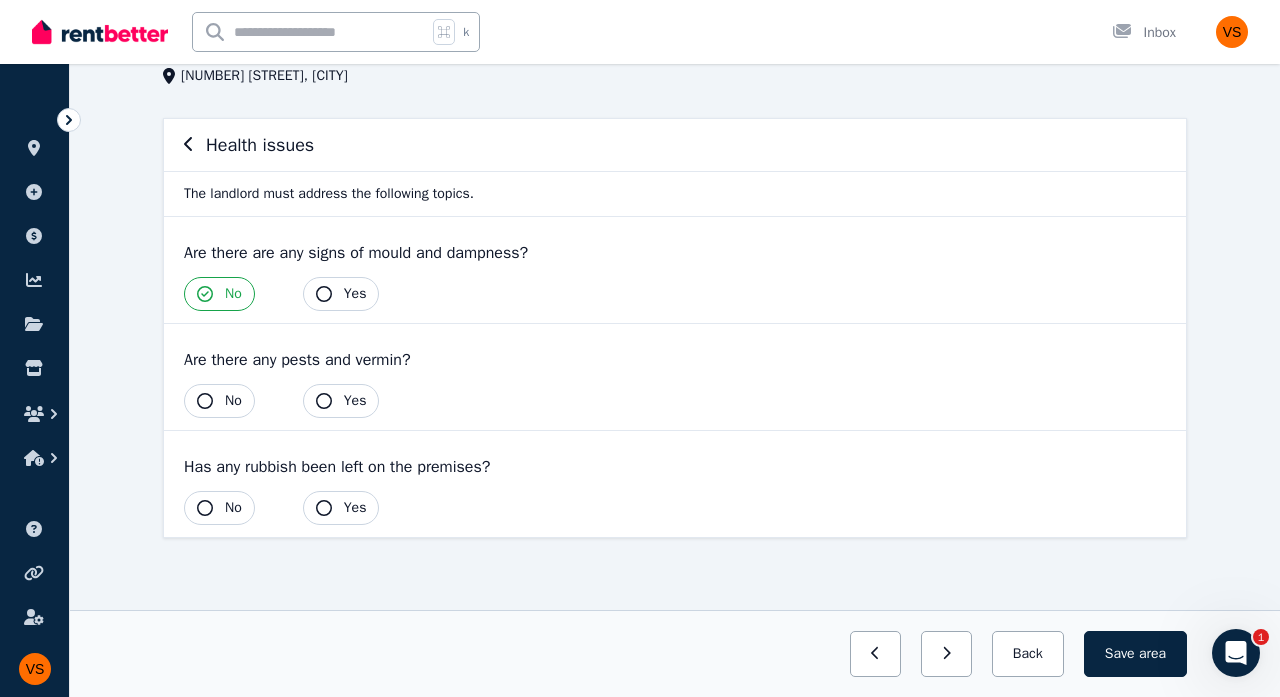 scroll, scrollTop: 136, scrollLeft: 0, axis: vertical 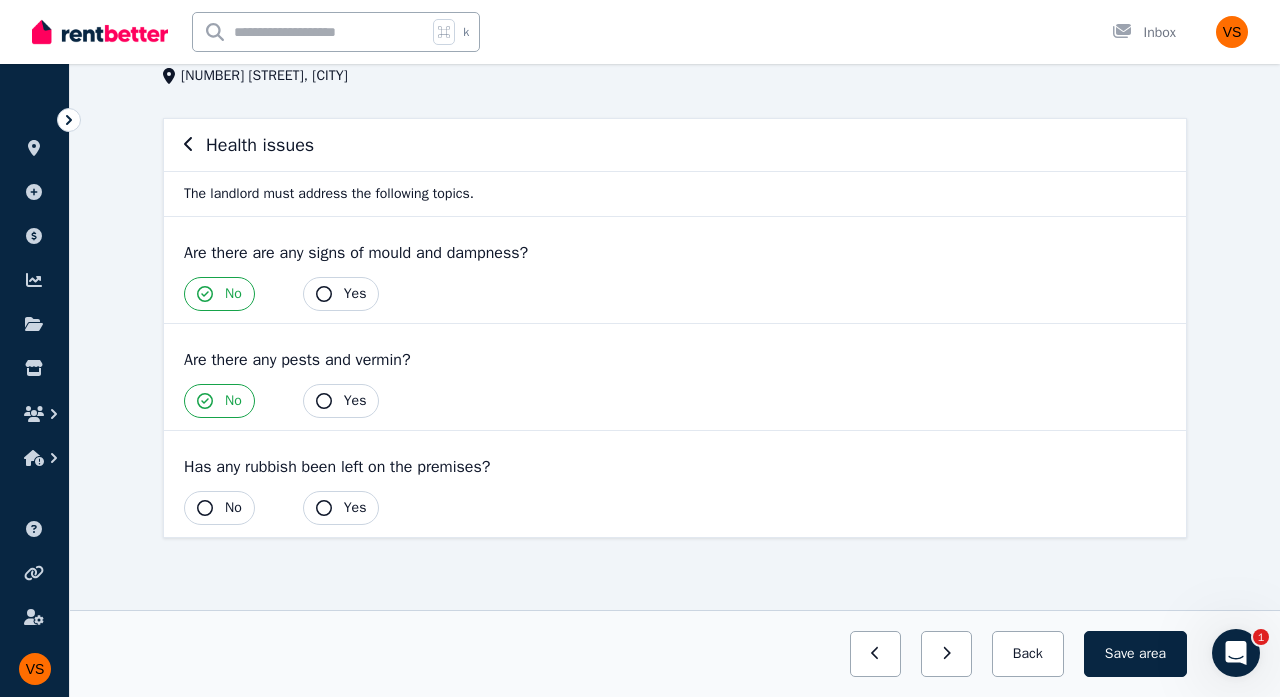click on "No" at bounding box center (233, 508) 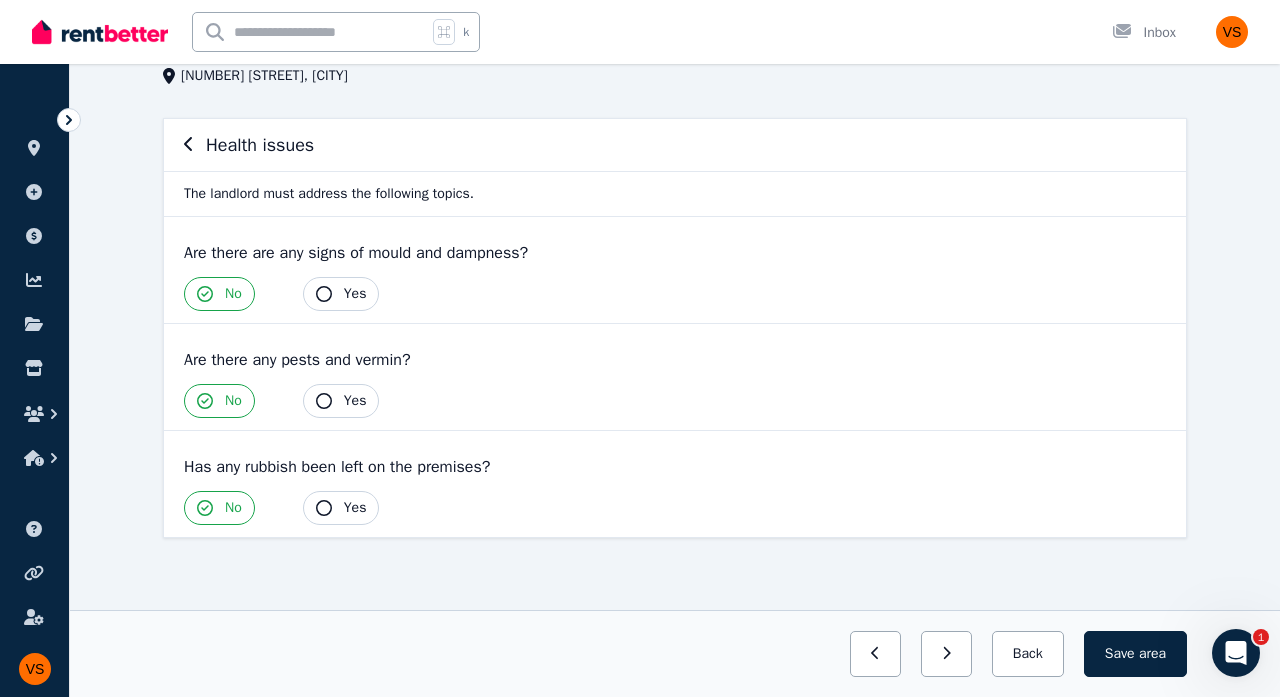 scroll, scrollTop: 136, scrollLeft: 0, axis: vertical 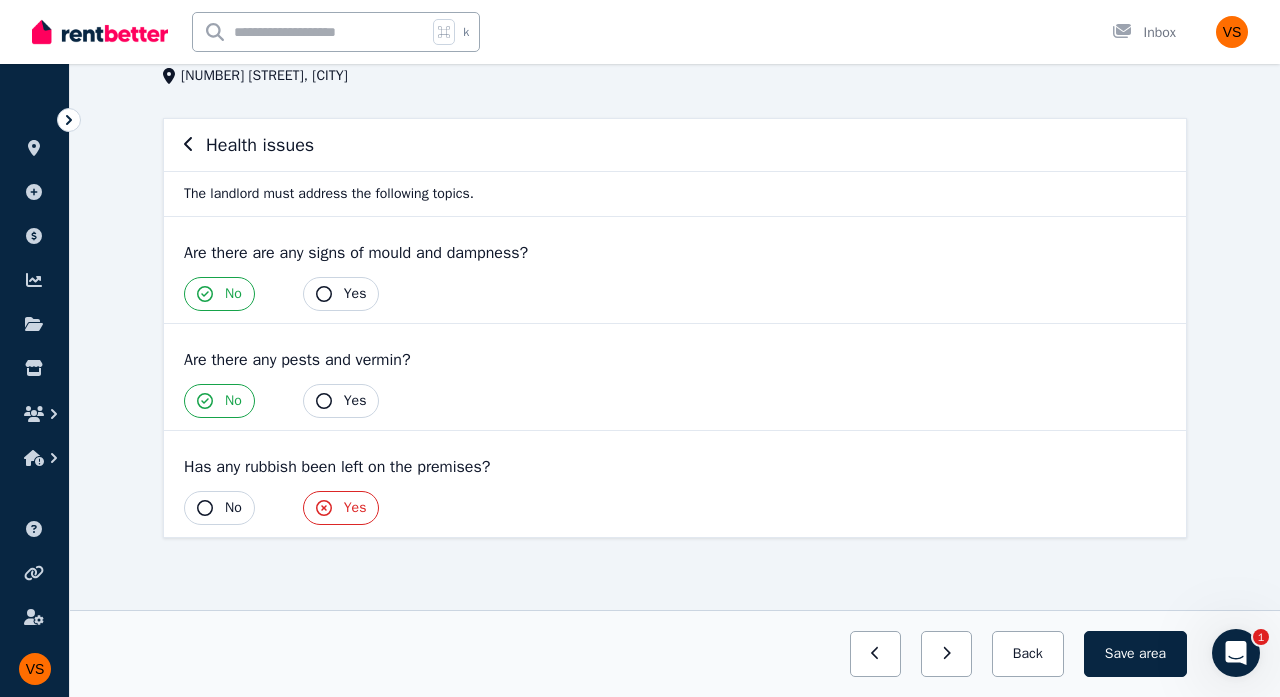 click on "No" at bounding box center (219, 508) 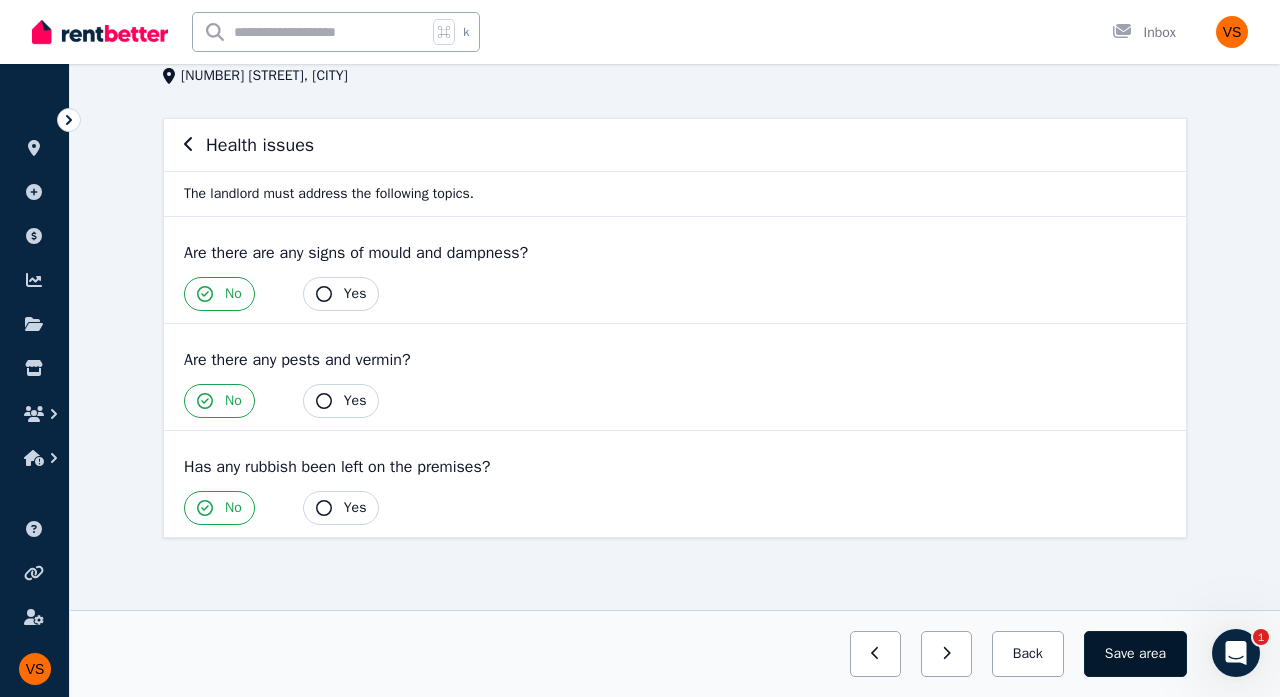 click on "Save   area" at bounding box center [1135, 654] 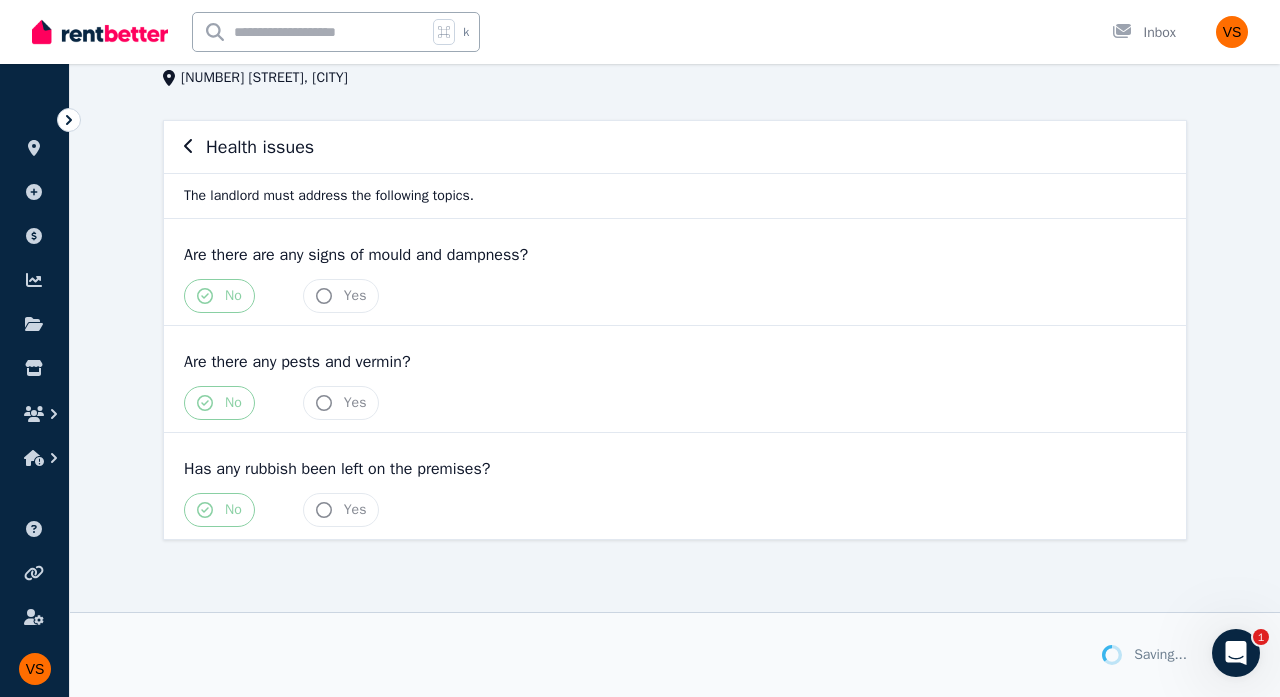 scroll, scrollTop: 134, scrollLeft: 0, axis: vertical 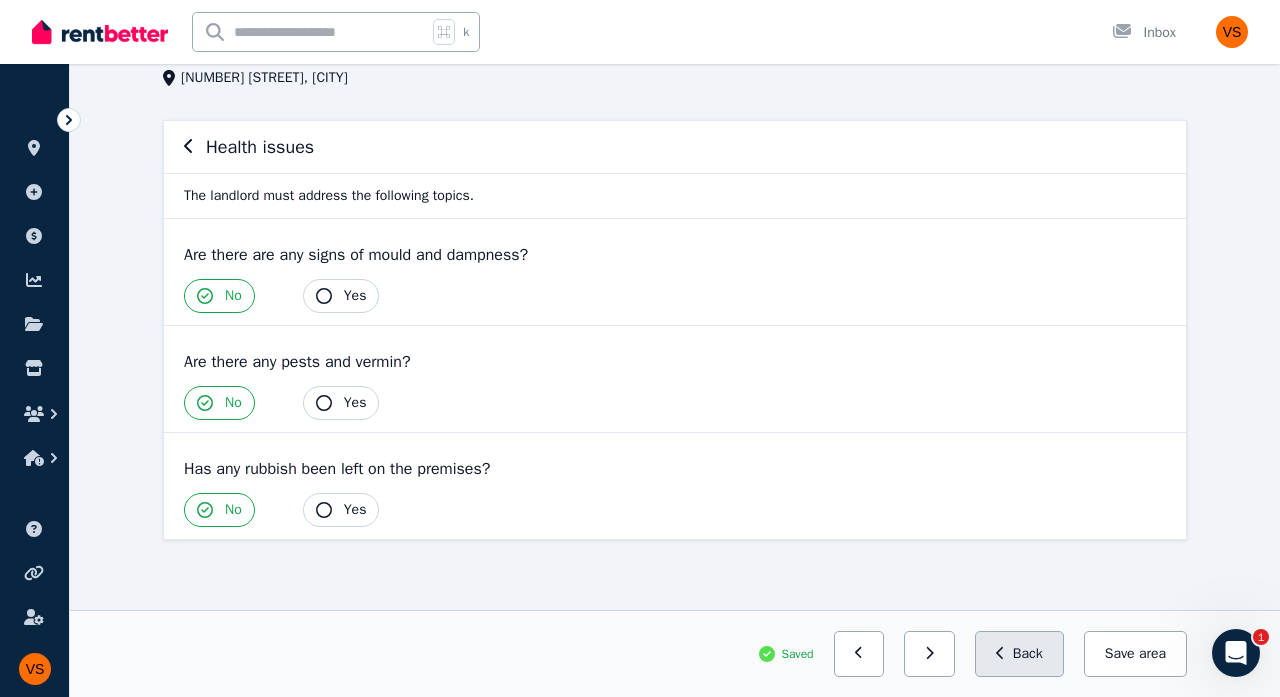 click on "Back" at bounding box center (1019, 654) 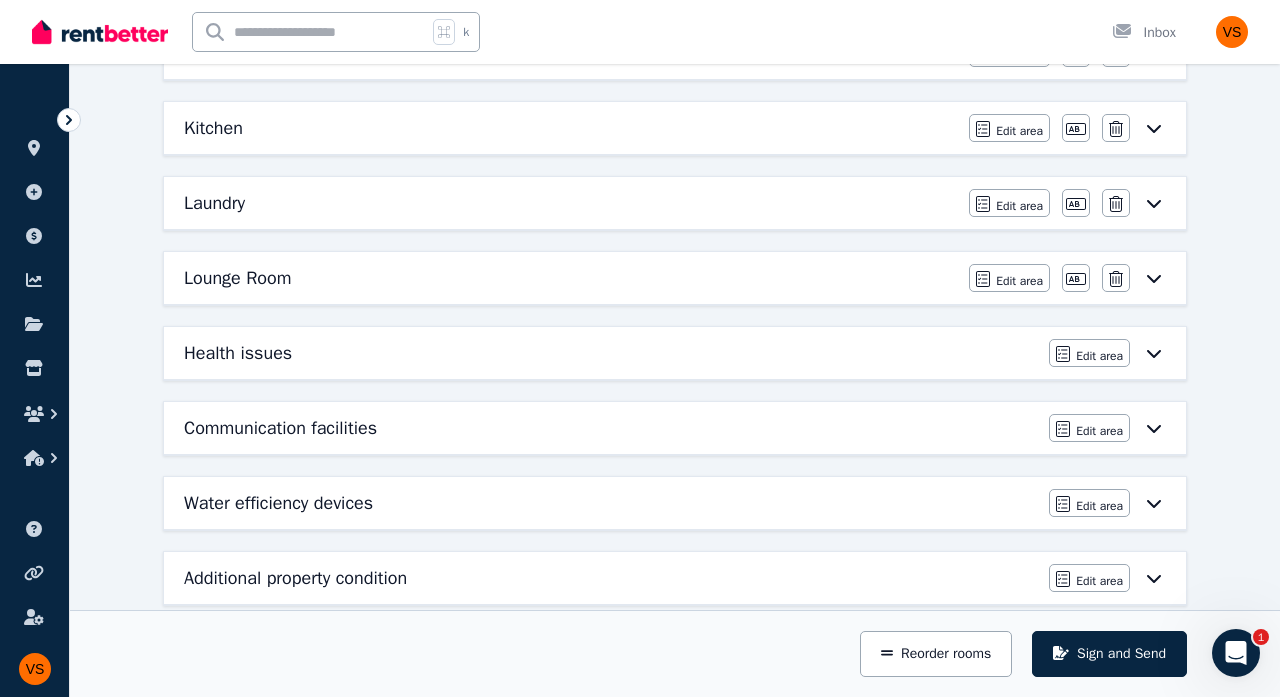scroll, scrollTop: 855, scrollLeft: 0, axis: vertical 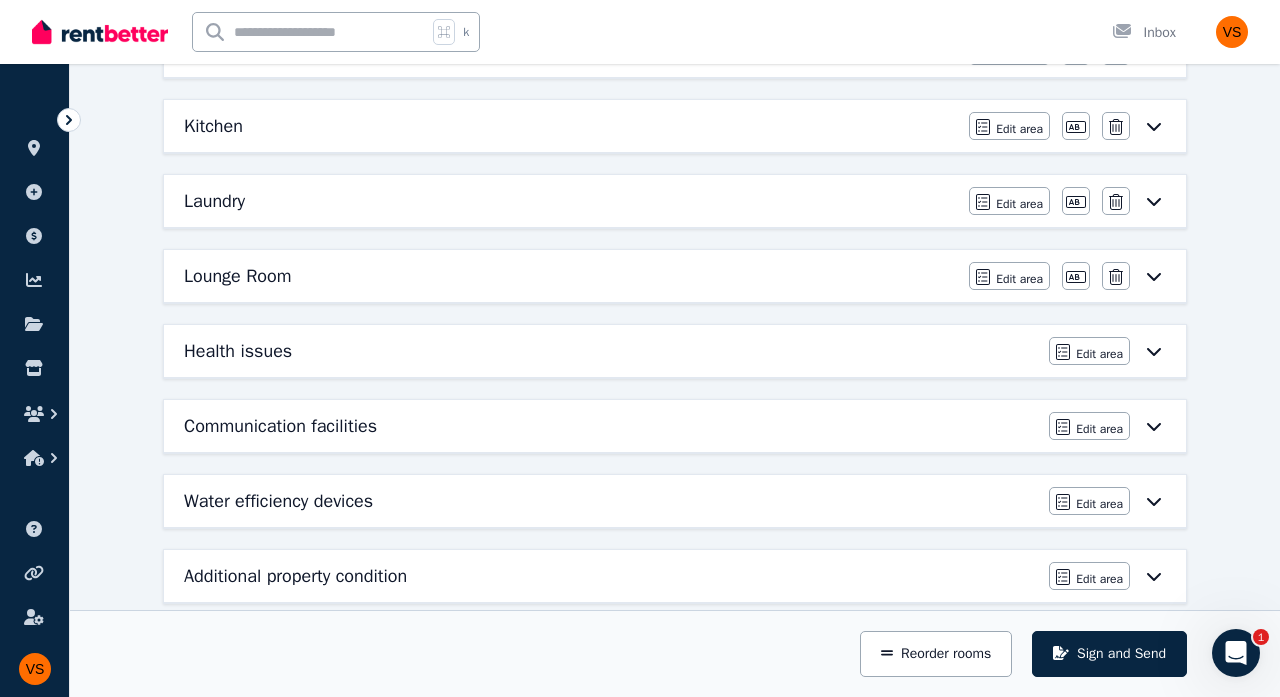 click 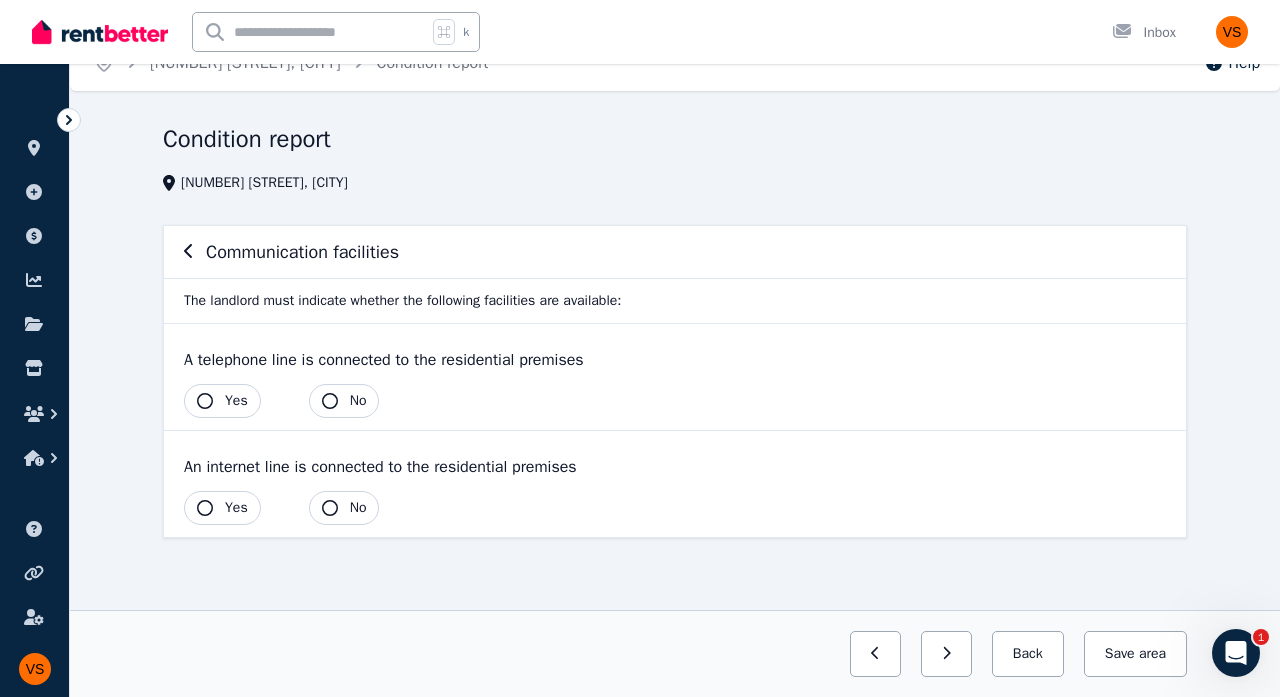 scroll, scrollTop: 0, scrollLeft: 0, axis: both 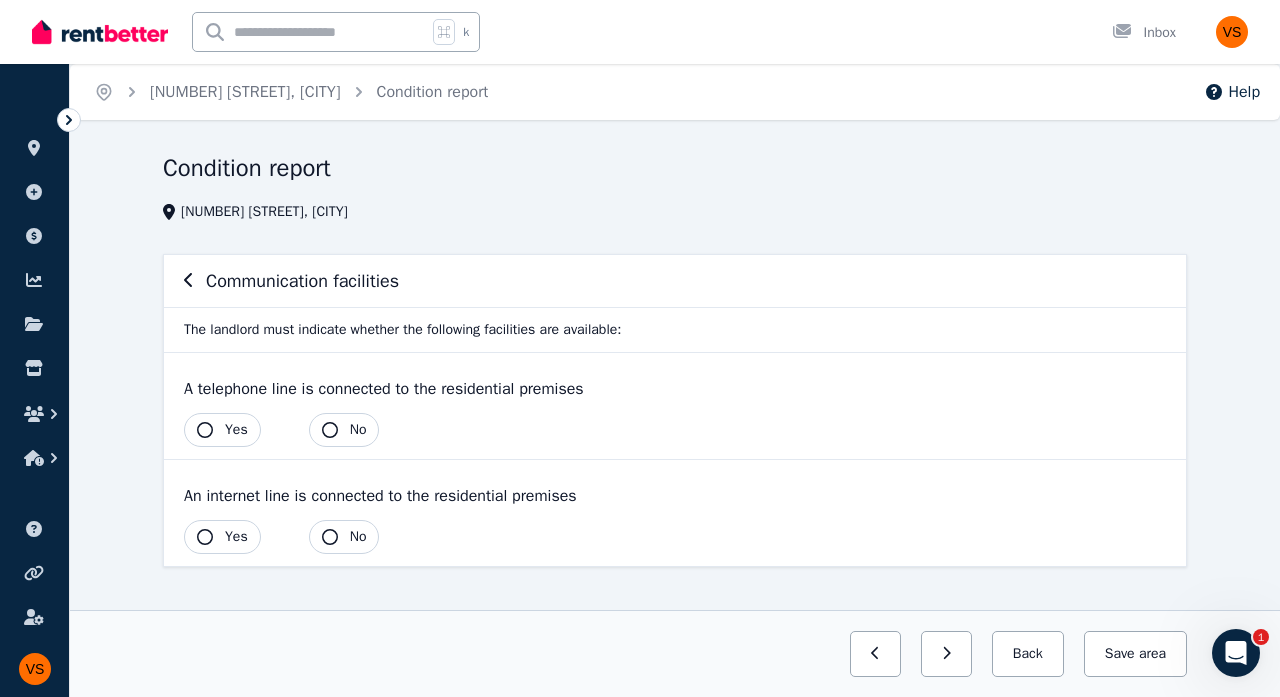 click on "Yes" at bounding box center (236, 430) 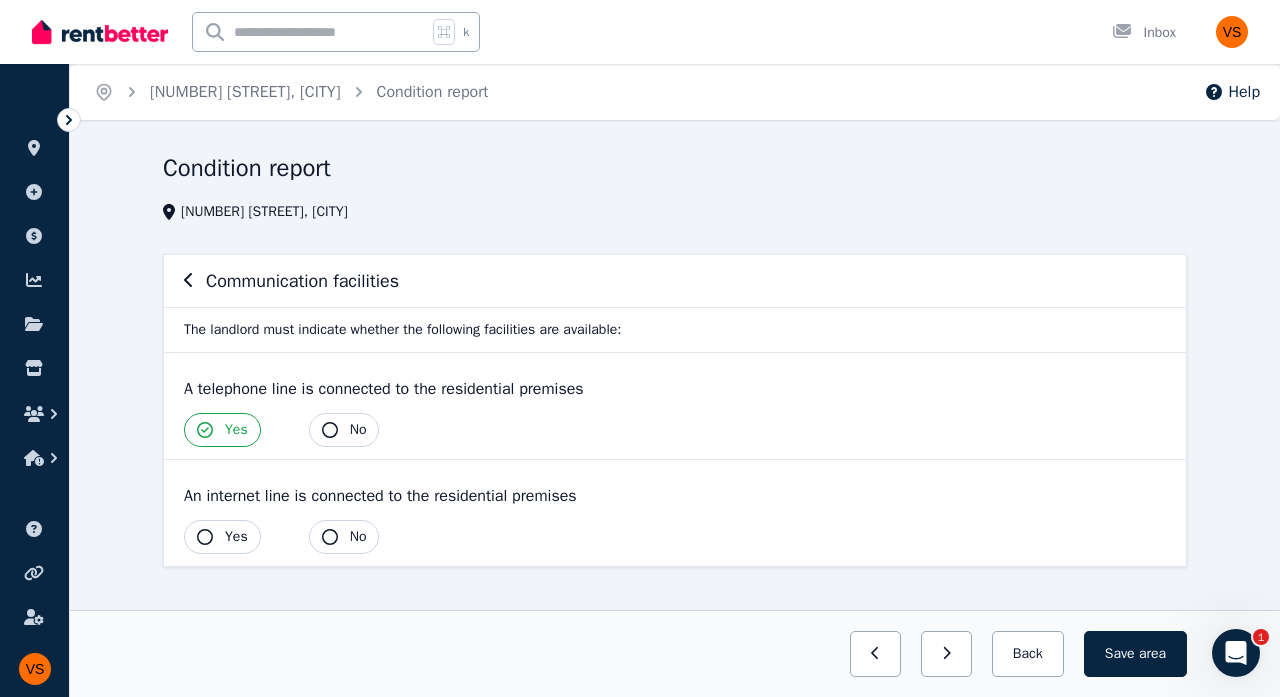 click on "No" at bounding box center [344, 537] 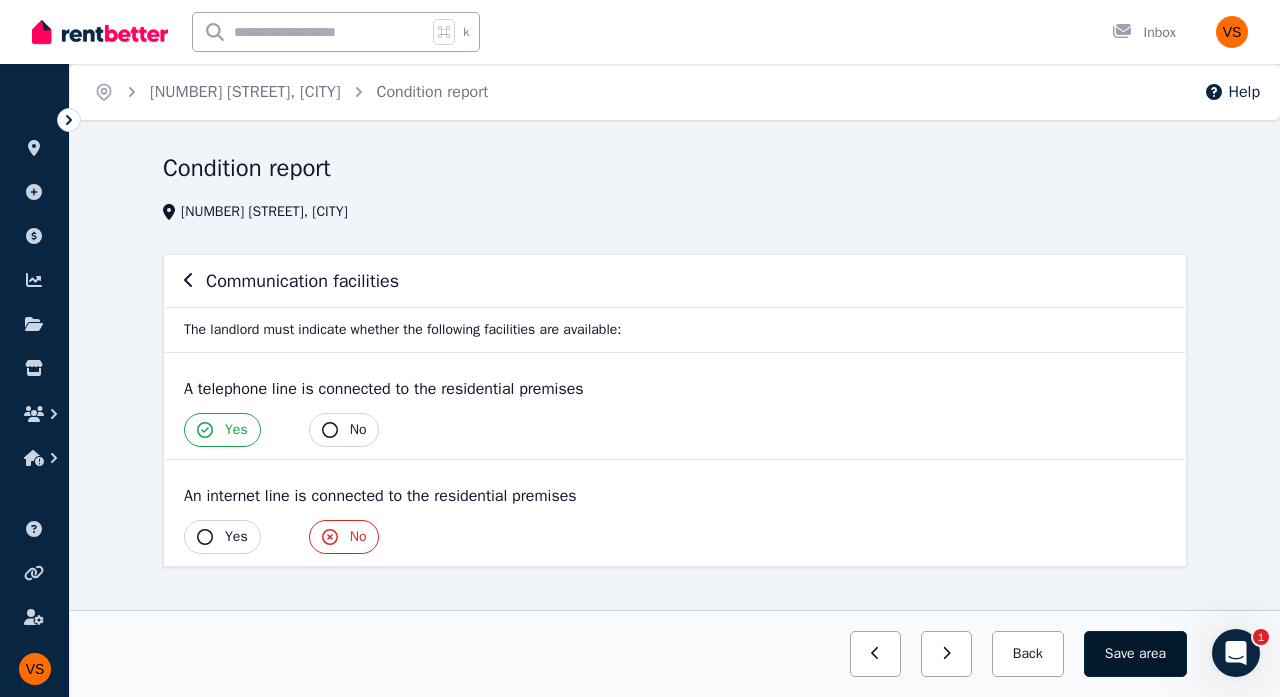 click on "Save   area" at bounding box center (1135, 654) 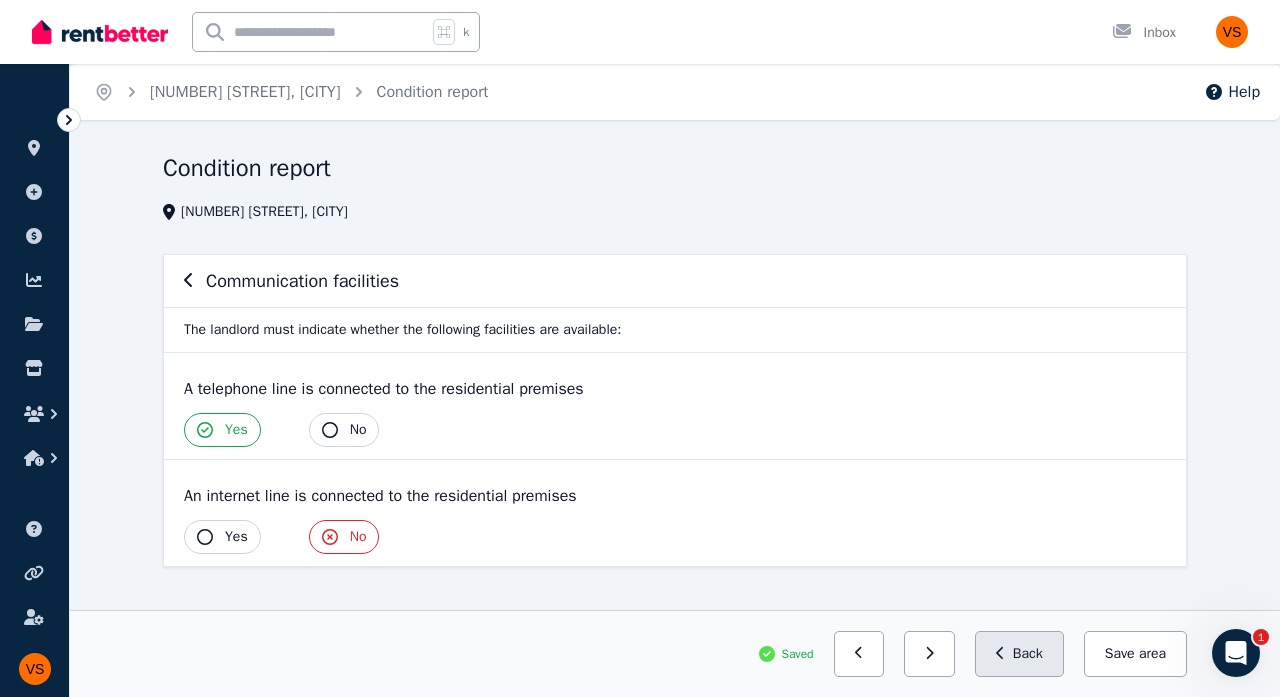 click on "Back" at bounding box center (1019, 654) 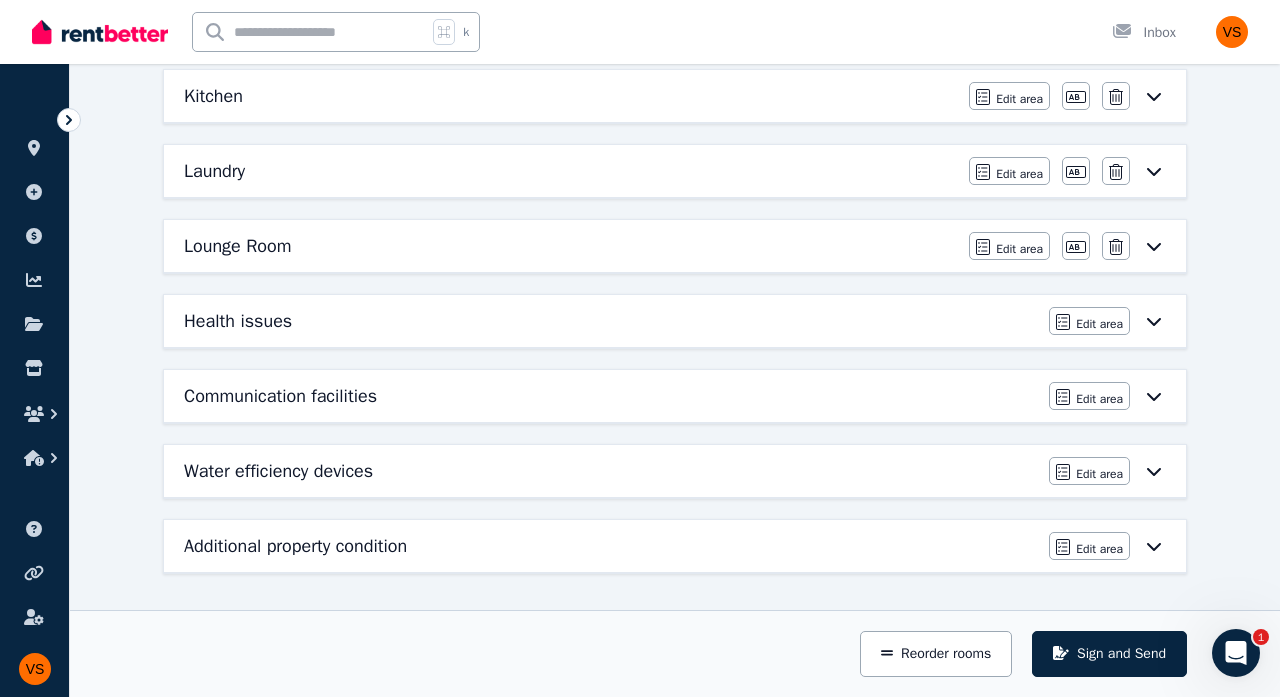 scroll, scrollTop: 885, scrollLeft: 0, axis: vertical 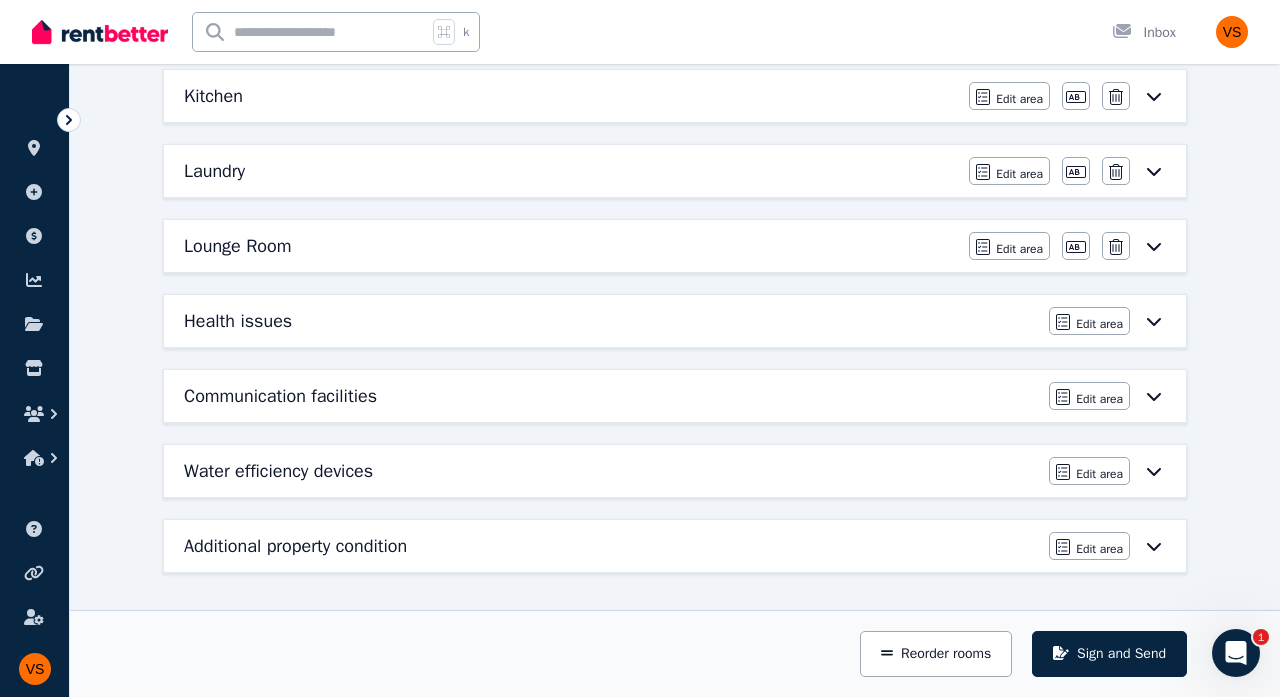 click 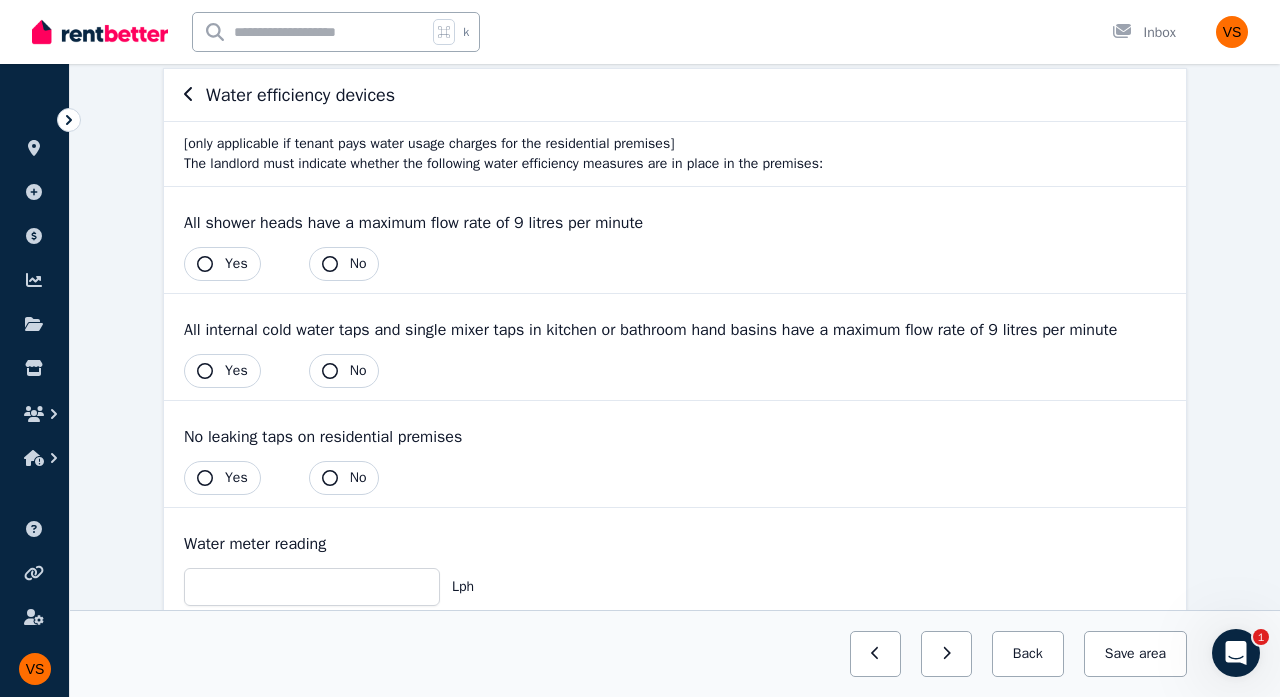 scroll, scrollTop: 194, scrollLeft: 0, axis: vertical 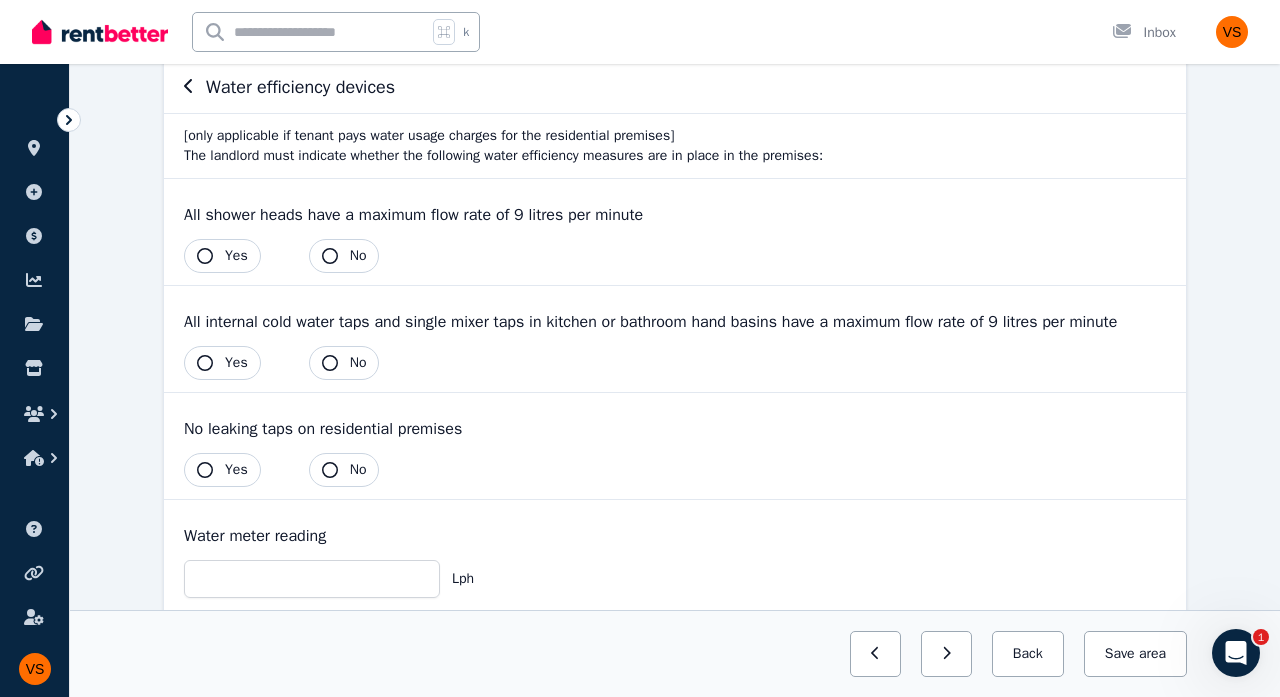click on "Yes" at bounding box center [236, 470] 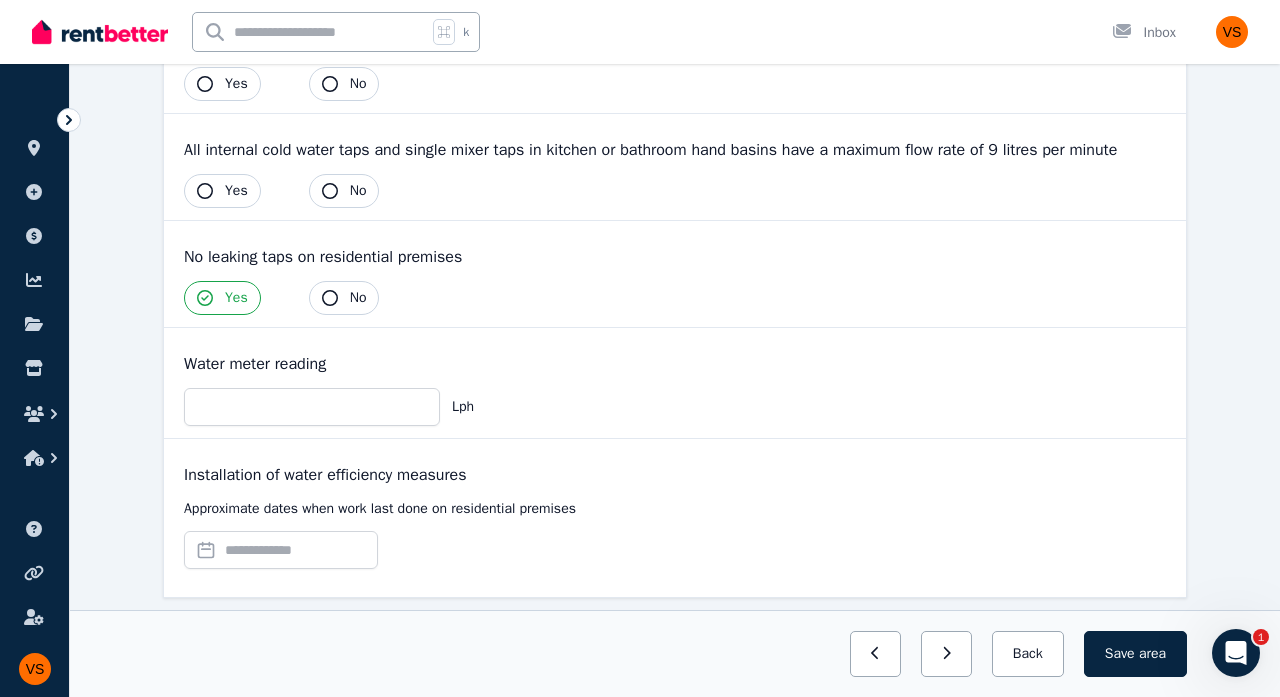 scroll, scrollTop: 370, scrollLeft: 0, axis: vertical 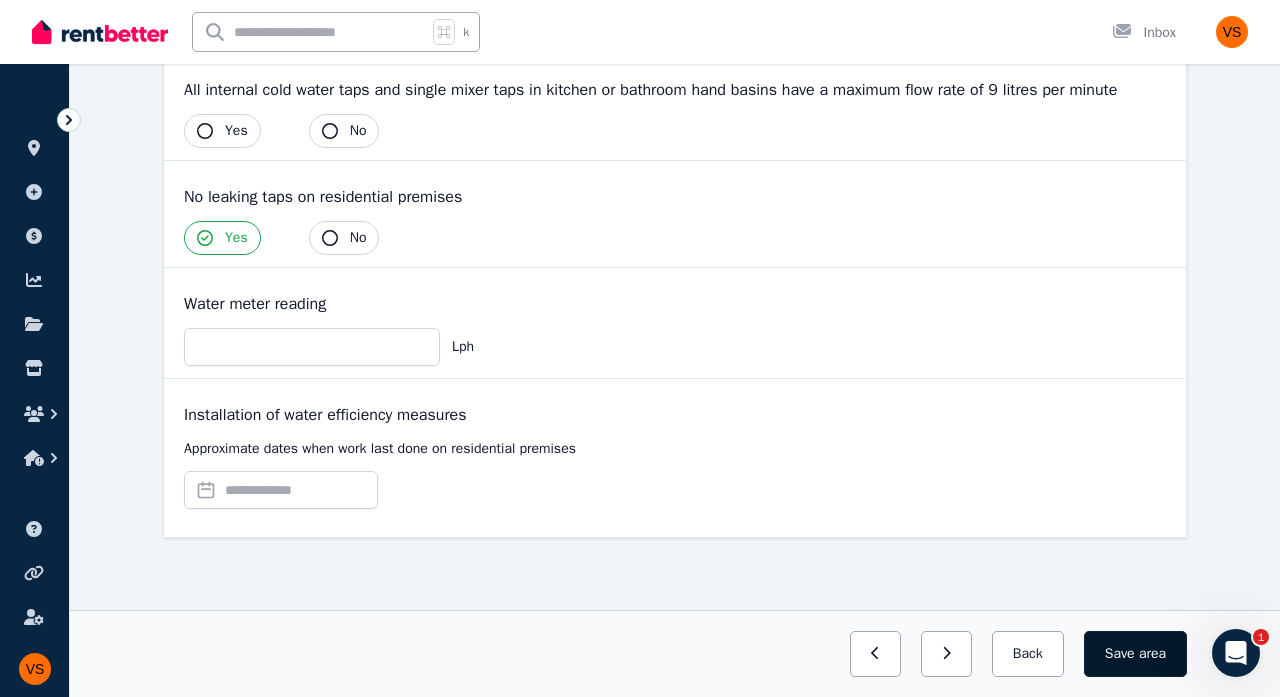 click on "Save   area" at bounding box center [1135, 654] 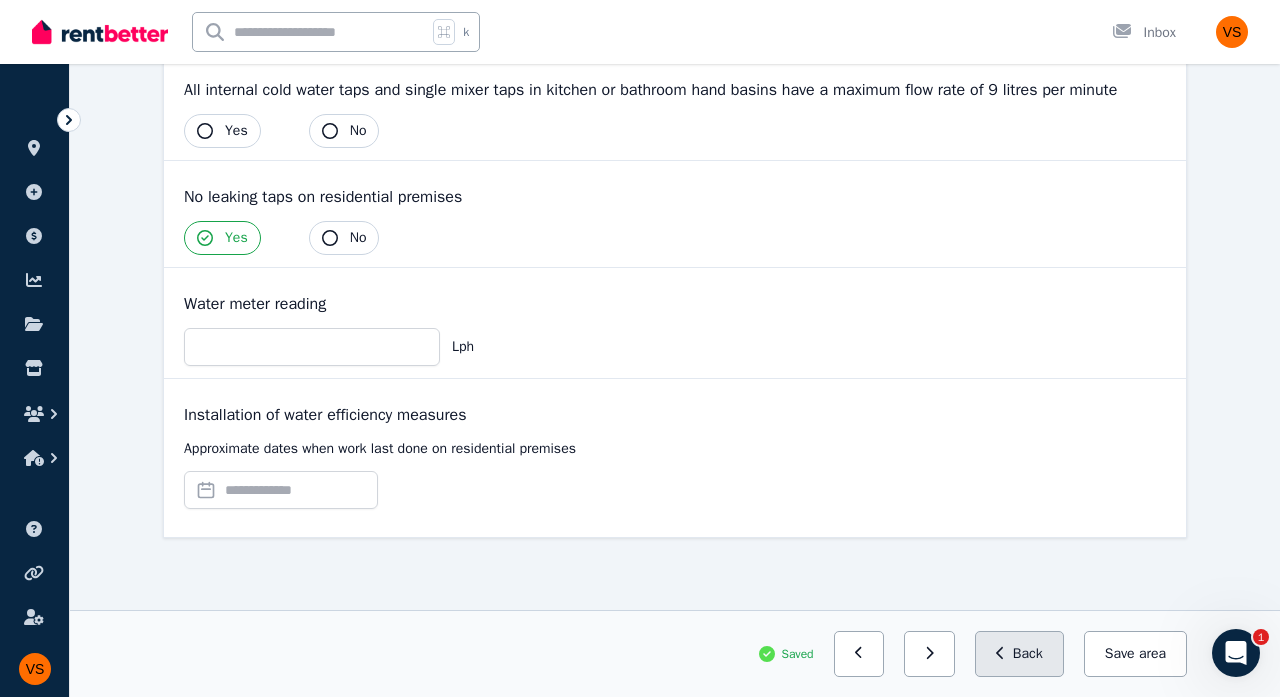 click on "Back" at bounding box center (1019, 654) 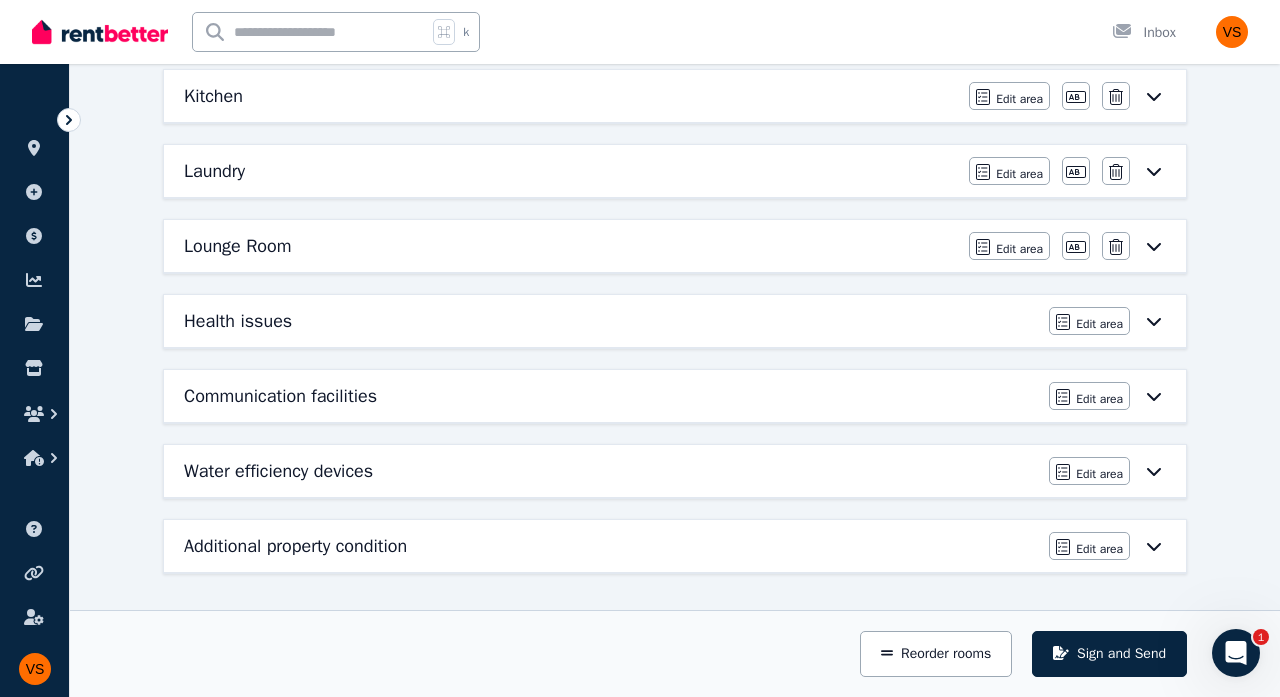 scroll, scrollTop: 885, scrollLeft: 0, axis: vertical 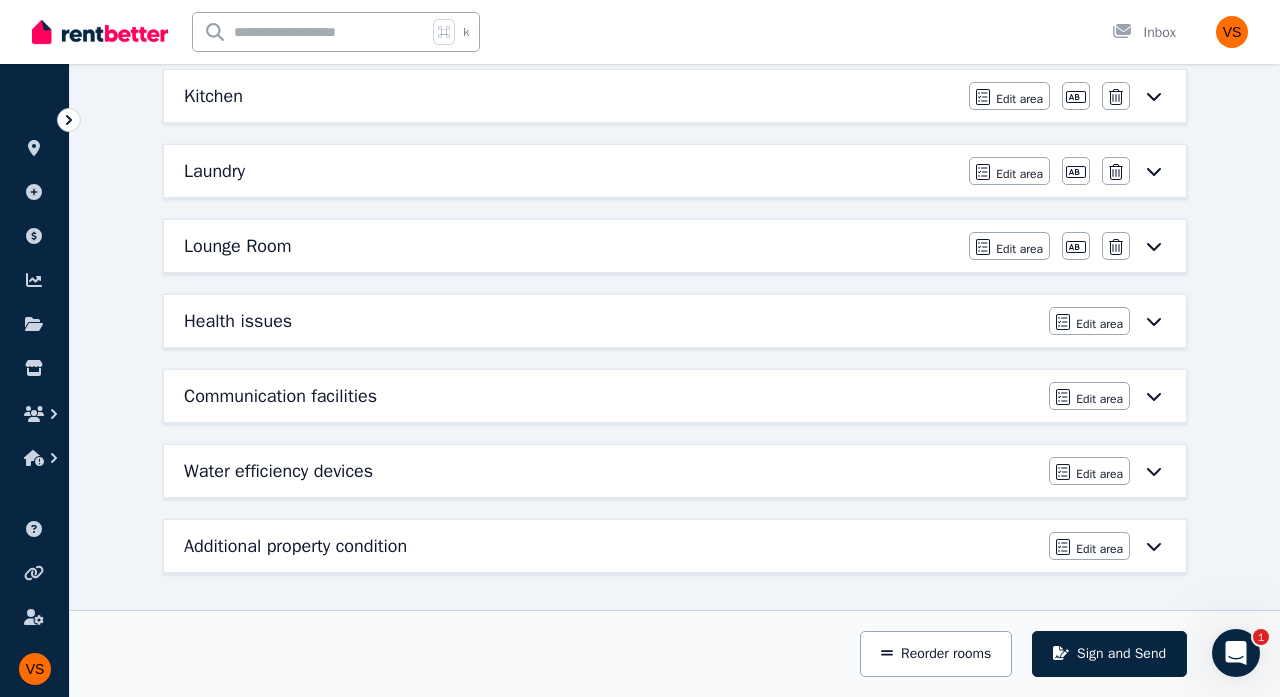 click 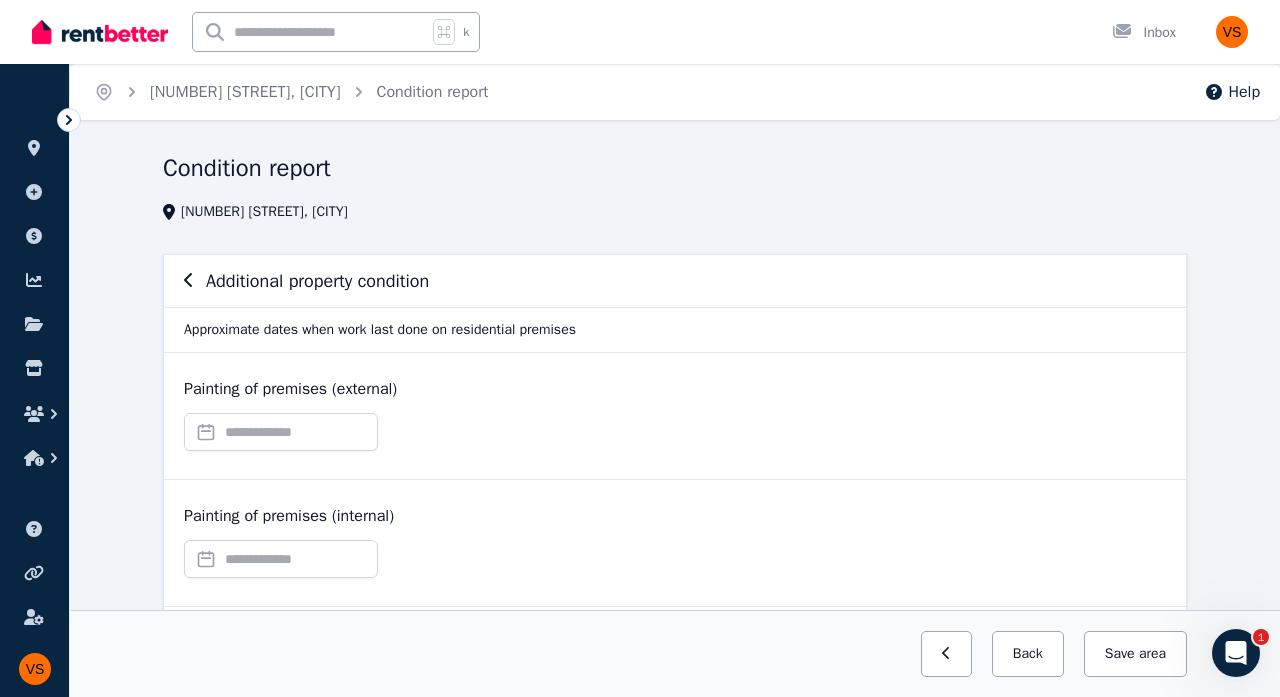 scroll, scrollTop: 0, scrollLeft: 0, axis: both 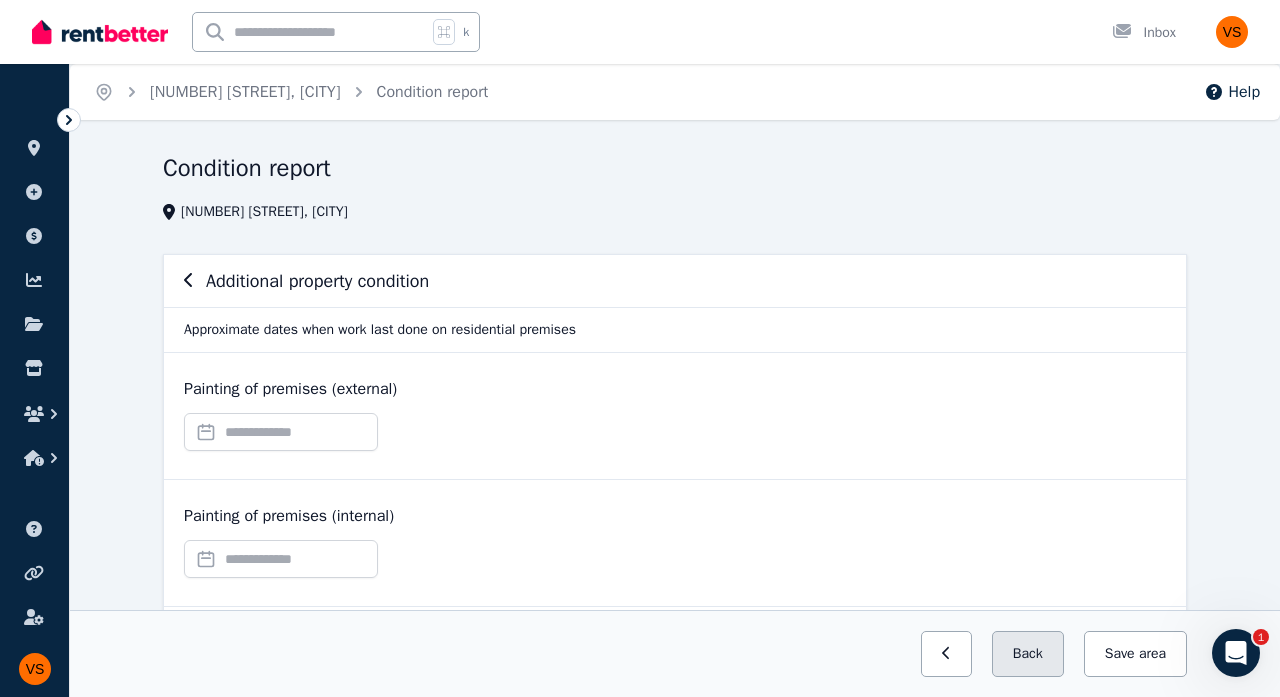 click on "Back" at bounding box center [1028, 654] 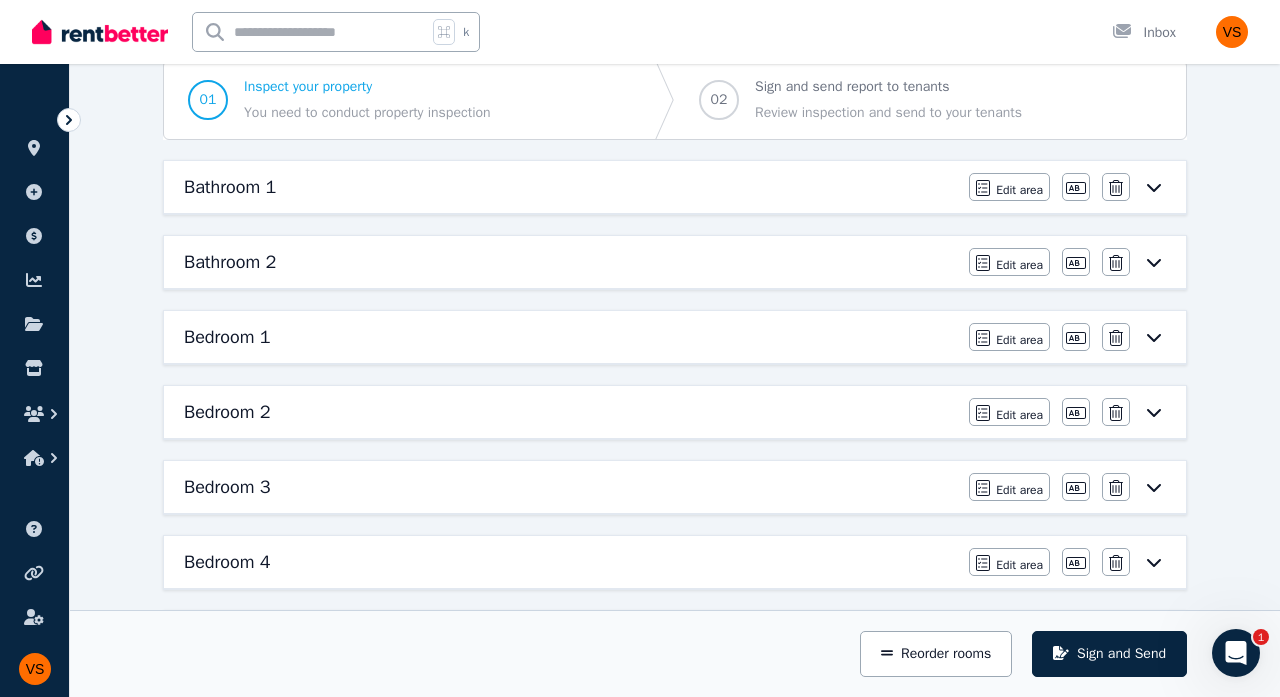 scroll, scrollTop: 197, scrollLeft: 0, axis: vertical 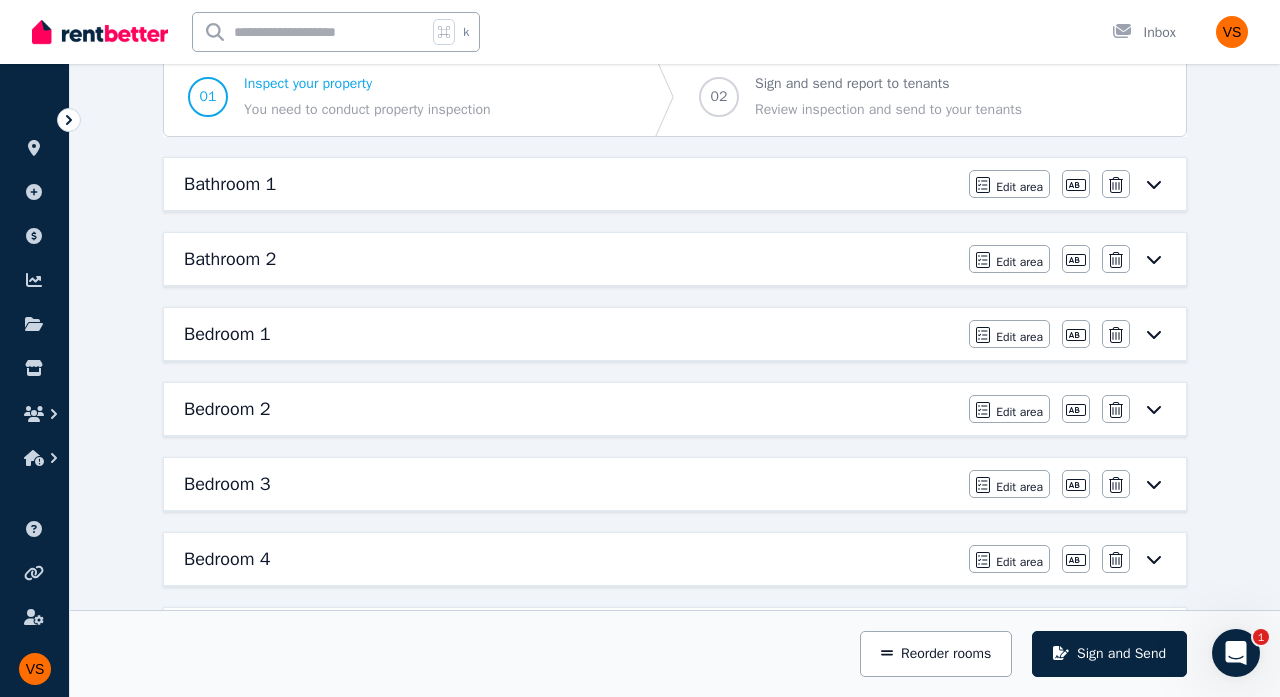click 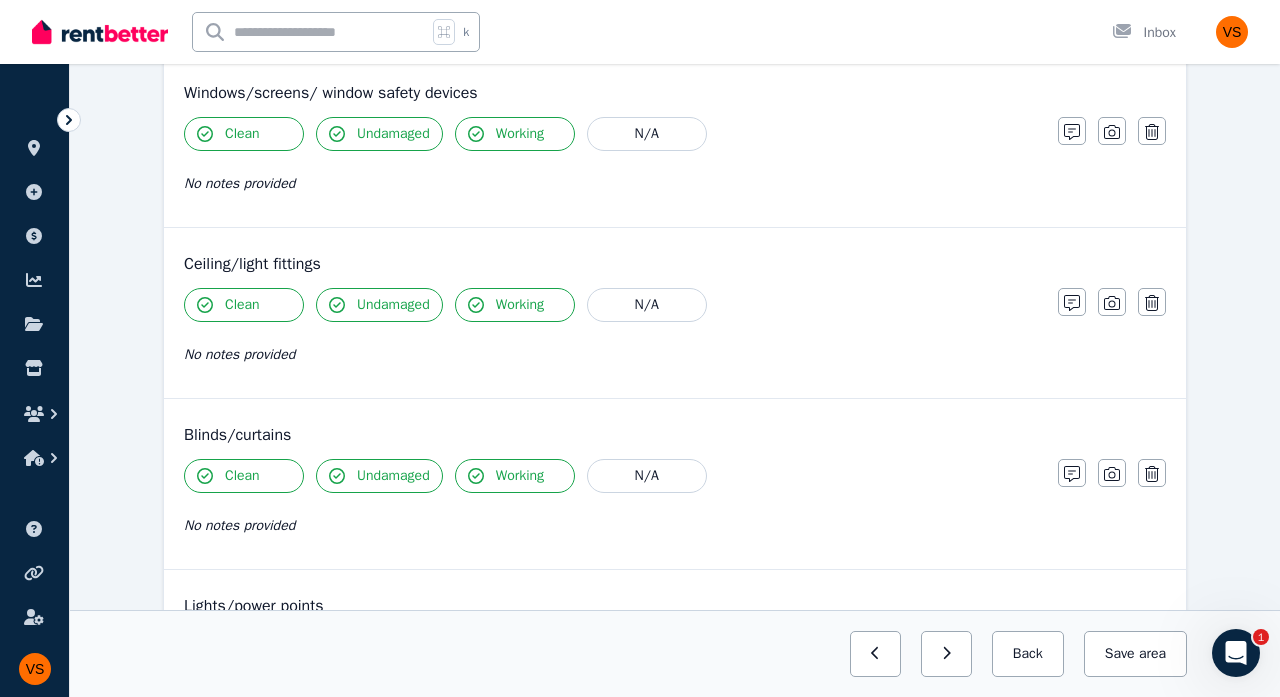 scroll, scrollTop: 769, scrollLeft: 0, axis: vertical 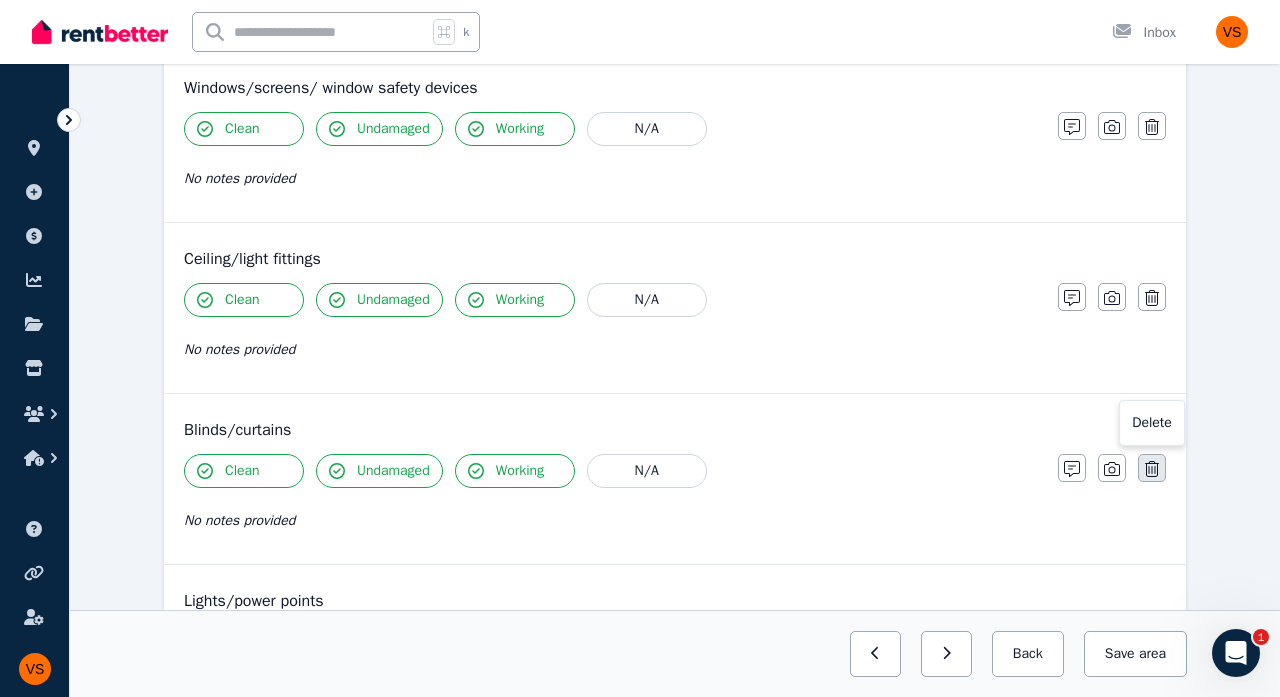 click at bounding box center (1152, 468) 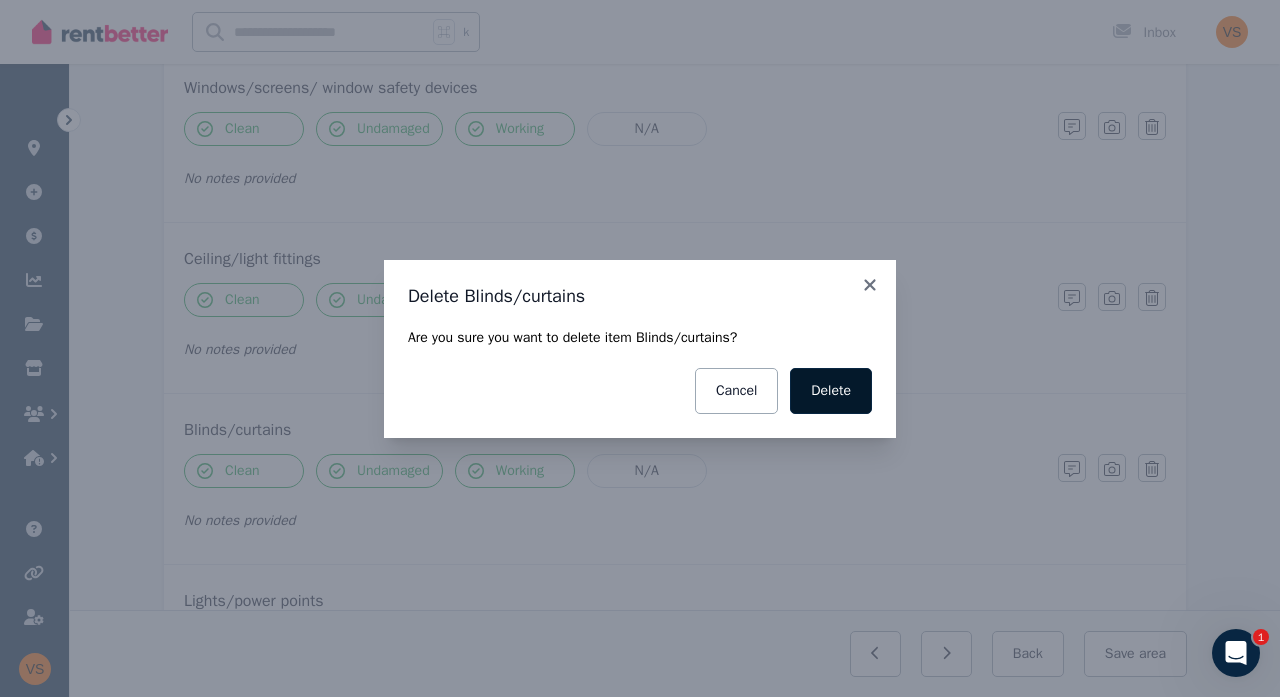 click on "Delete" at bounding box center (831, 391) 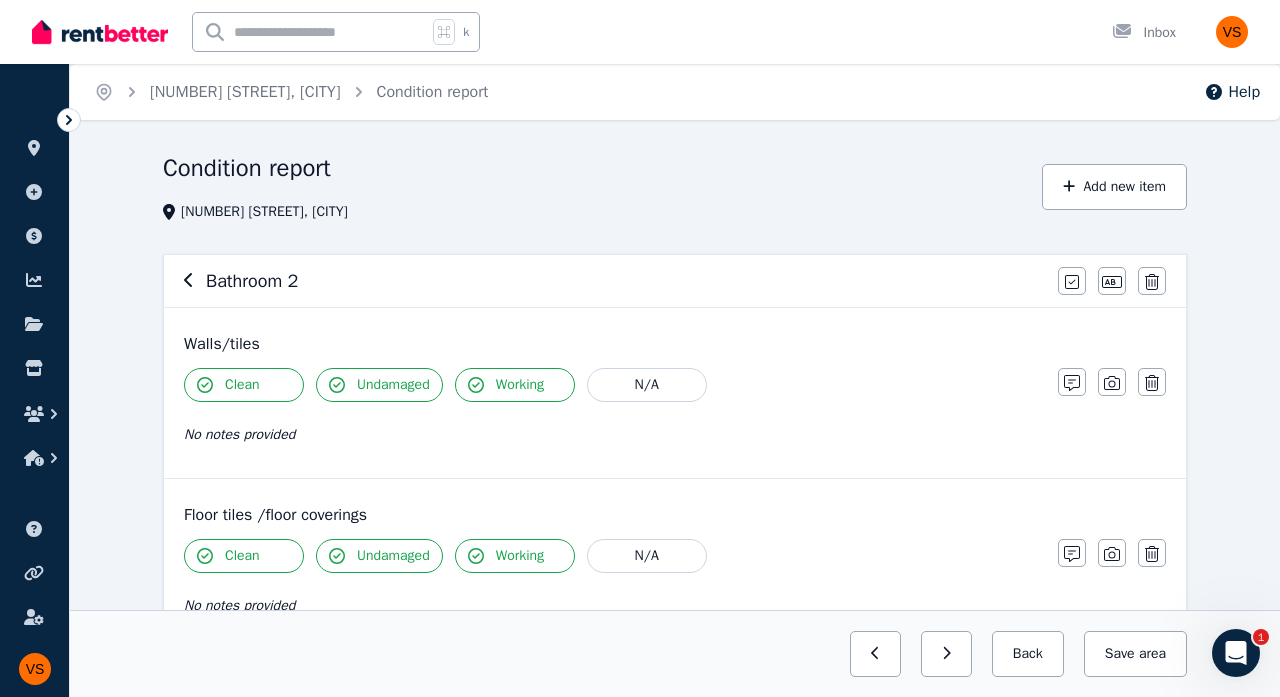 scroll, scrollTop: 0, scrollLeft: 0, axis: both 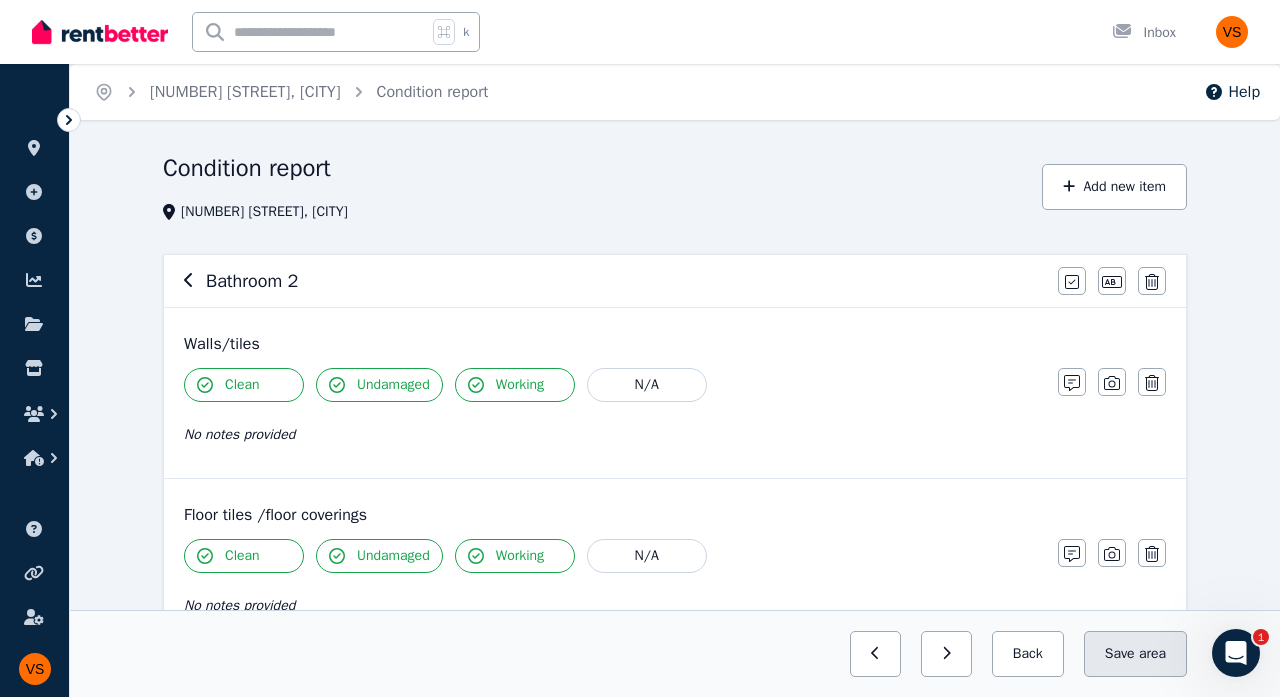 click on "Save   area" at bounding box center (1135, 654) 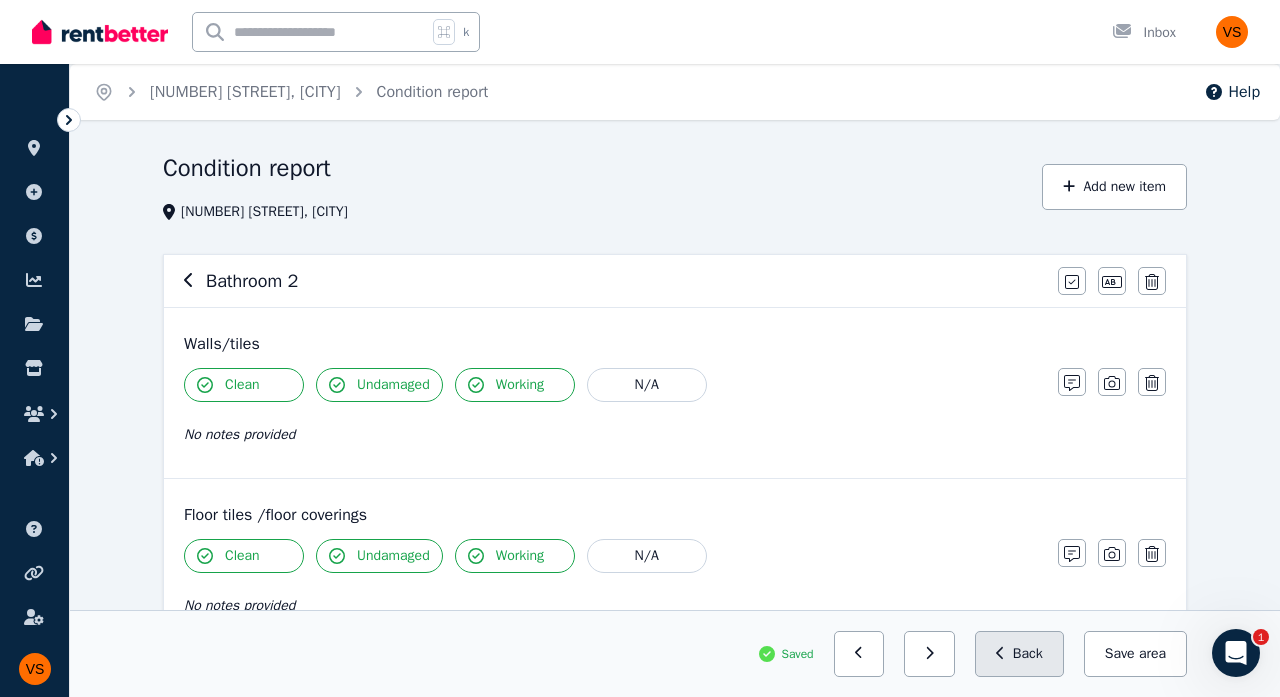 click 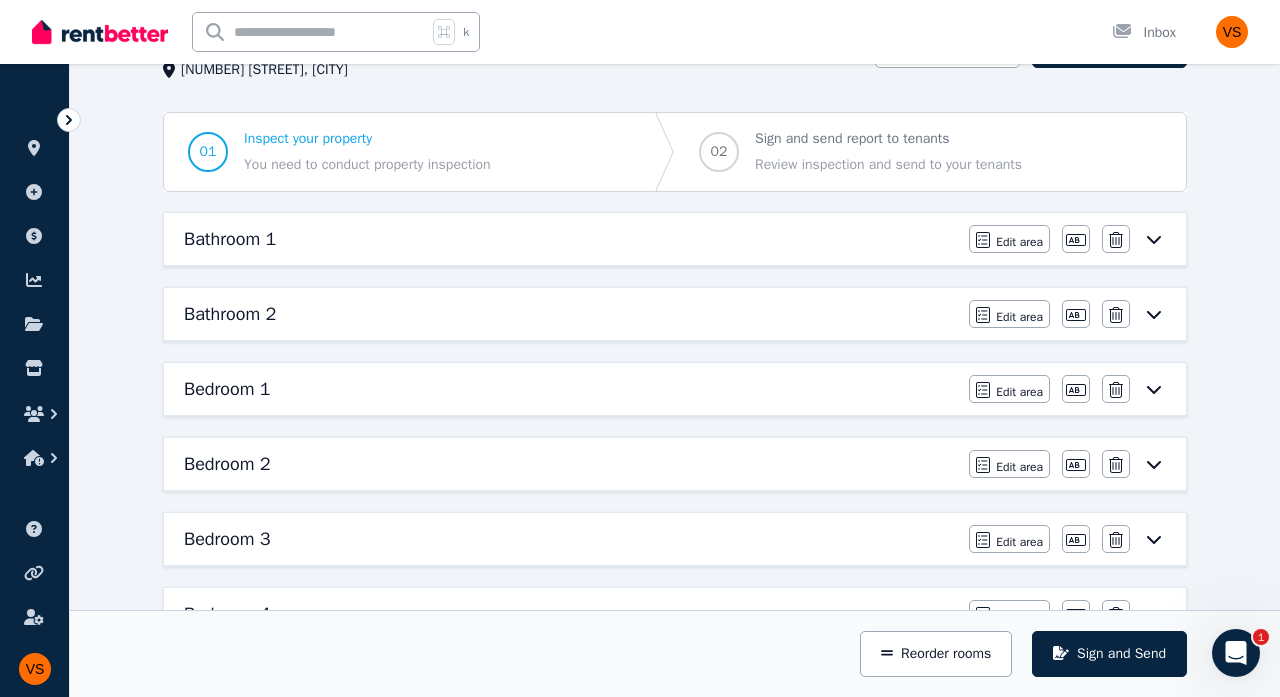 scroll, scrollTop: 148, scrollLeft: 0, axis: vertical 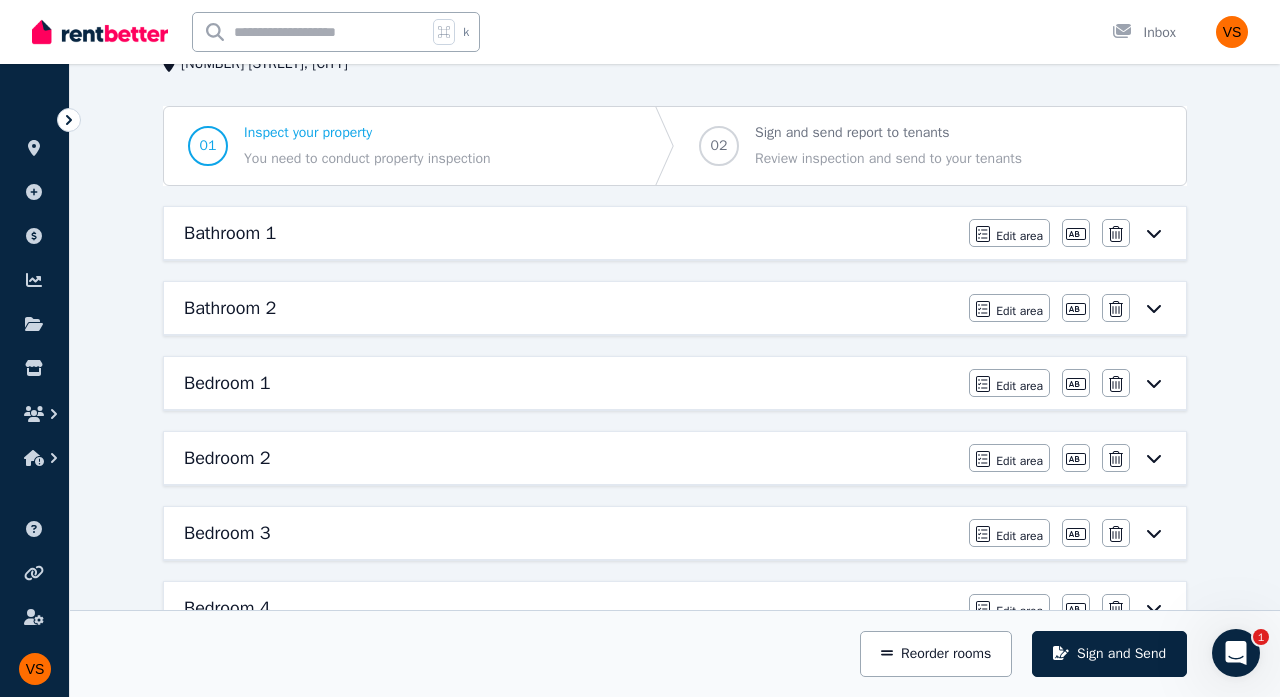 click 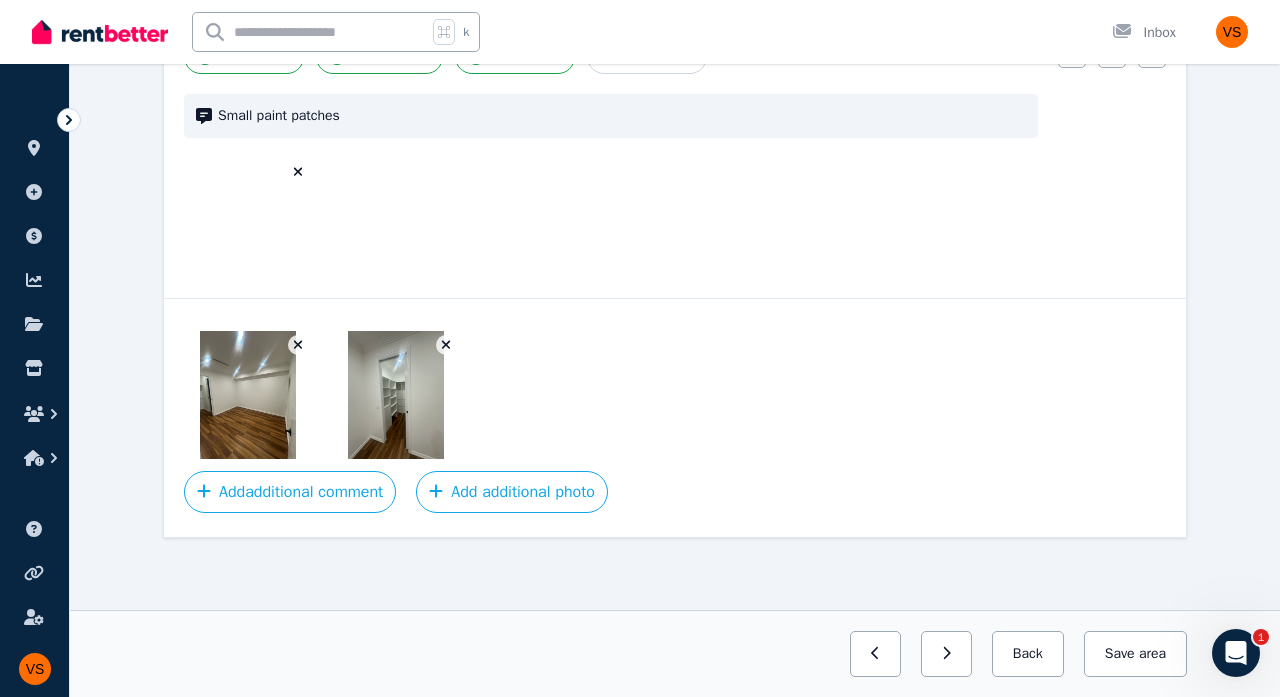 scroll, scrollTop: 1673, scrollLeft: 0, axis: vertical 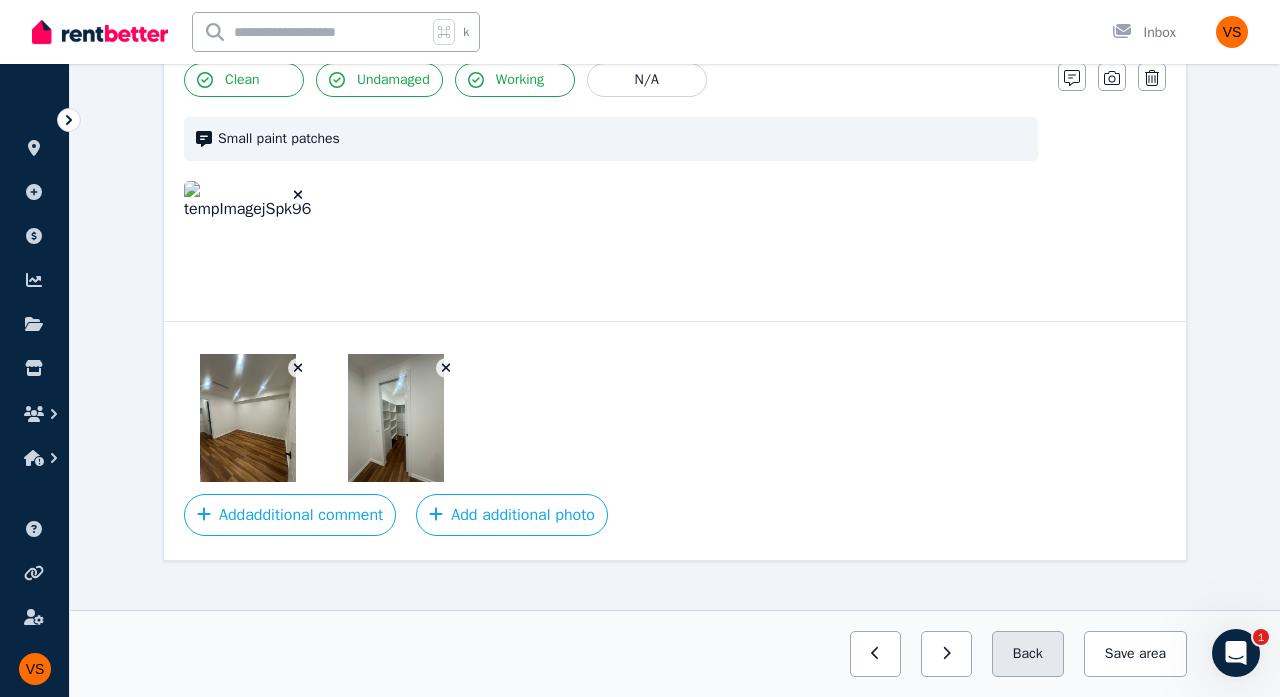 click on "Back" at bounding box center [1028, 654] 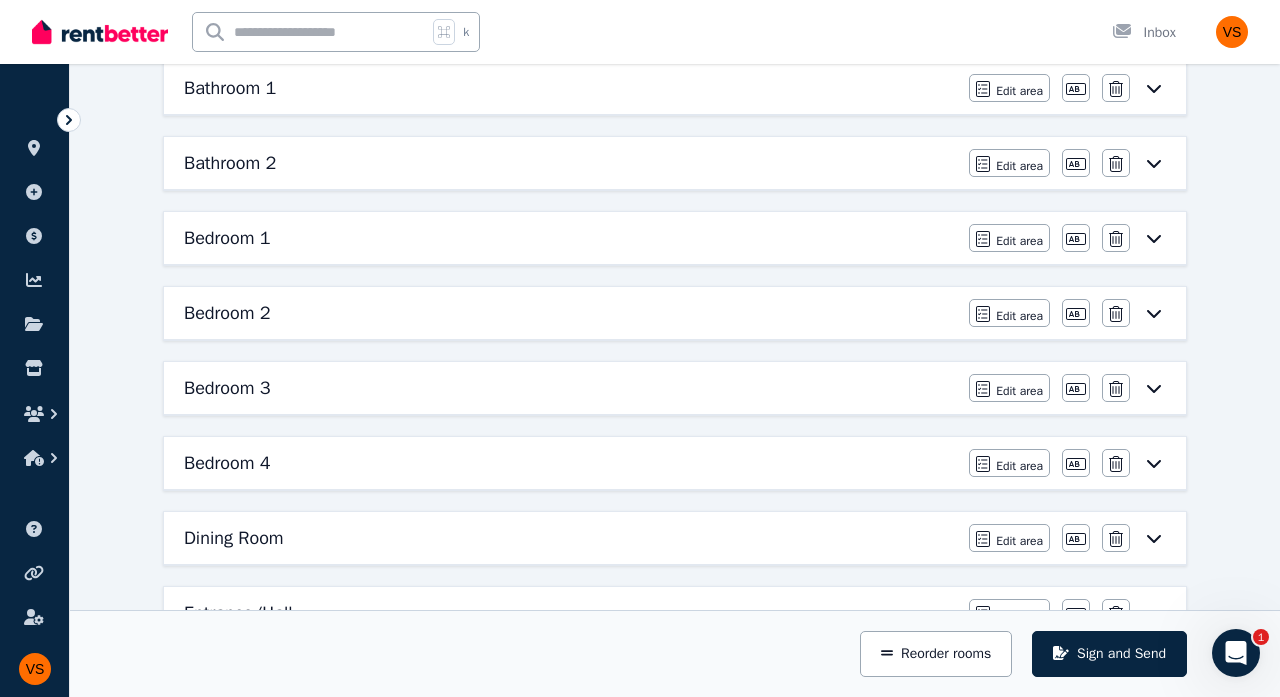 scroll, scrollTop: 292, scrollLeft: 0, axis: vertical 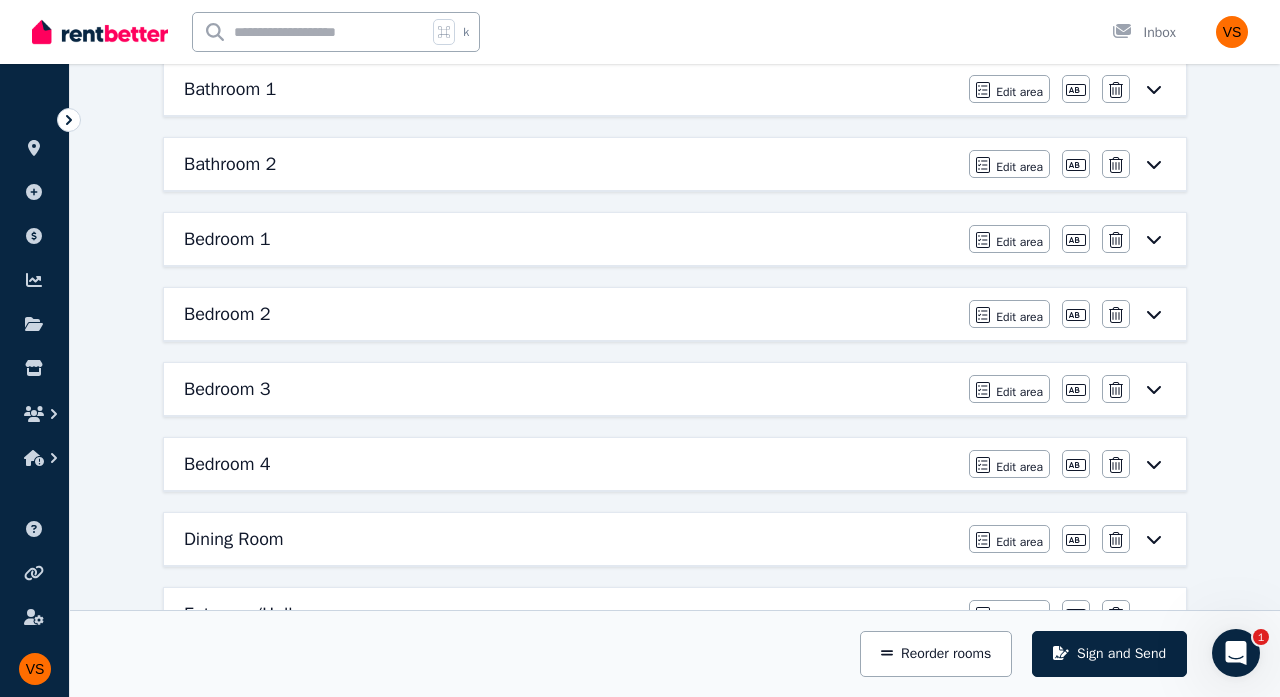 click 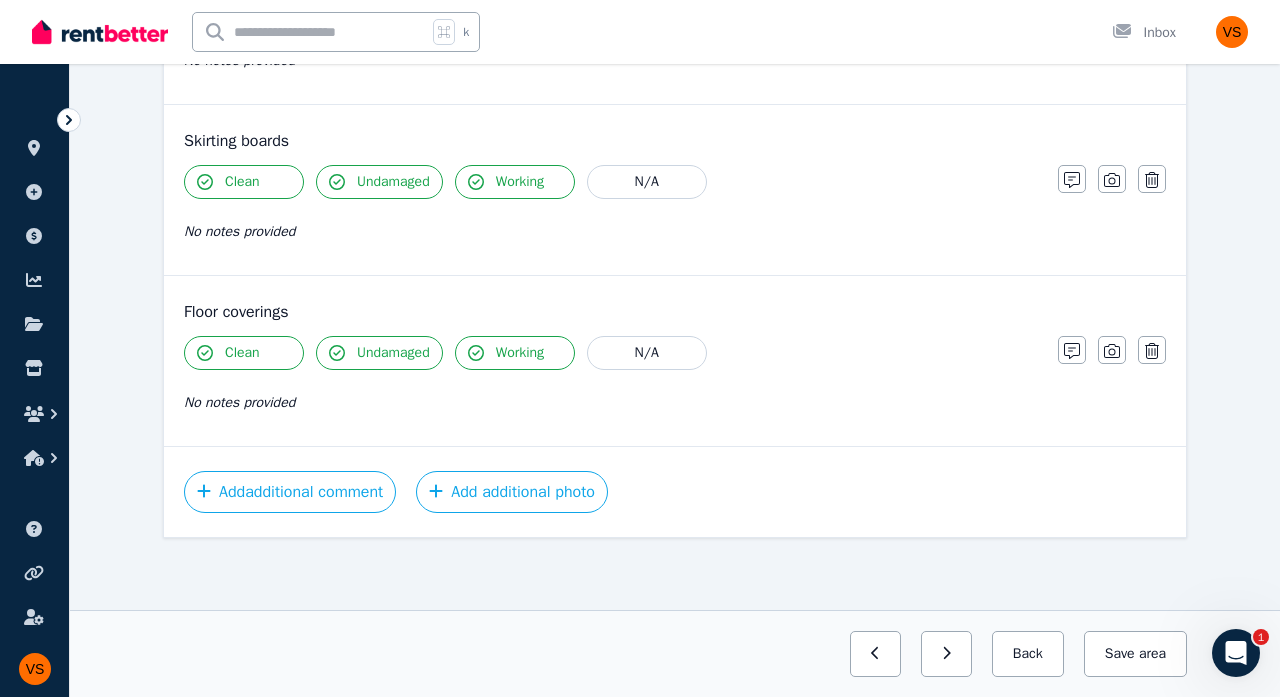 scroll, scrollTop: 1400, scrollLeft: 0, axis: vertical 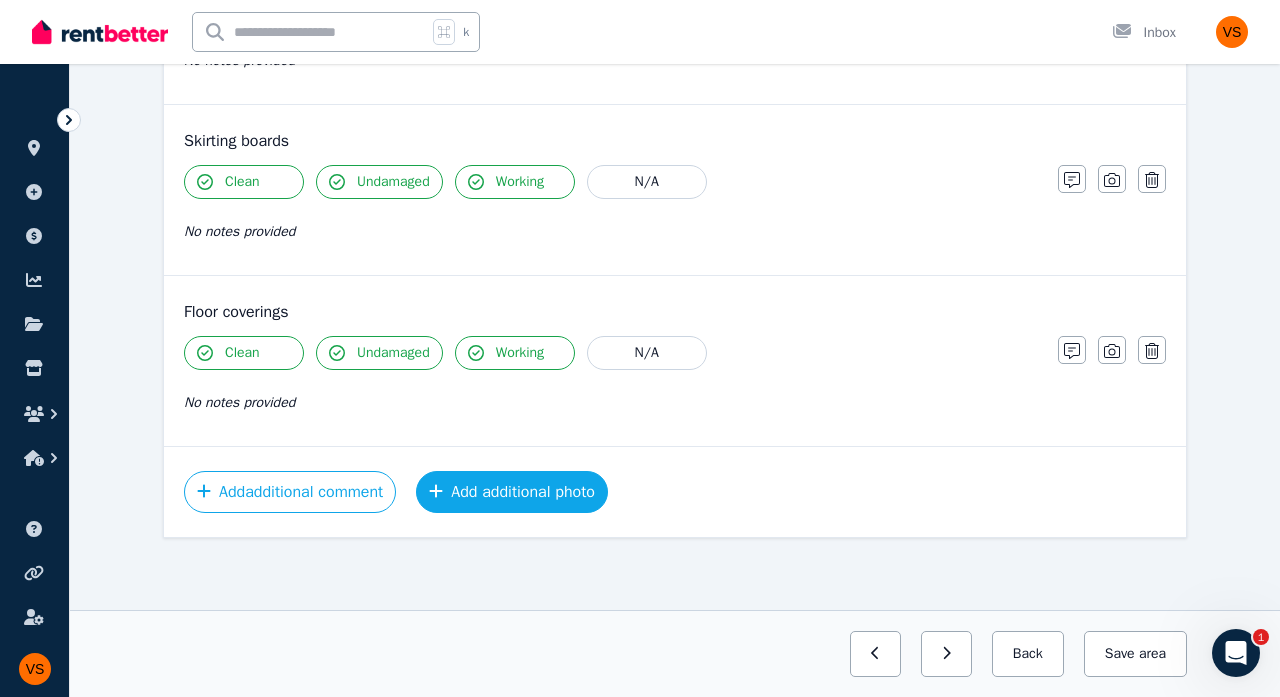 click on "Add additional photo" at bounding box center [512, 492] 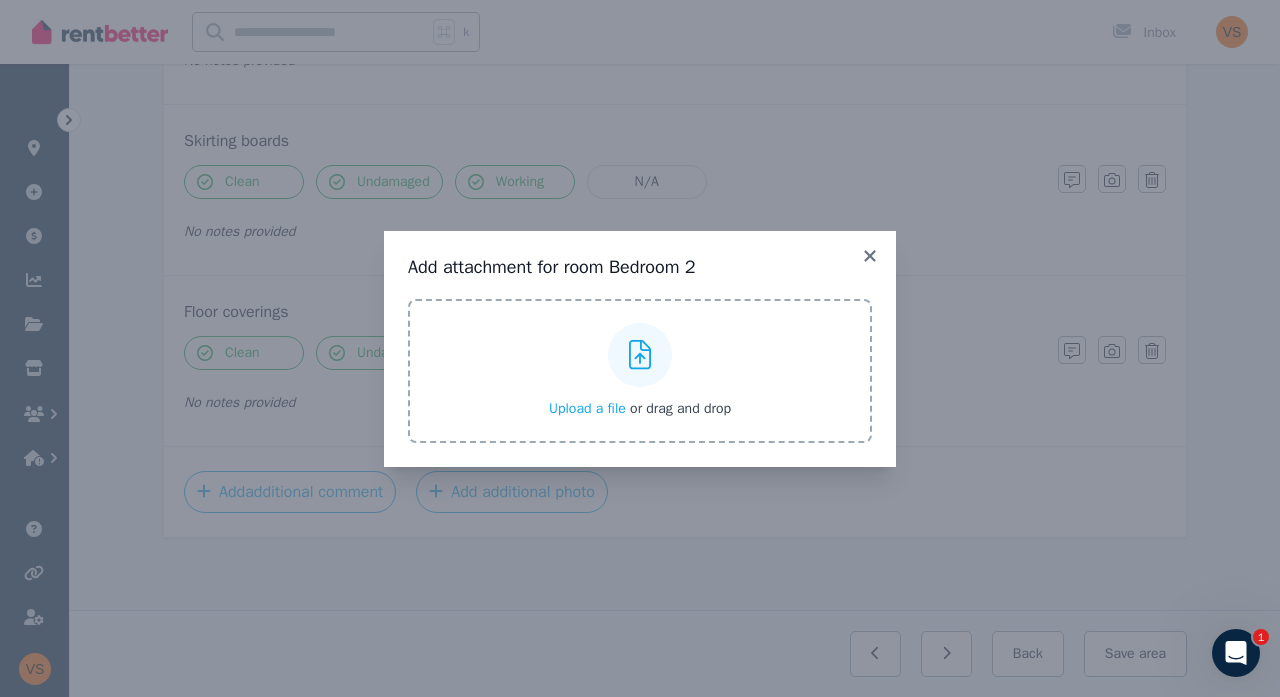 click at bounding box center (640, 355) 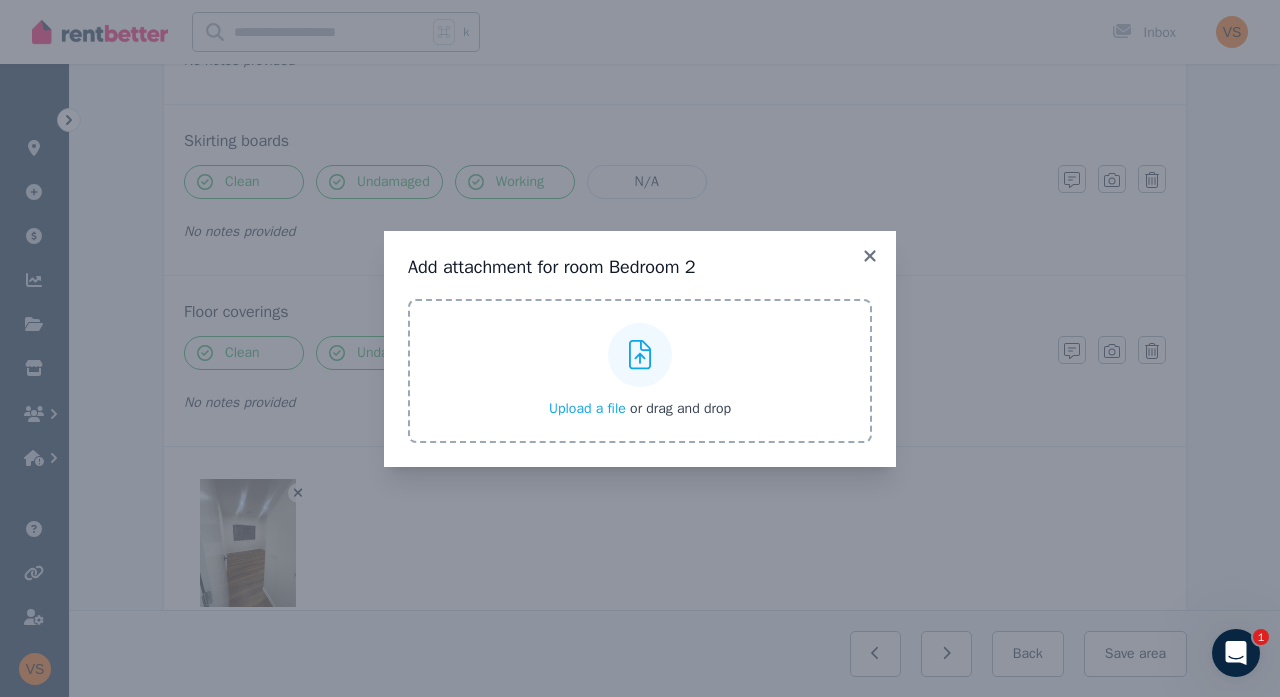 click on "Upload a file   or drag and drop" at bounding box center (640, 371) 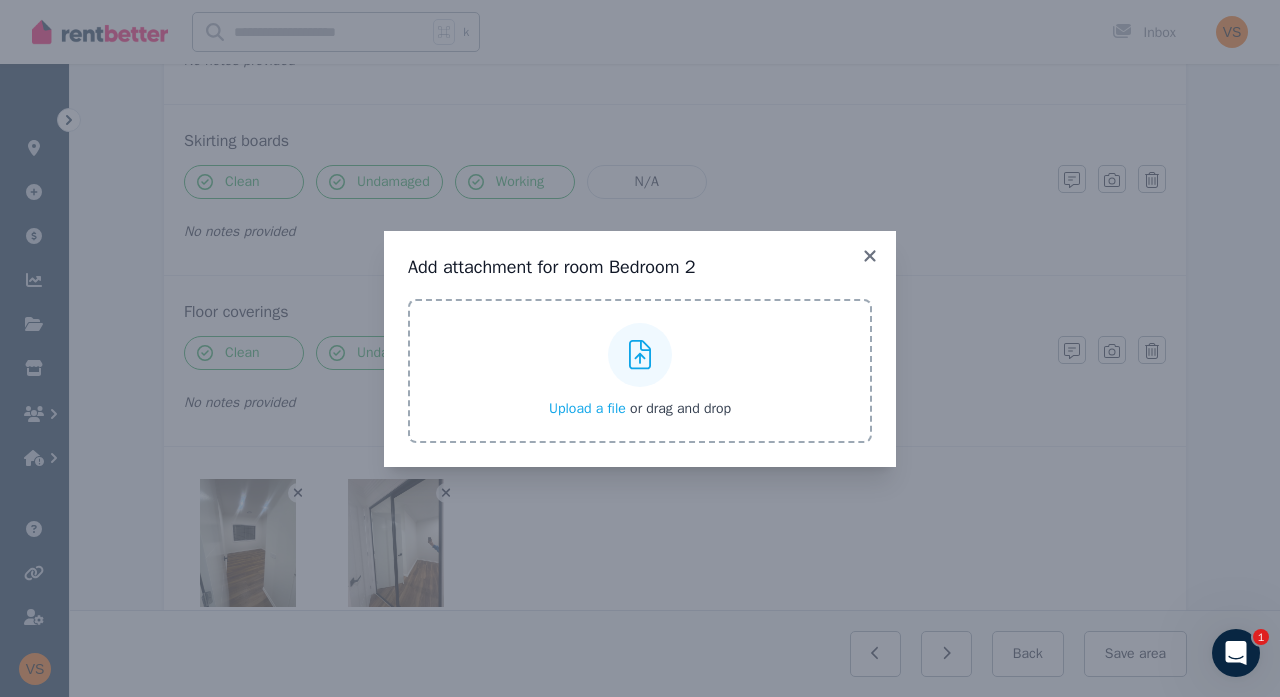 click on "Upload a file   or drag and drop" at bounding box center (640, 371) 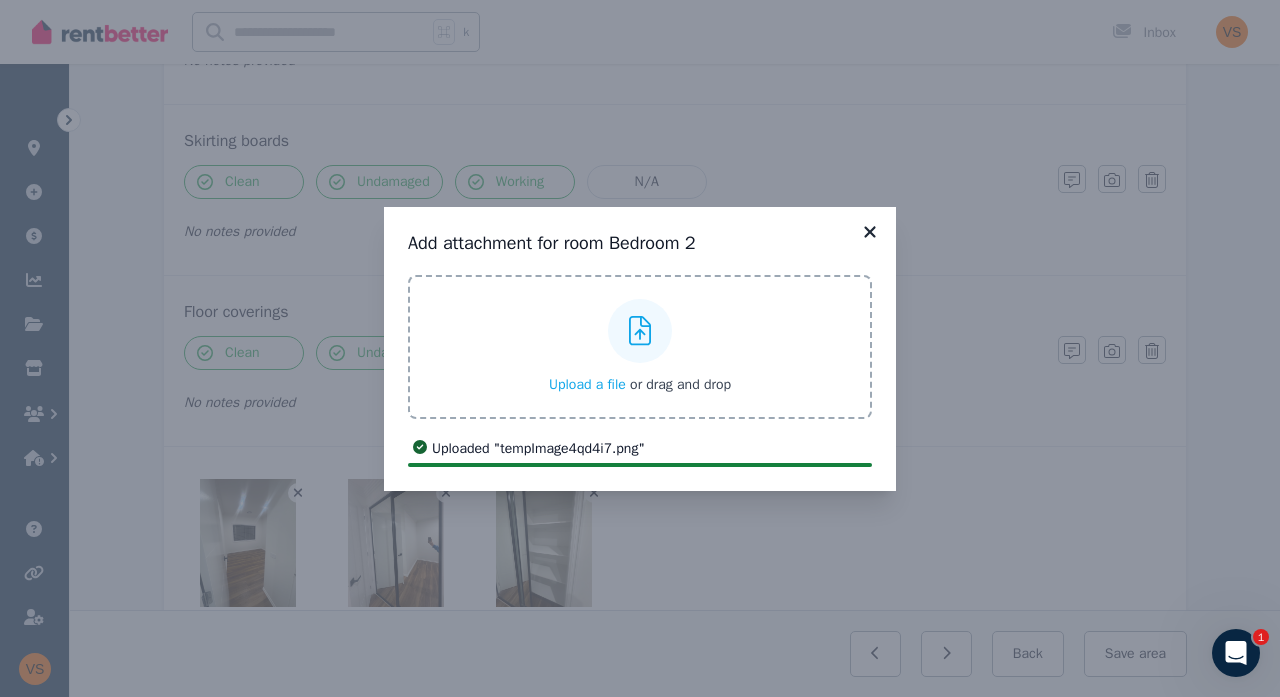 click 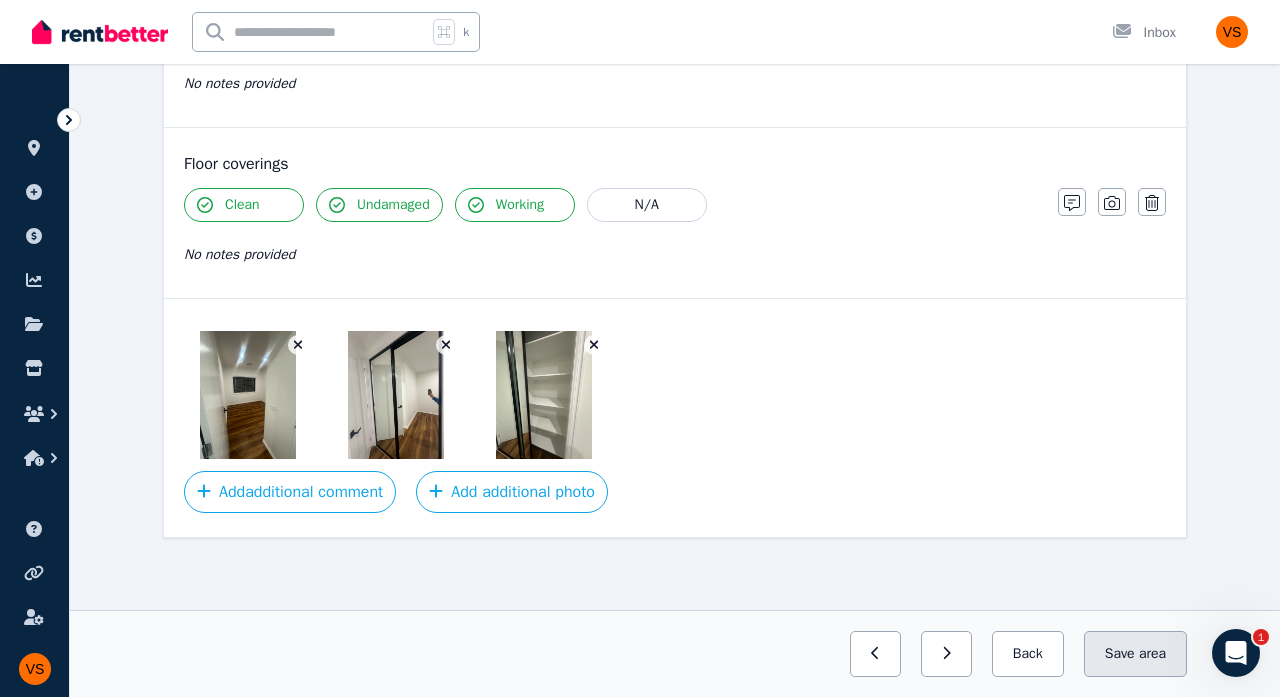 click on "Save   area" at bounding box center [1135, 654] 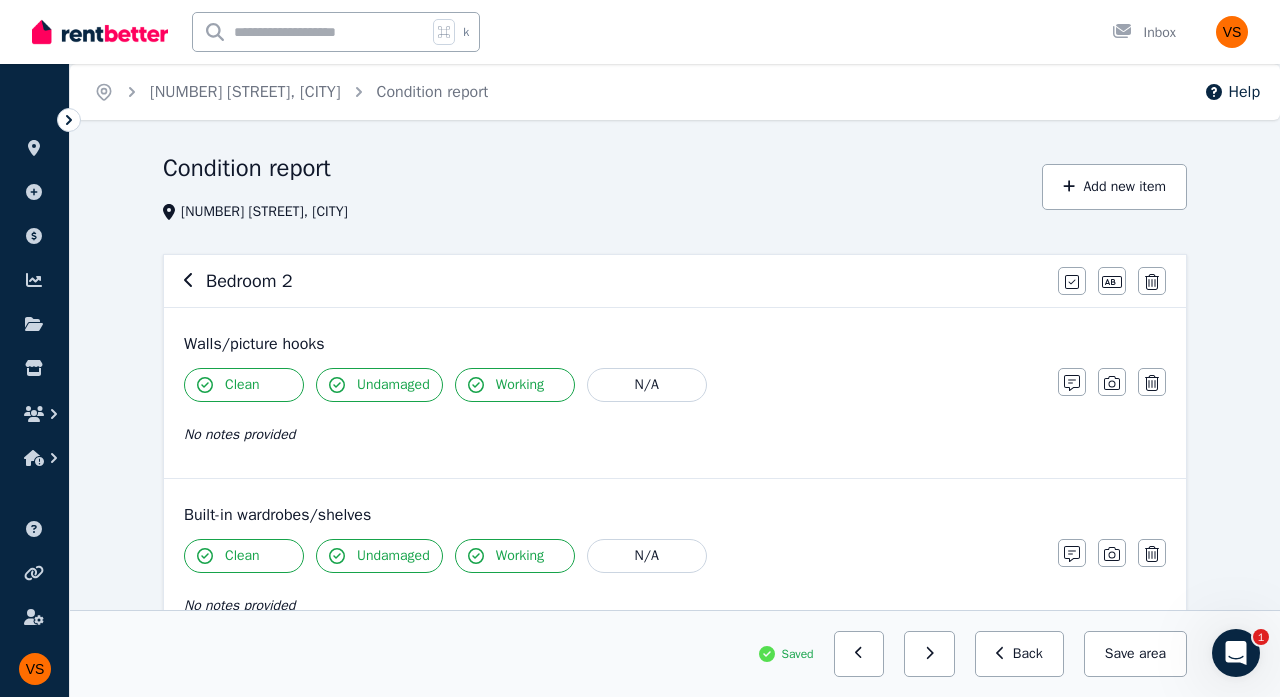 scroll, scrollTop: 0, scrollLeft: 0, axis: both 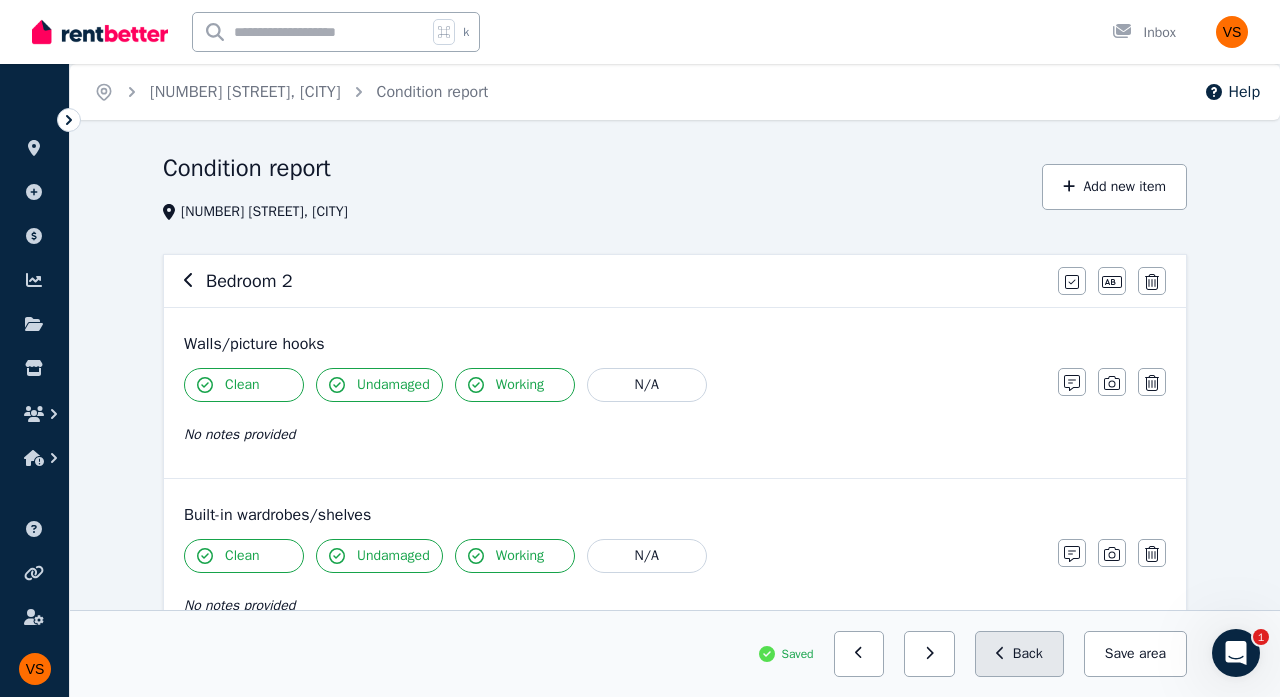 click on "Back" at bounding box center (1019, 654) 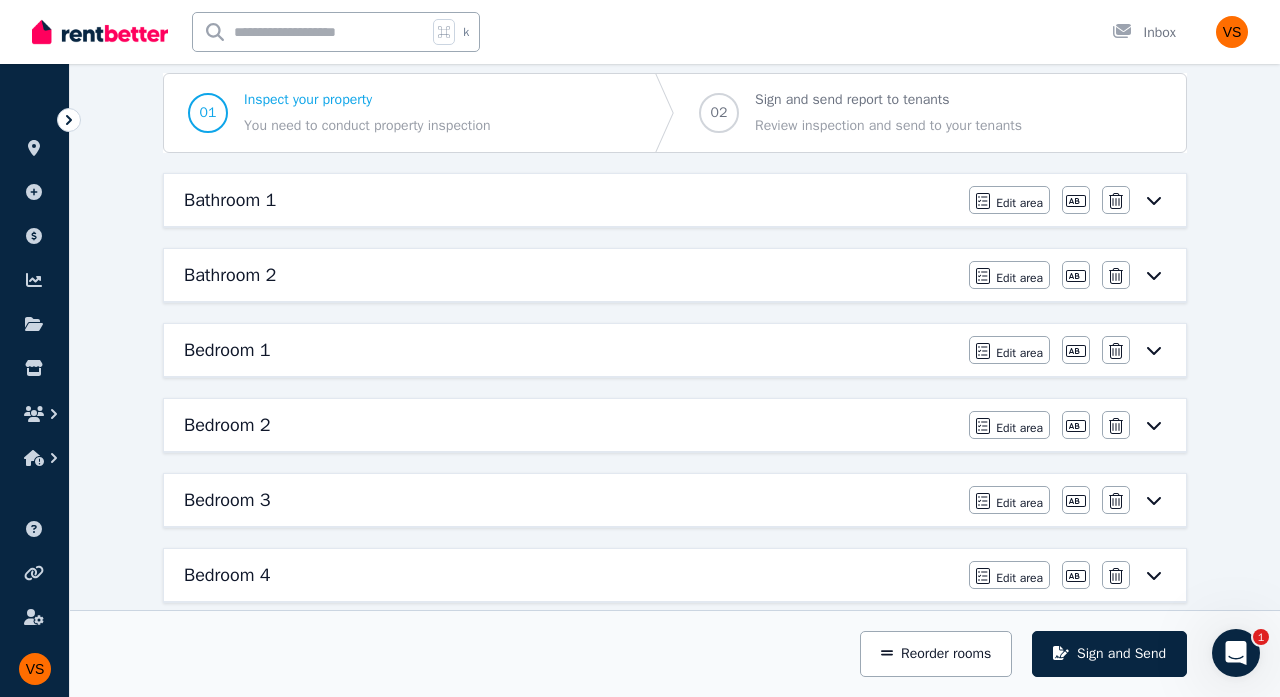 scroll, scrollTop: 184, scrollLeft: 0, axis: vertical 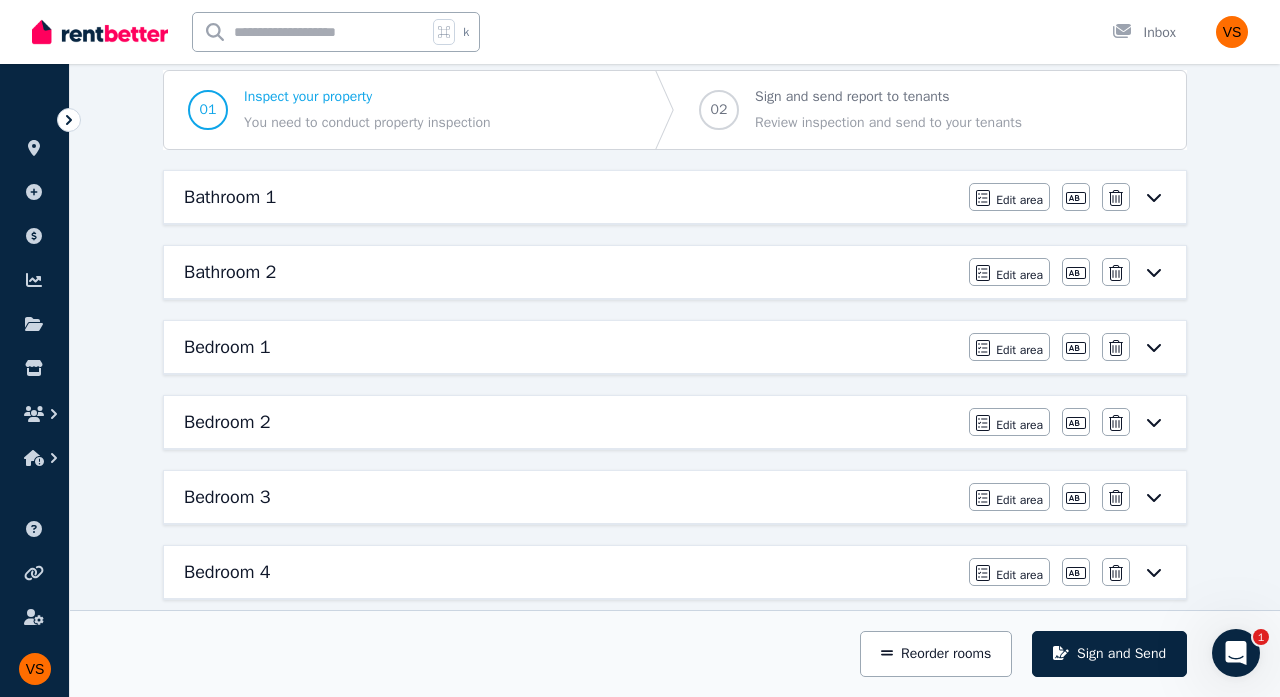 click 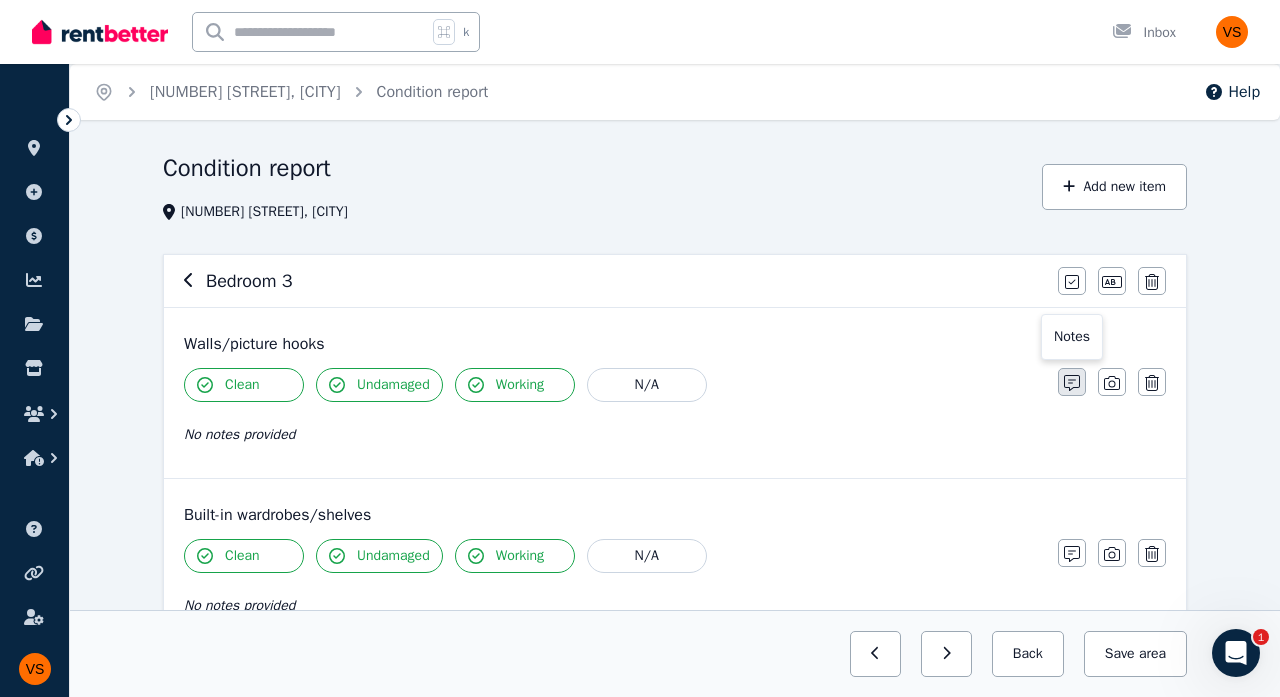 click 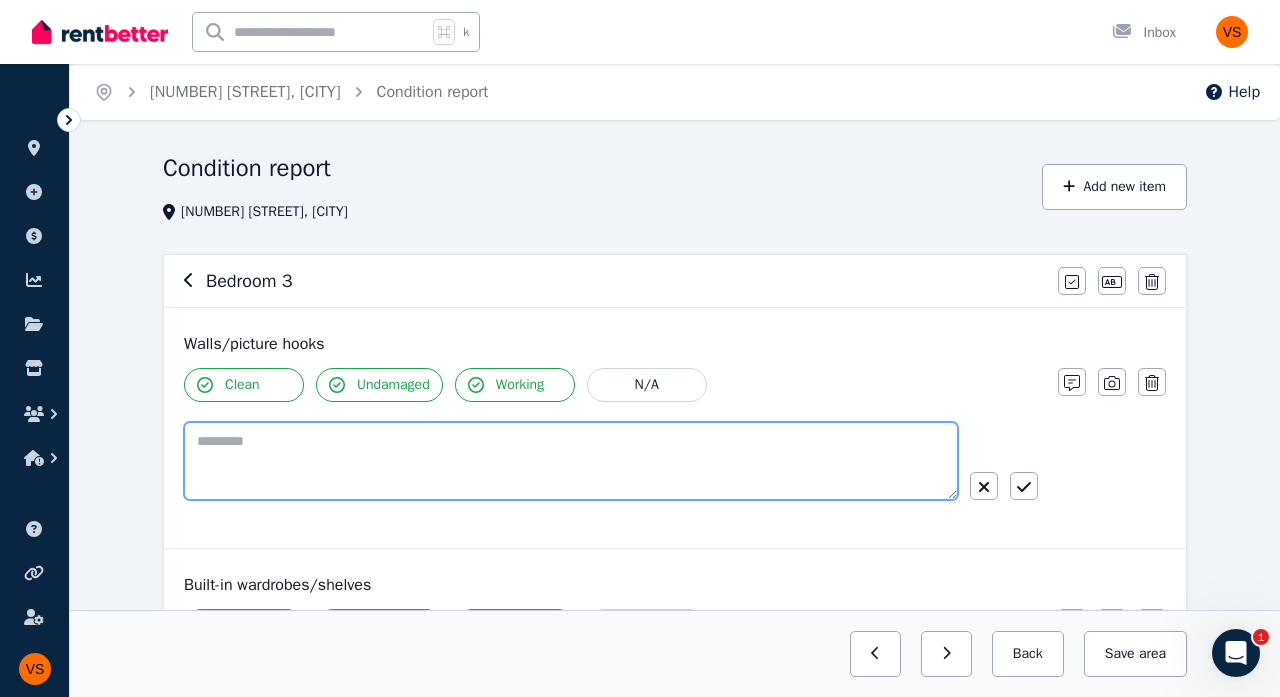 click at bounding box center (571, 461) 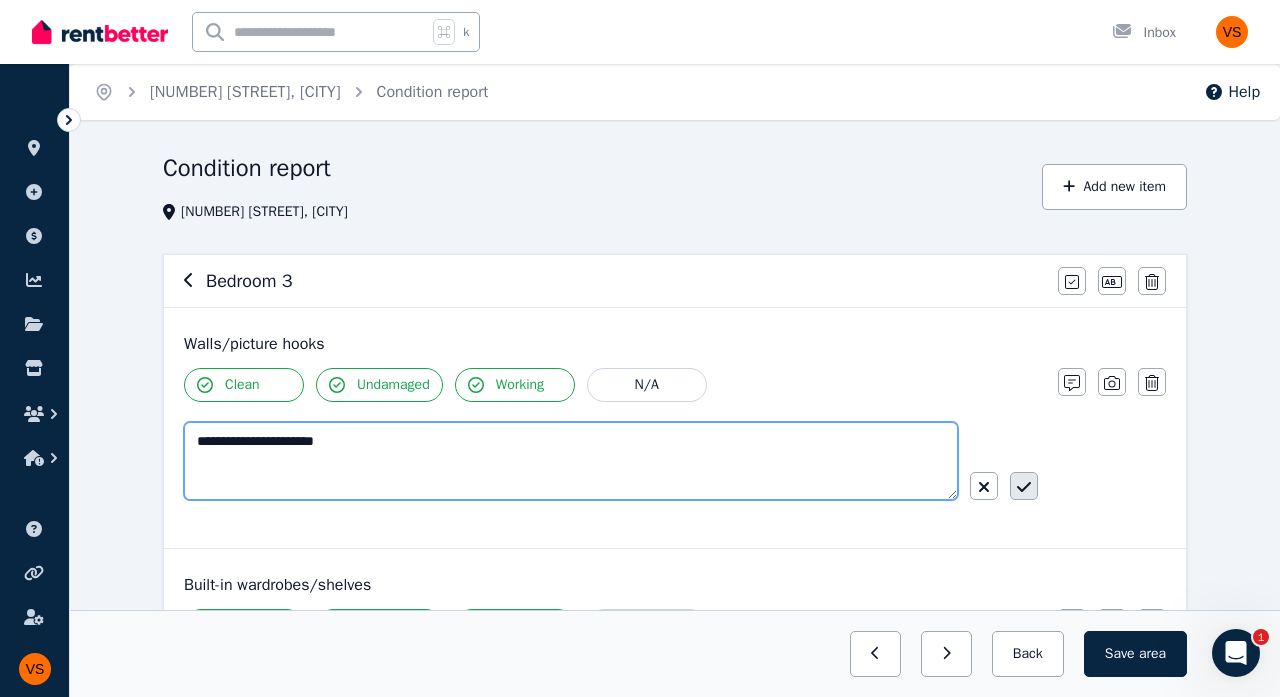 type on "**********" 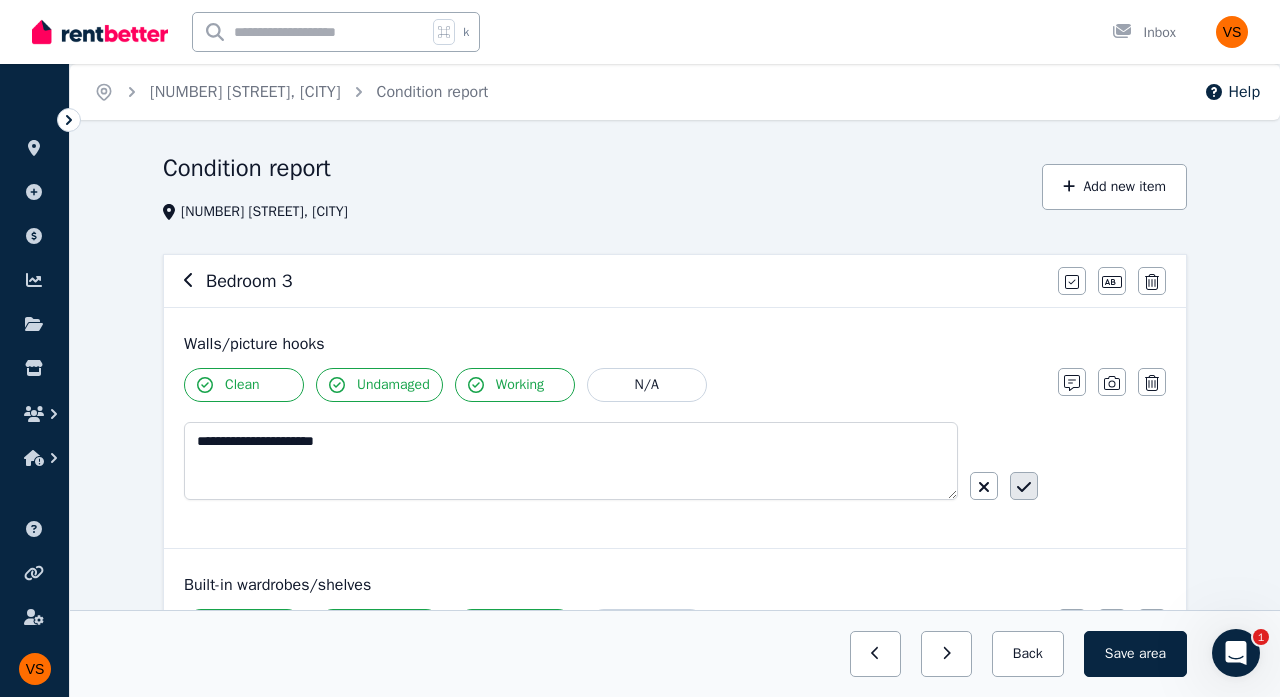 click at bounding box center (1024, 486) 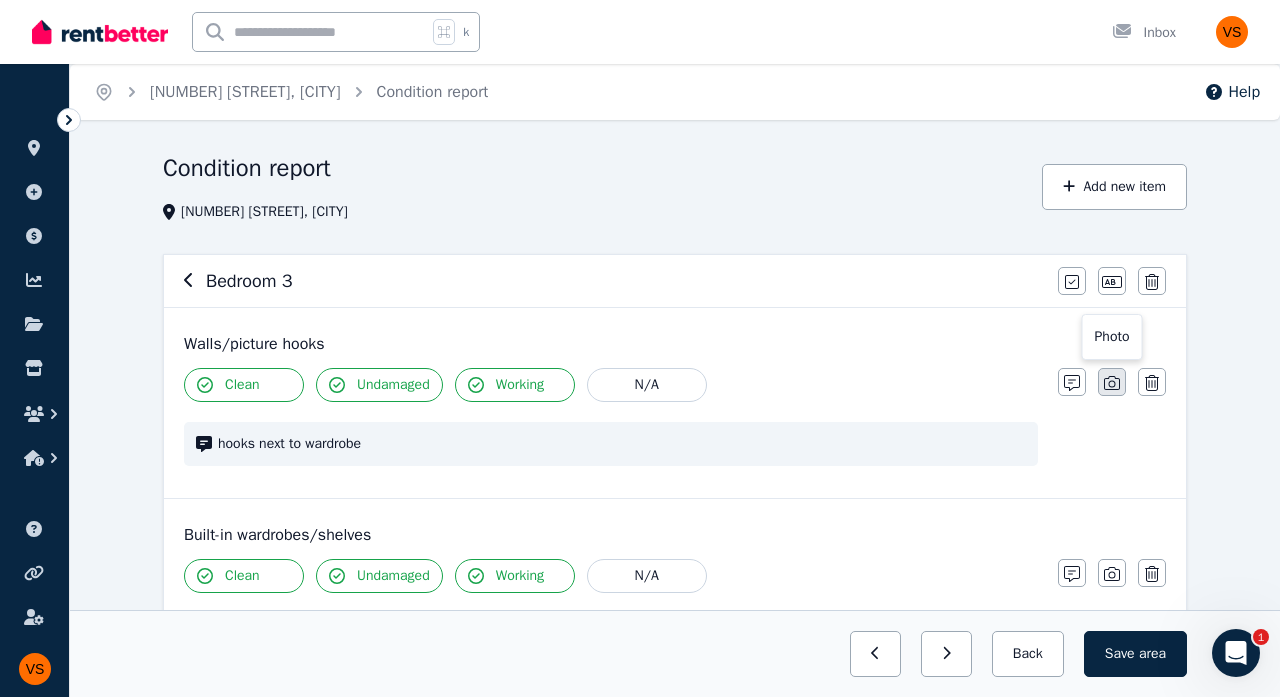 click 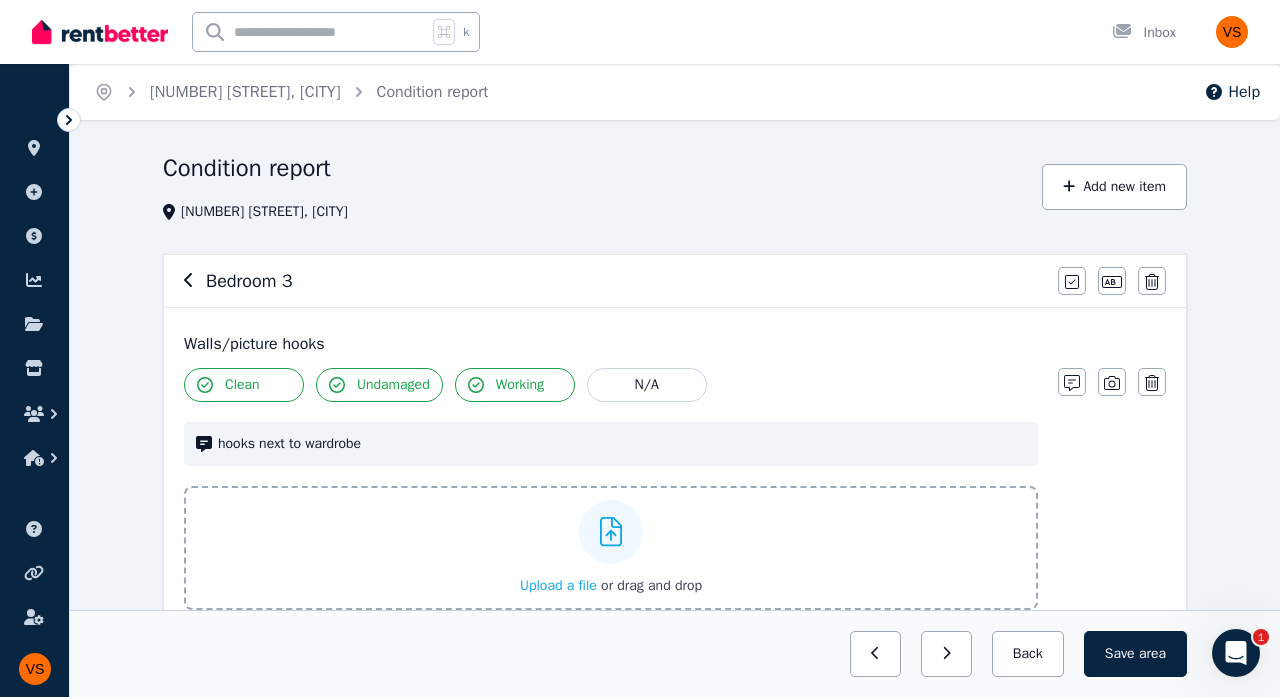 click 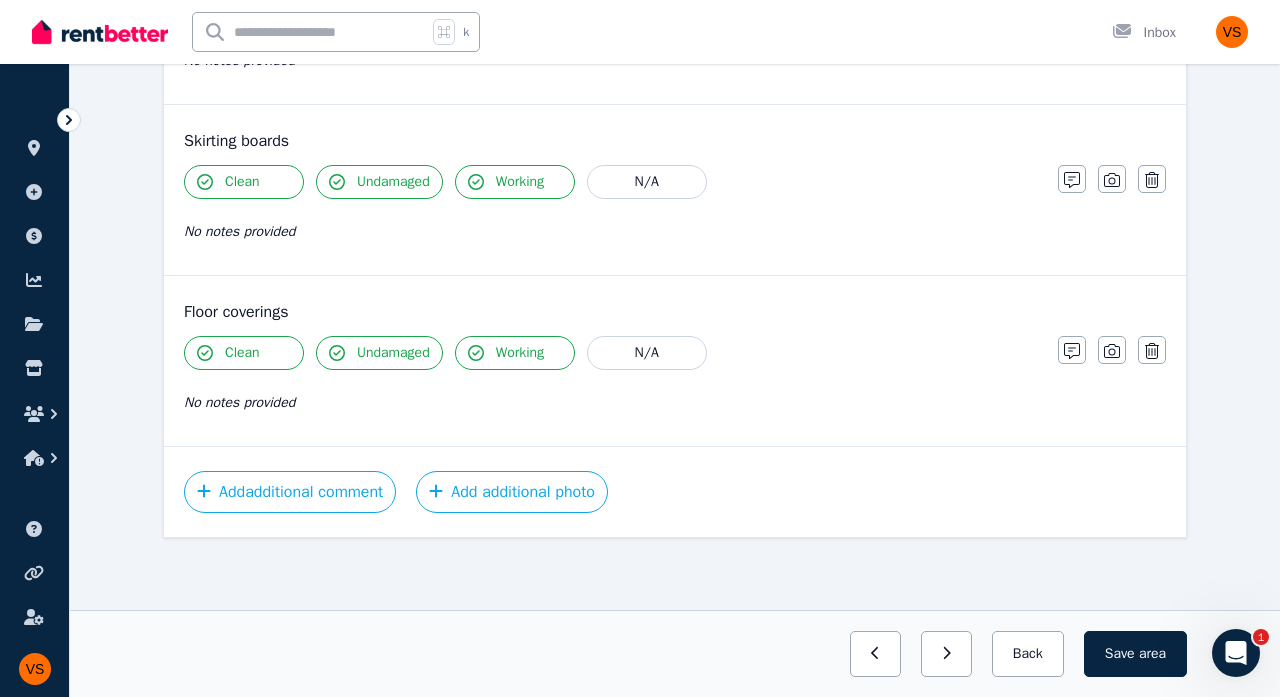 scroll, scrollTop: 1692, scrollLeft: 0, axis: vertical 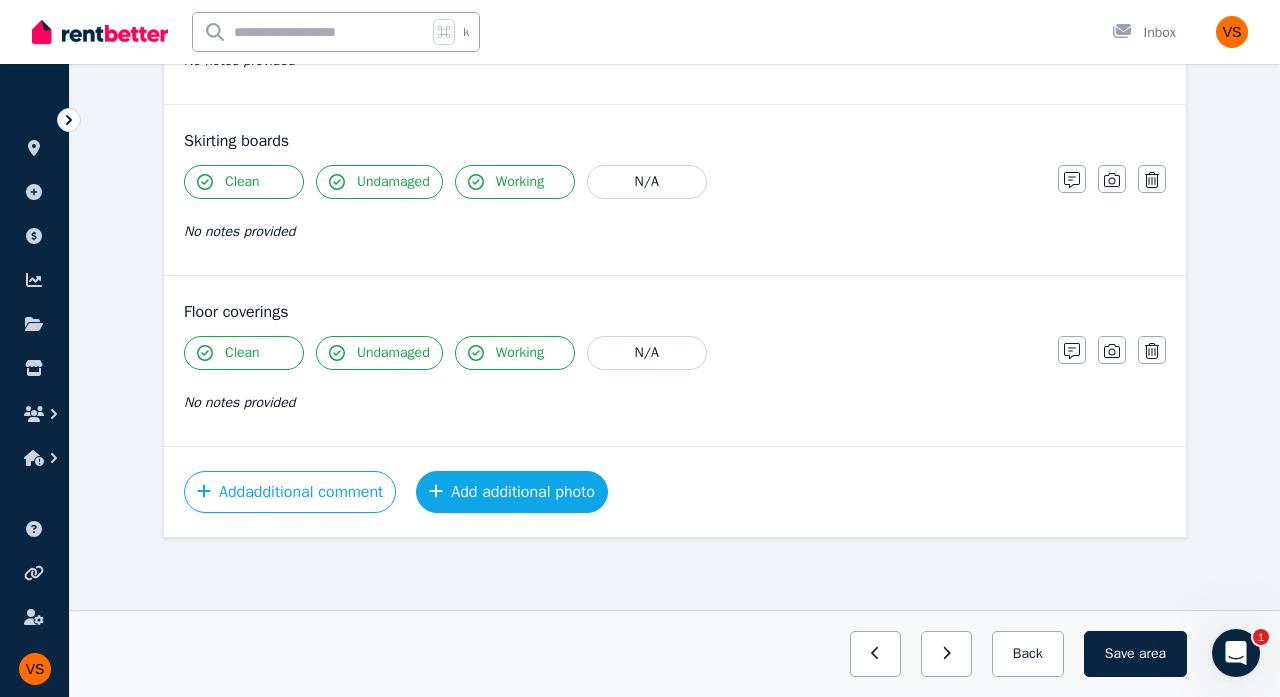 click on "Add additional photo" at bounding box center (512, 492) 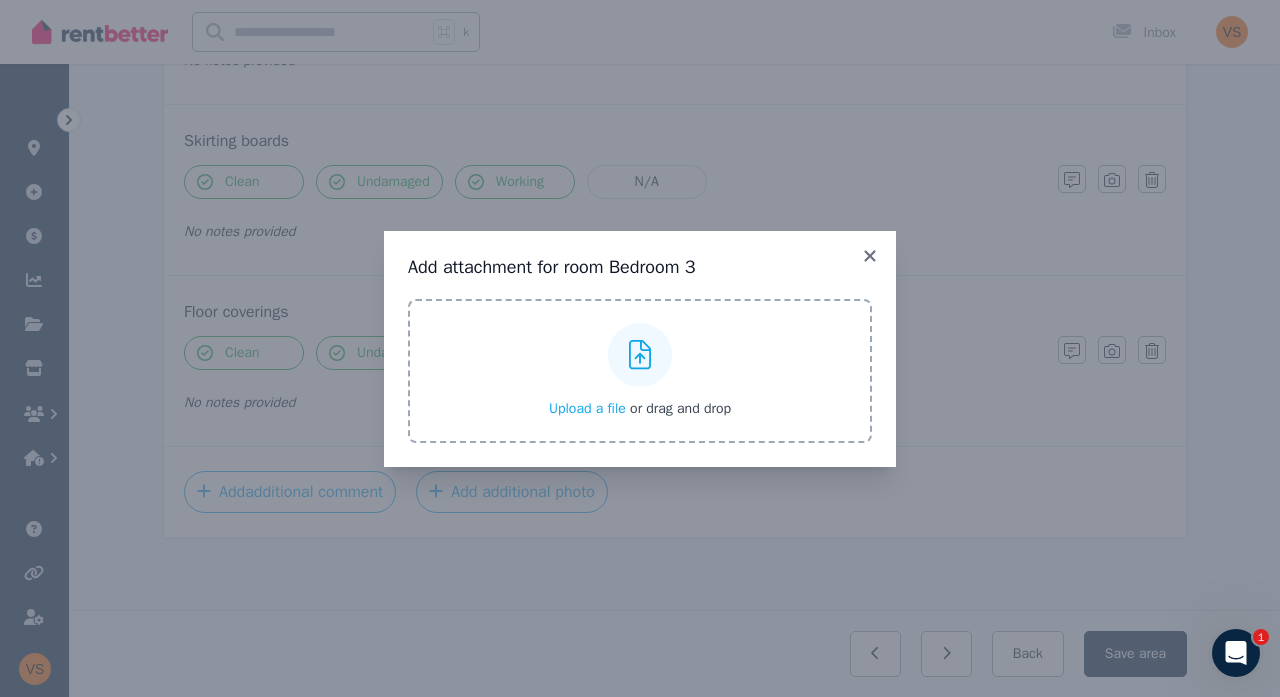 click 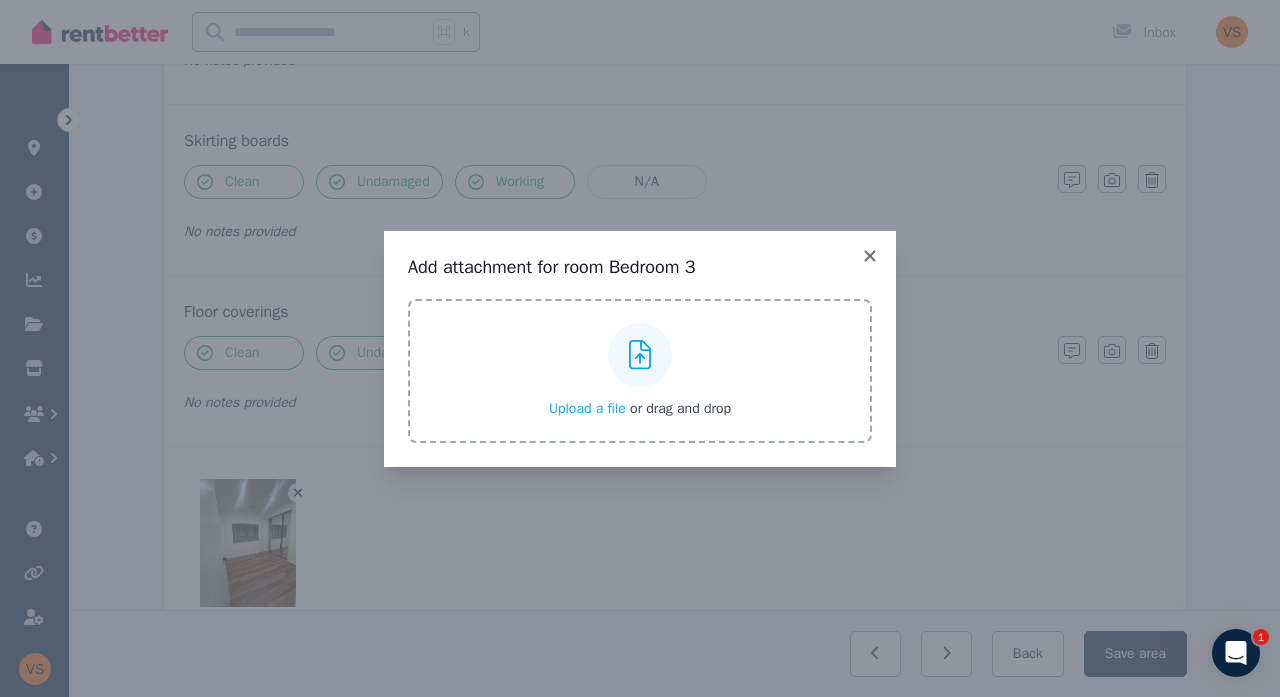 click at bounding box center [640, 355] 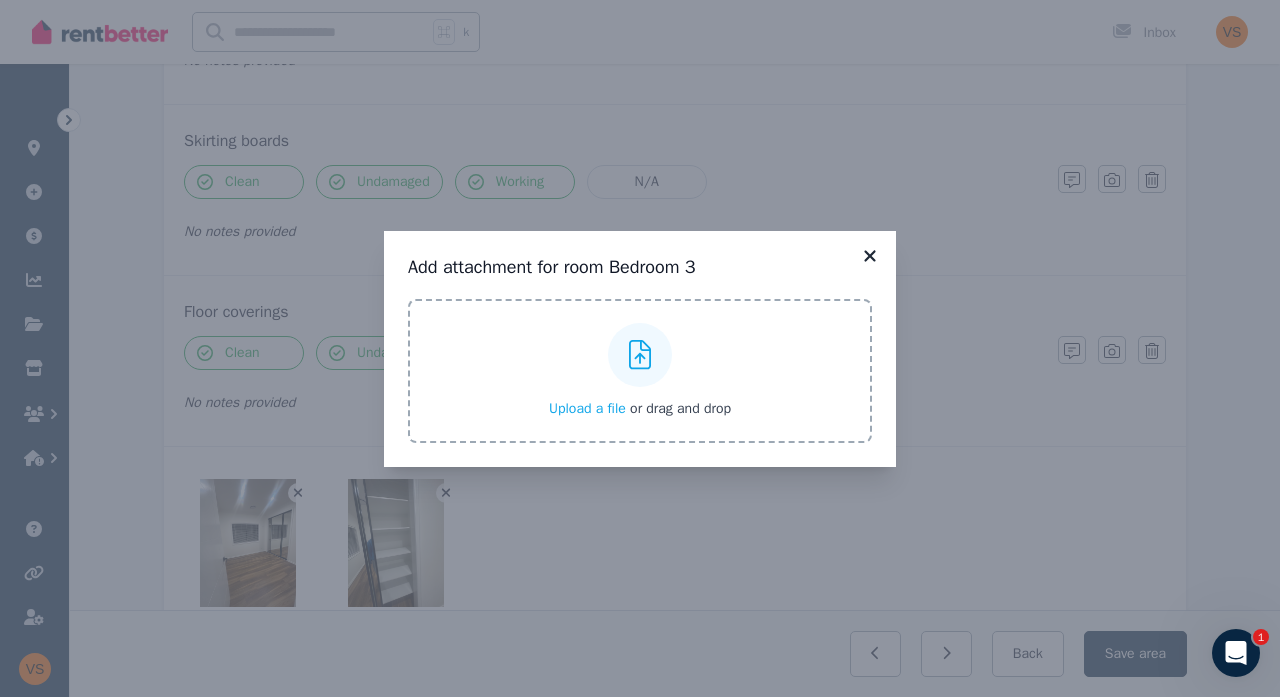 click 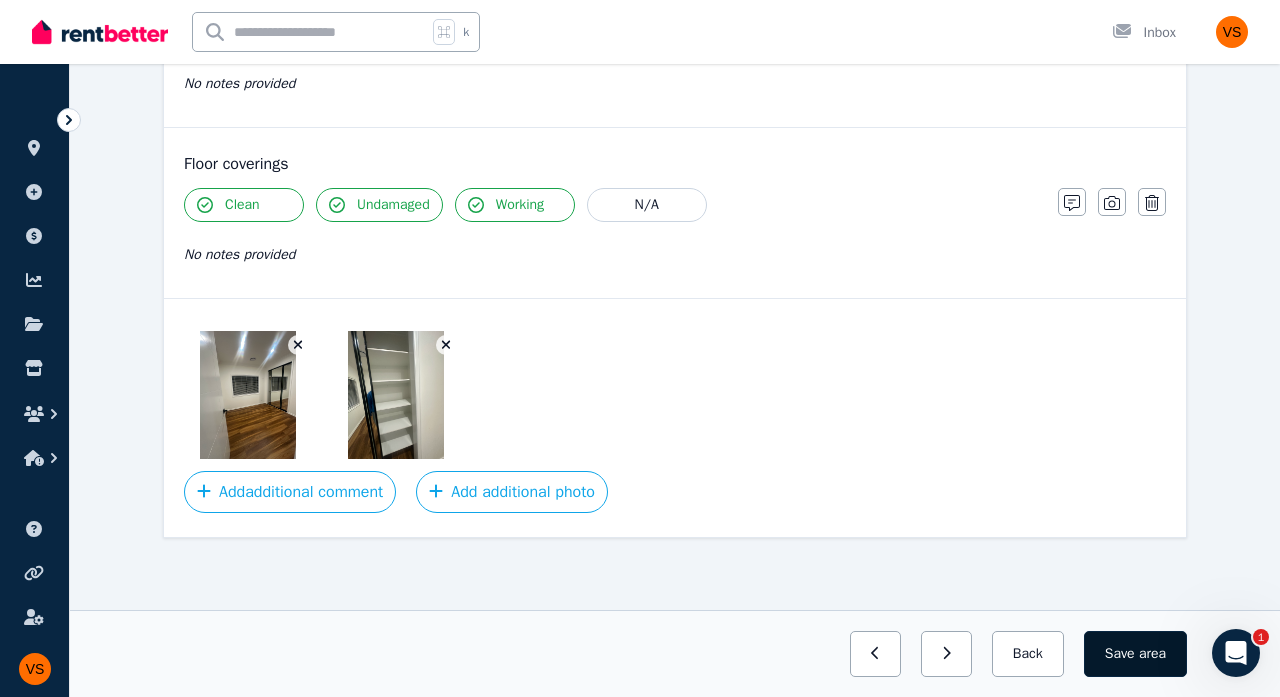click on "Save   area" at bounding box center (1135, 654) 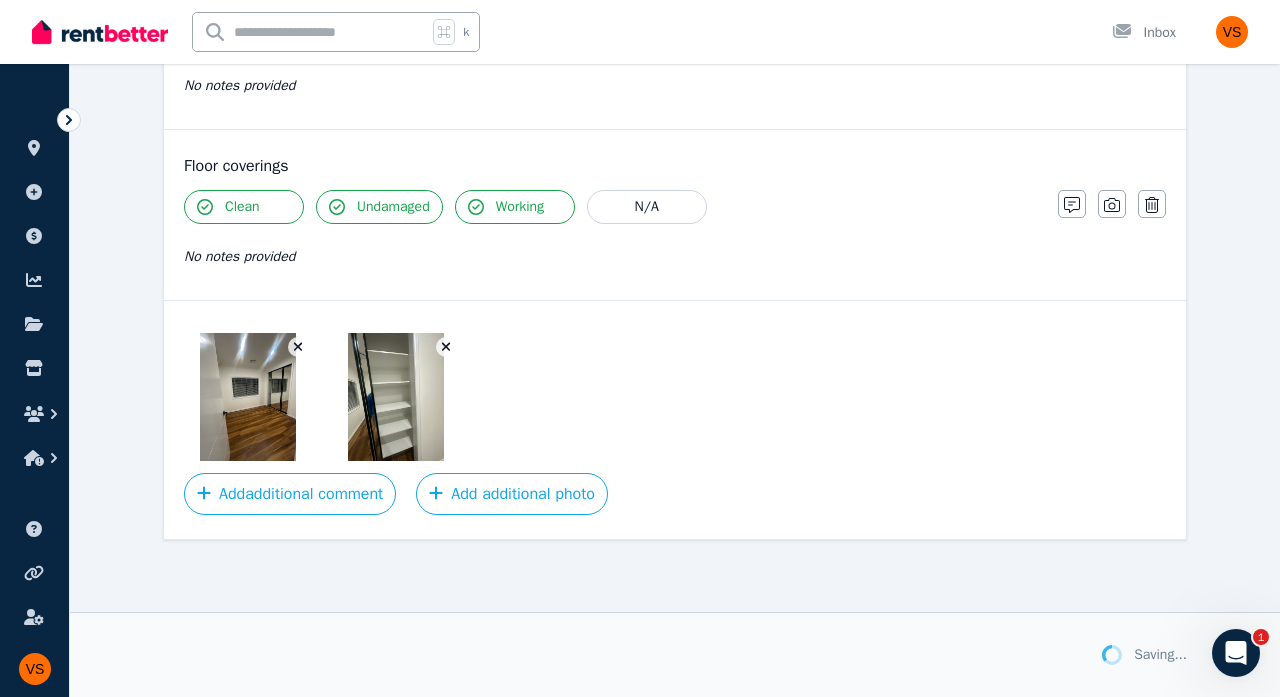 scroll, scrollTop: 1838, scrollLeft: 0, axis: vertical 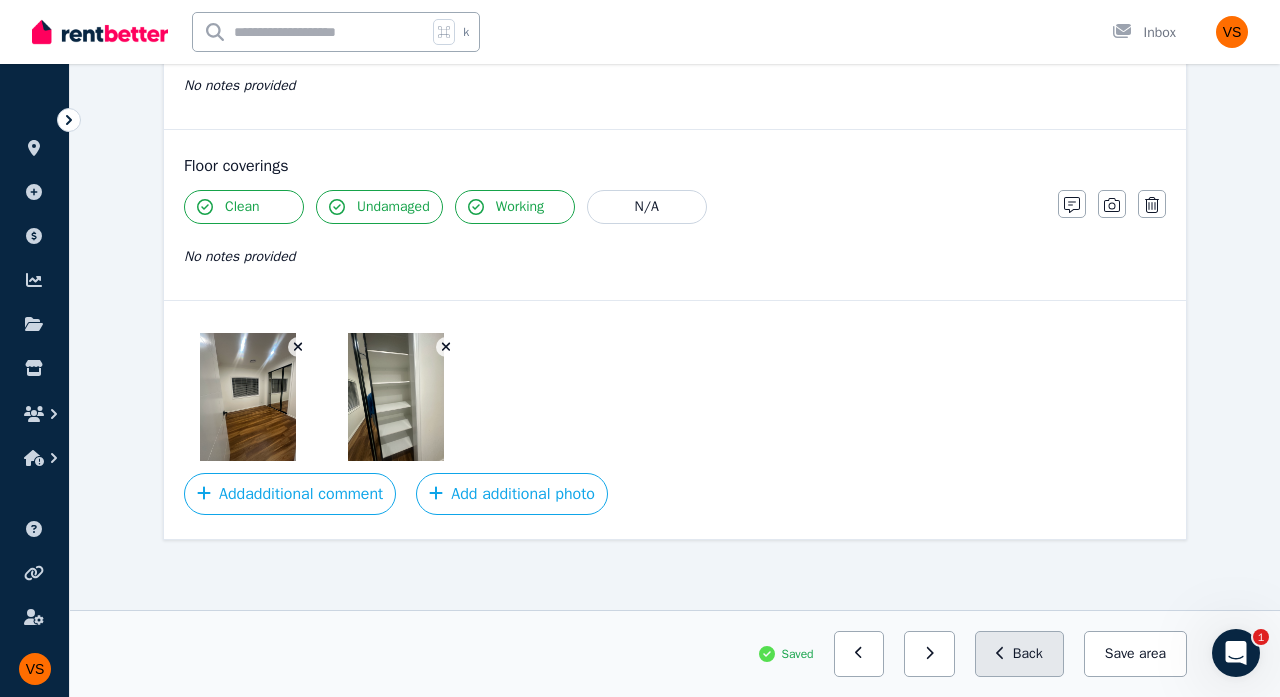 click on "Back" at bounding box center (1019, 654) 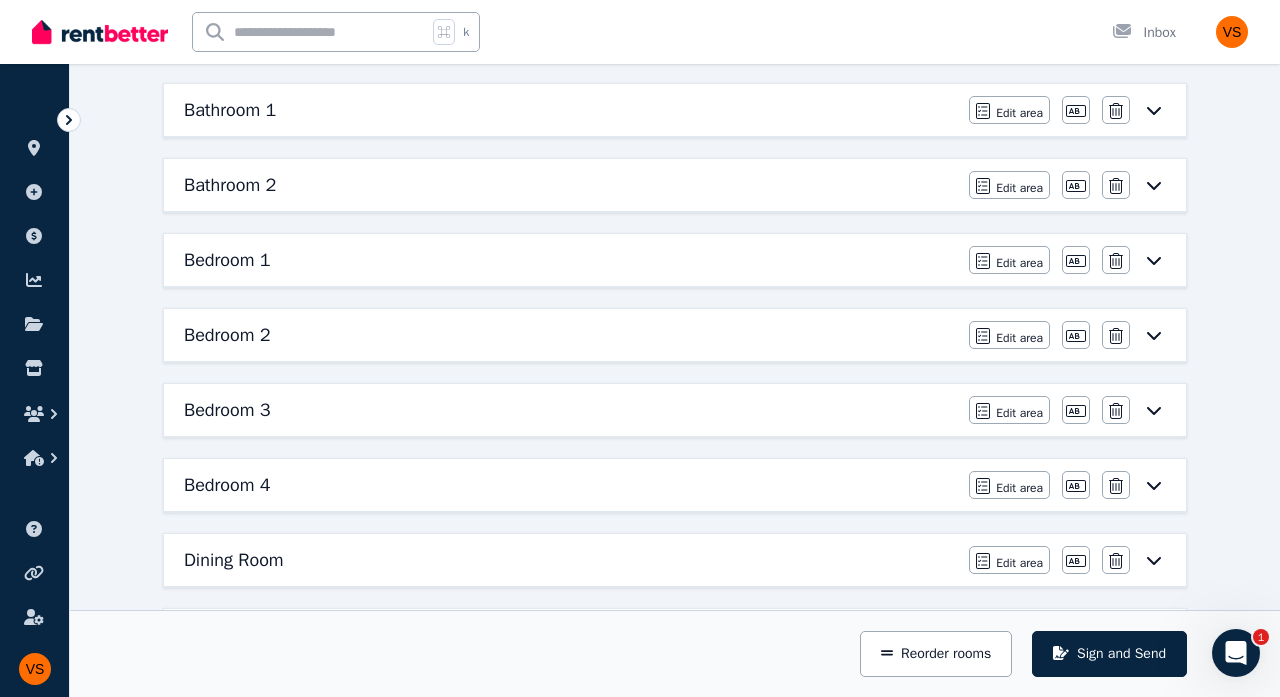 scroll, scrollTop: 275, scrollLeft: 0, axis: vertical 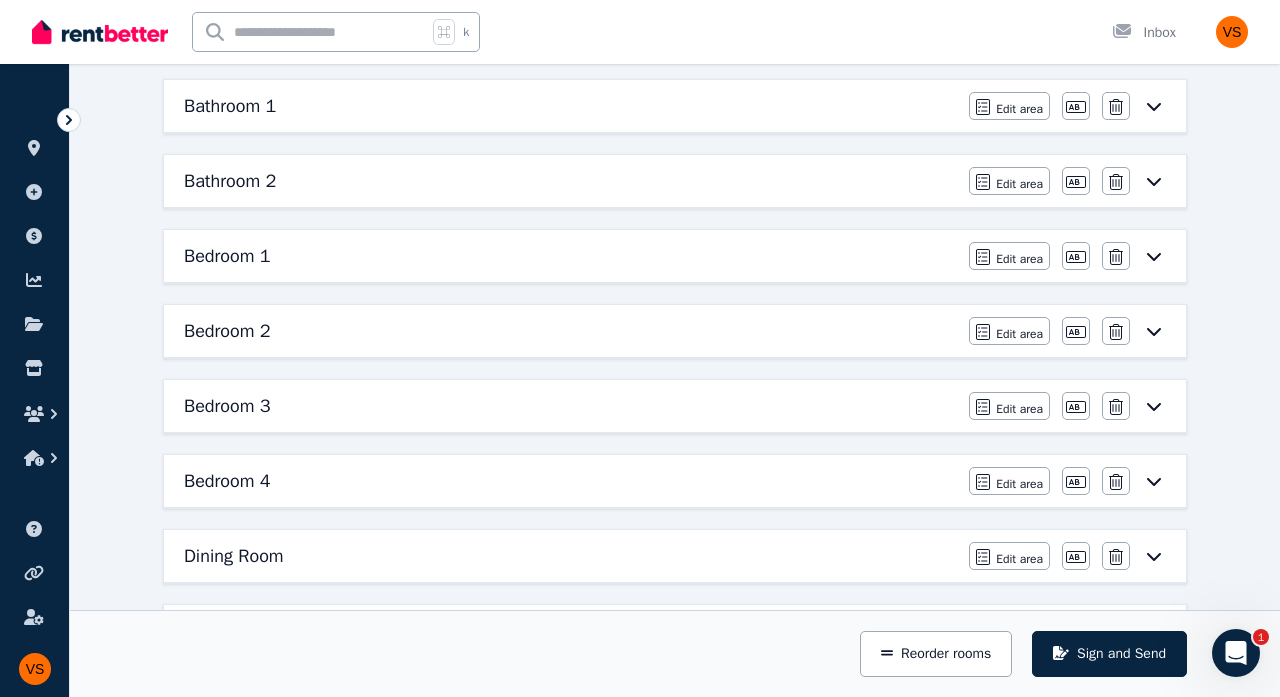 click 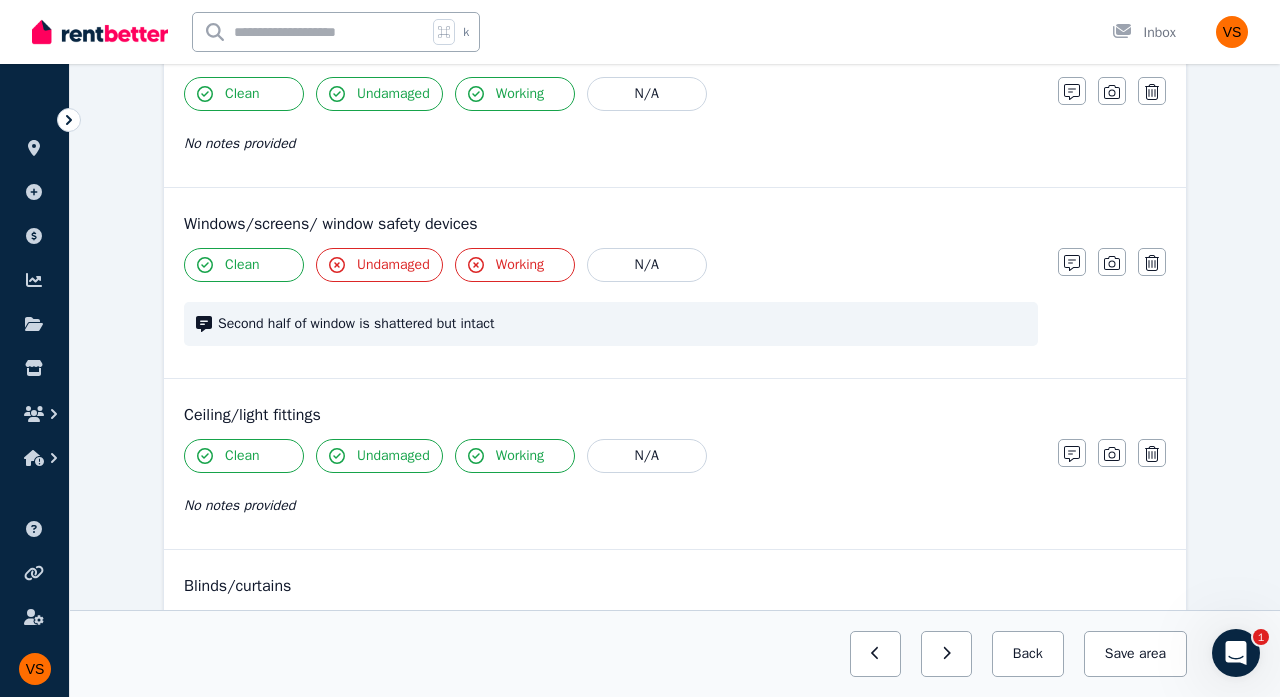 scroll, scrollTop: 633, scrollLeft: 0, axis: vertical 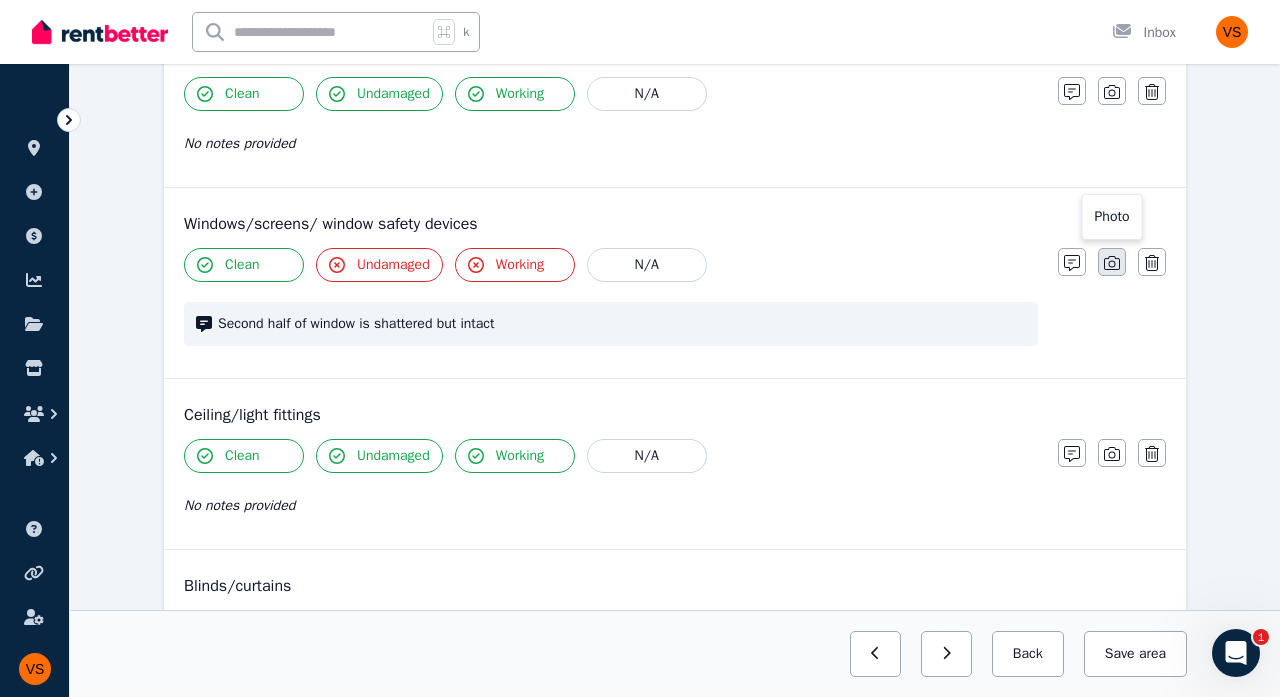click 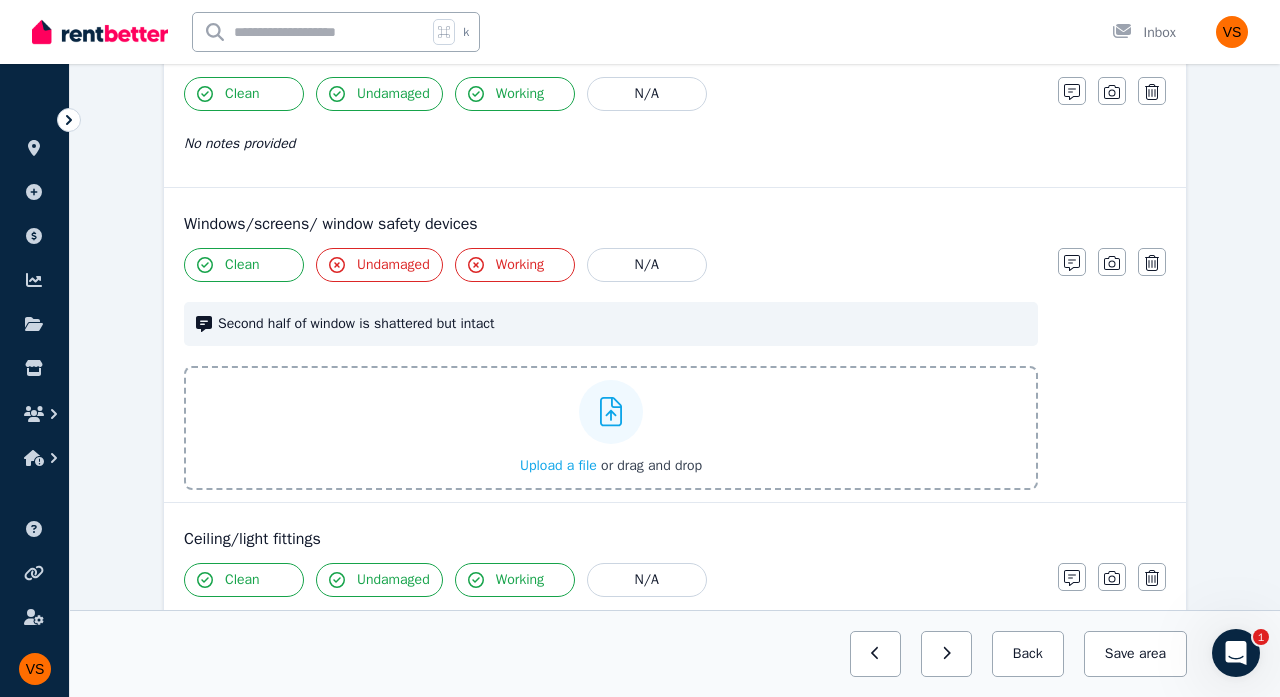 click 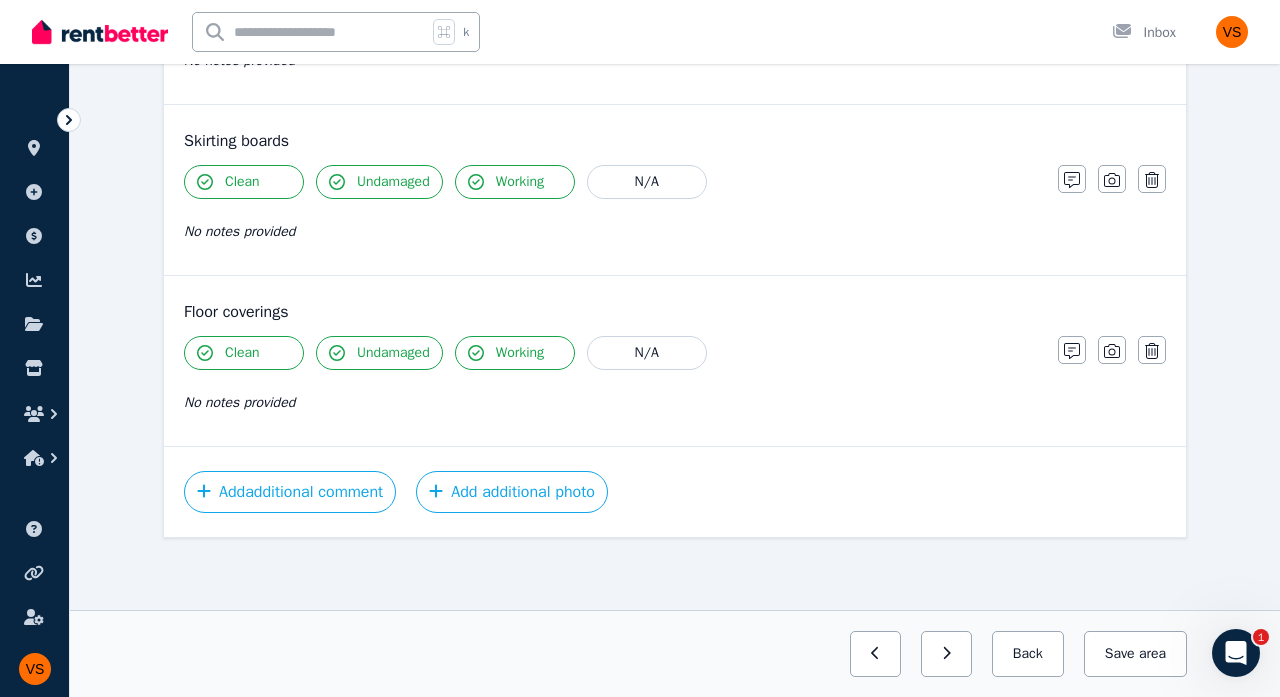 scroll, scrollTop: 1740, scrollLeft: 0, axis: vertical 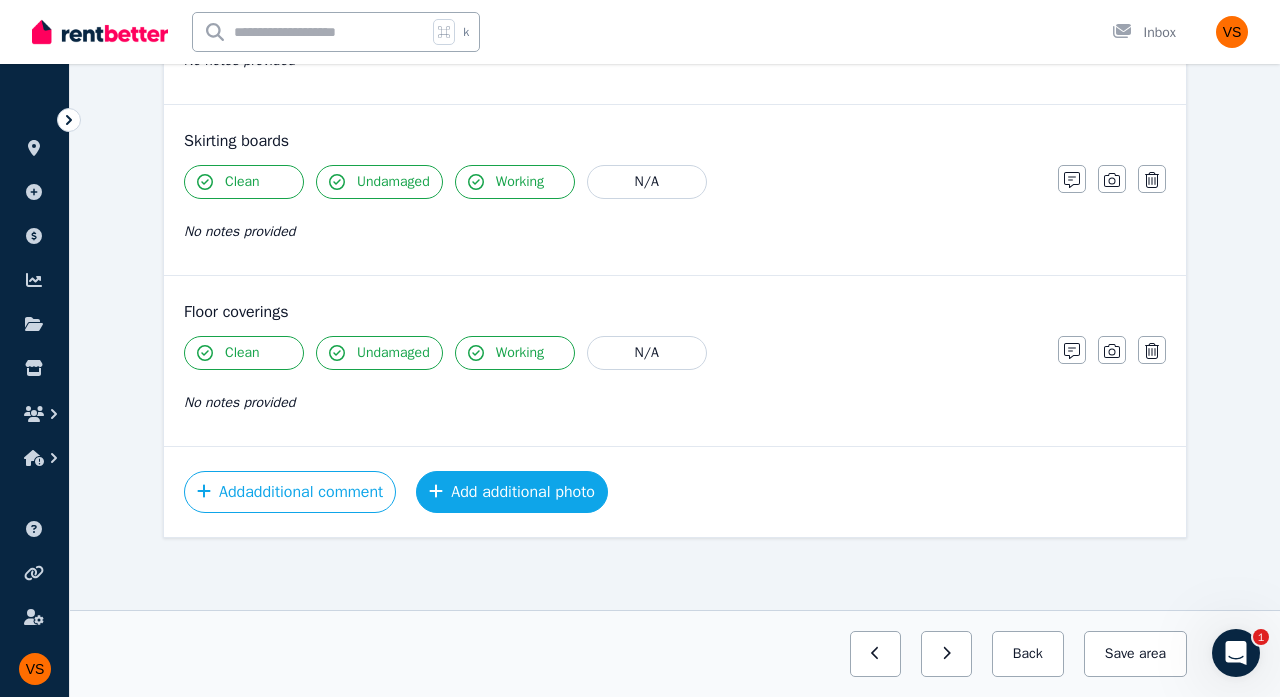click on "Add additional photo" at bounding box center [512, 492] 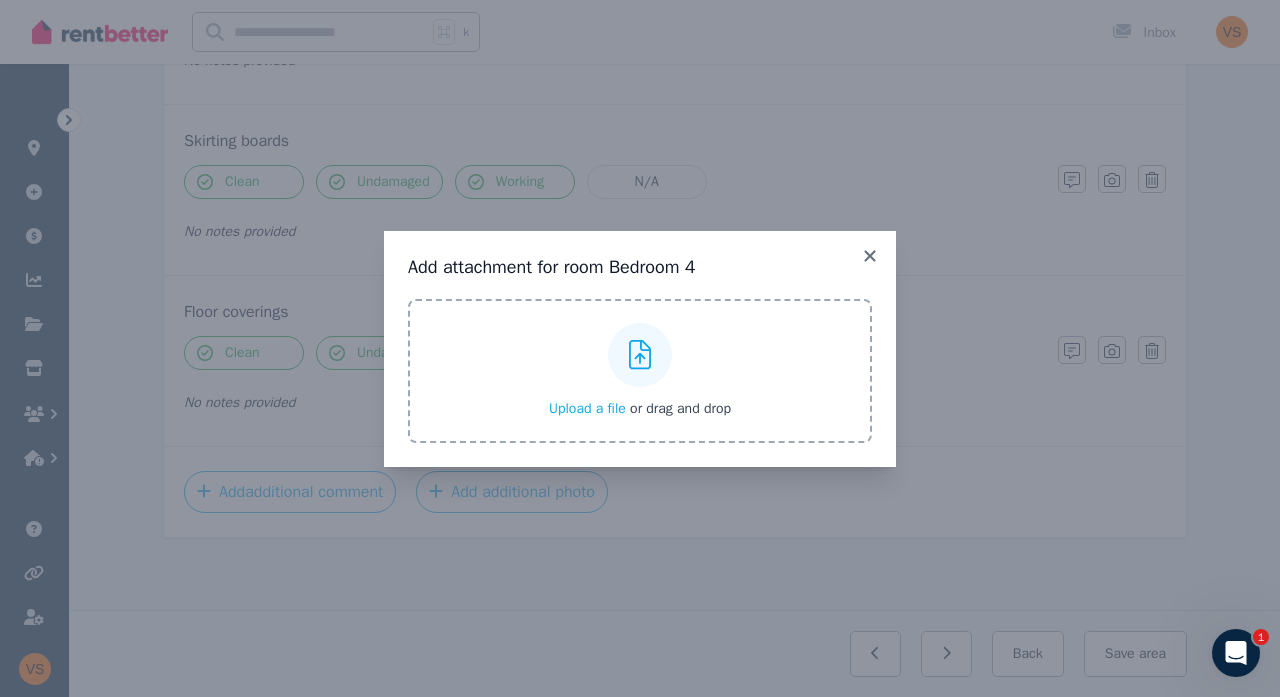 click 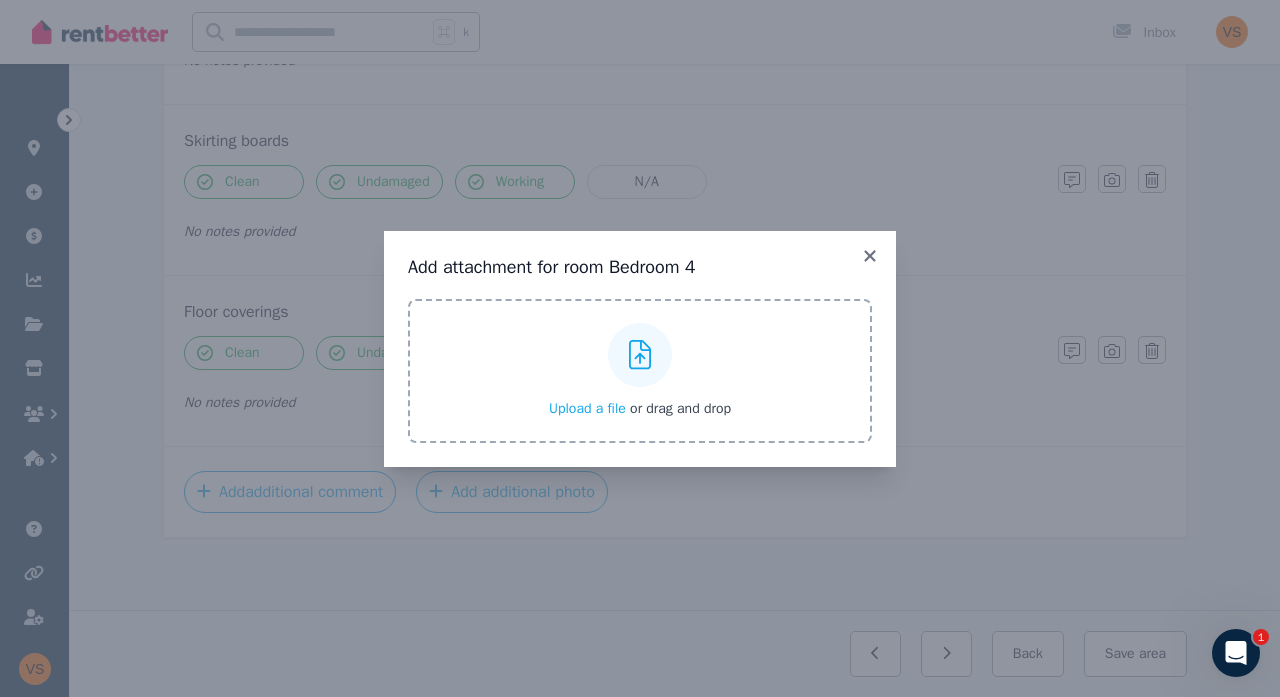 scroll, scrollTop: 1692, scrollLeft: 0, axis: vertical 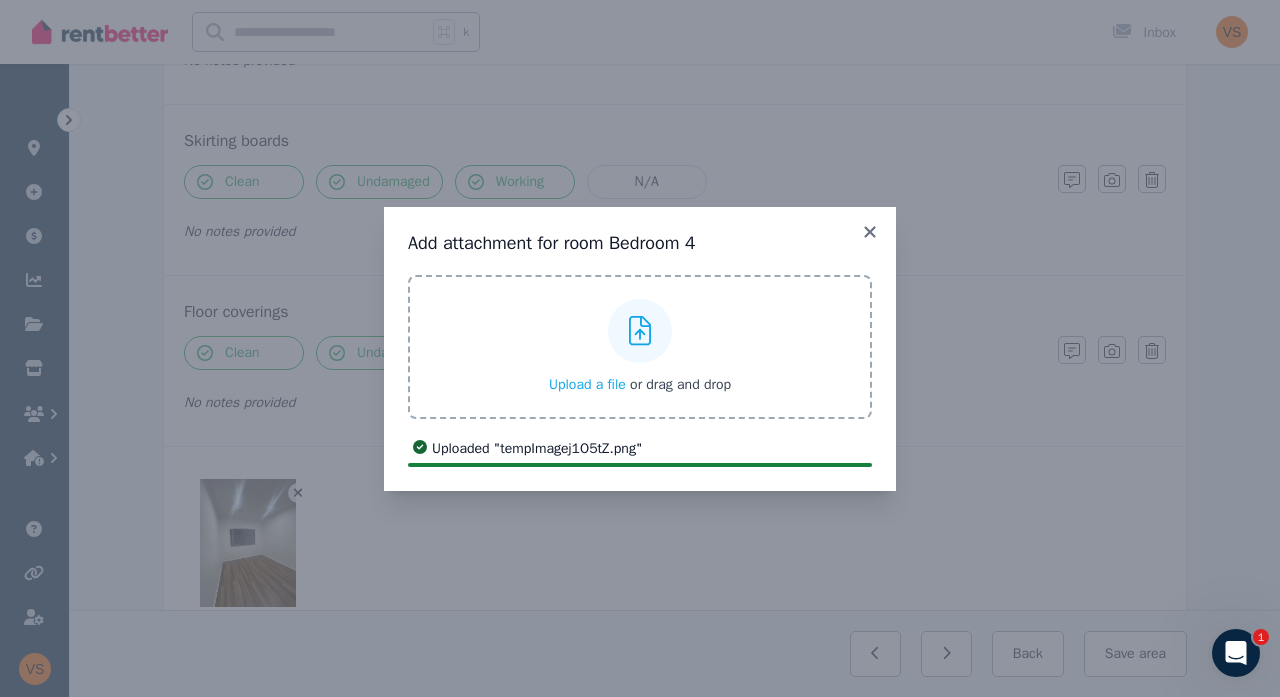 click at bounding box center [640, 331] 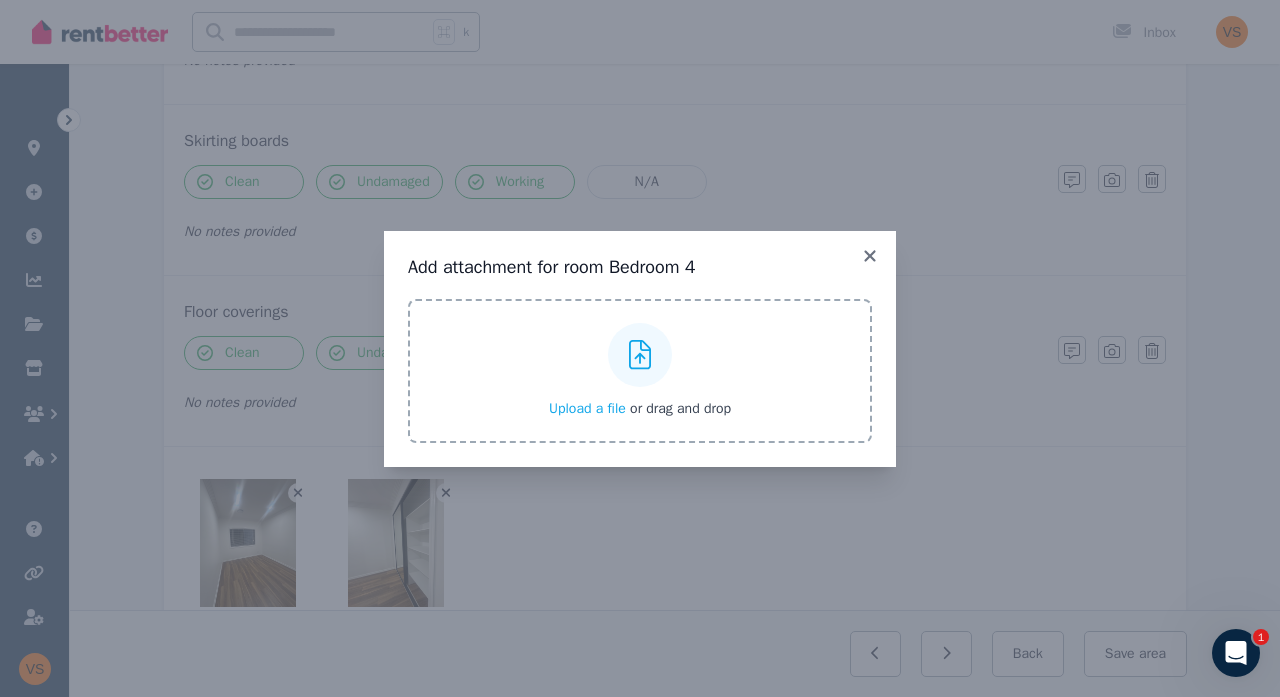 click at bounding box center (640, 355) 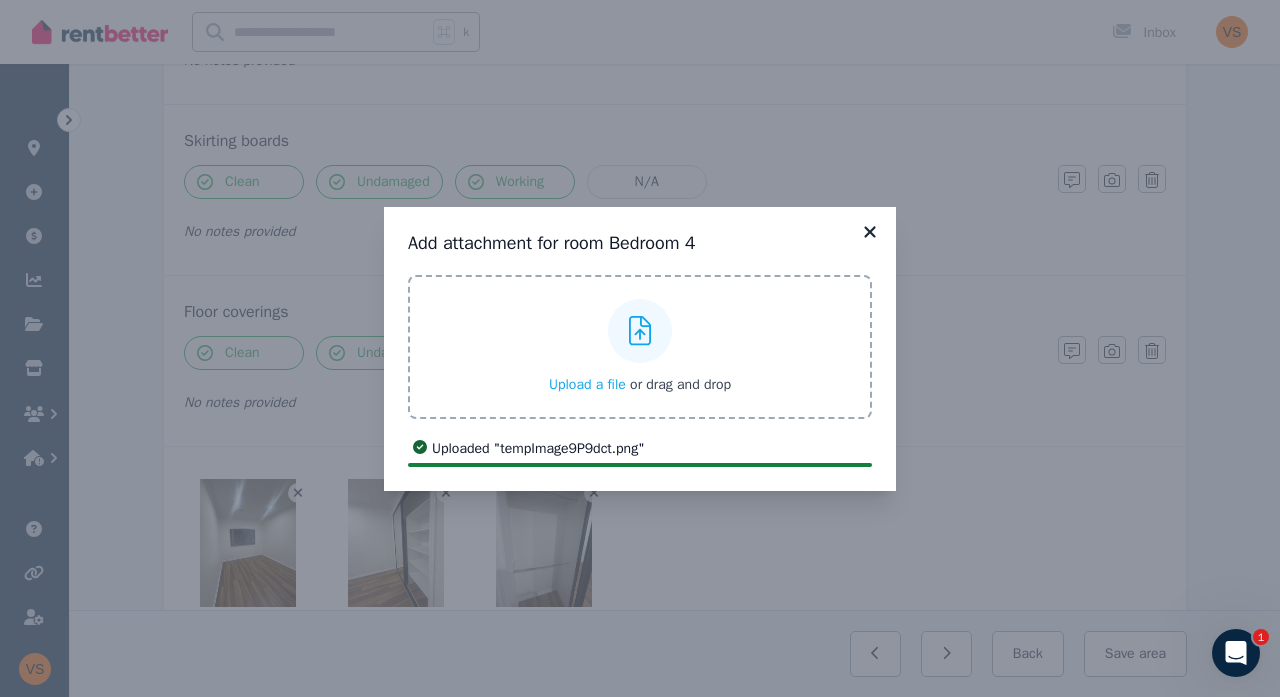 click 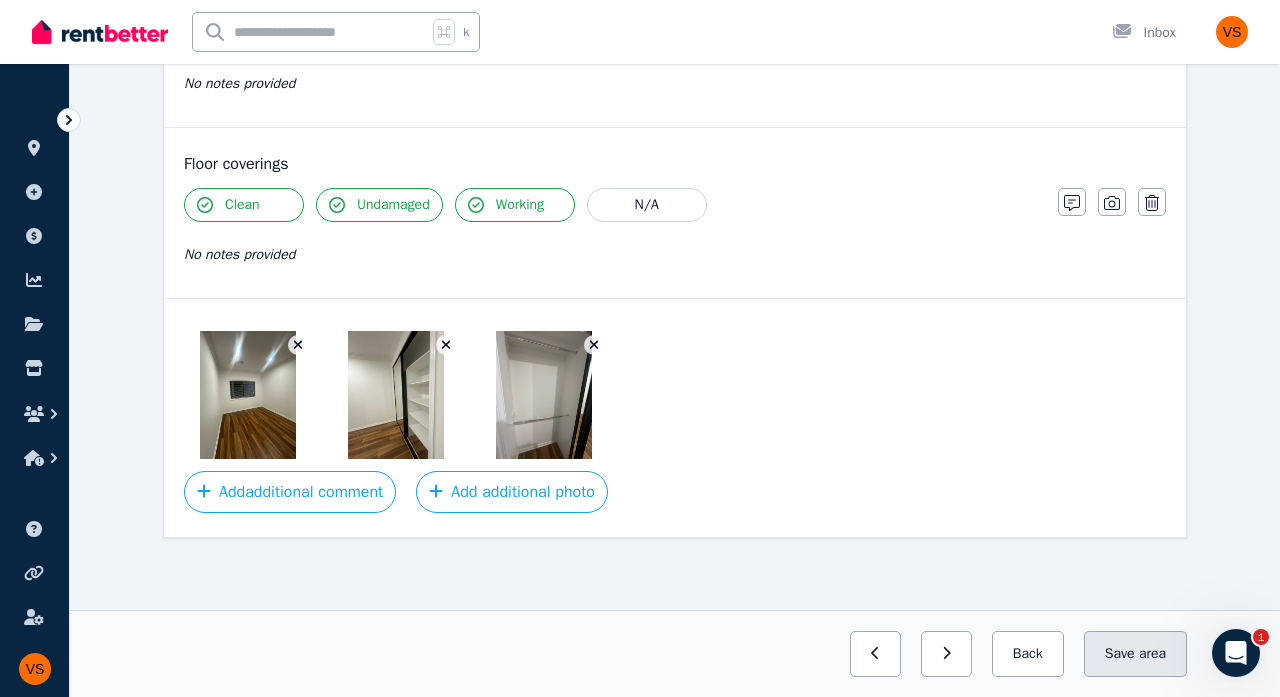 click on "Save   area" at bounding box center (1135, 654) 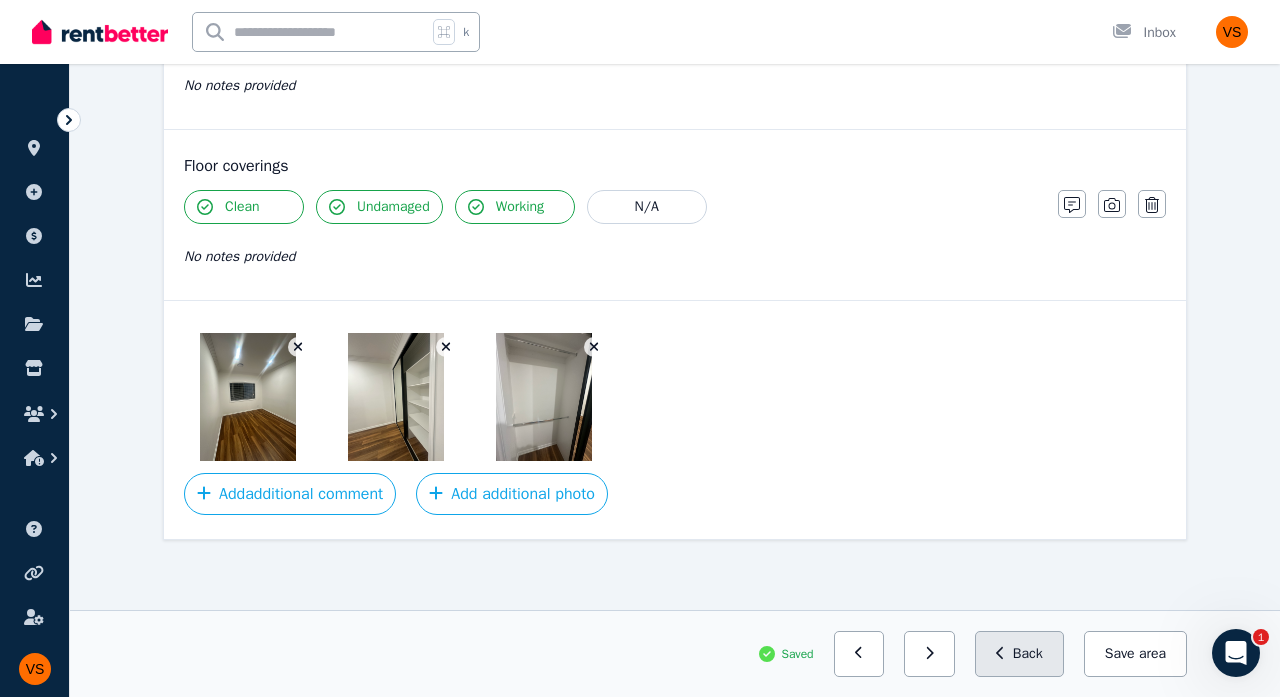 click on "Back" at bounding box center [1019, 654] 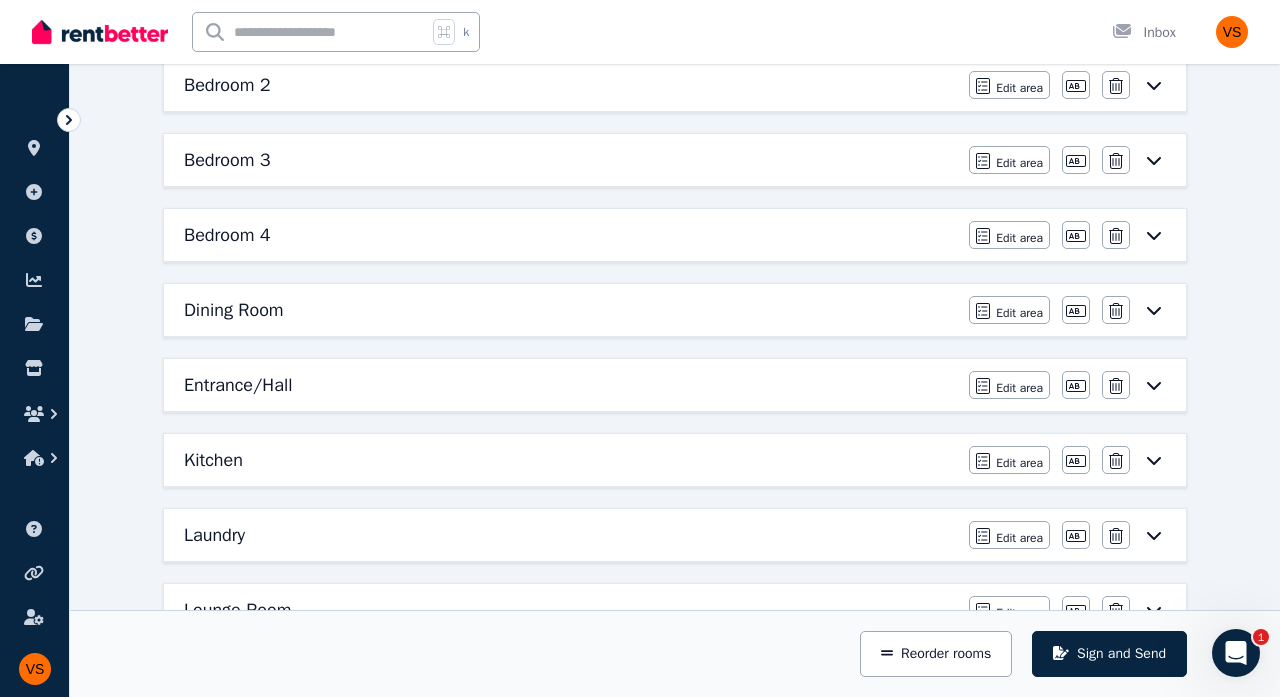scroll, scrollTop: 517, scrollLeft: 0, axis: vertical 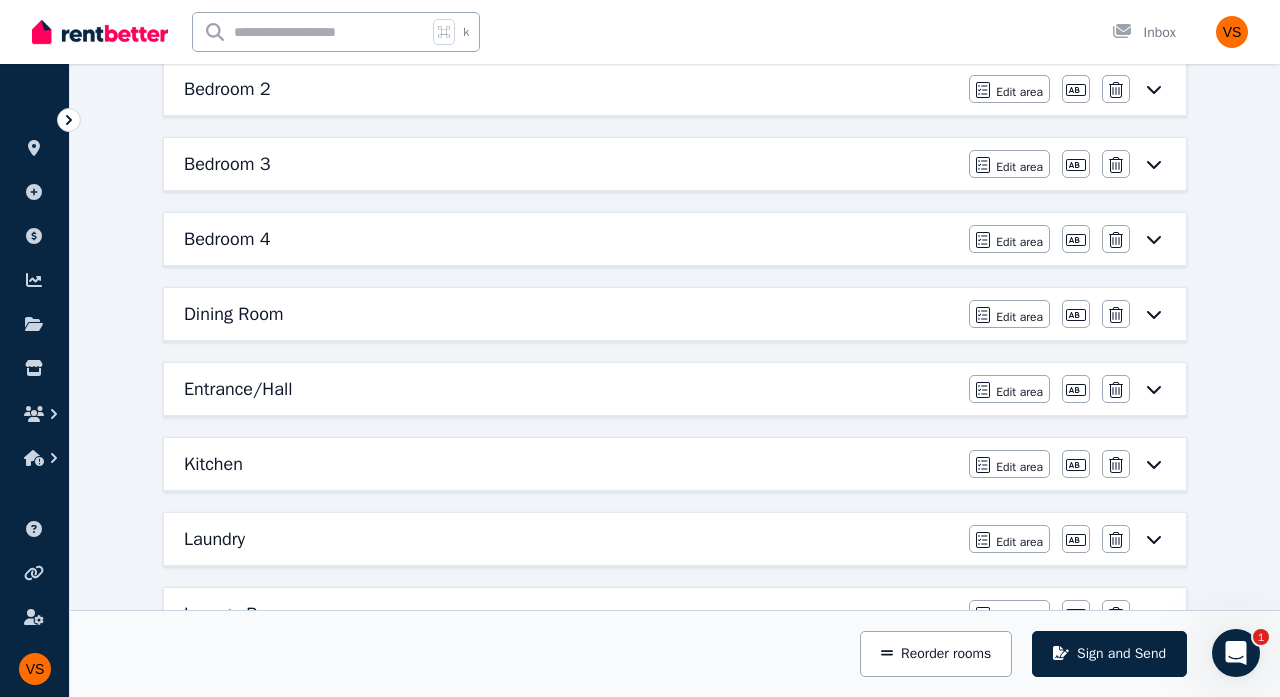 click 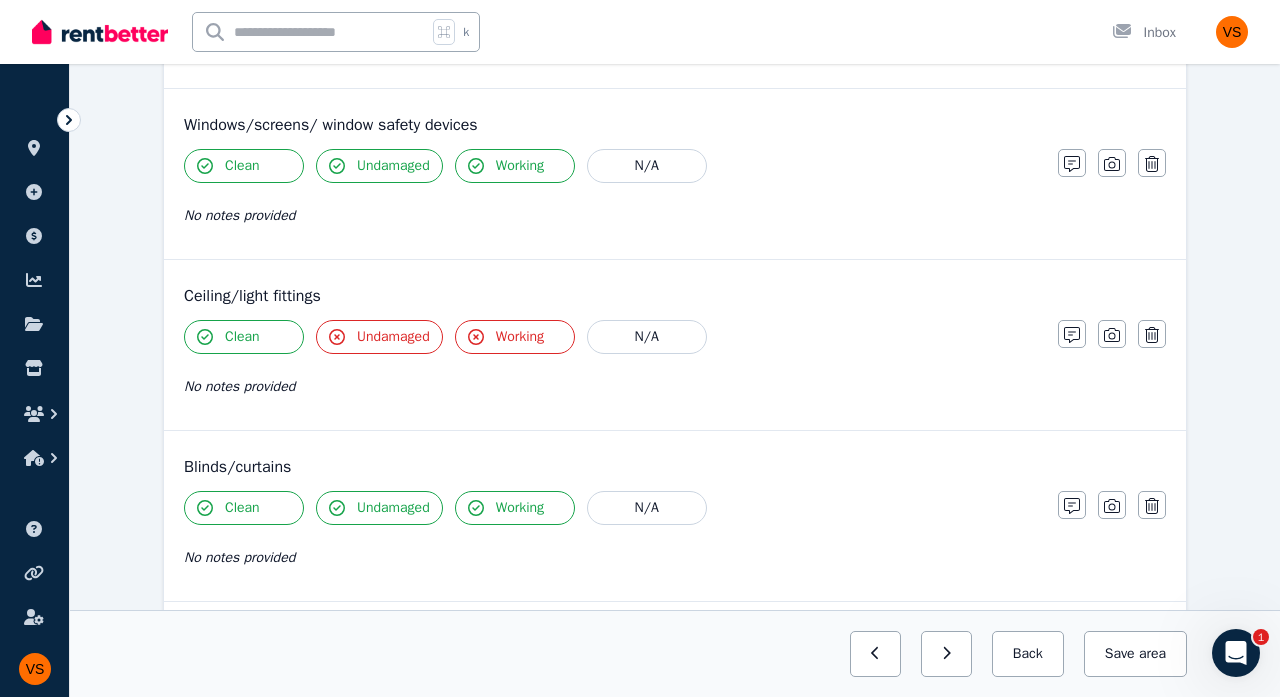 scroll, scrollTop: 581, scrollLeft: 0, axis: vertical 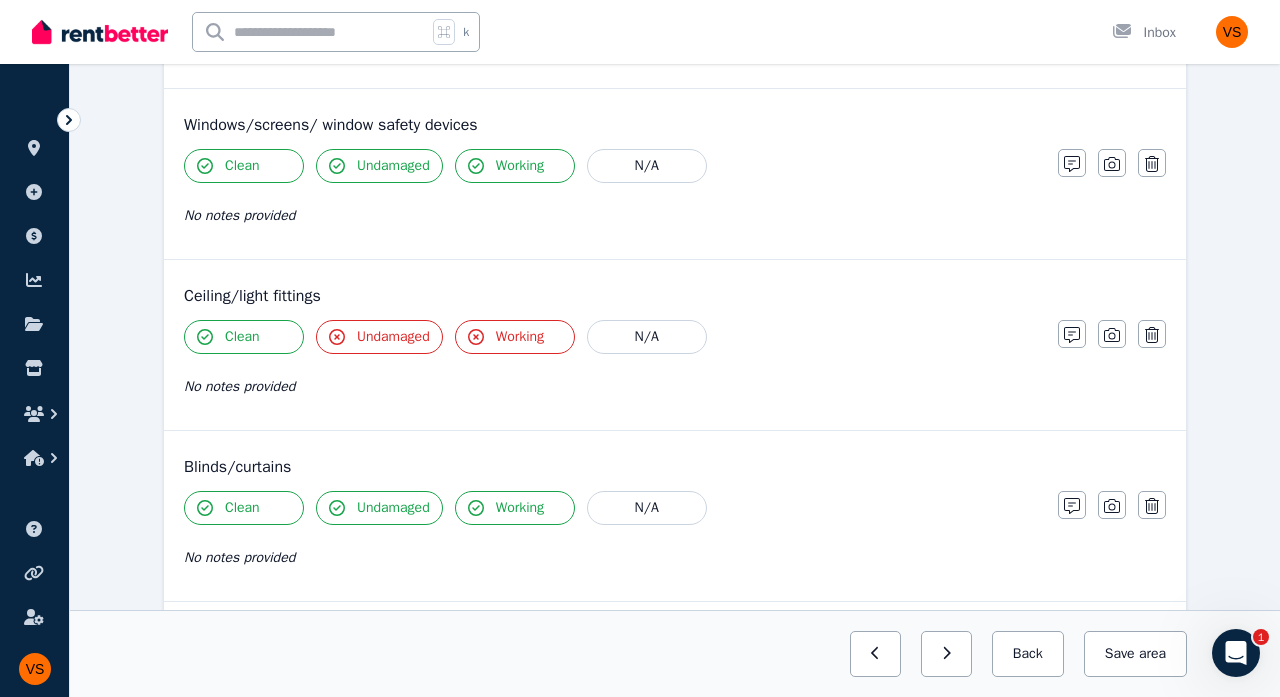 click on "Undamaged" at bounding box center (393, 337) 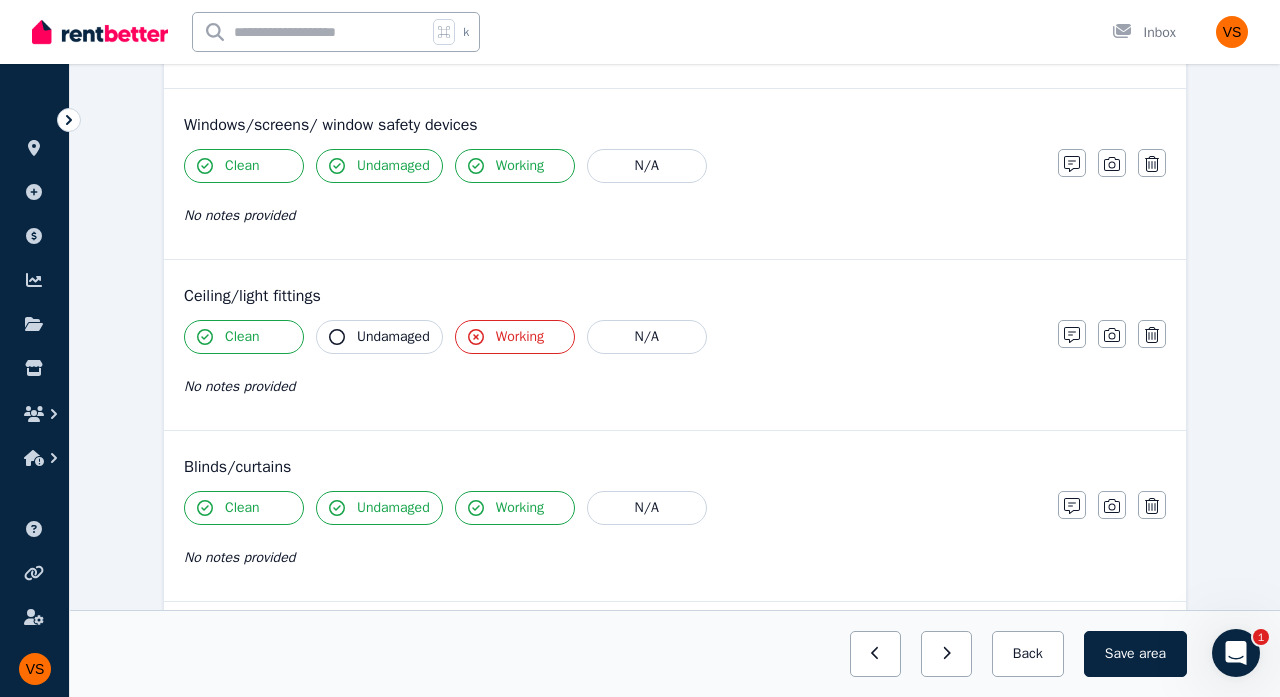 click on "Undamaged" at bounding box center (393, 337) 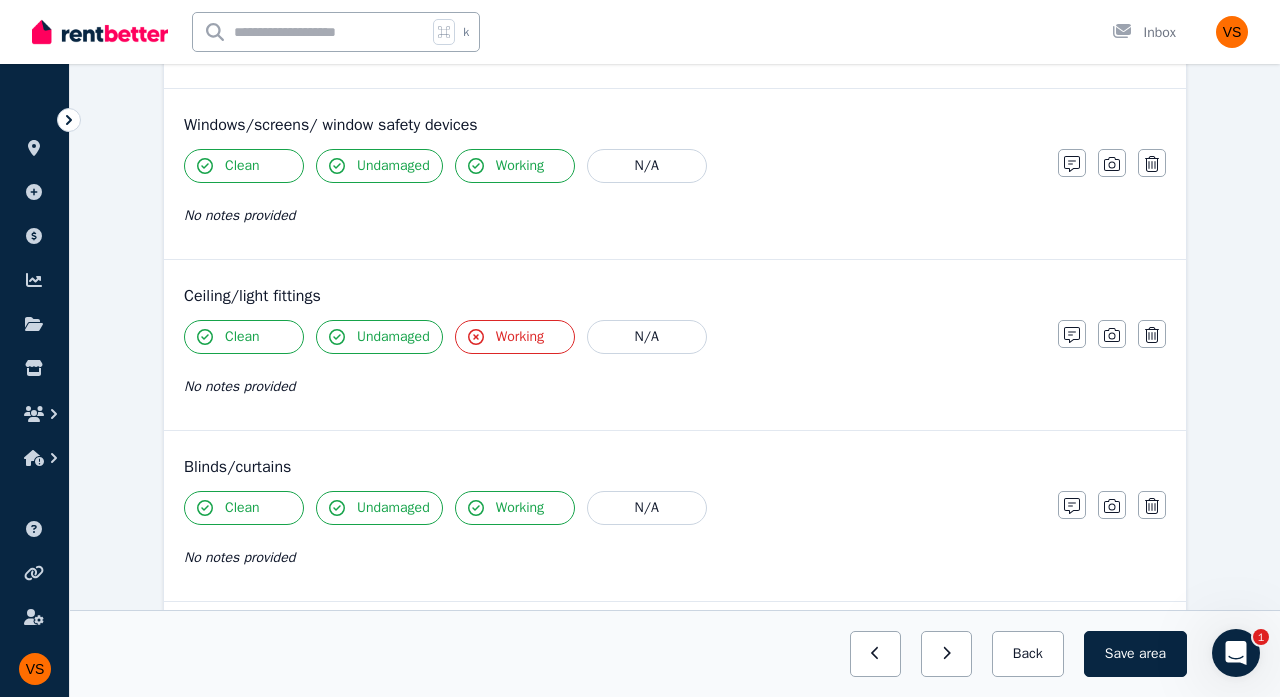click 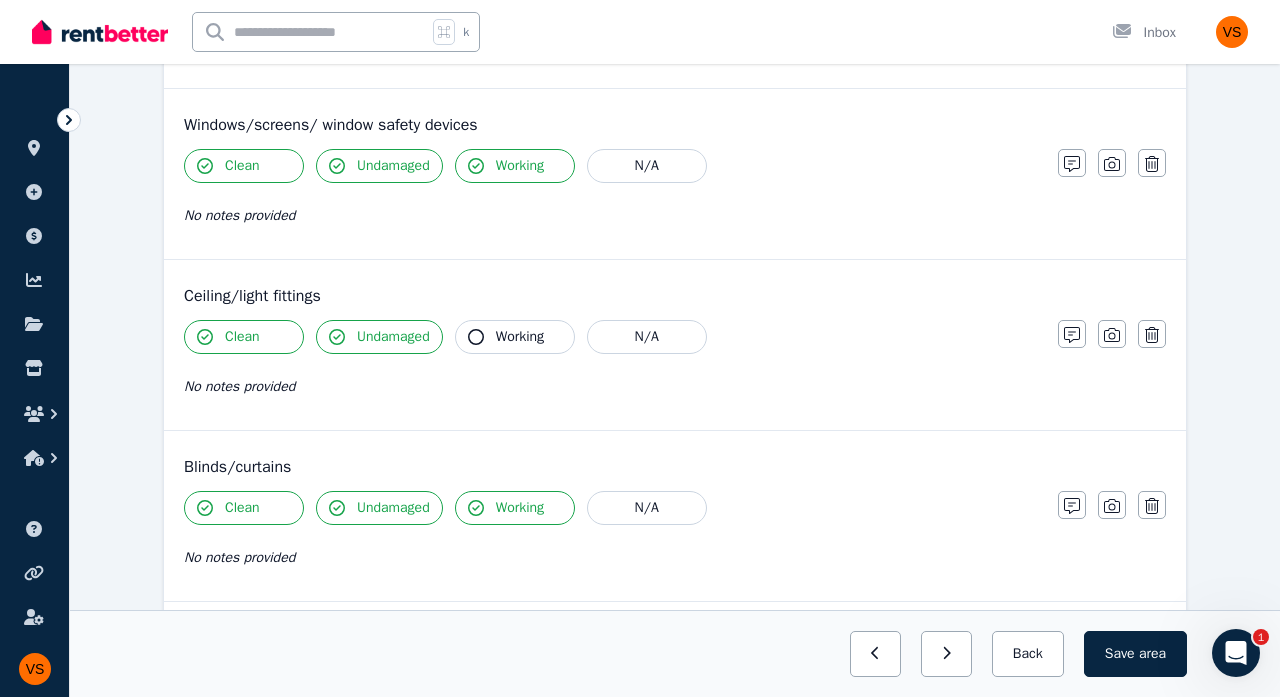 click 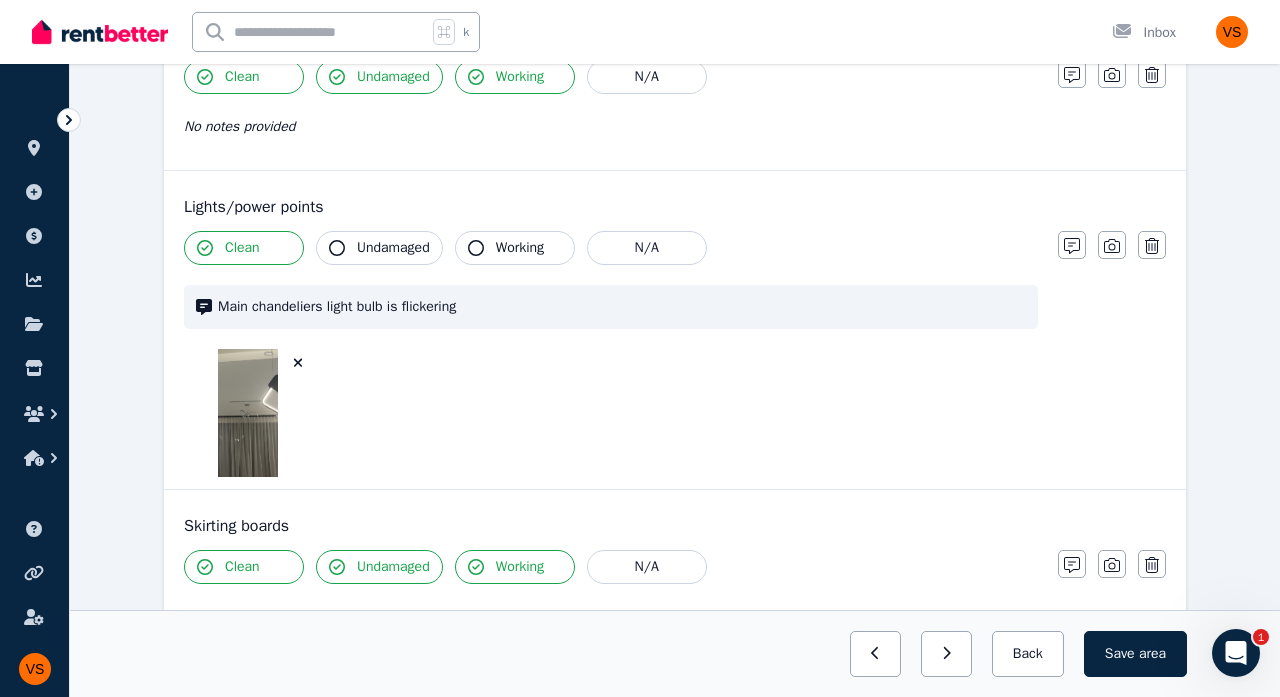 scroll, scrollTop: 1013, scrollLeft: 0, axis: vertical 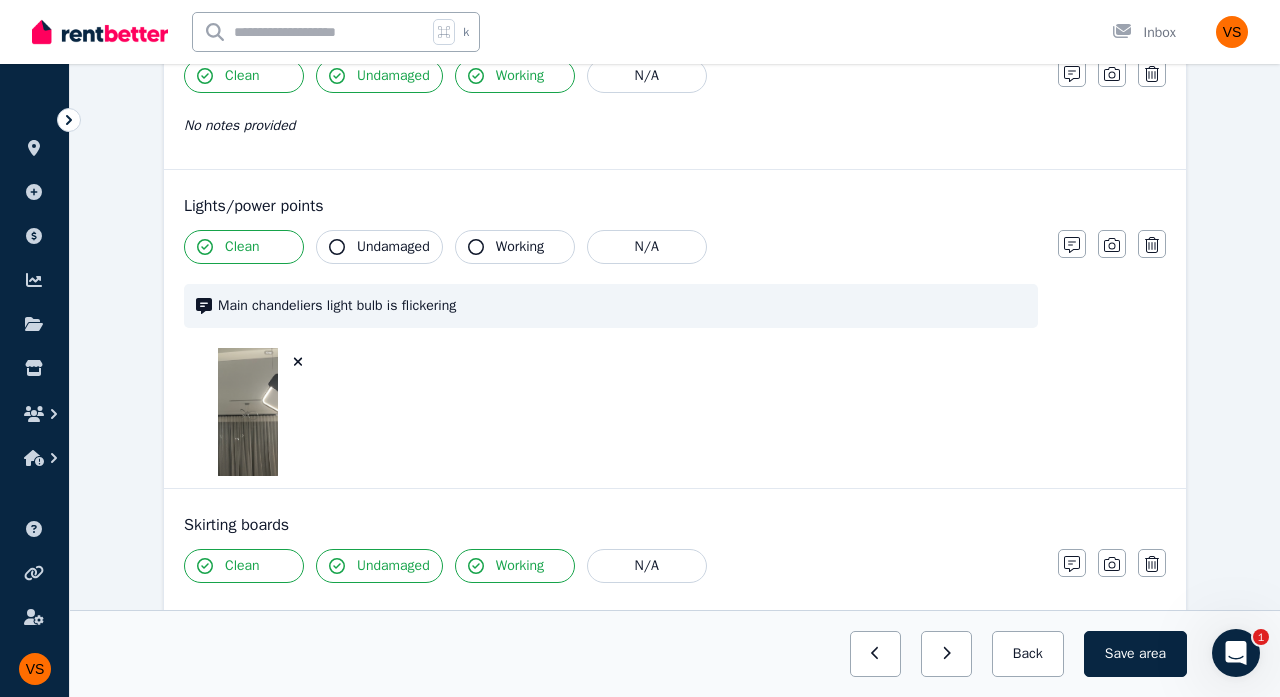 click on "Undamaged" at bounding box center [393, 247] 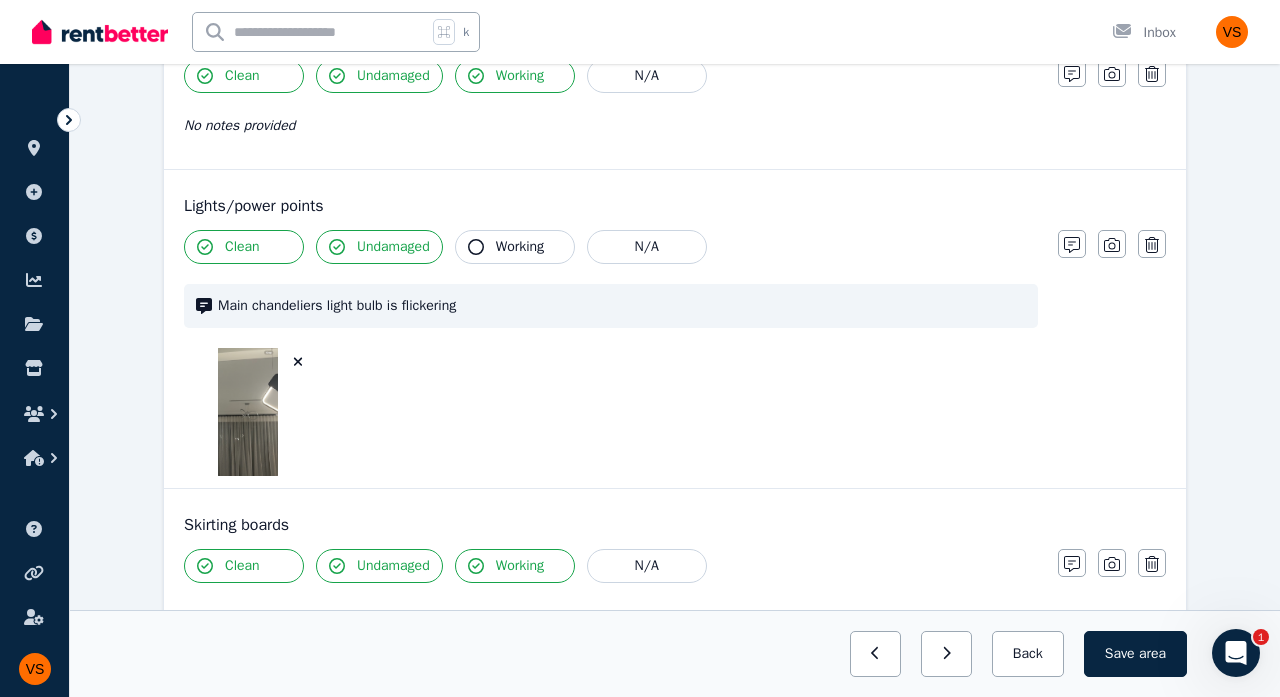 click on "Undamaged" at bounding box center (393, 247) 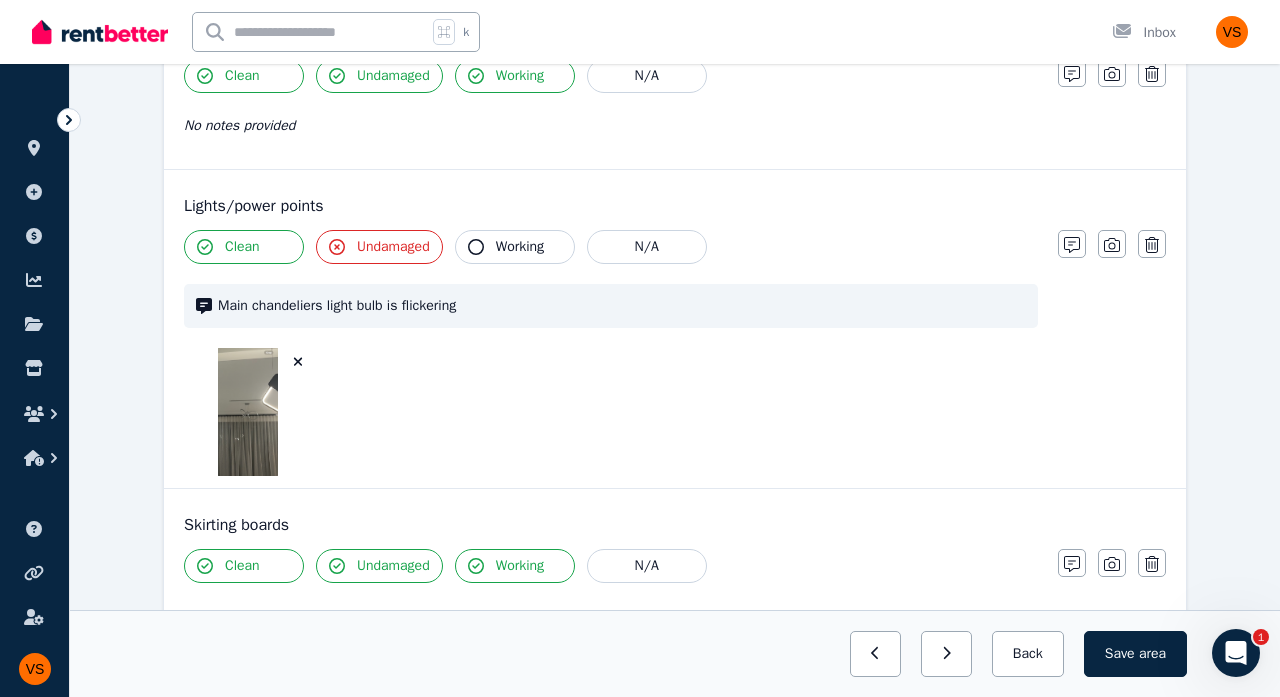 click on "Working" at bounding box center (520, 247) 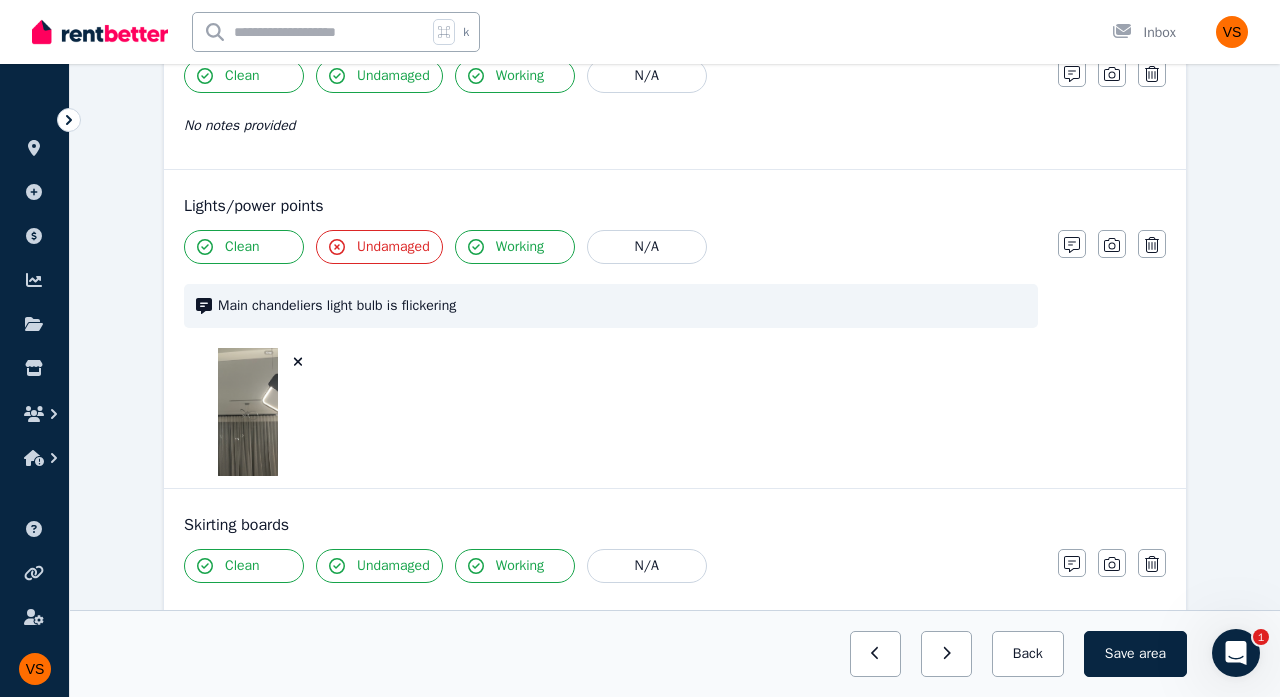 click on "Working" at bounding box center (520, 247) 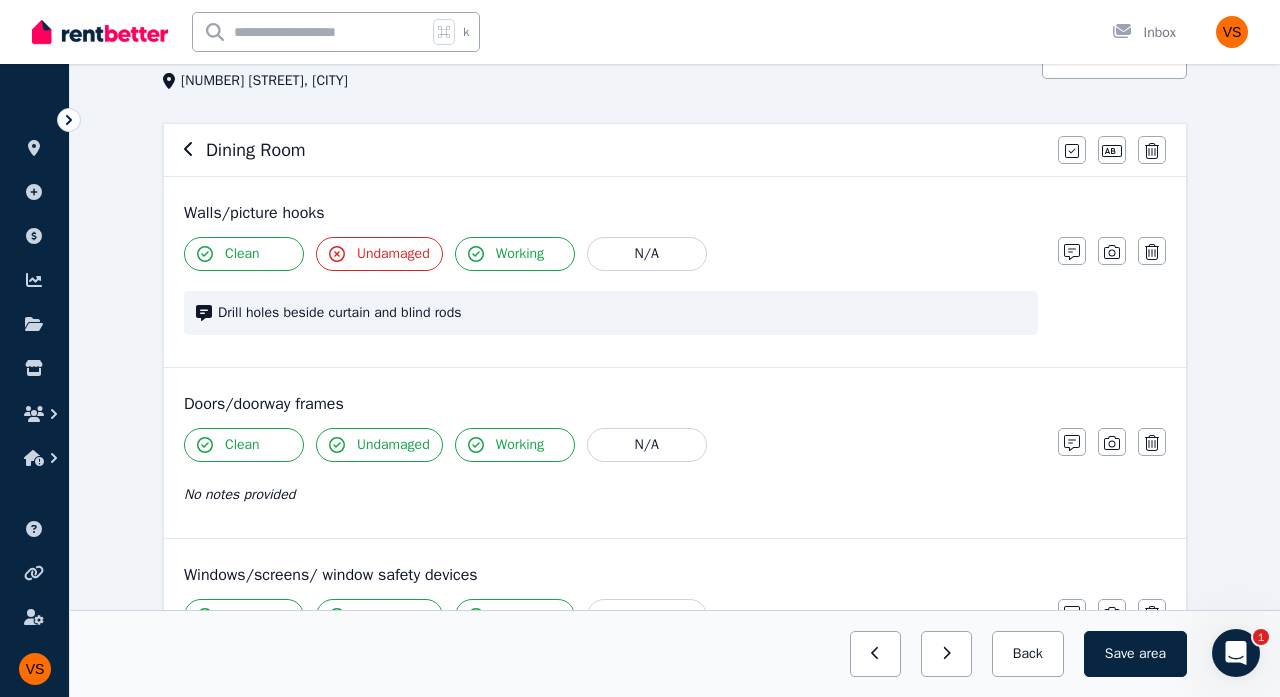 scroll, scrollTop: 129, scrollLeft: 0, axis: vertical 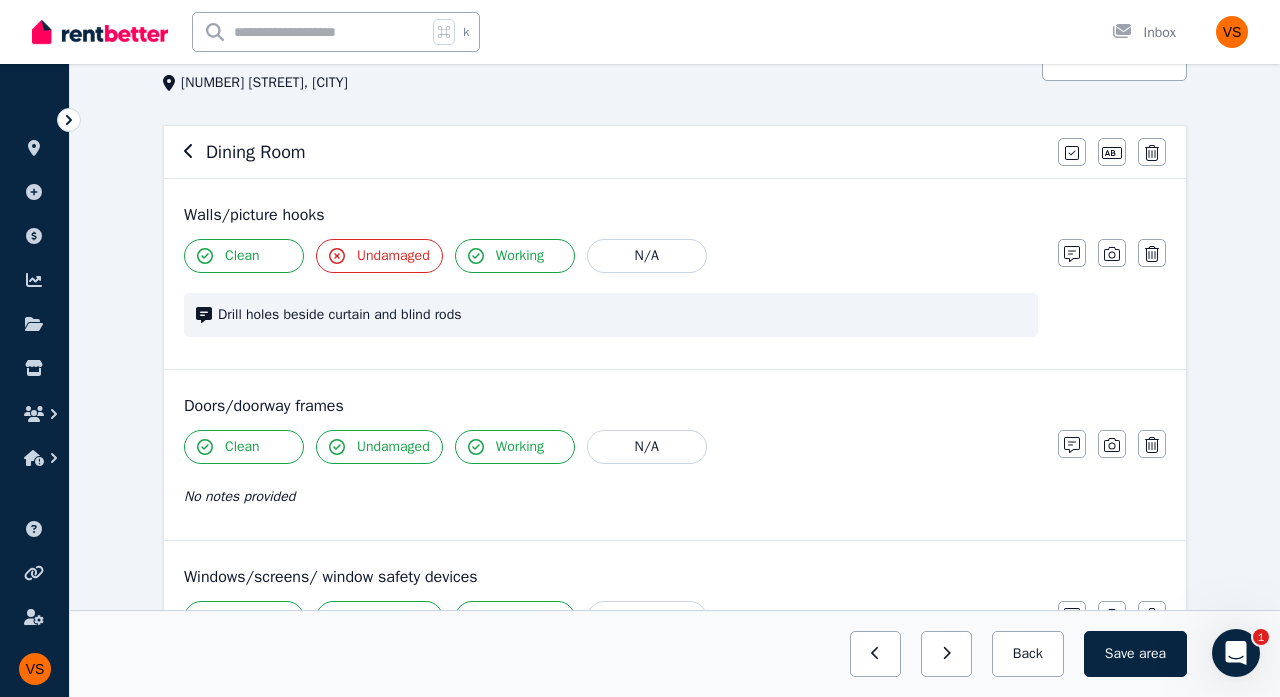 click on "No notes provided" at bounding box center [611, 496] 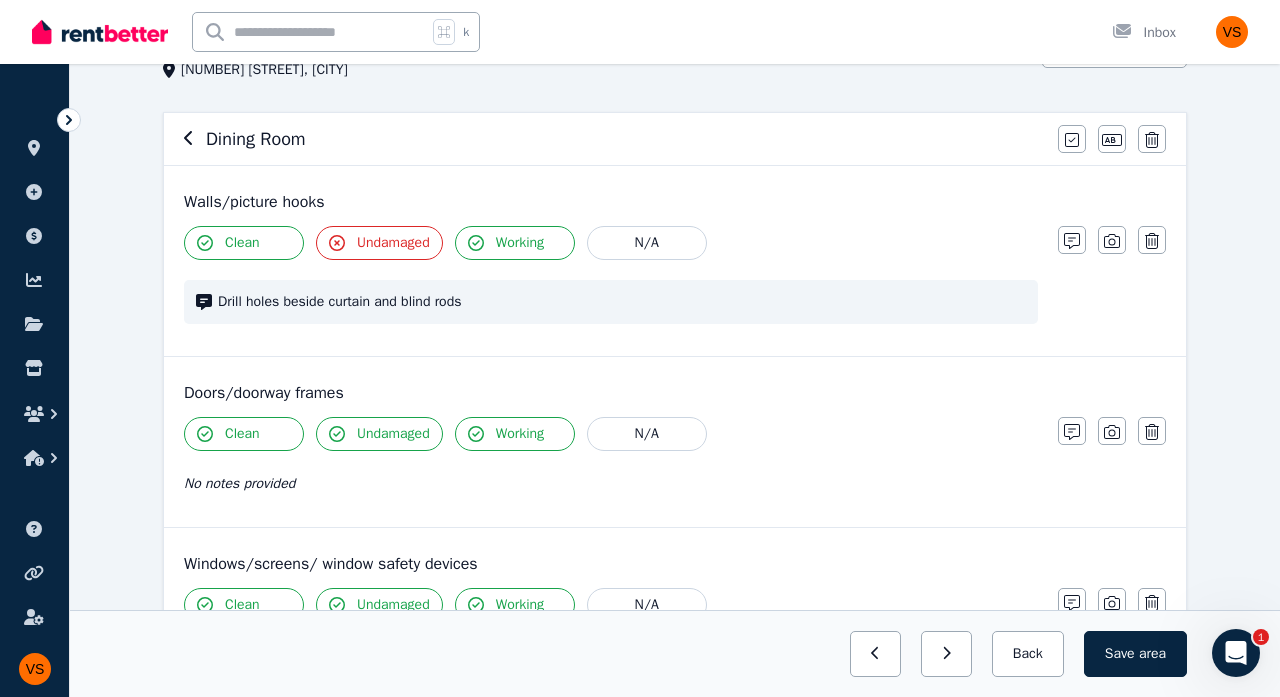 scroll, scrollTop: 146, scrollLeft: 0, axis: vertical 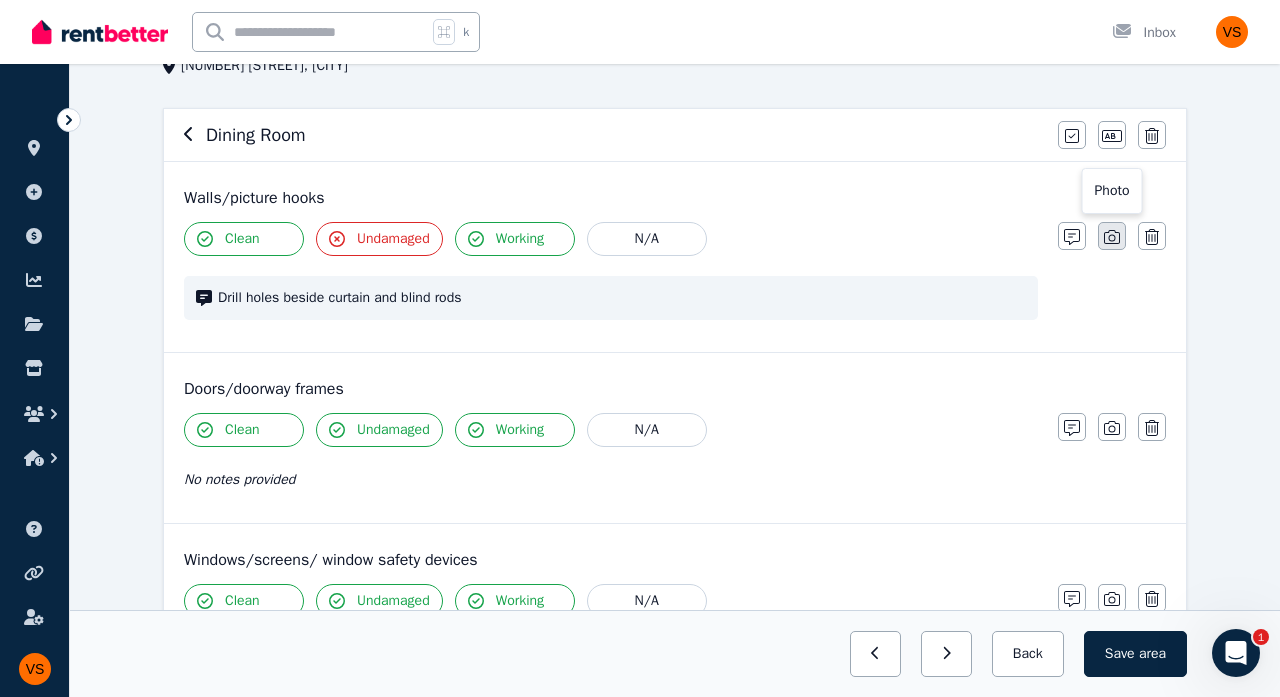 click 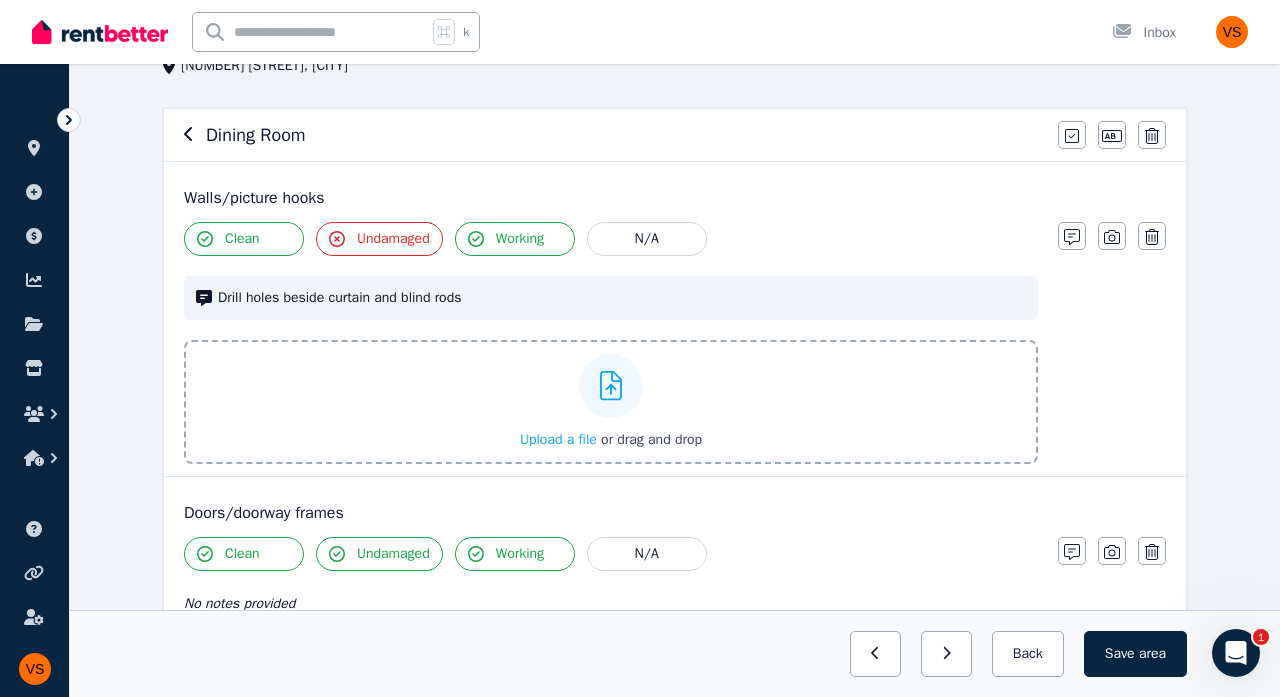 click 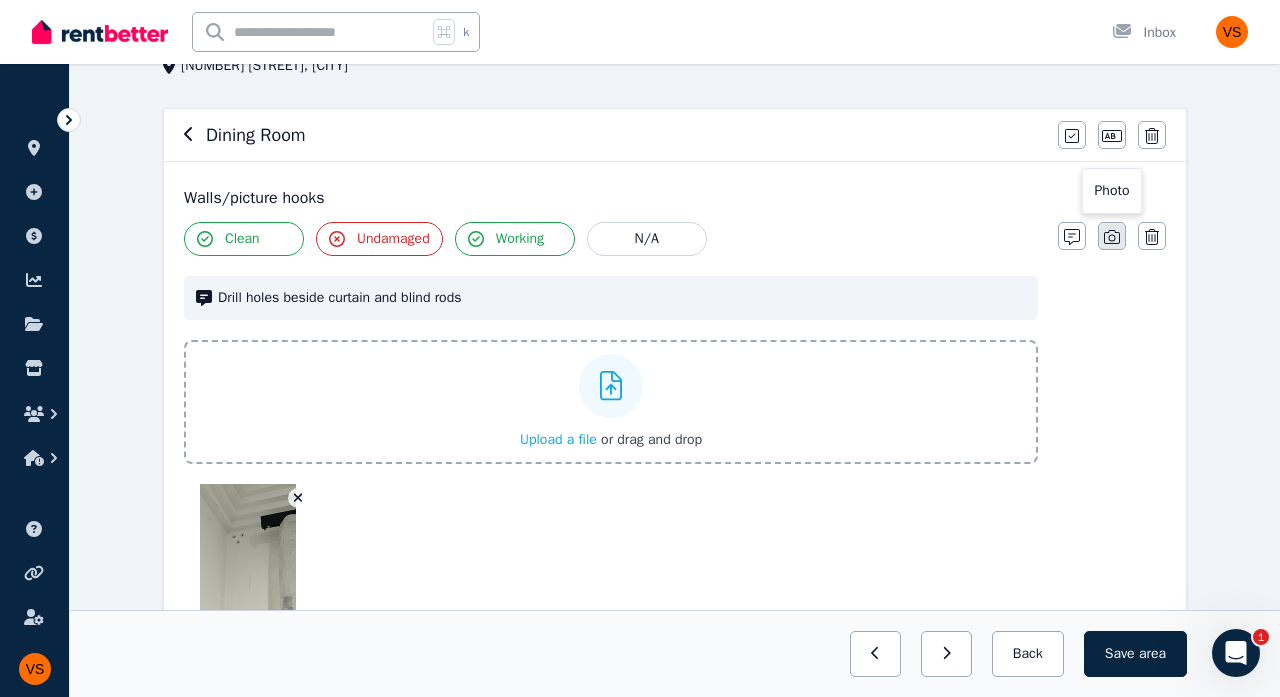 click 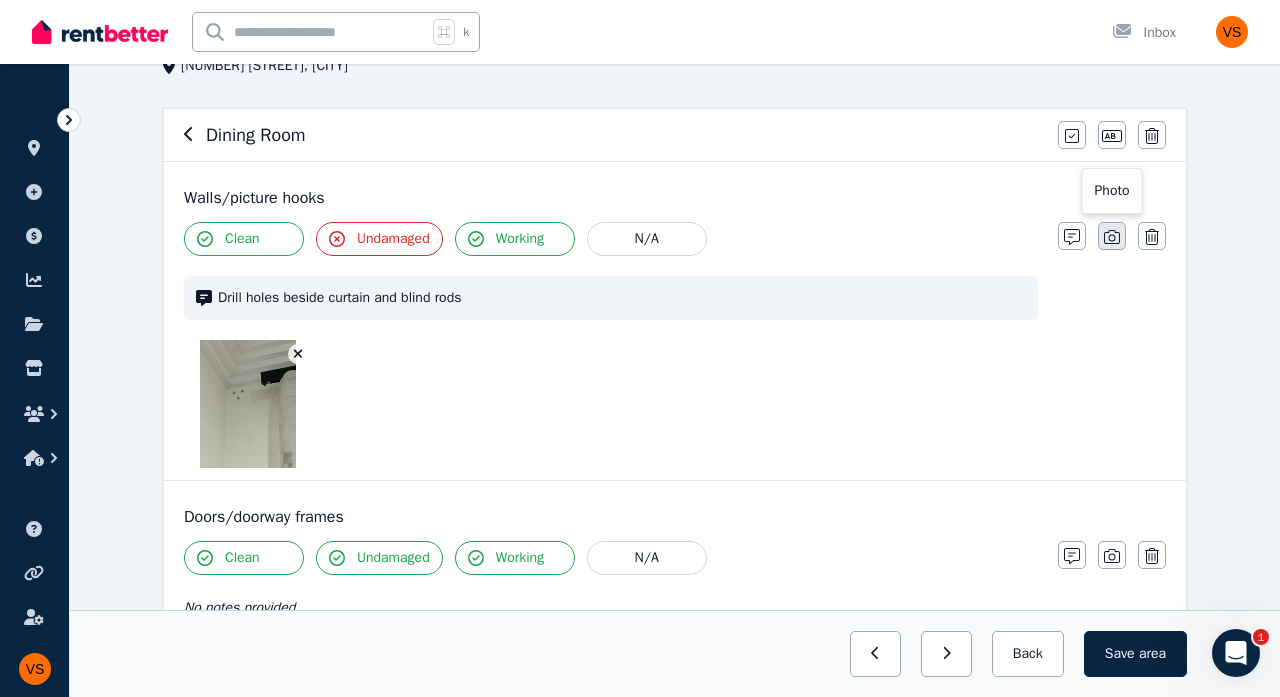 click 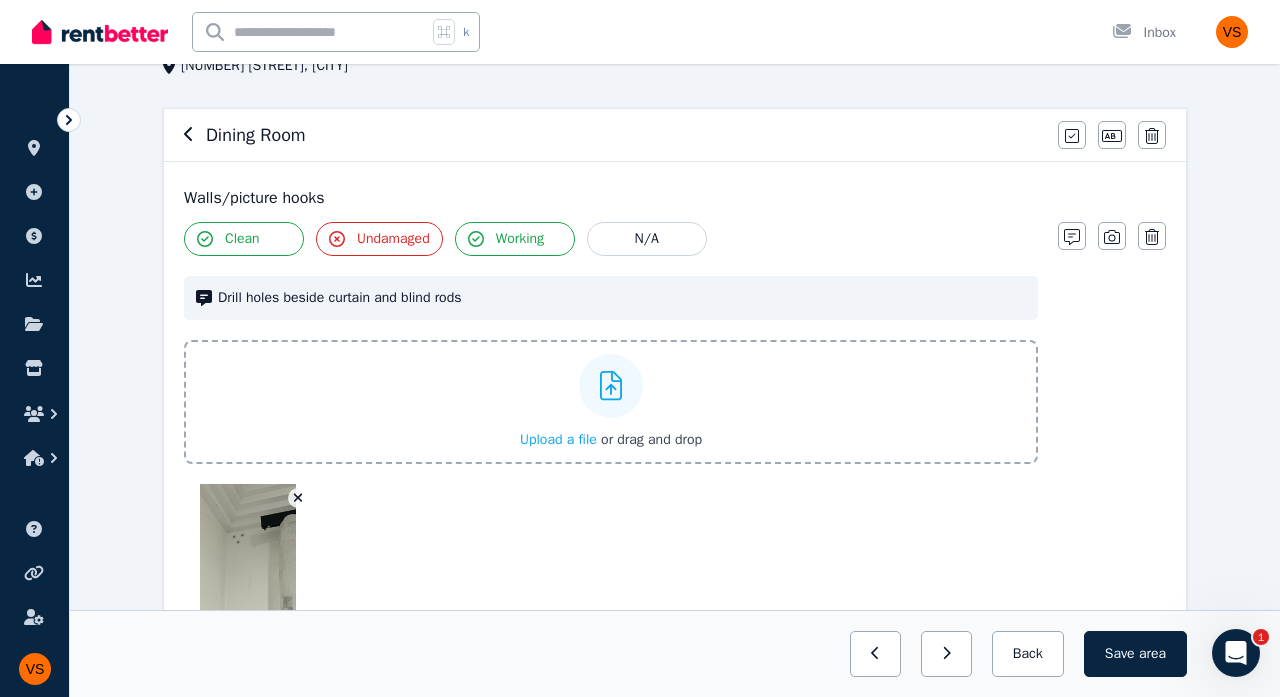 click at bounding box center [611, 386] 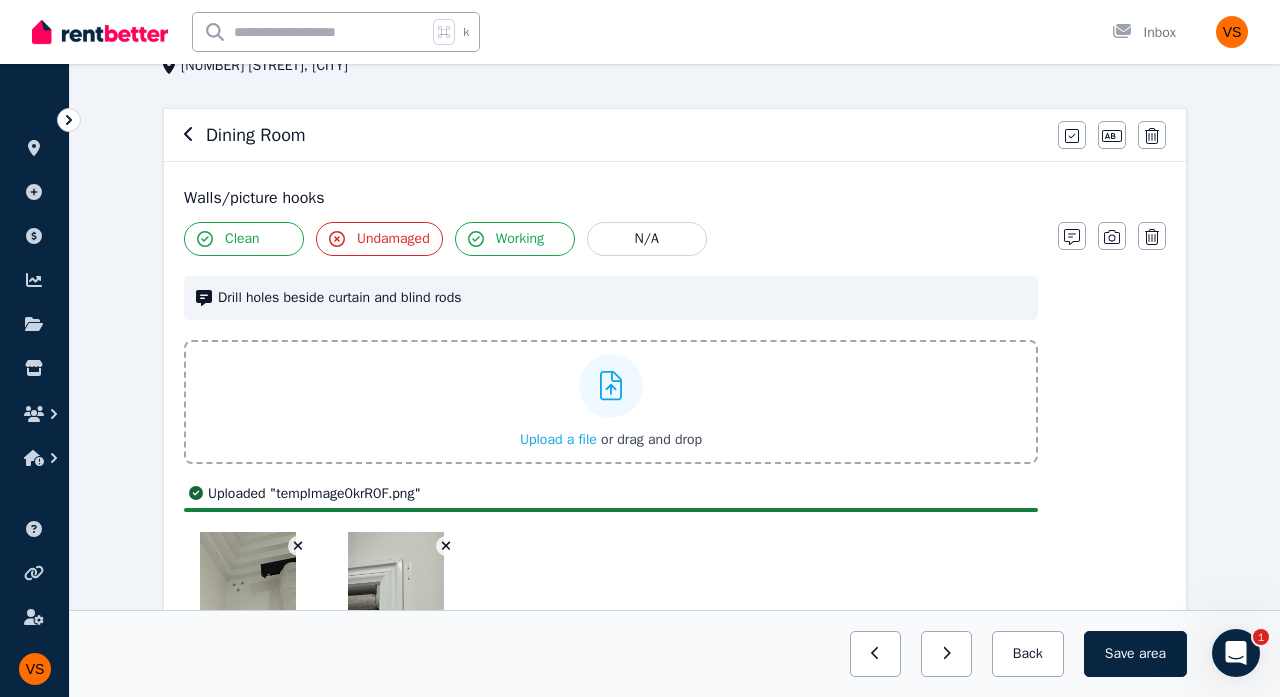 click on "Upload a file   or drag and drop" at bounding box center [611, 402] 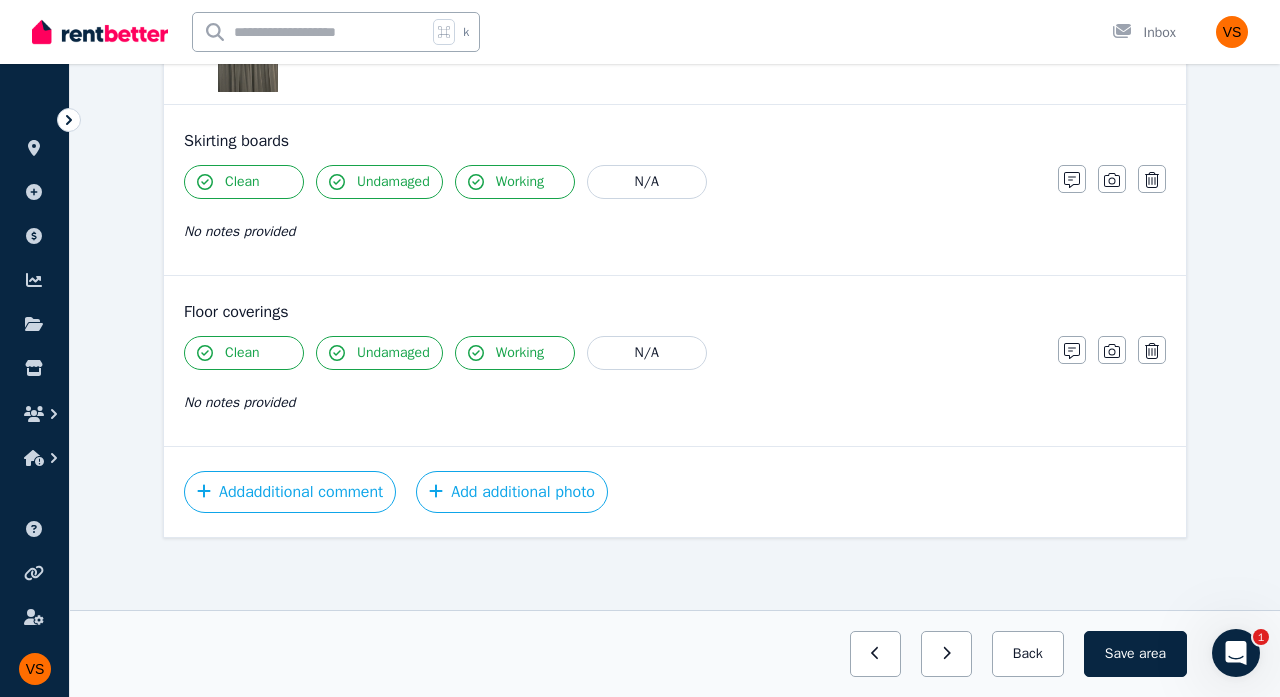 scroll, scrollTop: 1729, scrollLeft: 0, axis: vertical 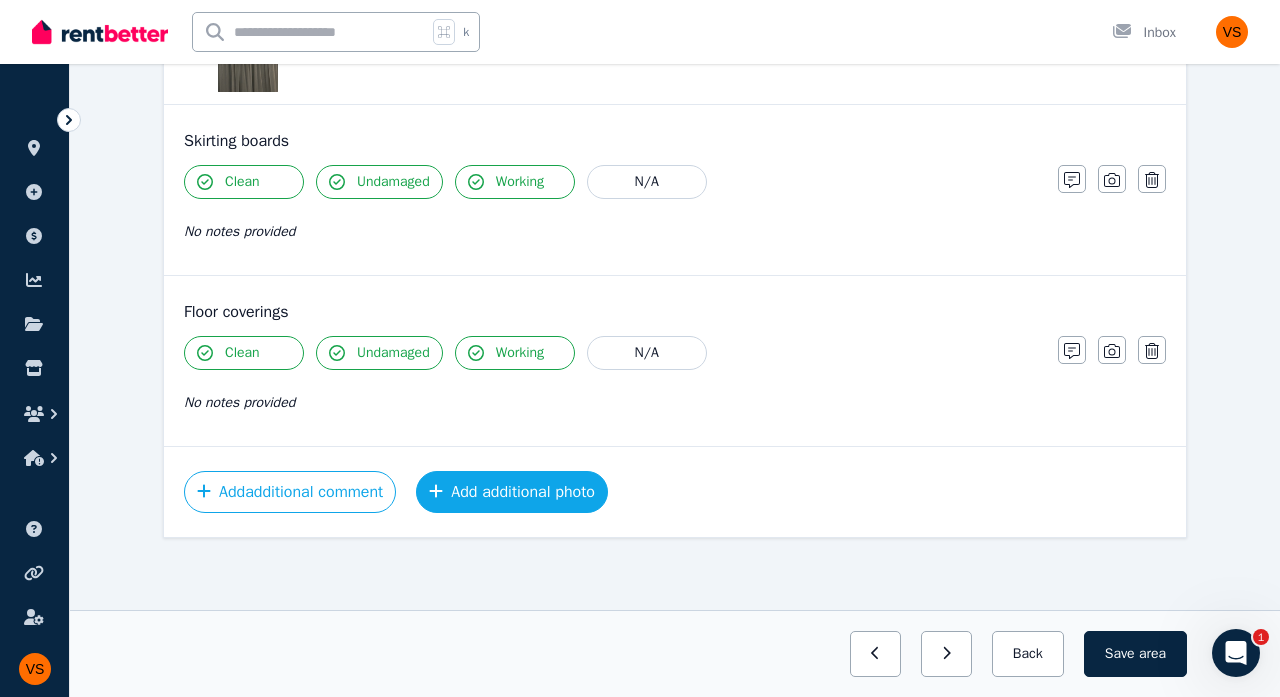 click on "Add additional photo" at bounding box center [512, 492] 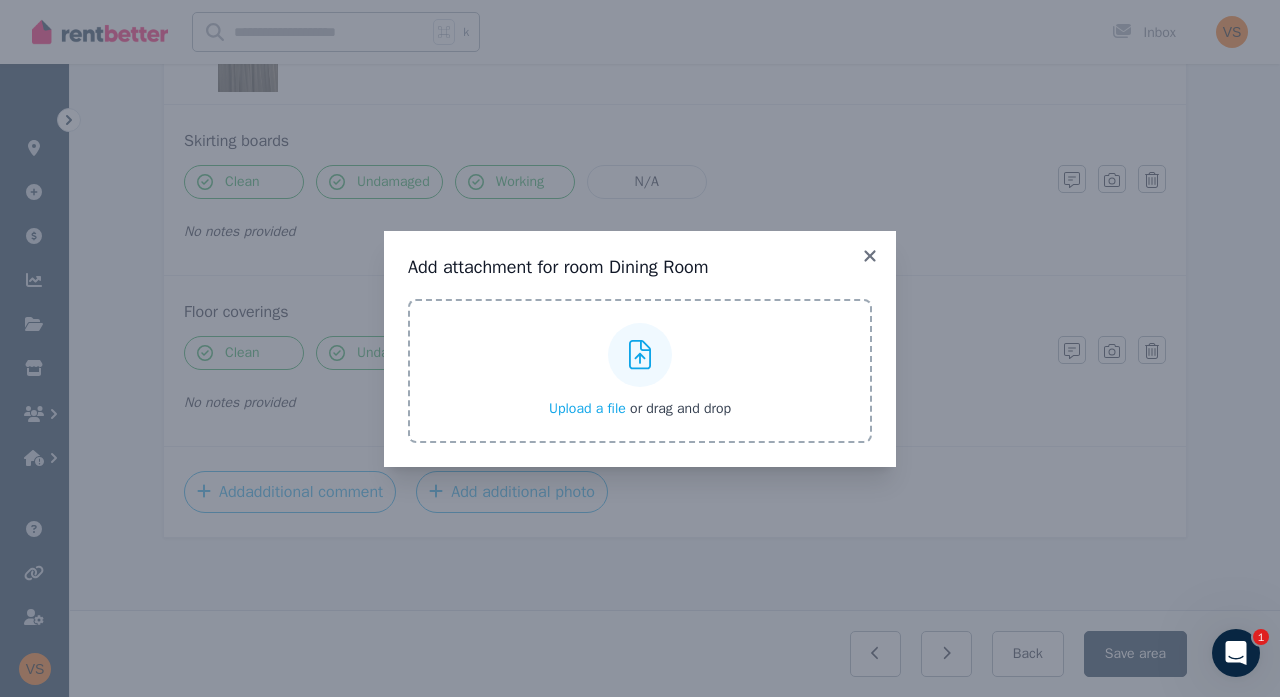 click at bounding box center [640, 355] 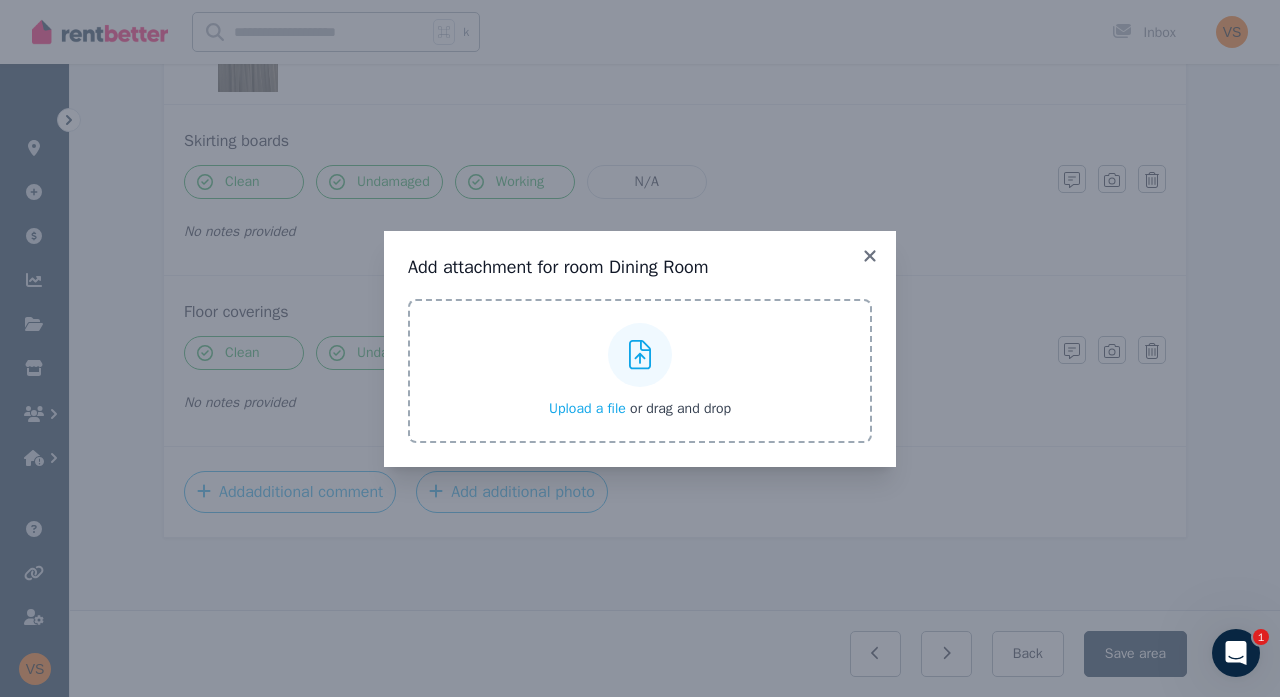scroll, scrollTop: 1669, scrollLeft: 0, axis: vertical 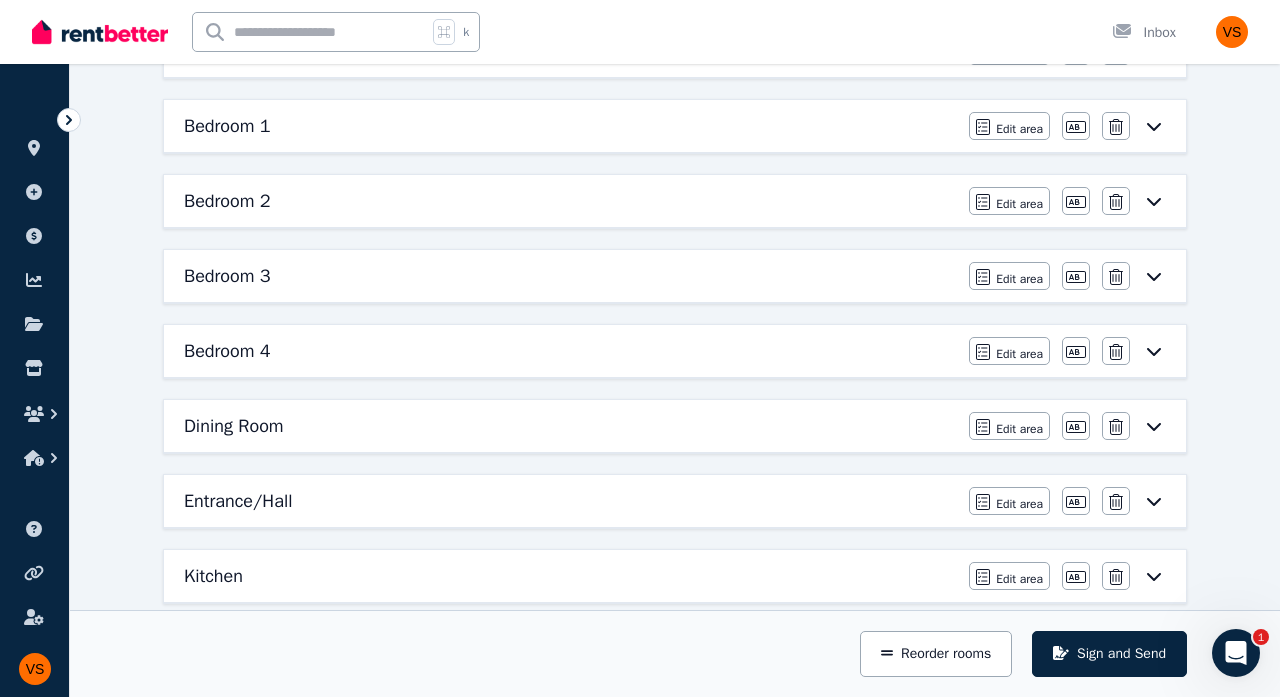 click 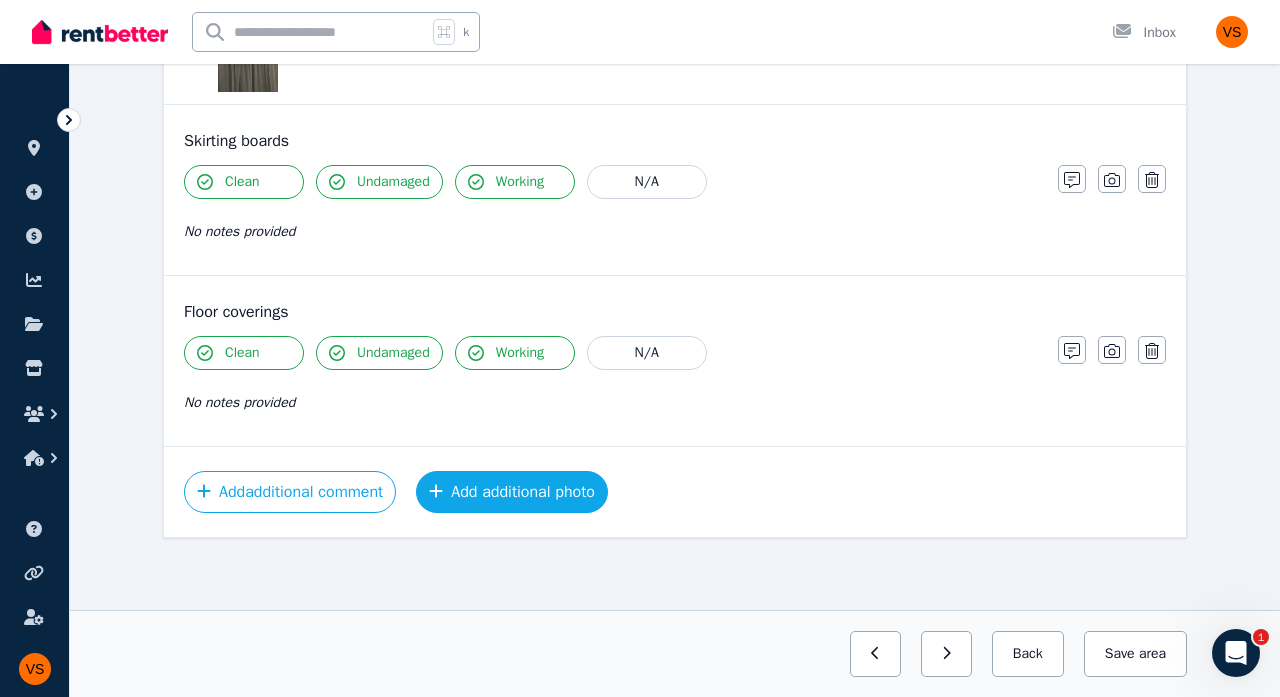 scroll, scrollTop: 1525, scrollLeft: 0, axis: vertical 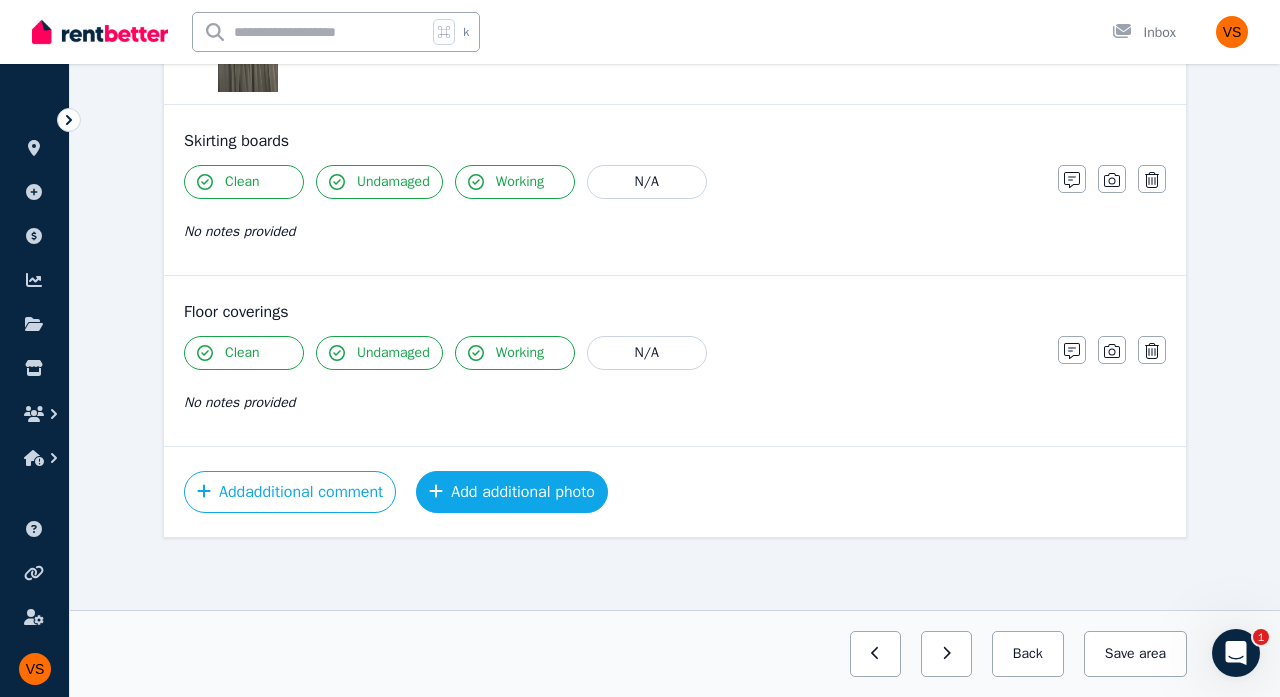 click on "Add additional photo" at bounding box center (512, 492) 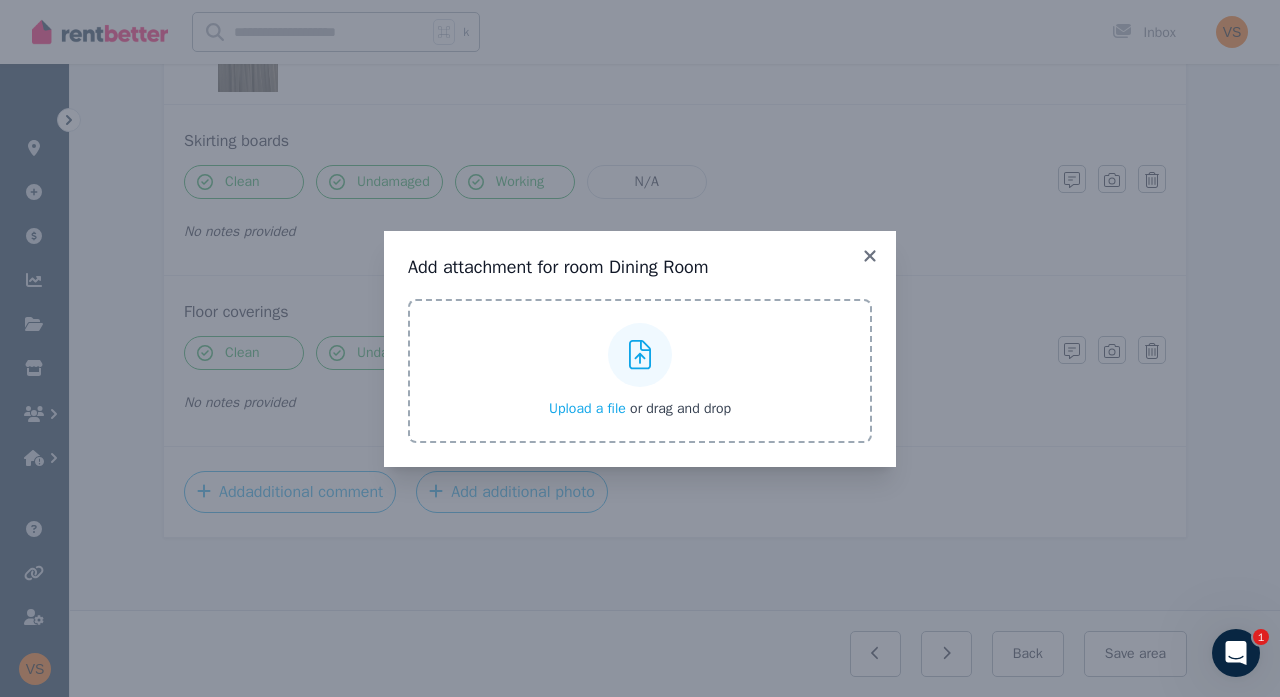 click 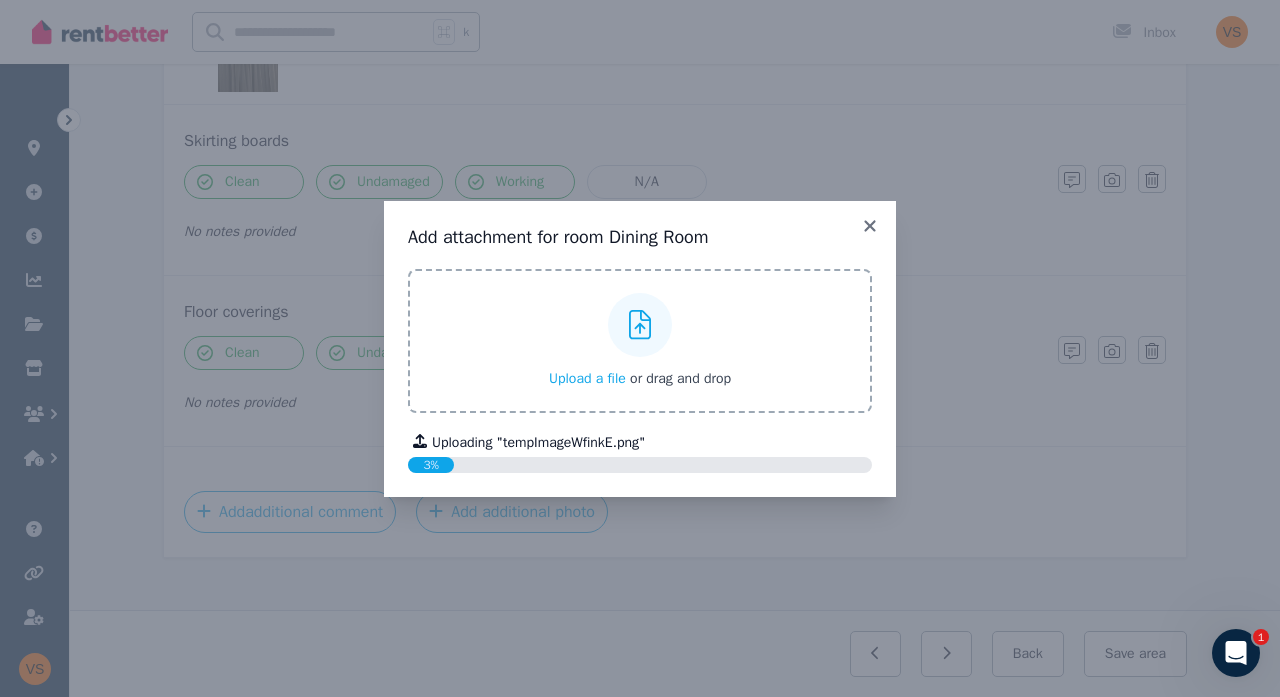 click on "Upload a file   or drag and drop" at bounding box center [640, 341] 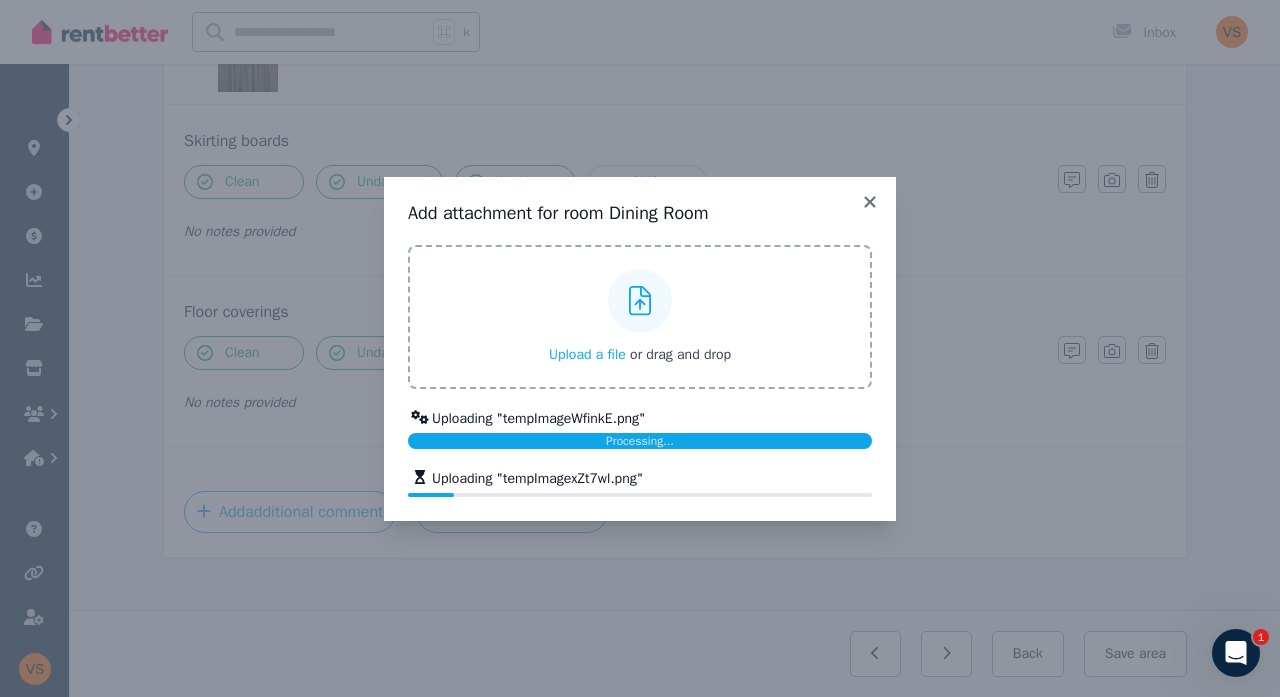 click at bounding box center [640, 301] 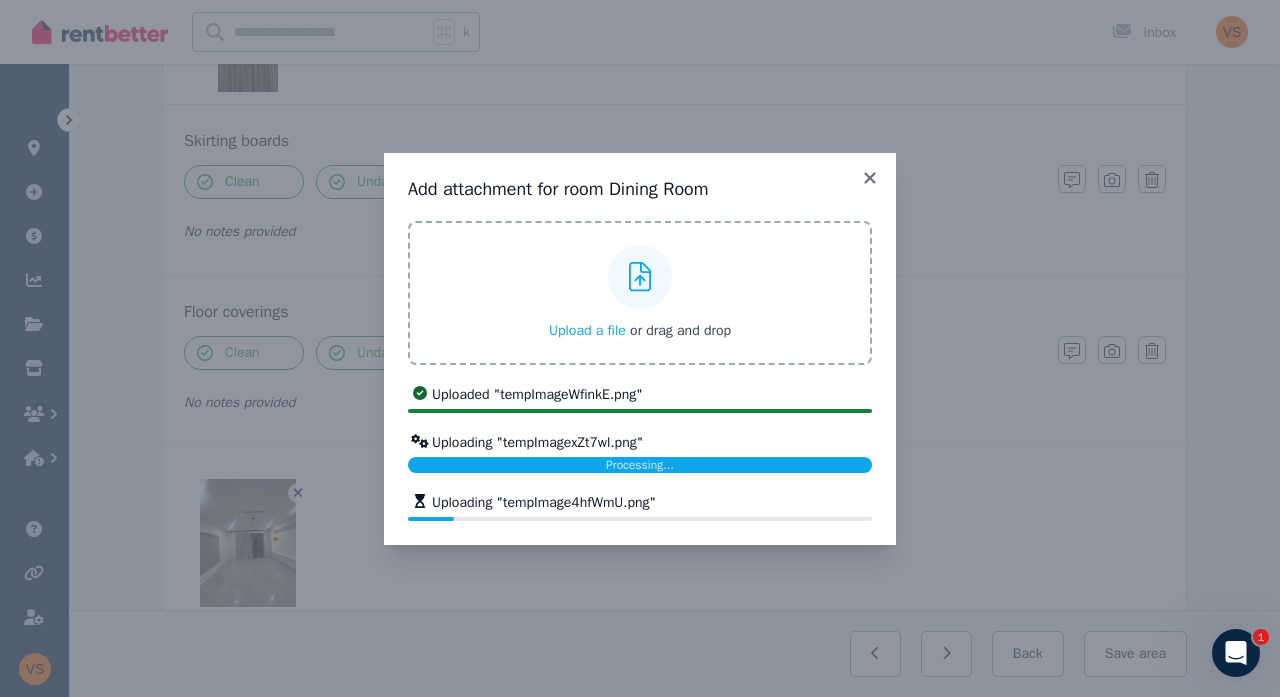 click 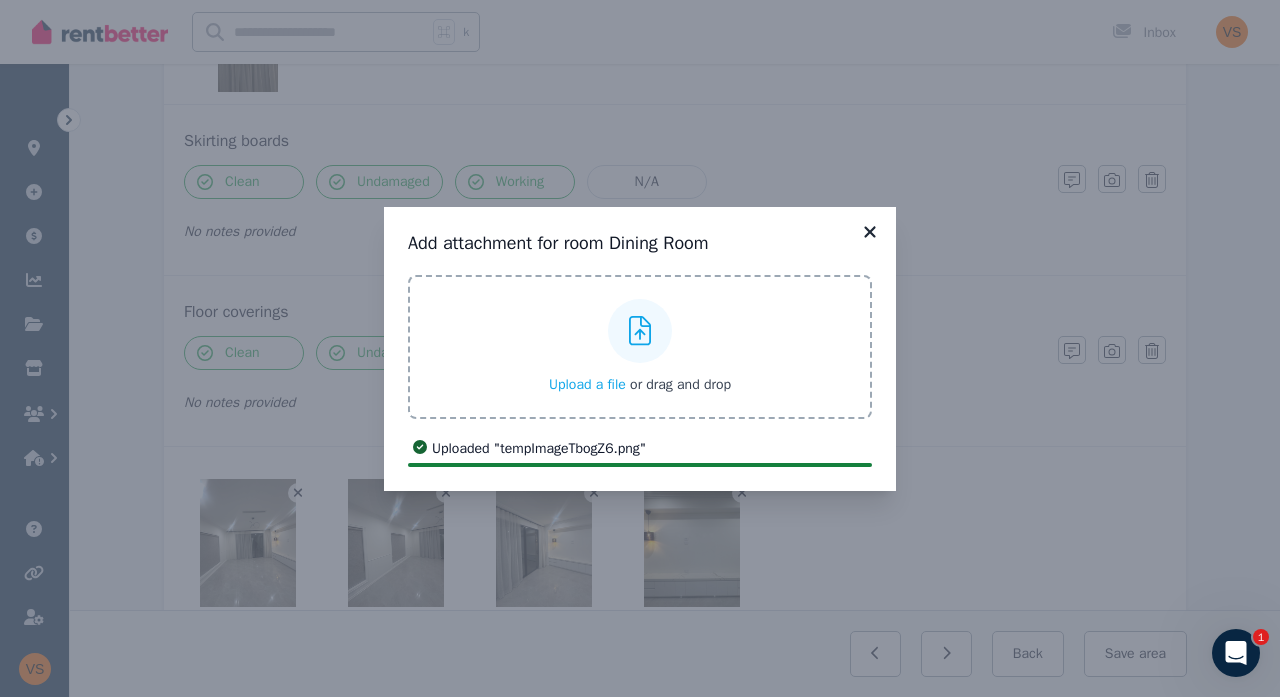 click 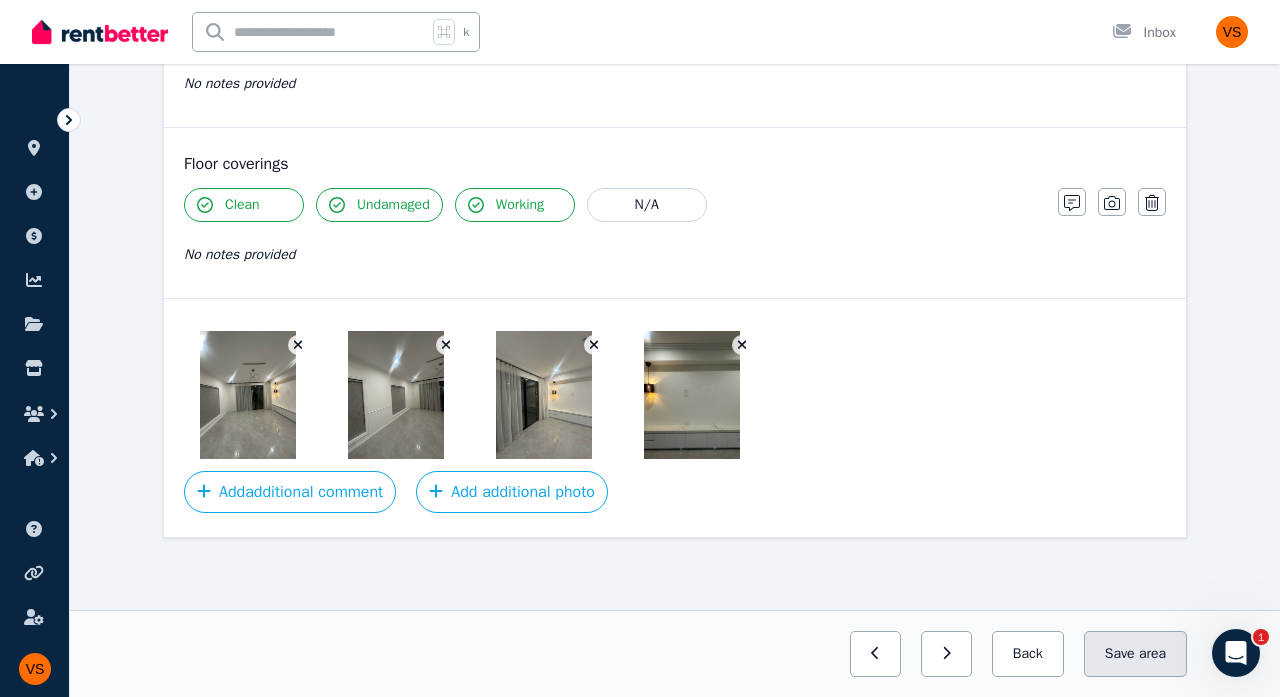 click on "Save   area" at bounding box center (1135, 654) 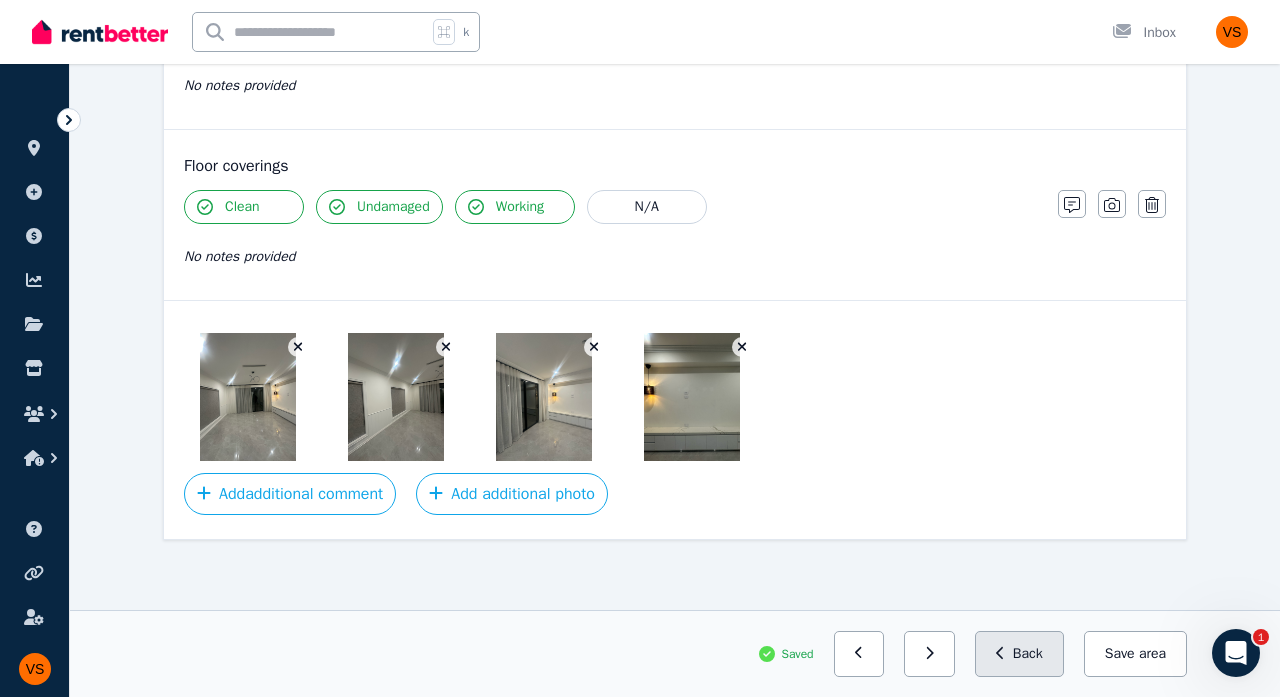 click on "Back" at bounding box center (1019, 654) 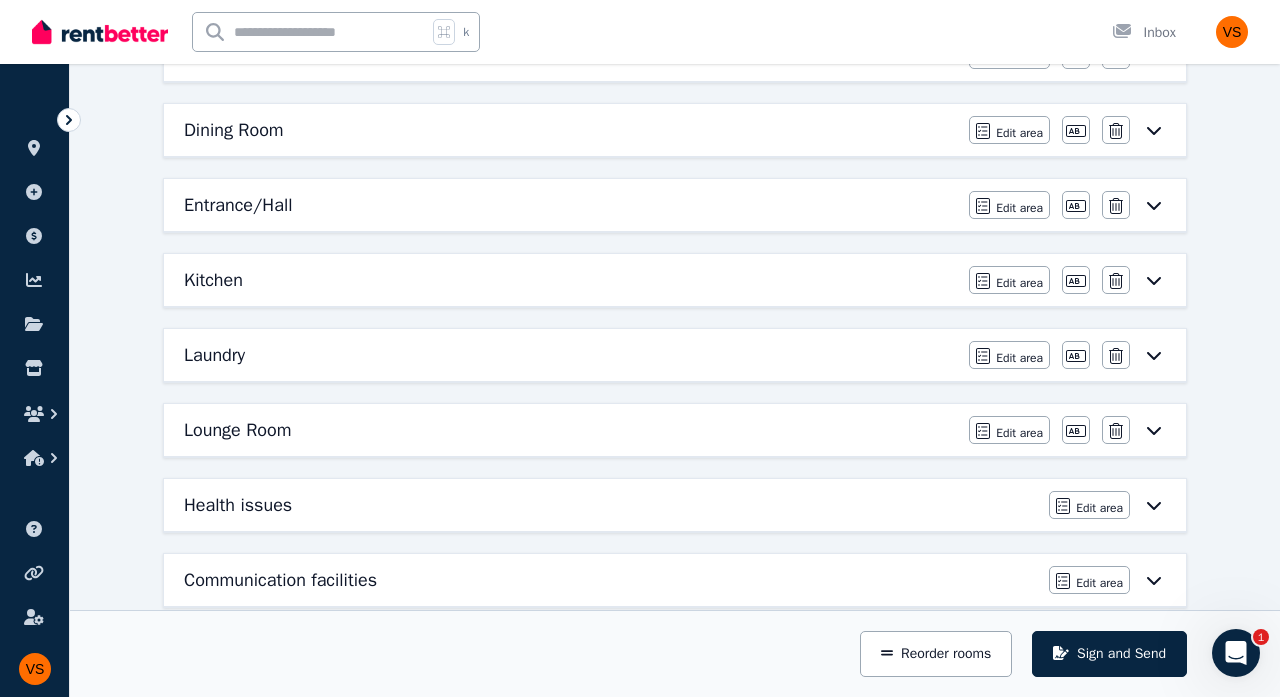 scroll, scrollTop: 680, scrollLeft: 0, axis: vertical 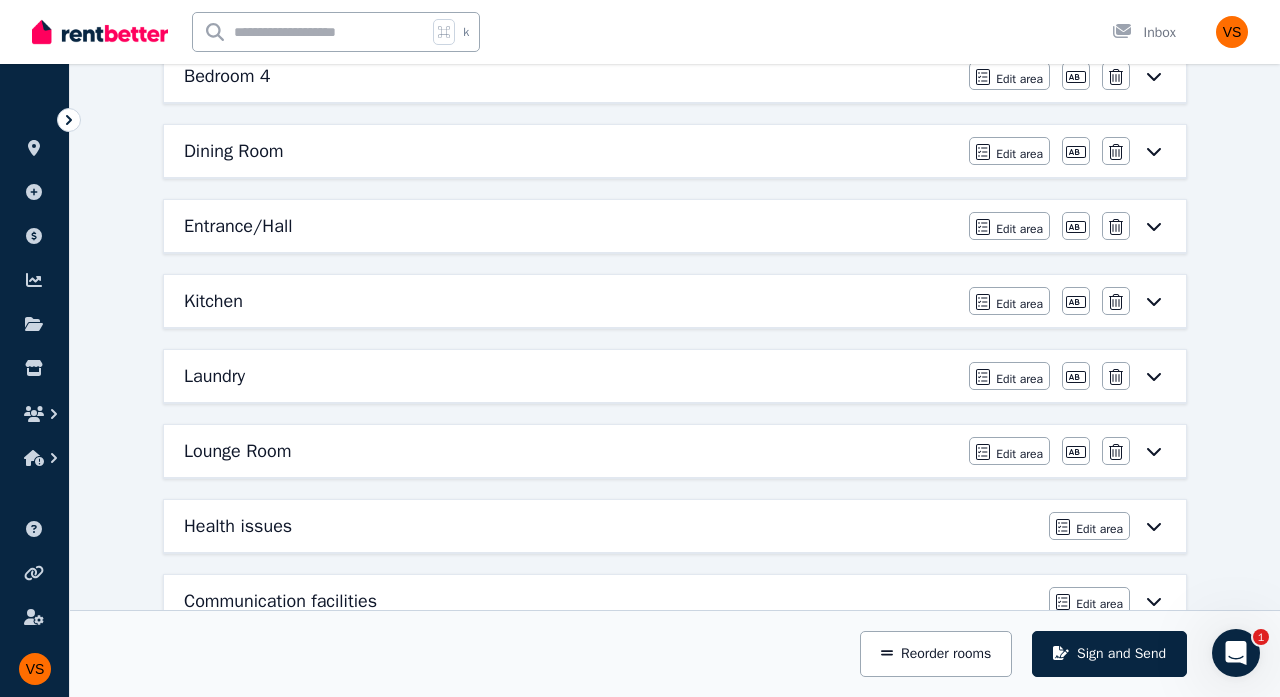 click 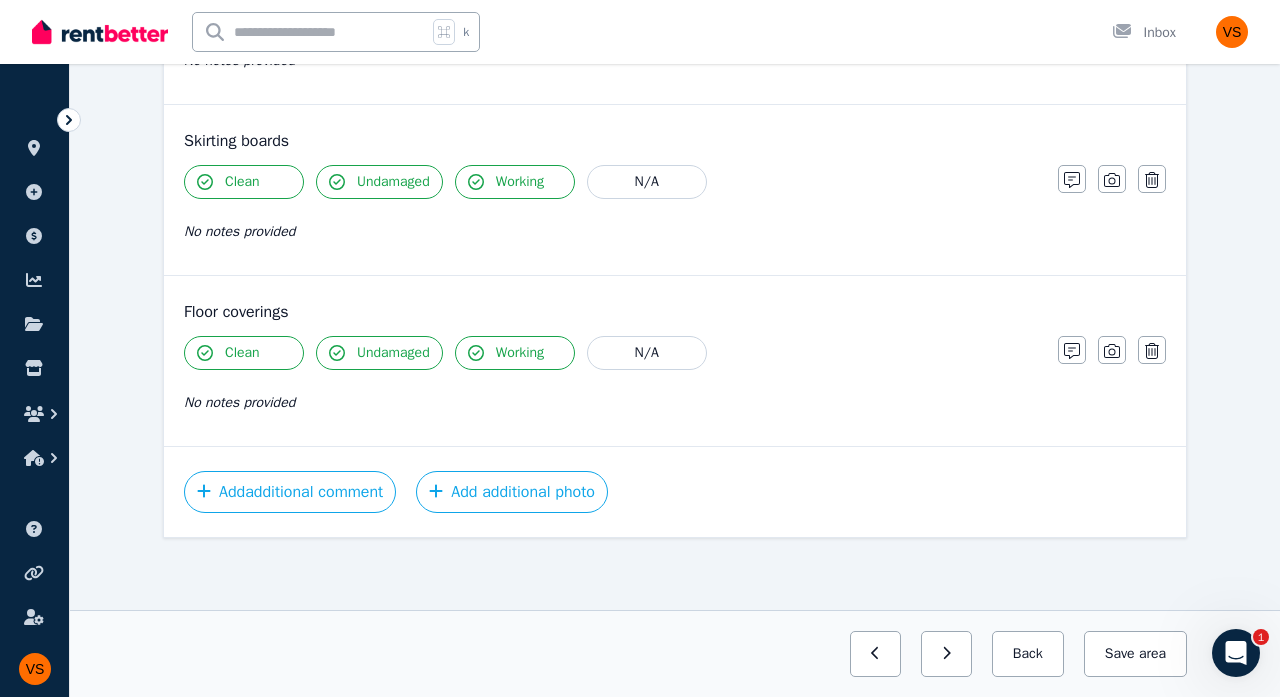 scroll, scrollTop: 1035, scrollLeft: 0, axis: vertical 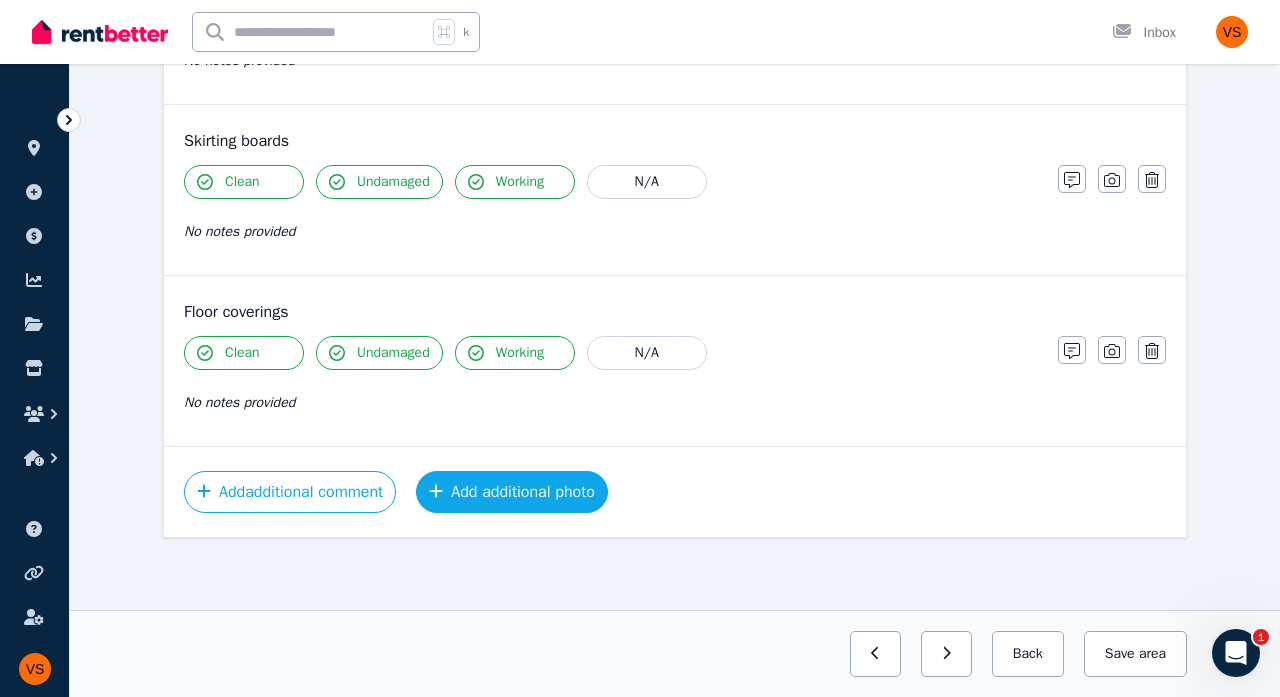 click on "Add additional photo" at bounding box center [512, 492] 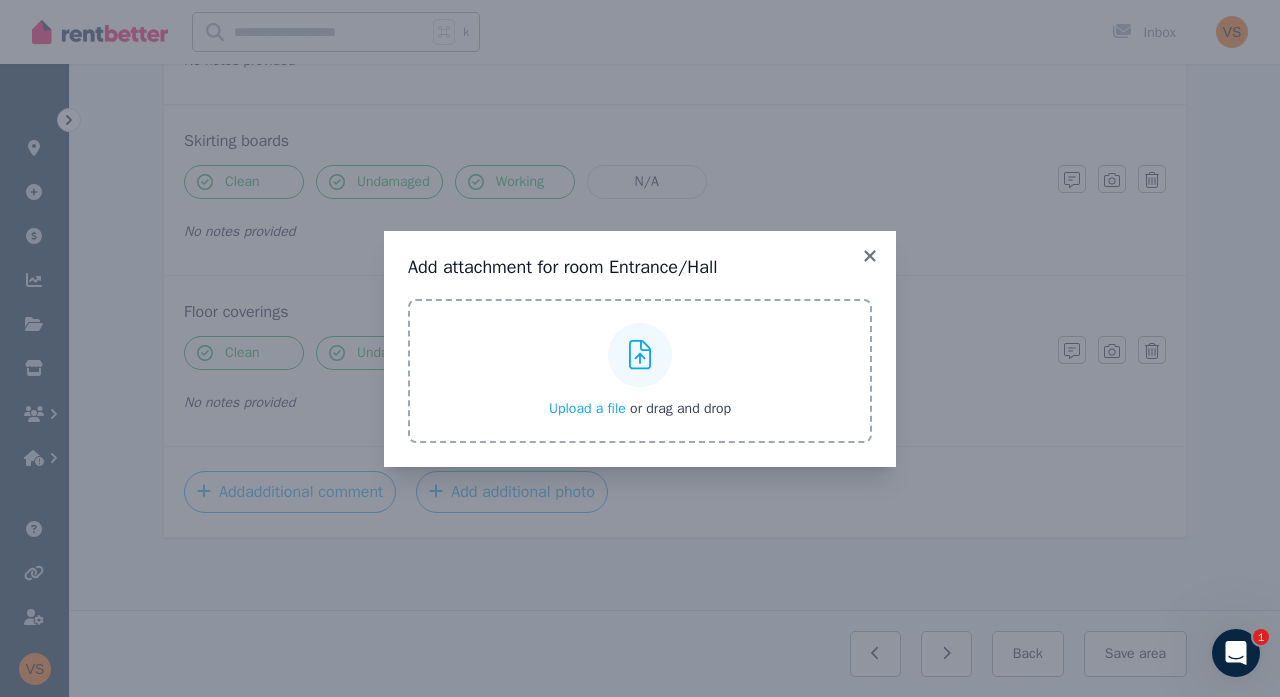 click at bounding box center (640, 355) 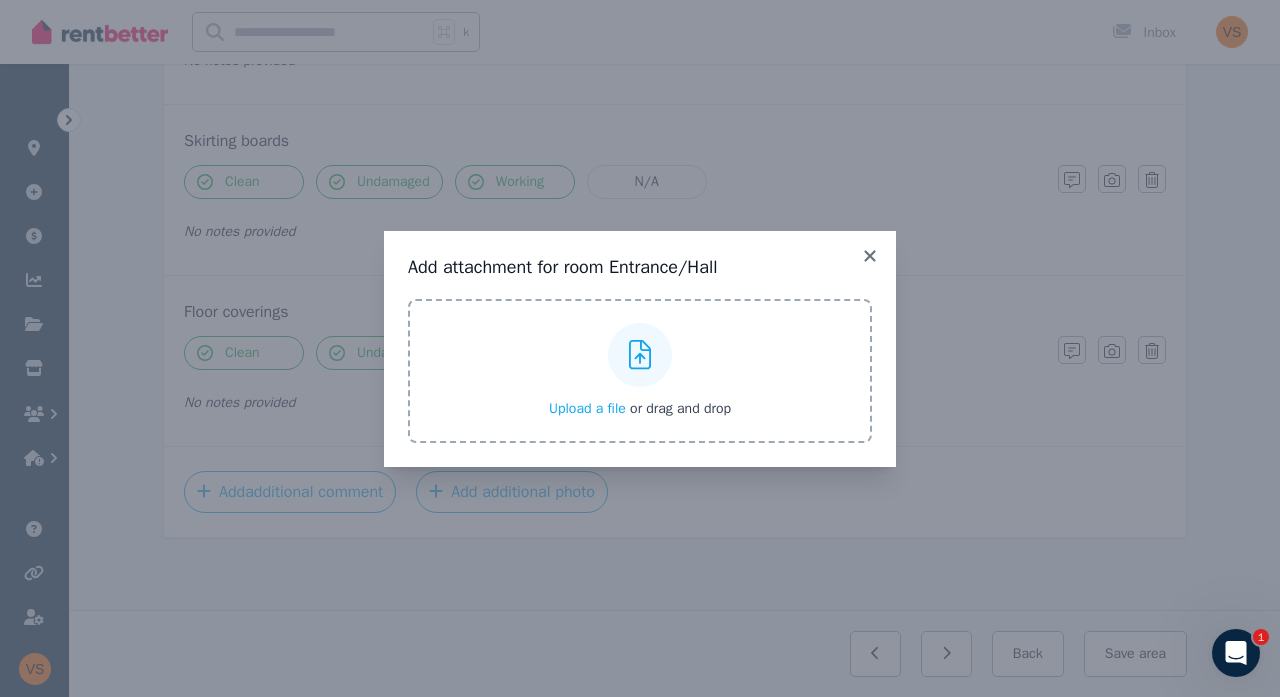 click 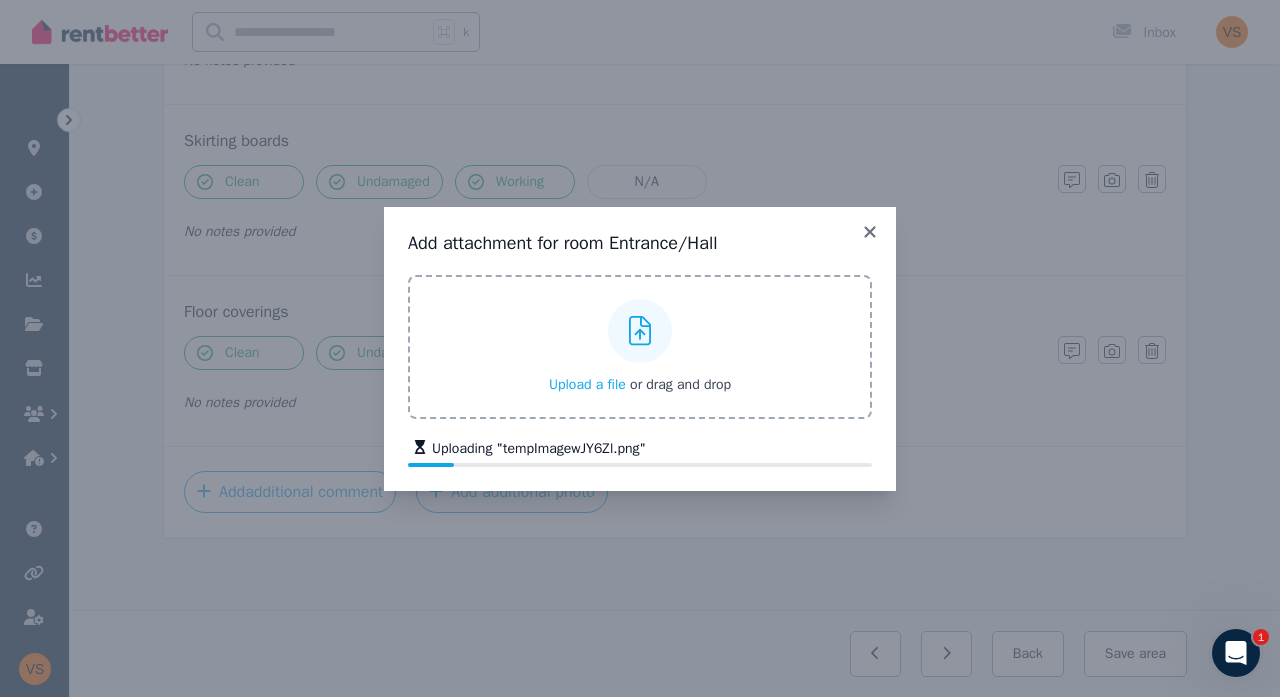 click 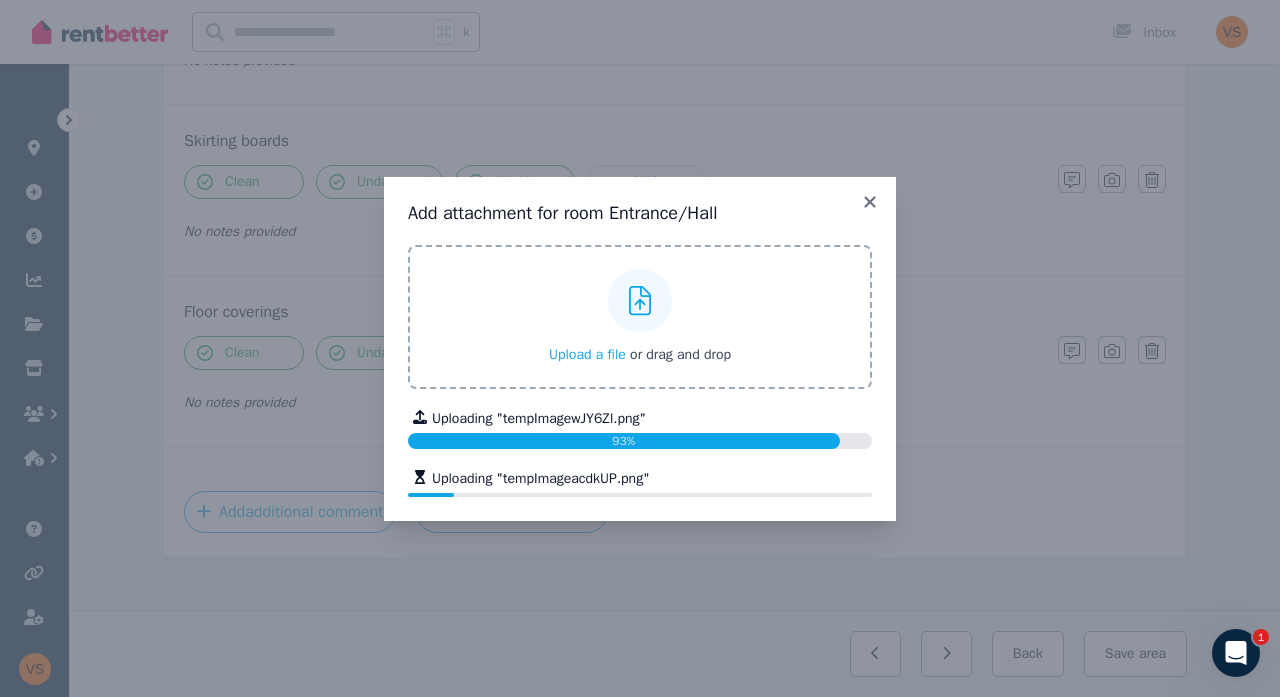 click at bounding box center (640, 301) 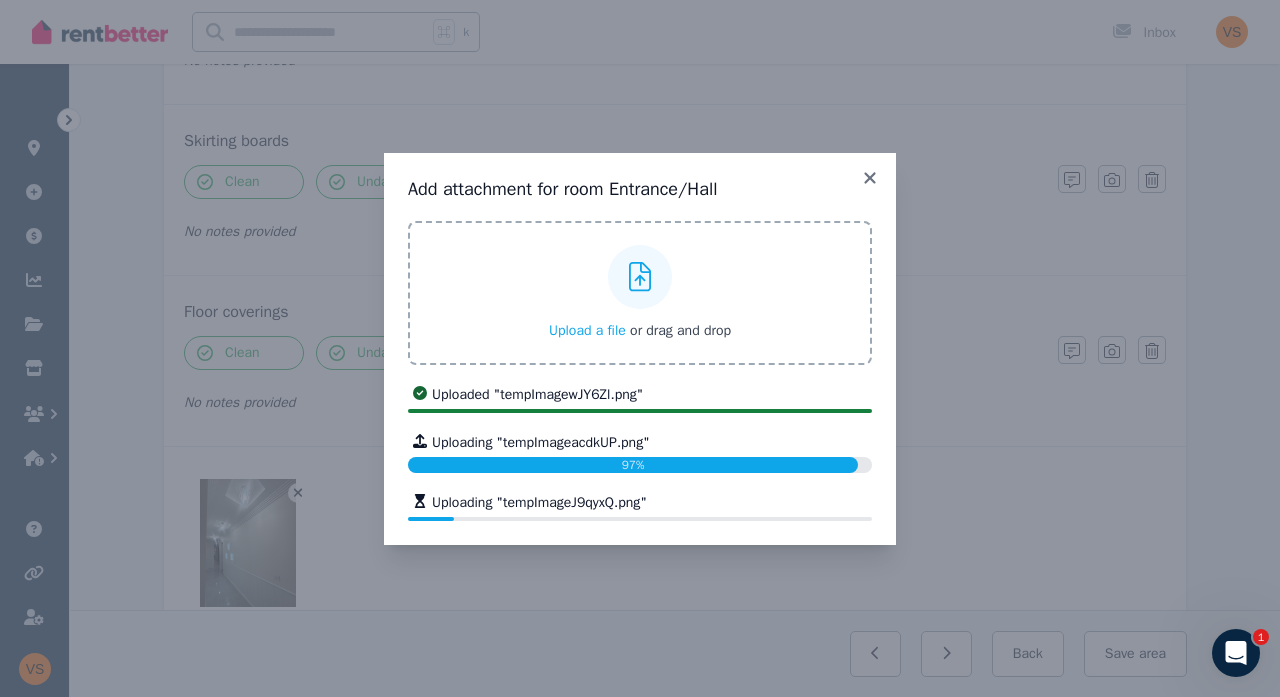 click at bounding box center [640, 277] 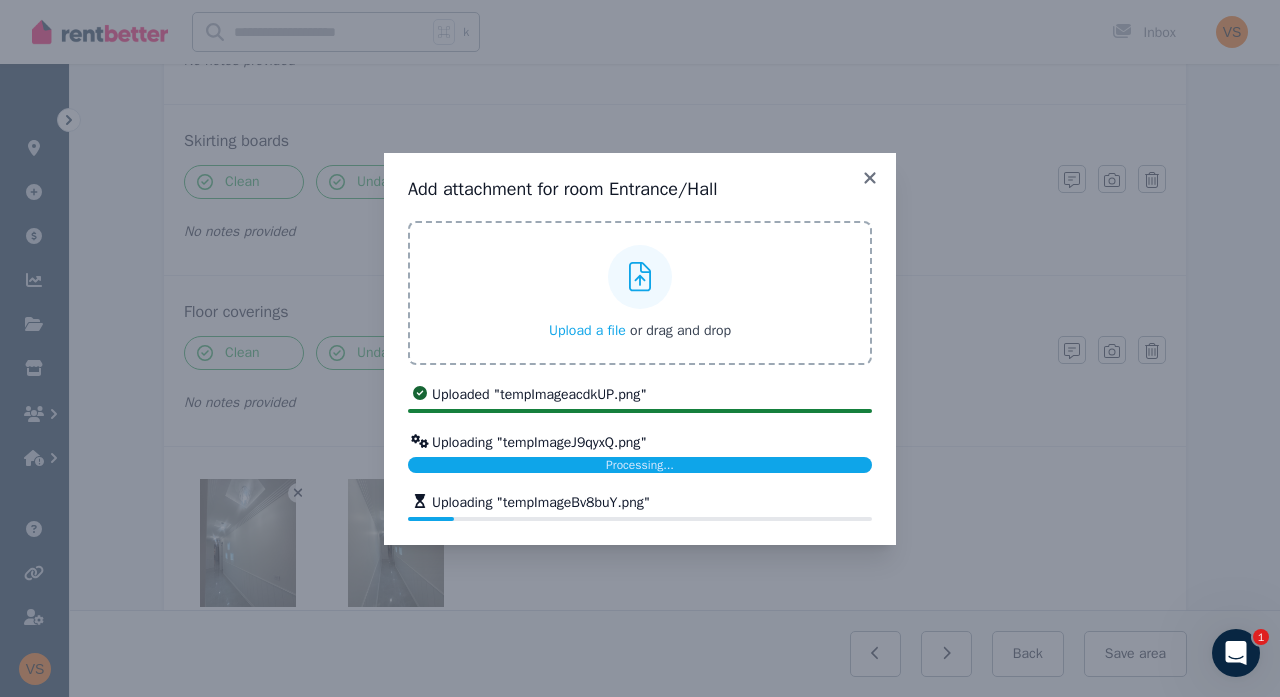 click at bounding box center [640, 277] 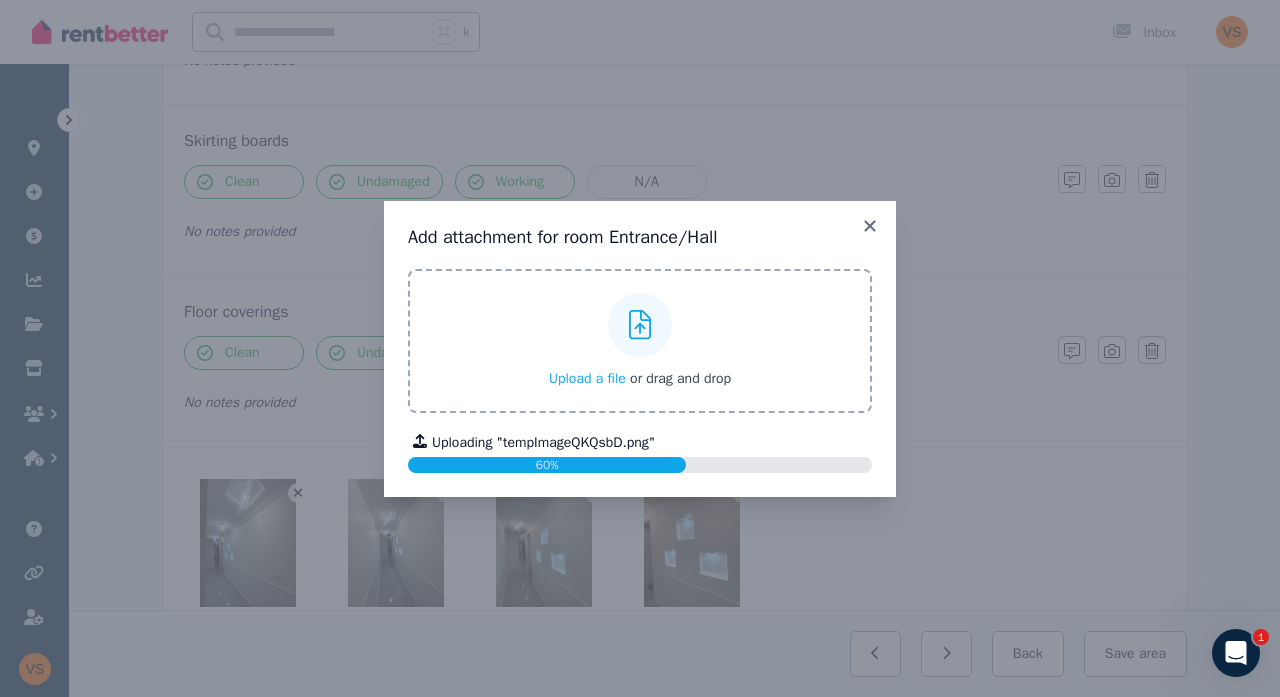 click on "Add attachment for room Entrance/Hall Upload a file   or drag and drop Uploaded   " tempImagewJY6Zl.png " Uploaded   " tempImageacdkUP.png " Uploaded   " tempImageJ9qyxQ.png " Uploaded   " tempImageBv8buY.png " Uploading   " tempImageQKQsbD.png " 60%" at bounding box center (640, 349) 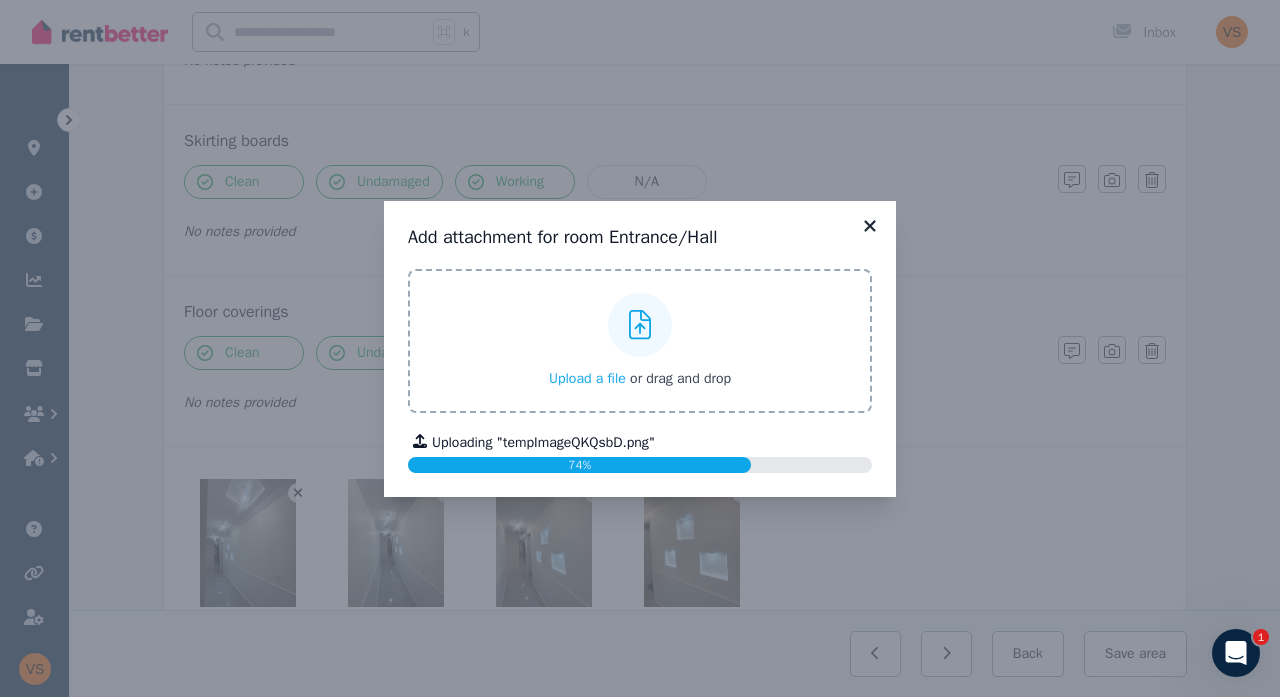 click 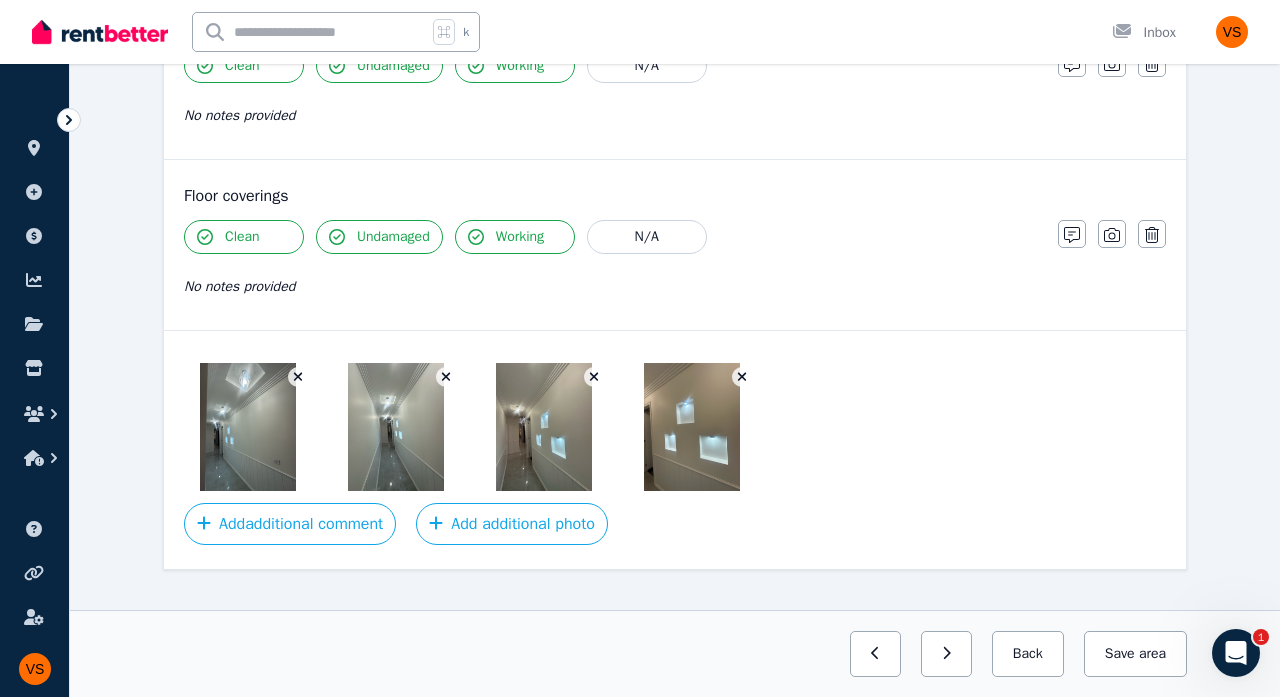 scroll, scrollTop: 1161, scrollLeft: 0, axis: vertical 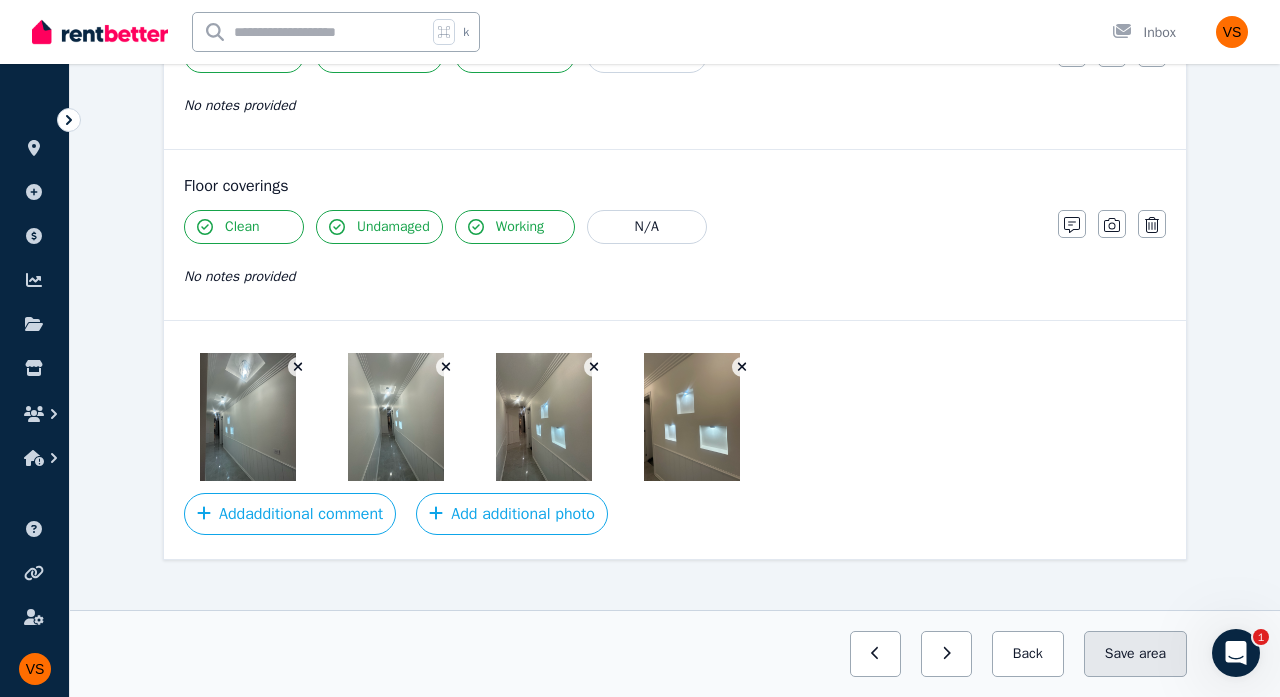 click on "Save   area" at bounding box center (1135, 654) 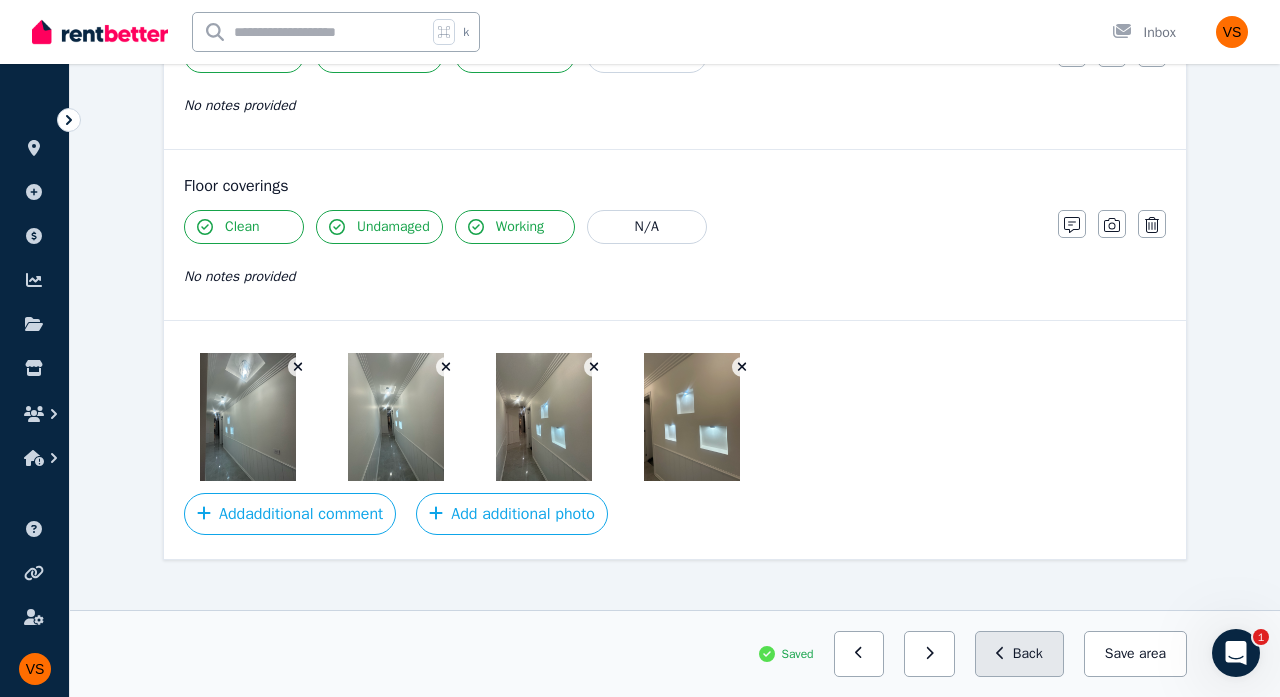 click on "Back" at bounding box center (1019, 654) 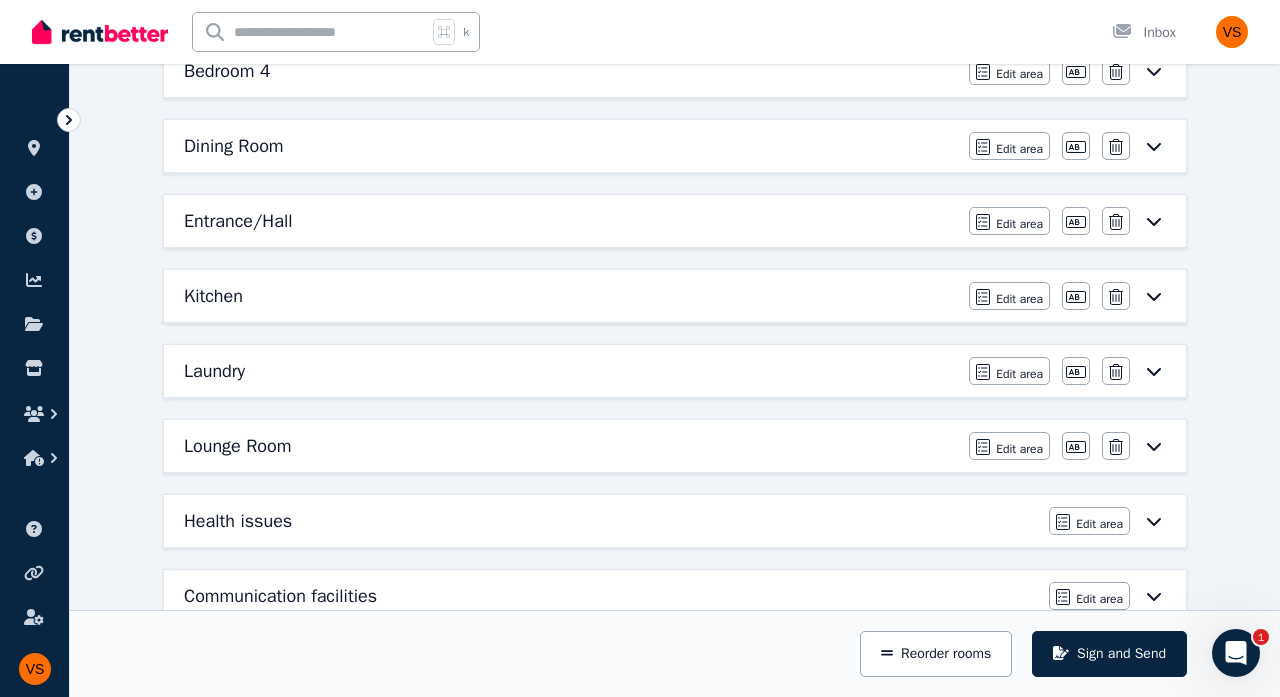 scroll, scrollTop: 683, scrollLeft: 0, axis: vertical 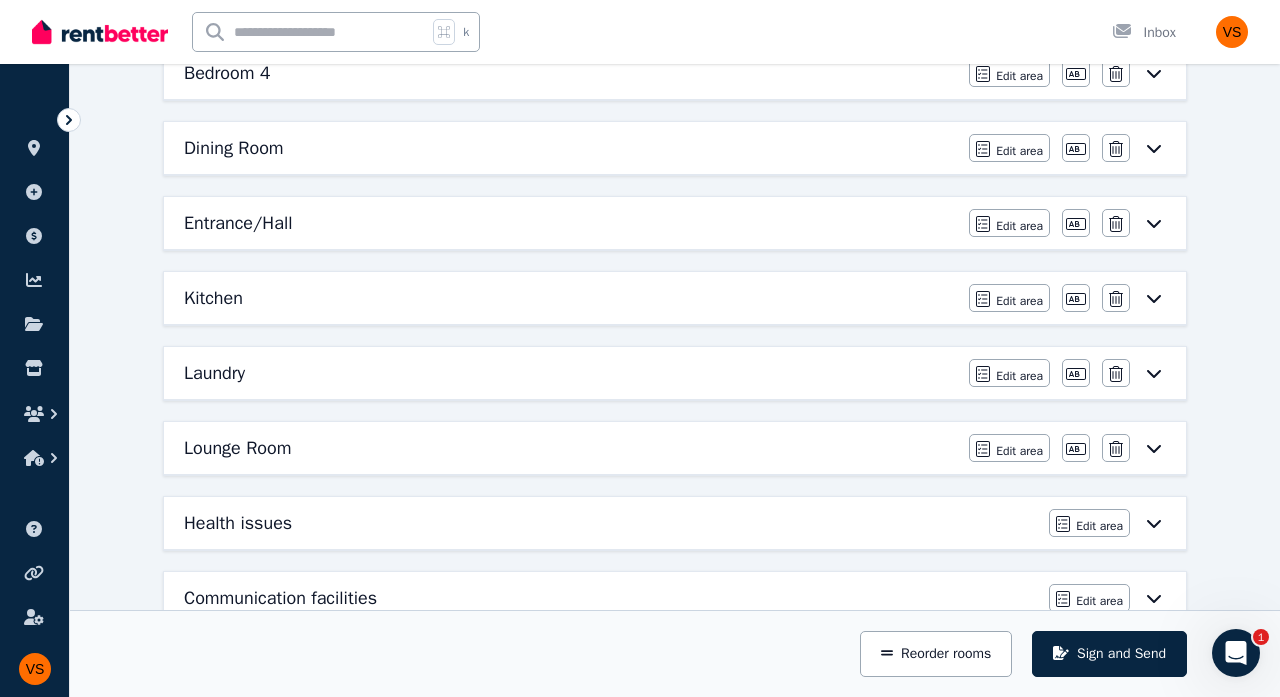 click 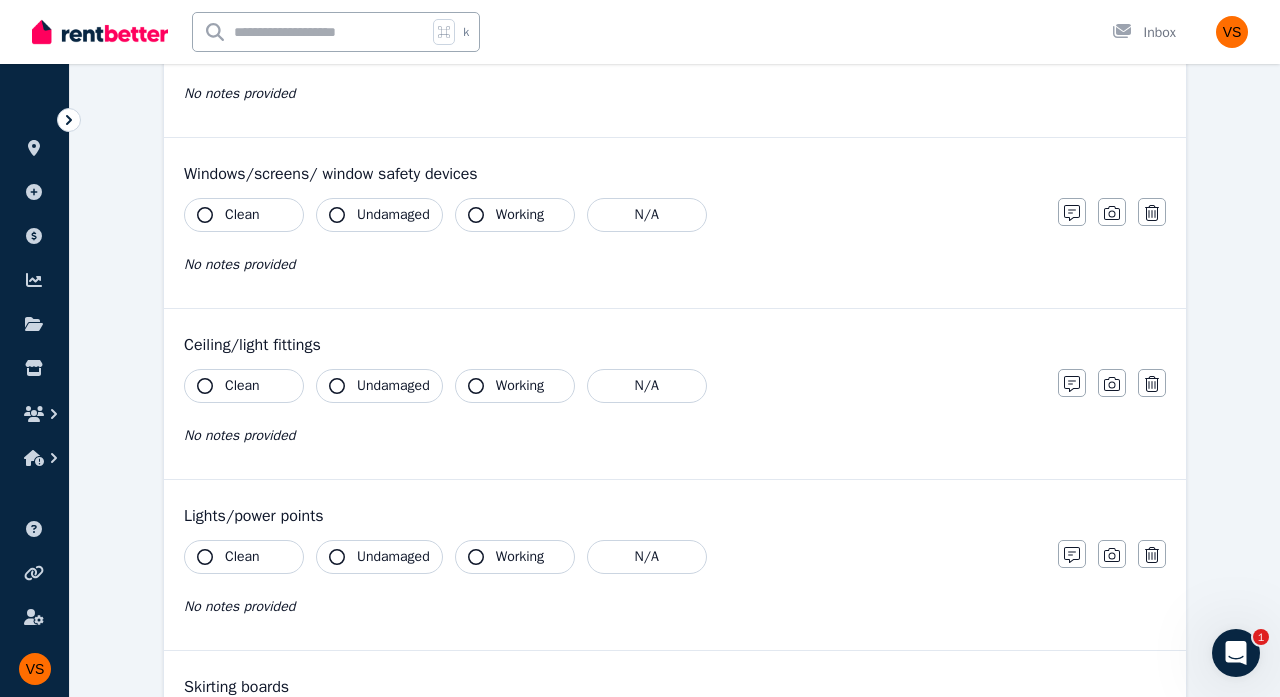 scroll, scrollTop: 190, scrollLeft: 0, axis: vertical 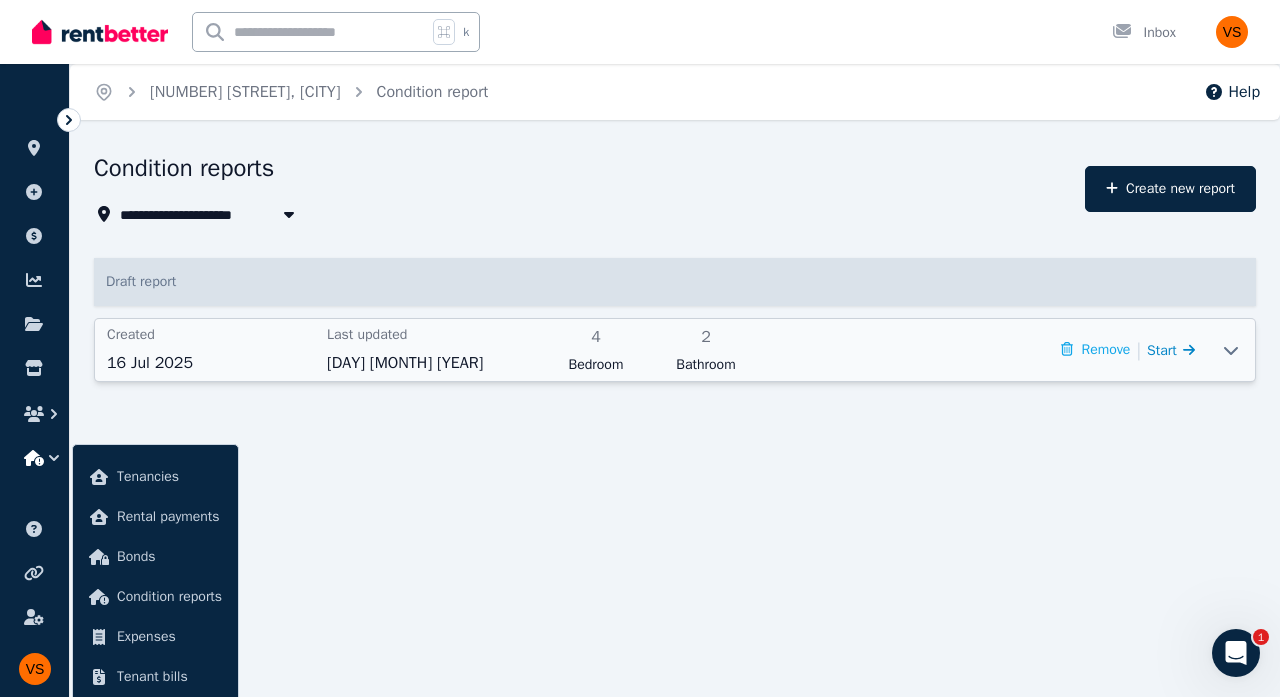 click on "Start" at bounding box center (1162, 350) 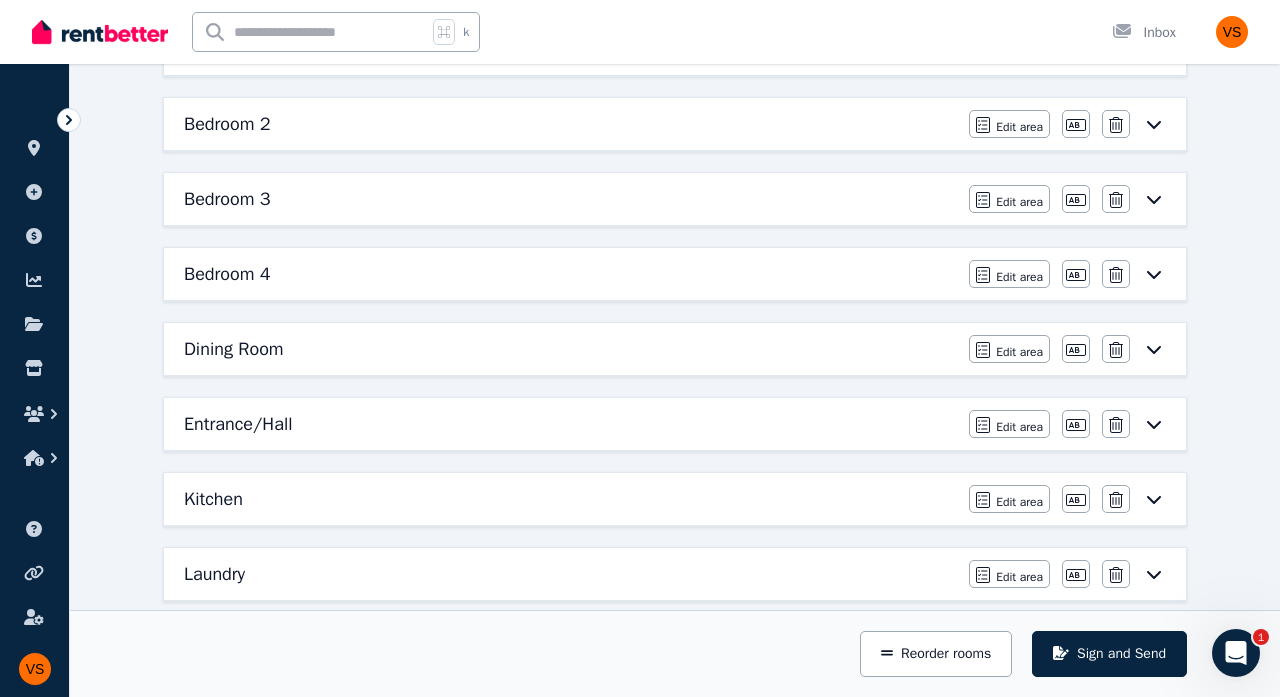 scroll, scrollTop: 492, scrollLeft: 0, axis: vertical 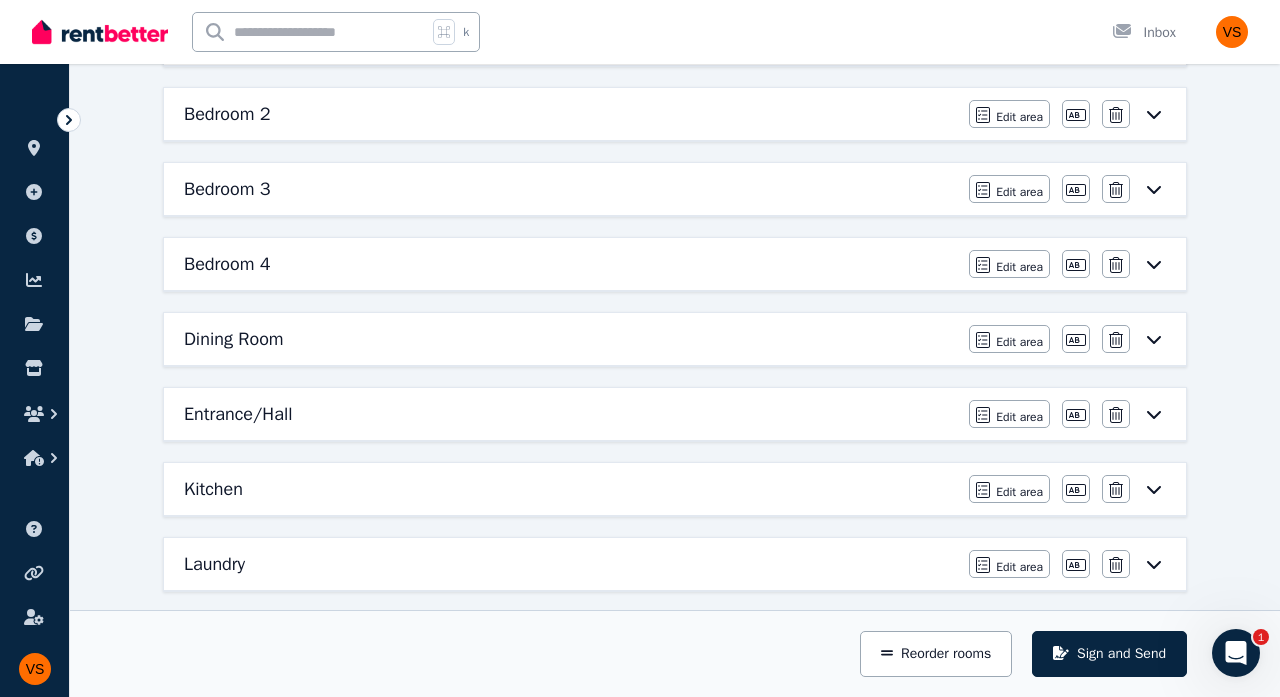 click 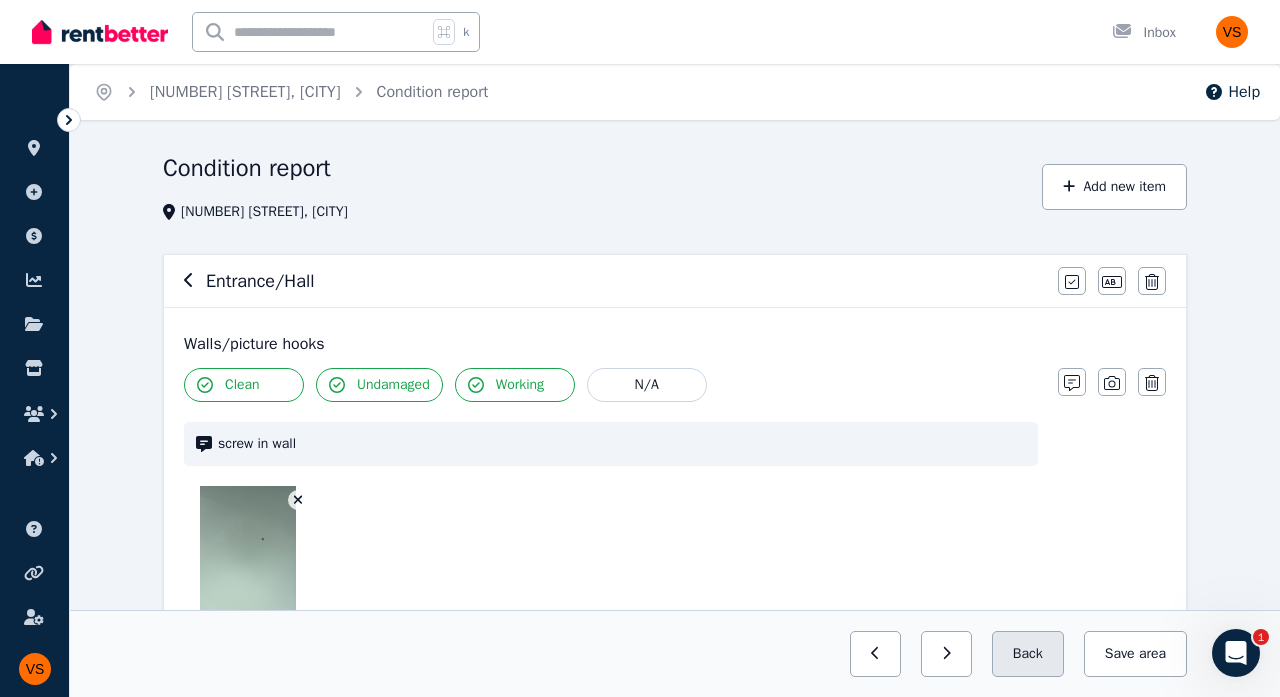 click on "Back" at bounding box center (1028, 654) 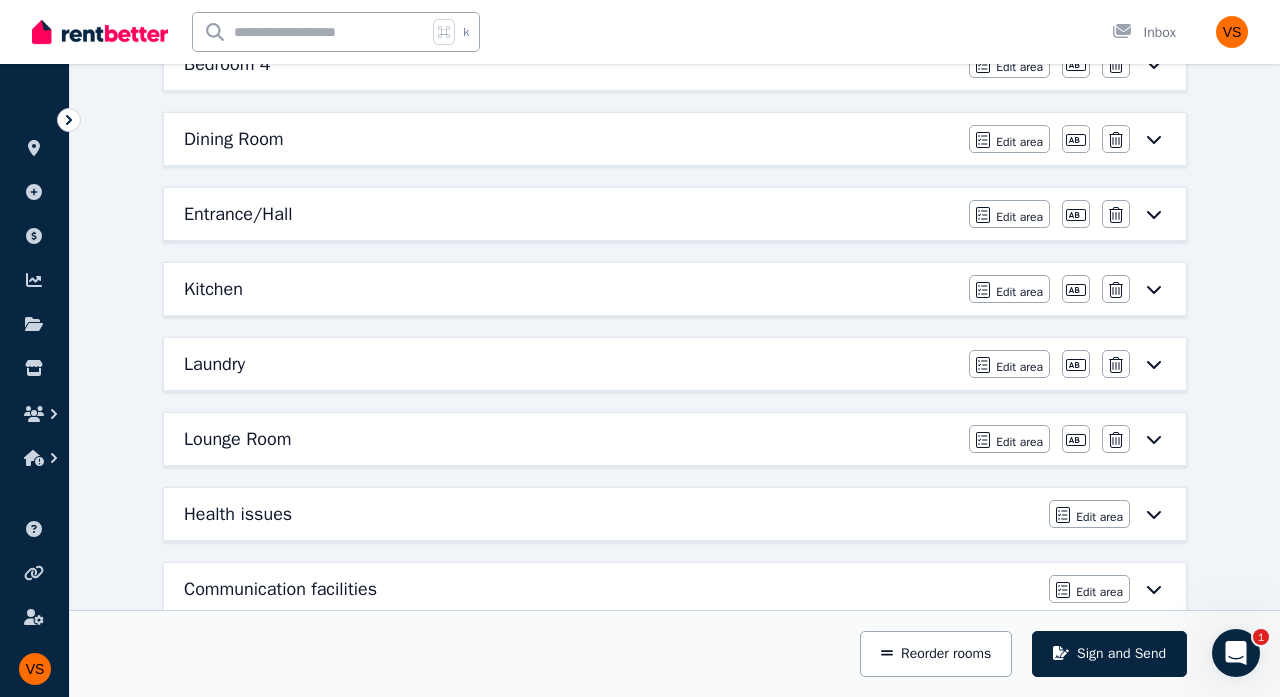 scroll, scrollTop: 695, scrollLeft: 0, axis: vertical 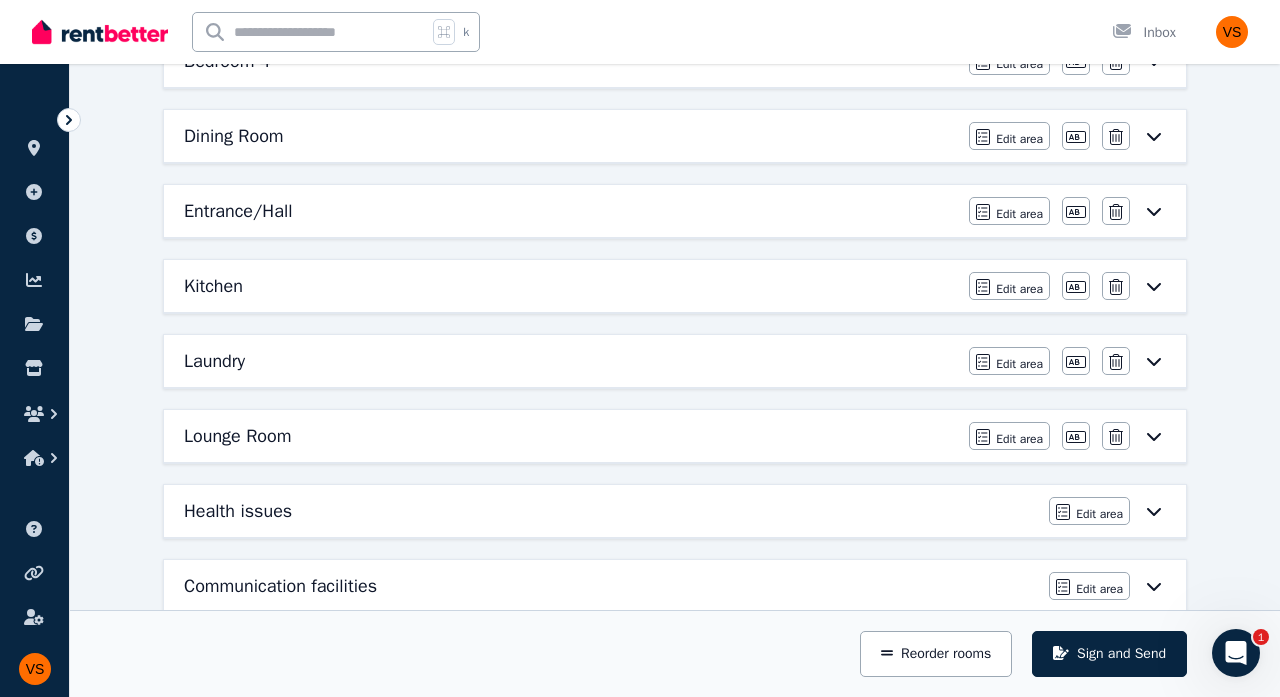 click 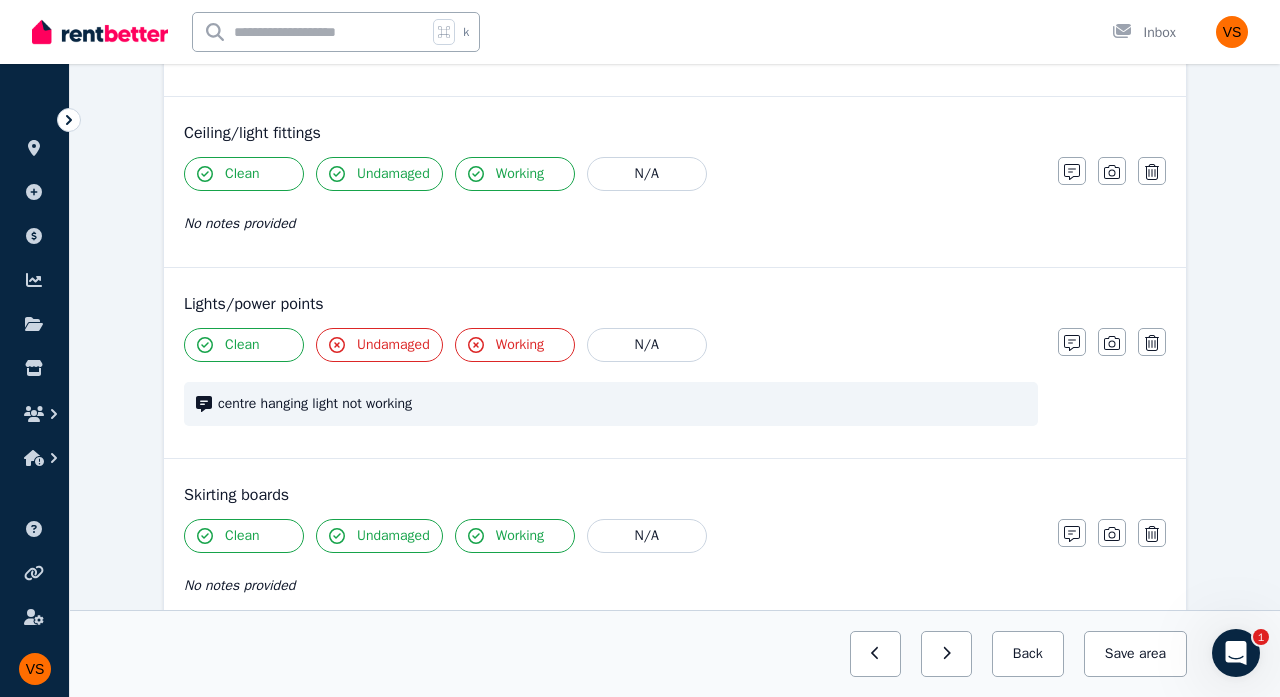 scroll, scrollTop: 557, scrollLeft: 0, axis: vertical 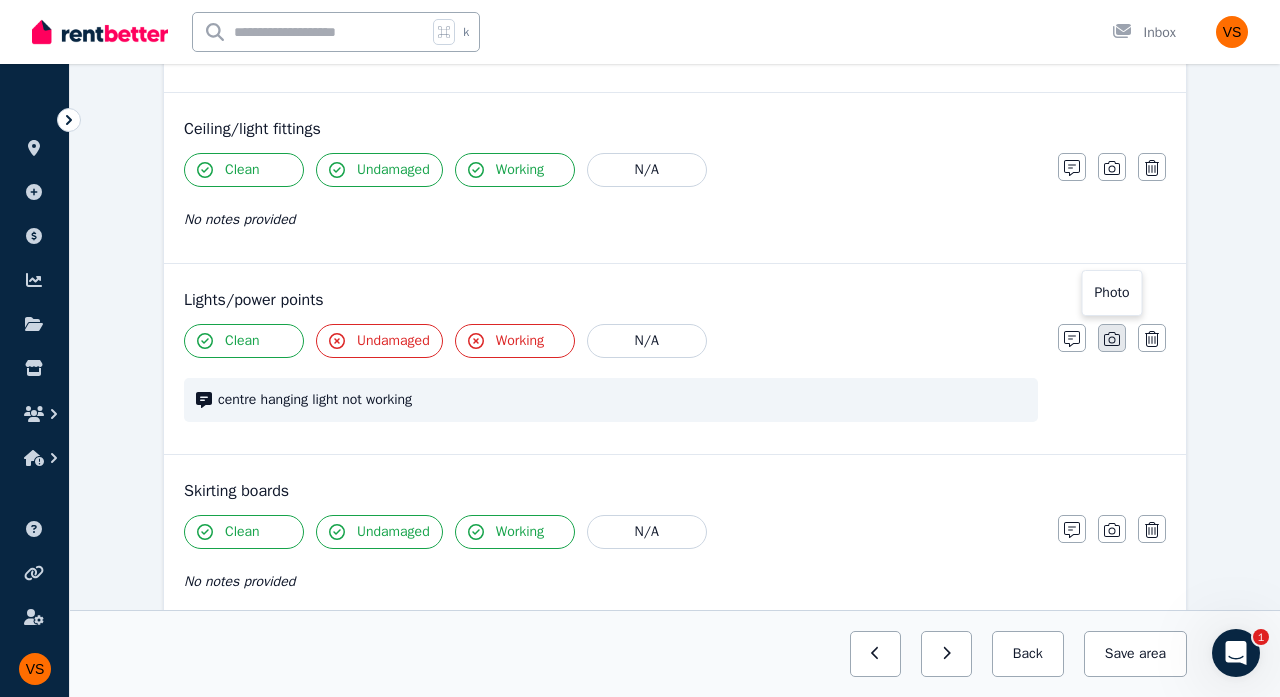click 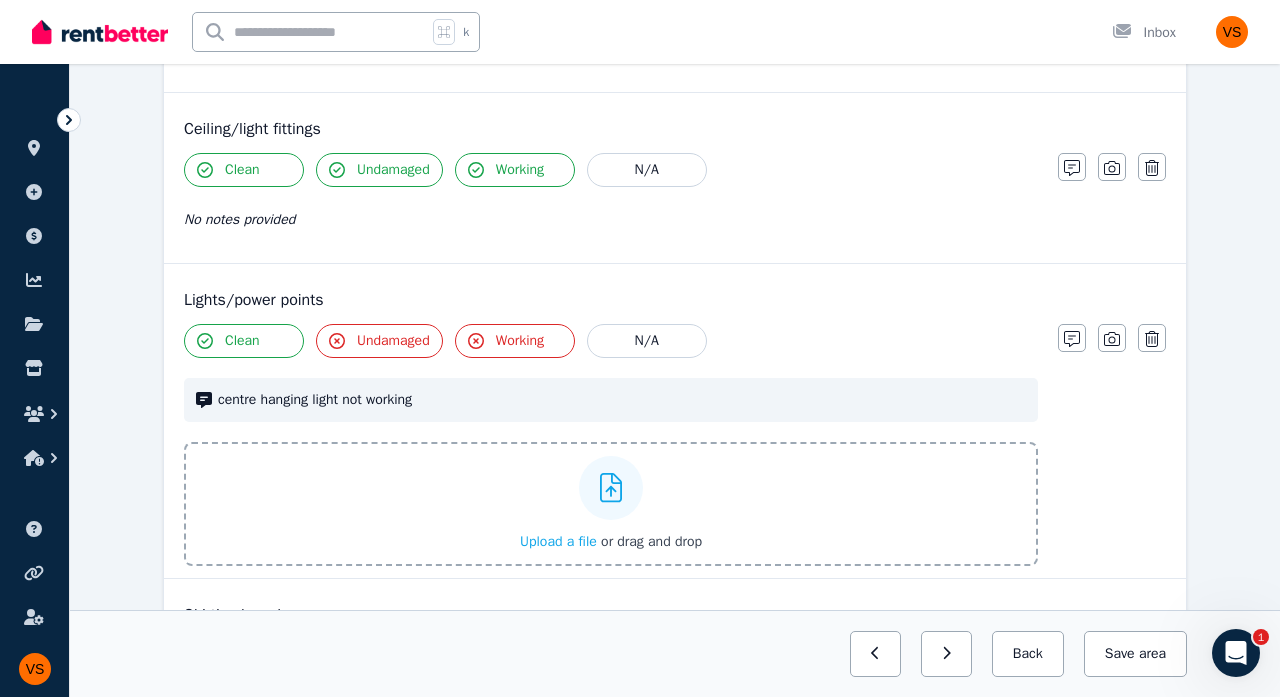 click at bounding box center [611, 488] 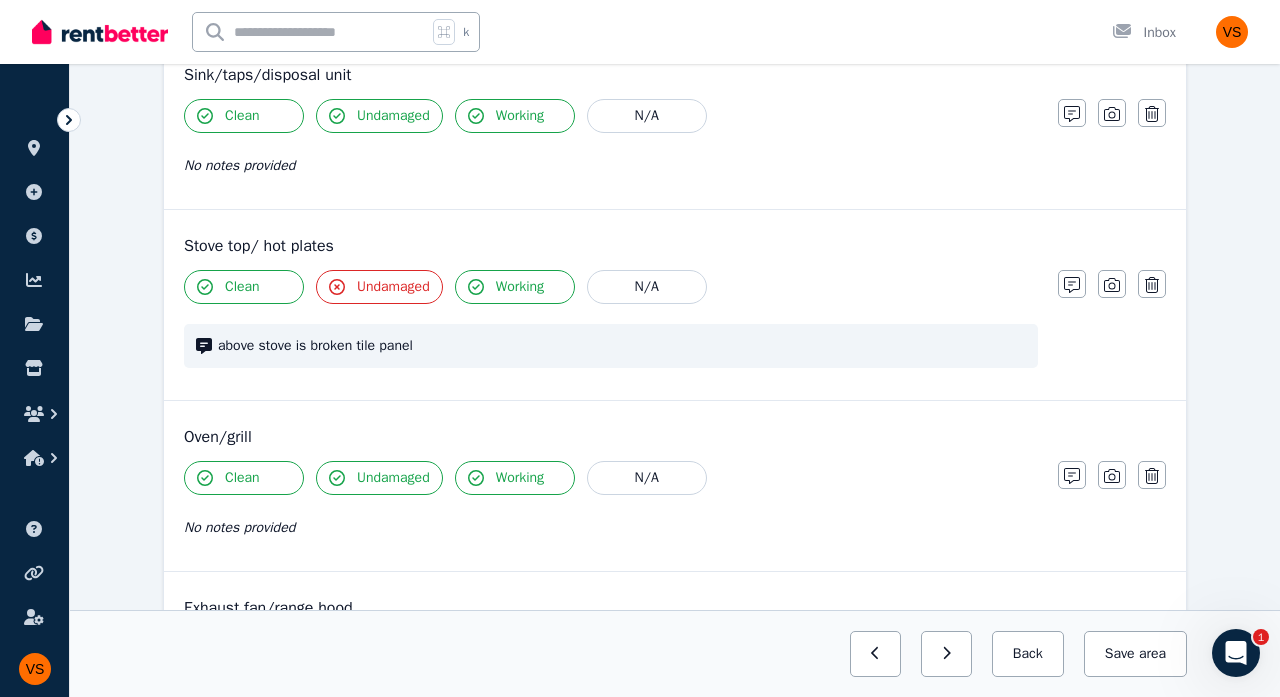 scroll, scrollTop: 1847, scrollLeft: 0, axis: vertical 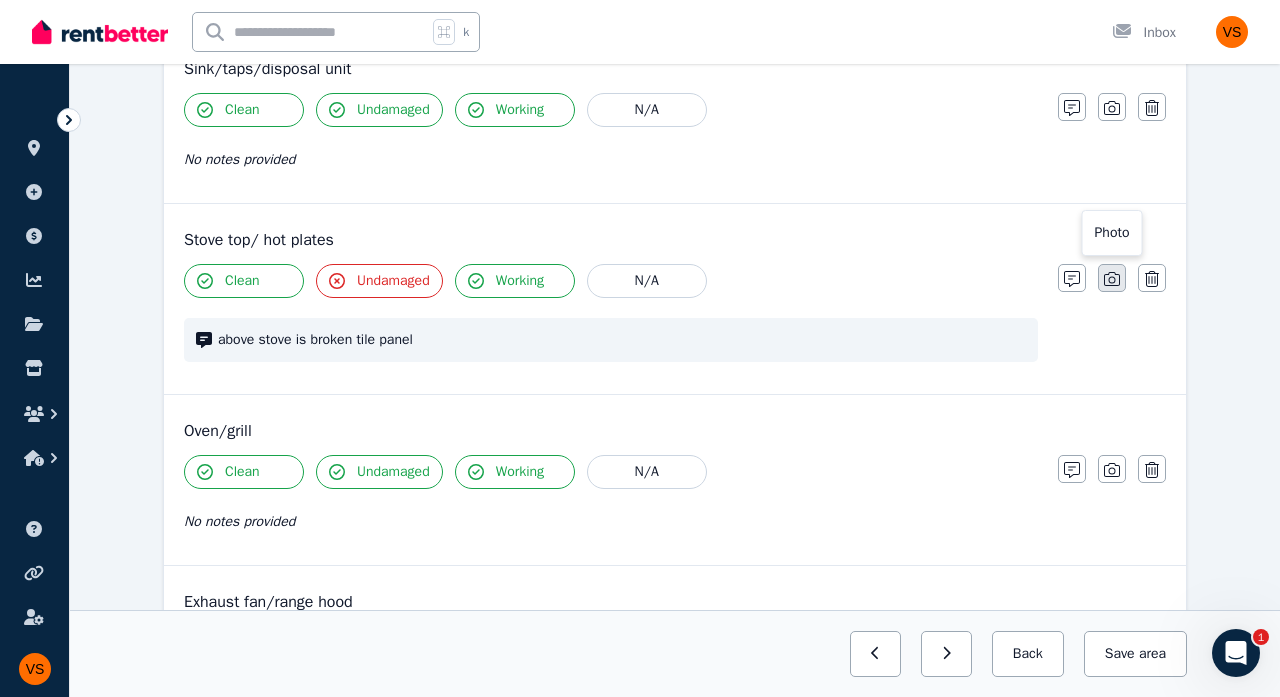 click 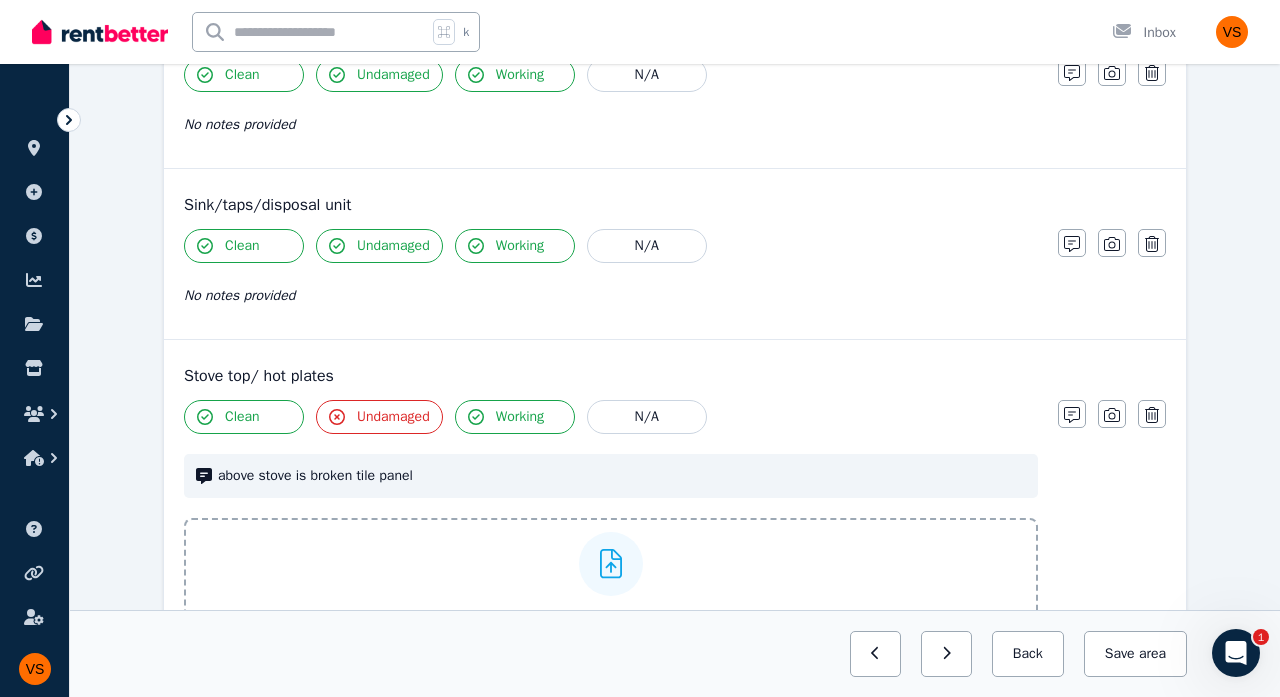 click 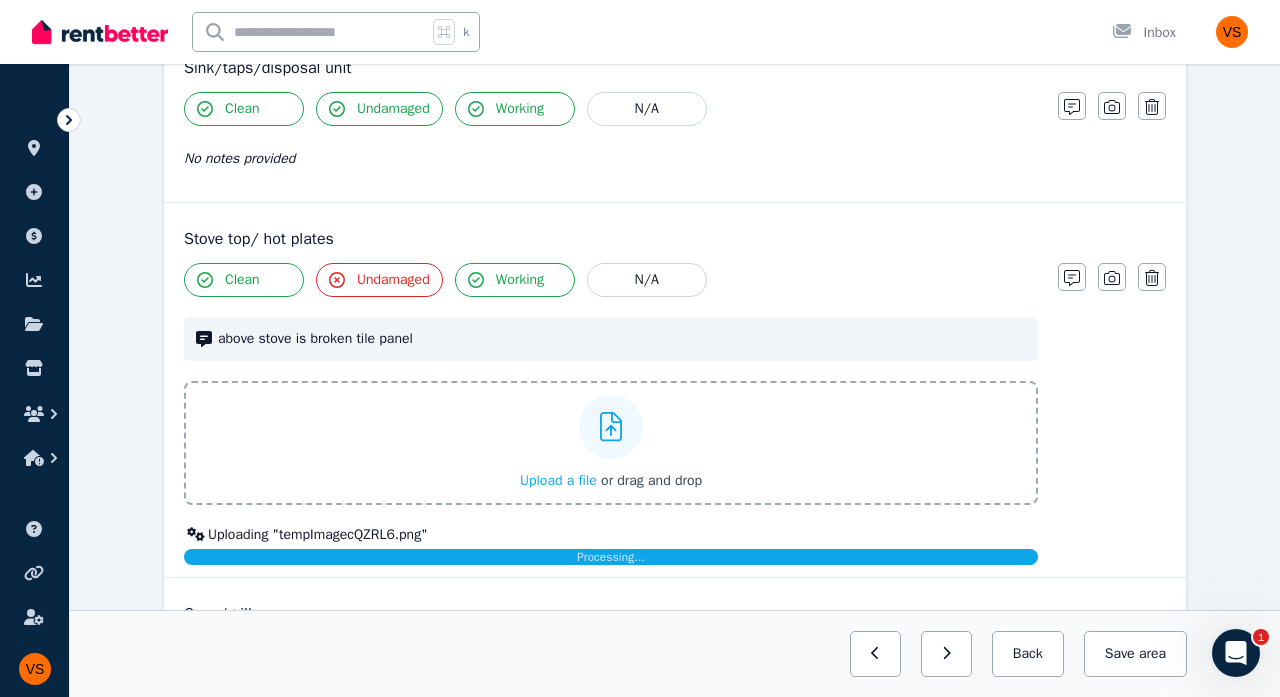 scroll, scrollTop: 1979, scrollLeft: 0, axis: vertical 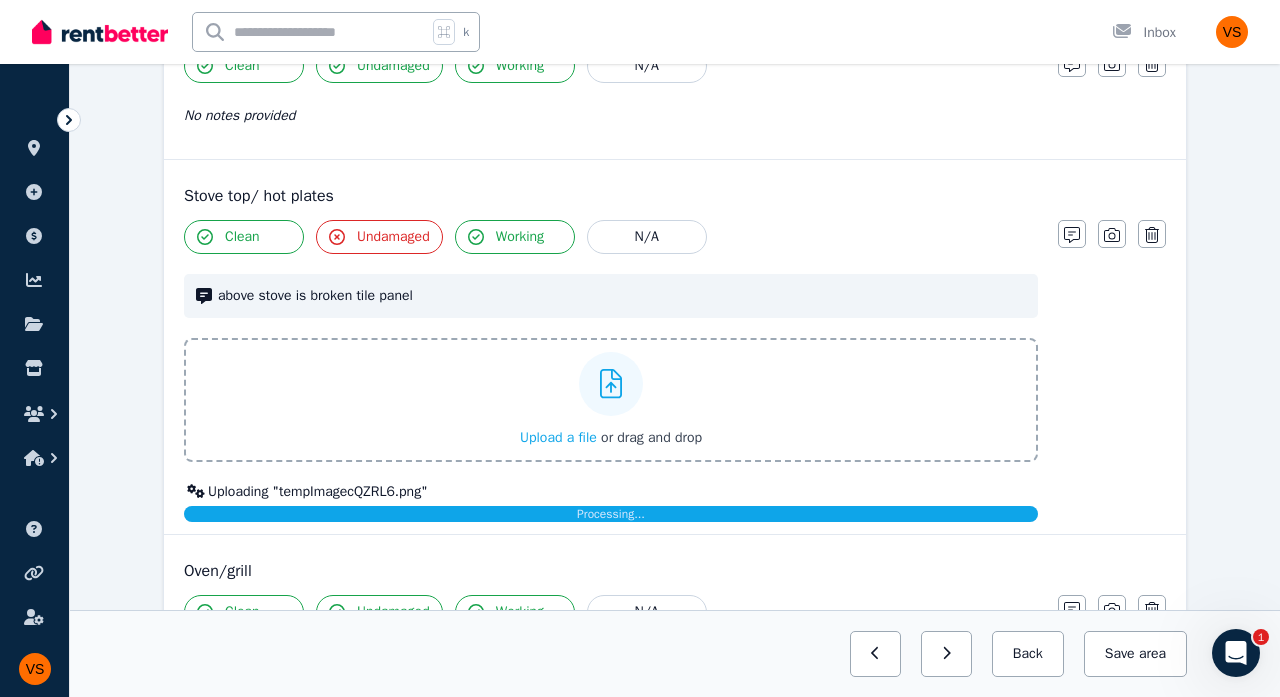 click at bounding box center (611, 384) 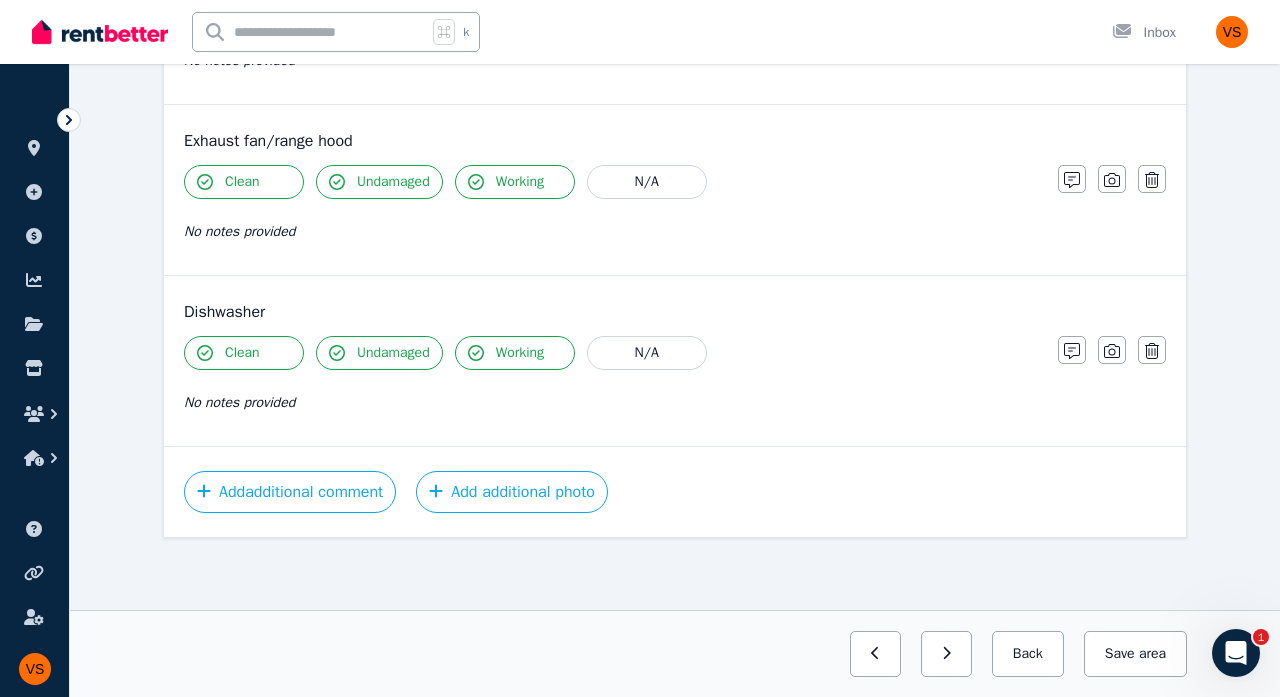 scroll, scrollTop: 2668, scrollLeft: 0, axis: vertical 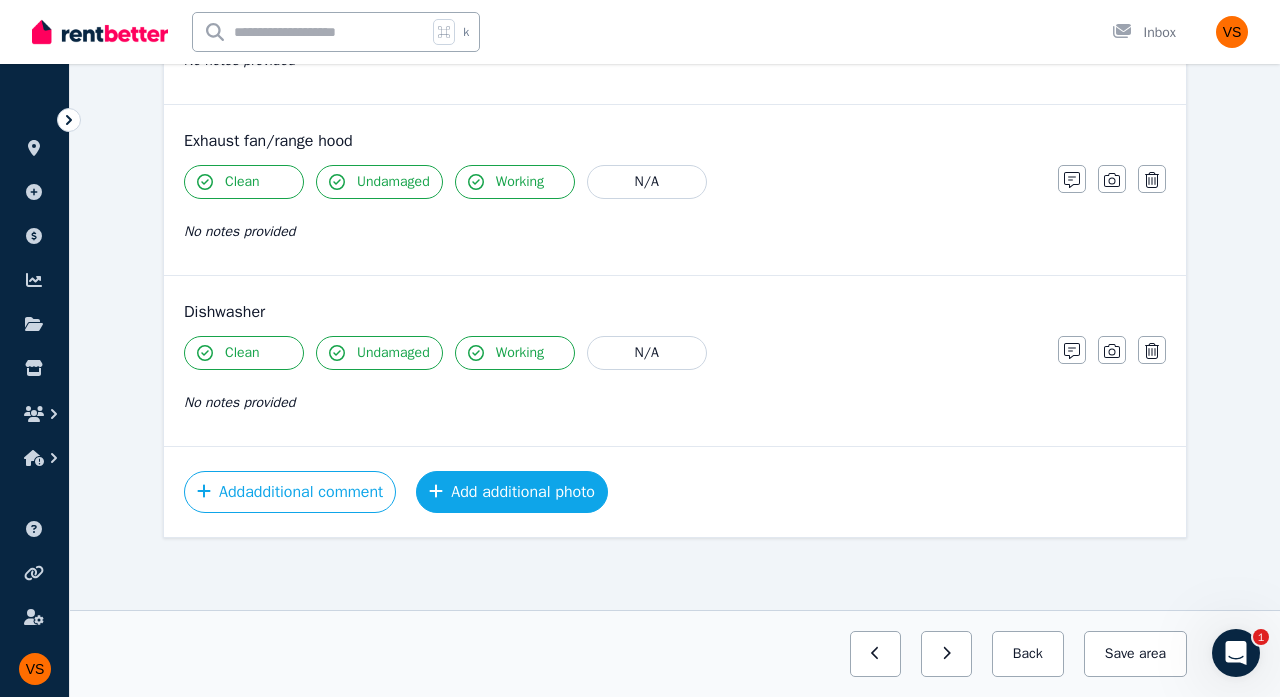 click on "Add additional photo" at bounding box center [512, 492] 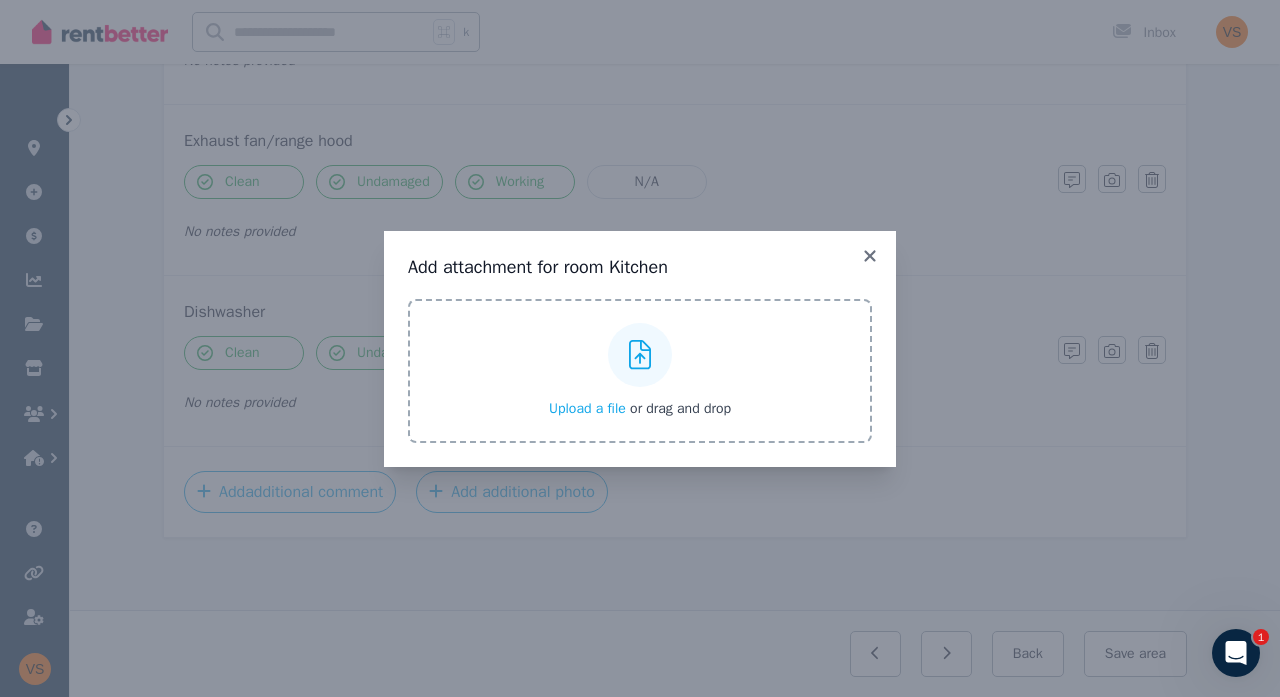 click 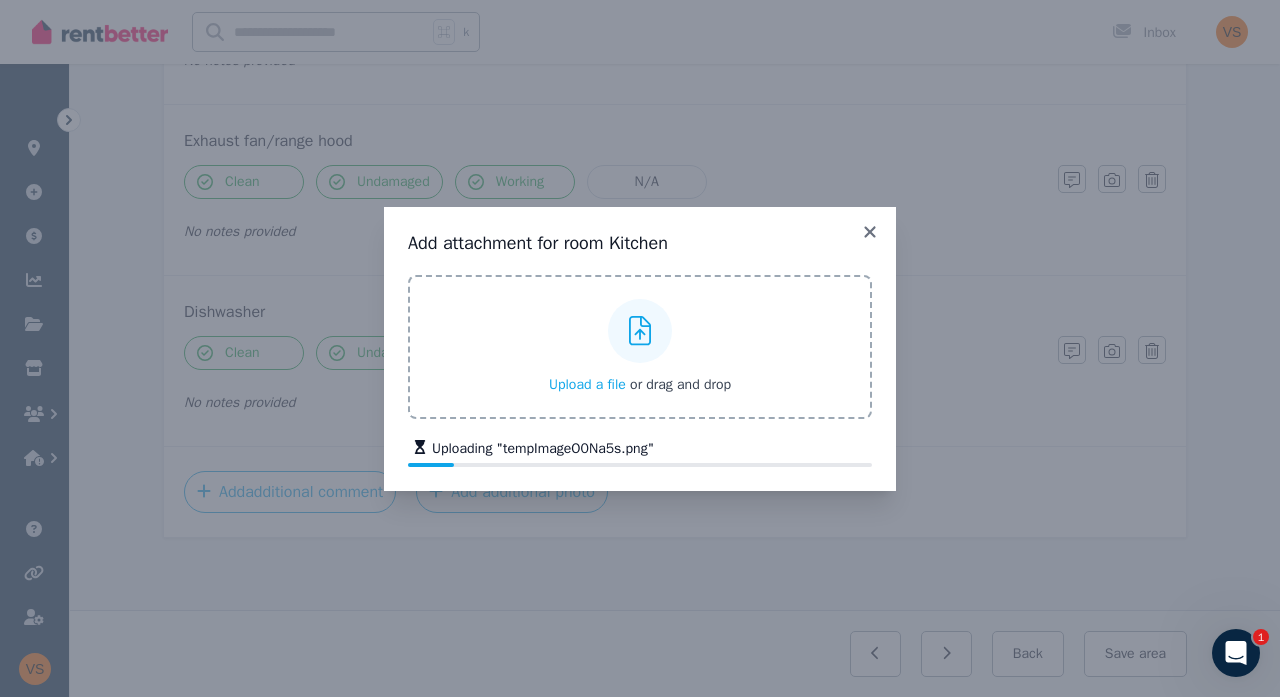 click on "Upload a file   or drag and drop" at bounding box center [640, 347] 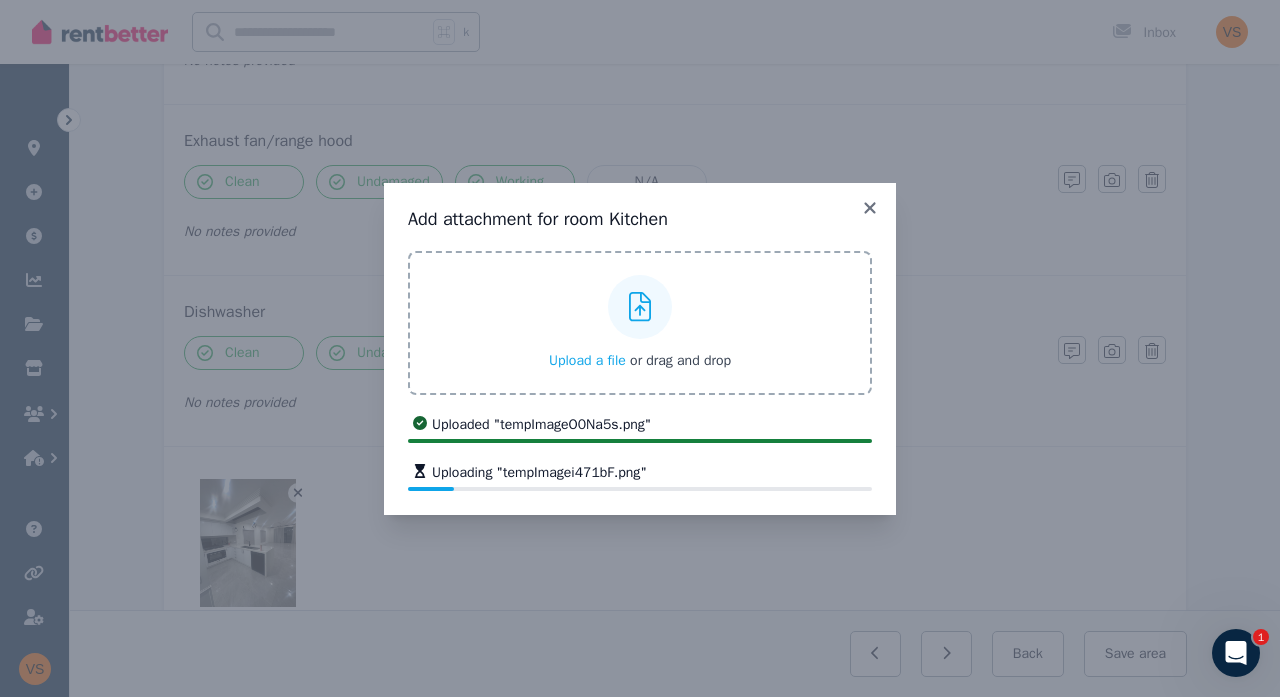 click on "Upload a file   or drag and drop" at bounding box center (640, 323) 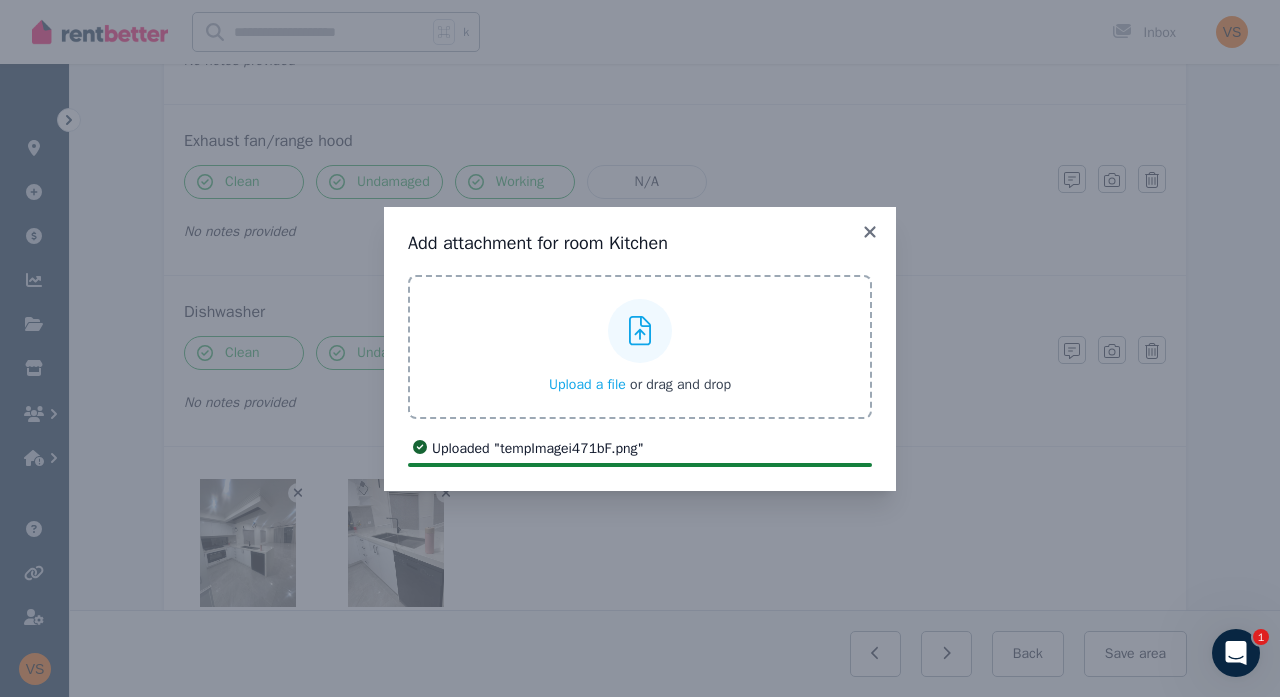 click 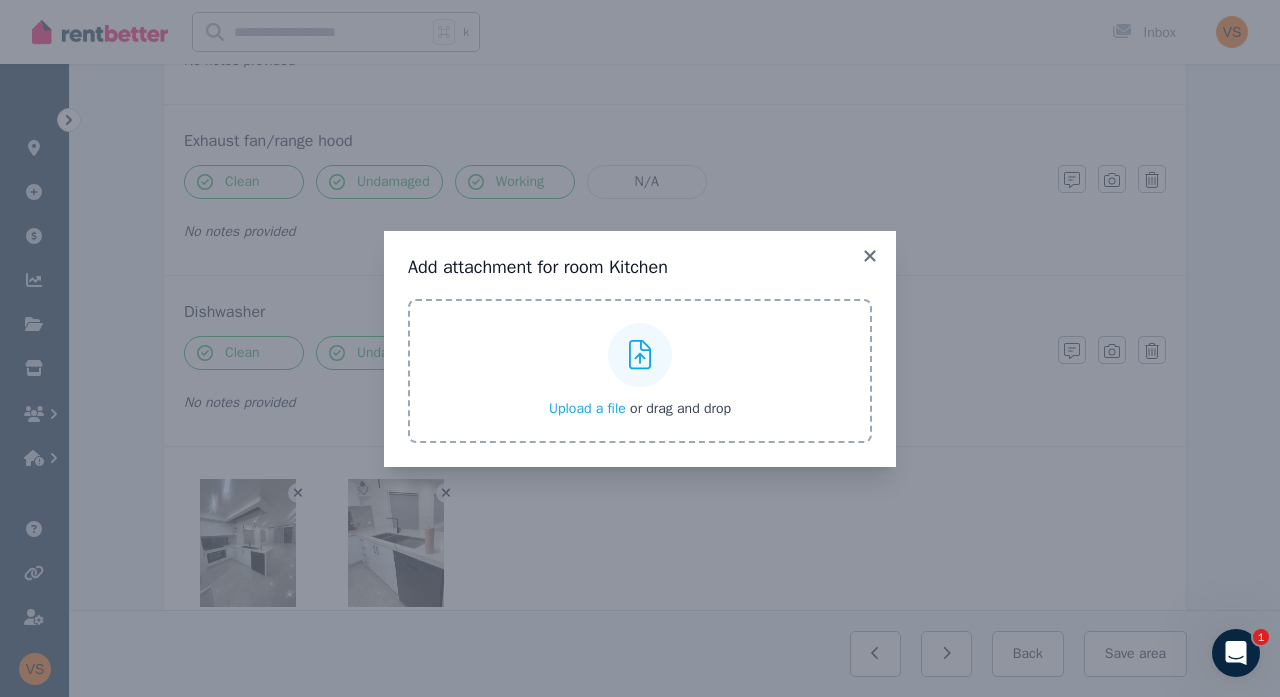 click 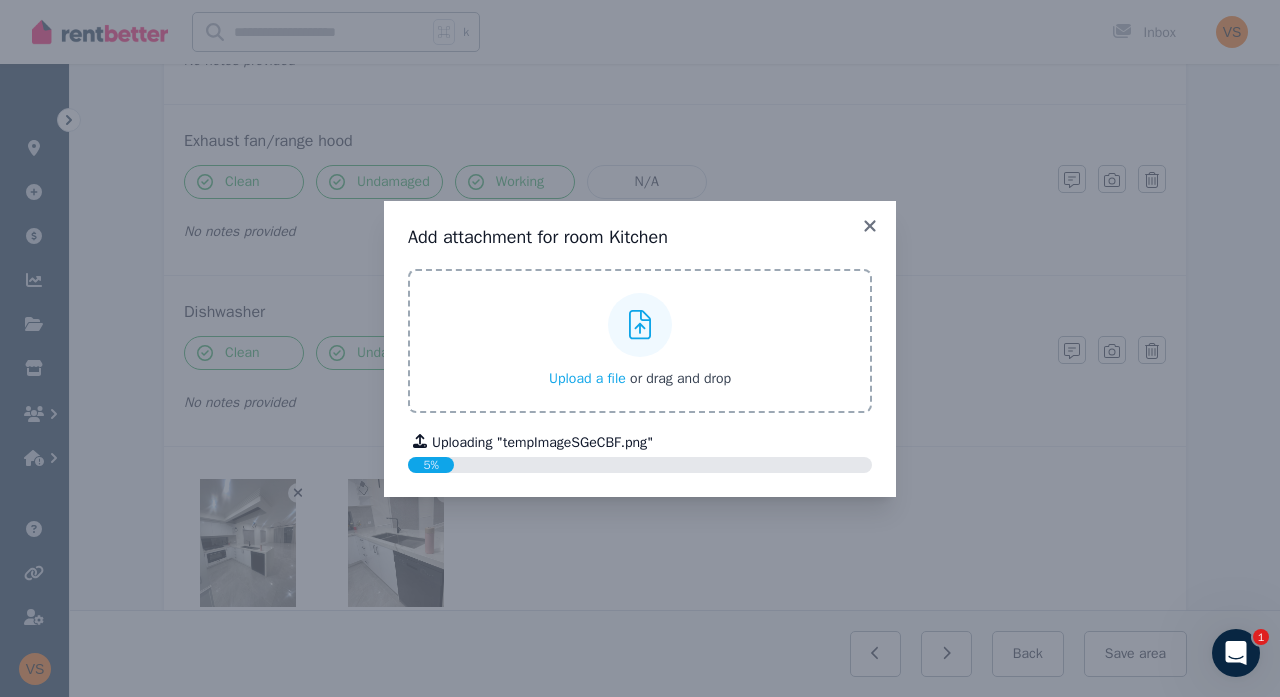 click 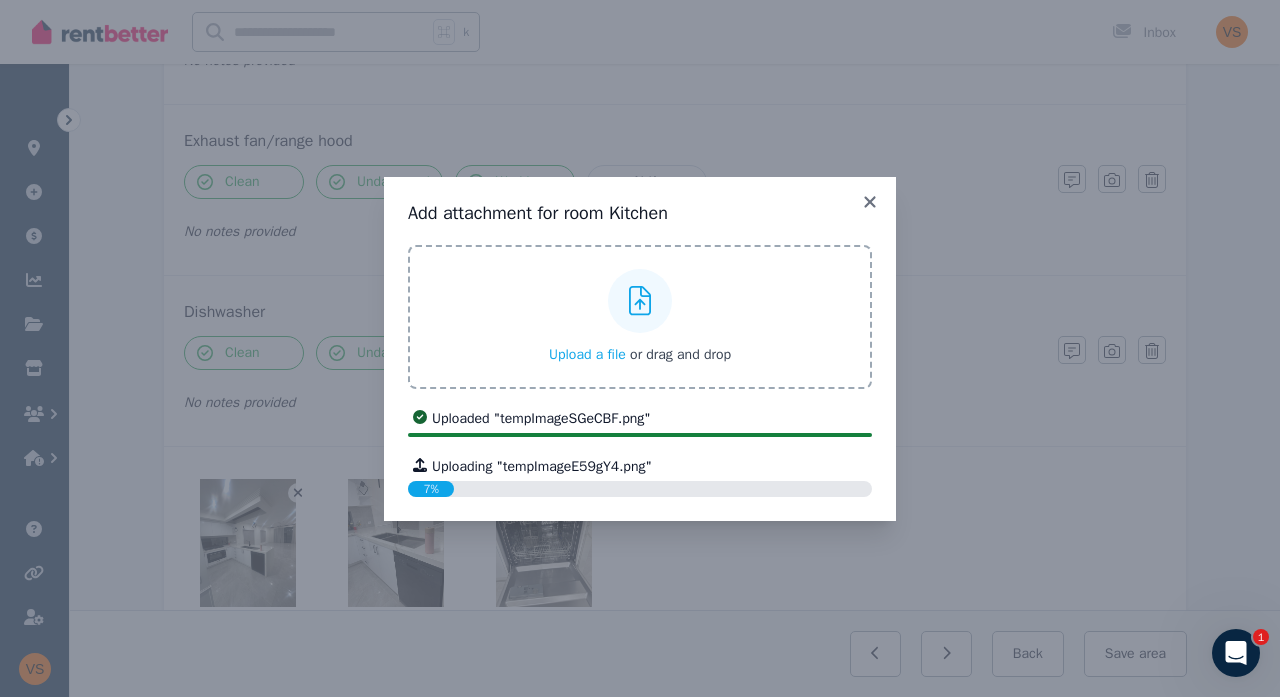 click 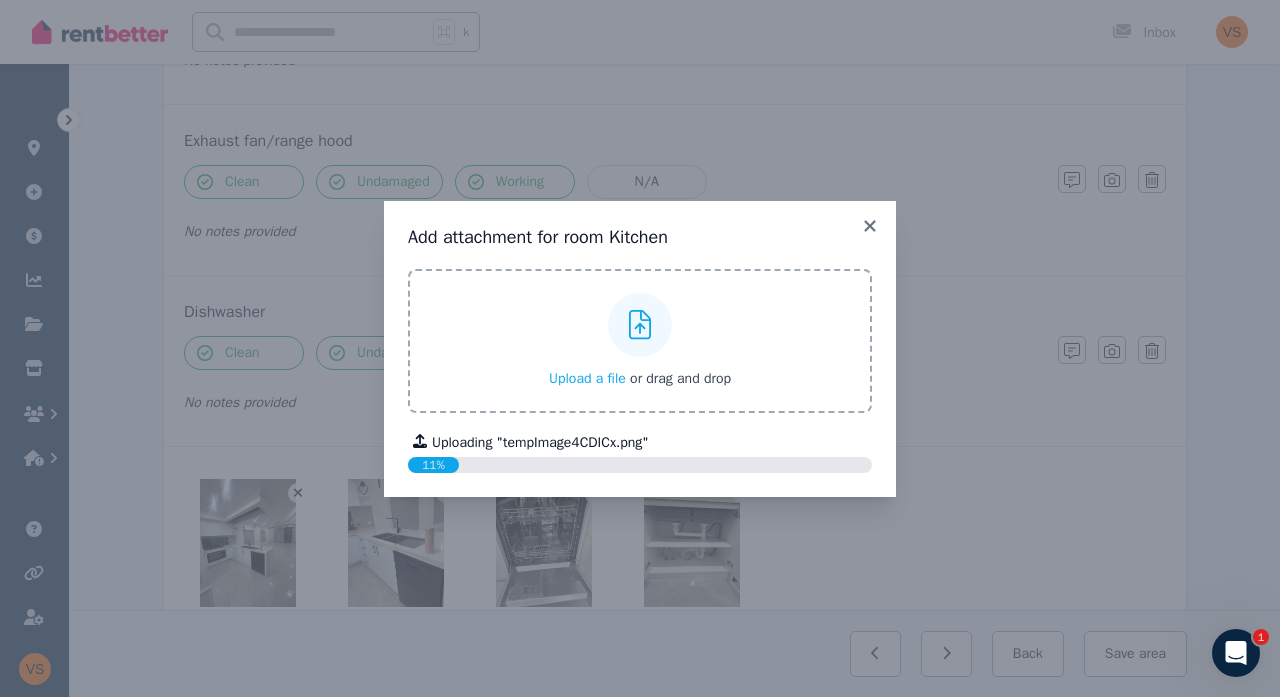 click 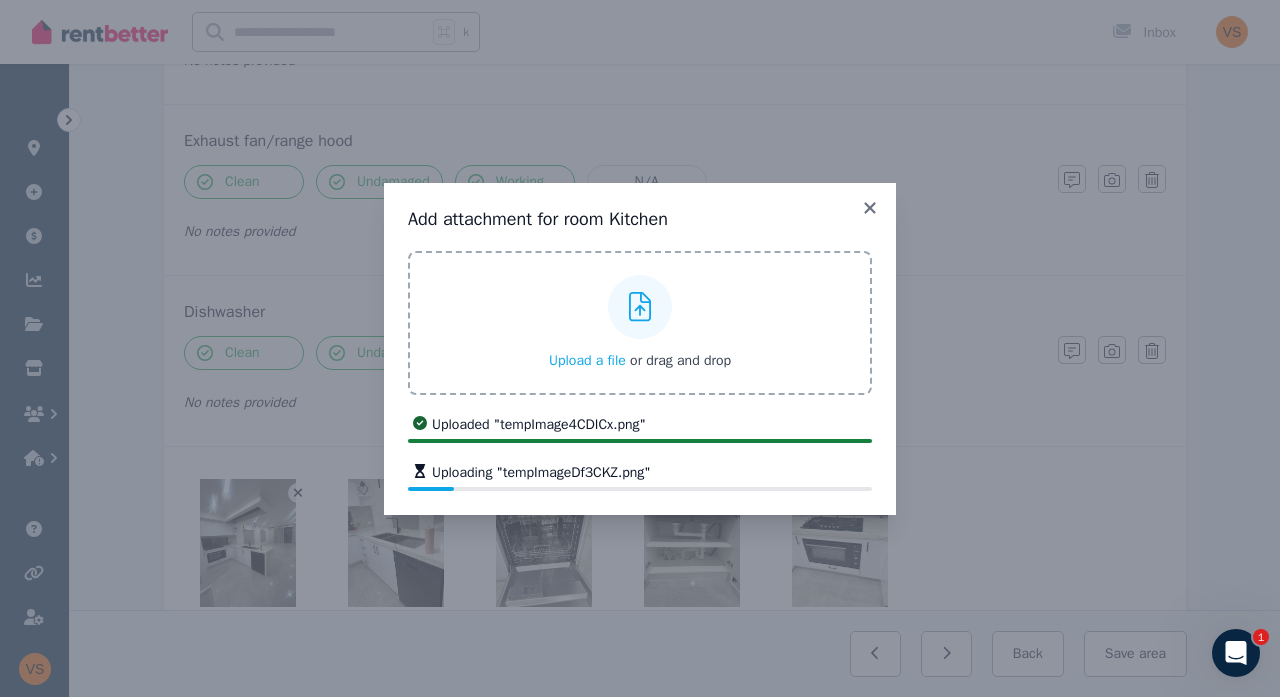 click 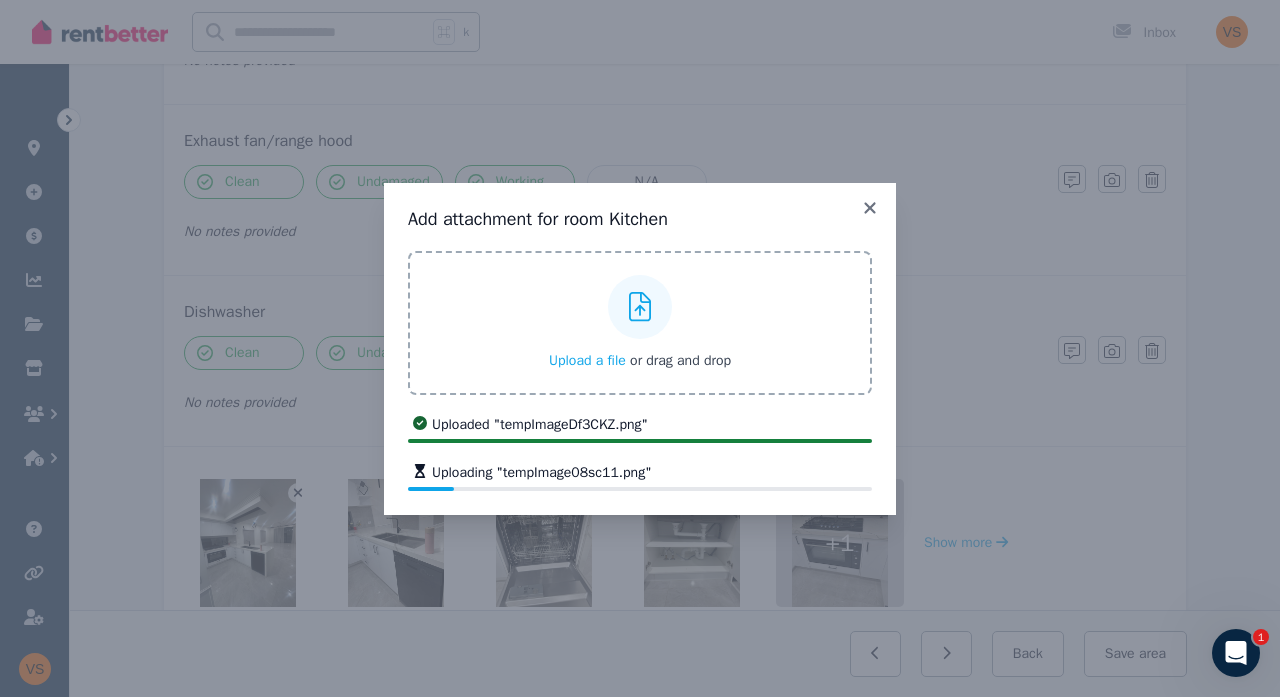 click at bounding box center (640, 307) 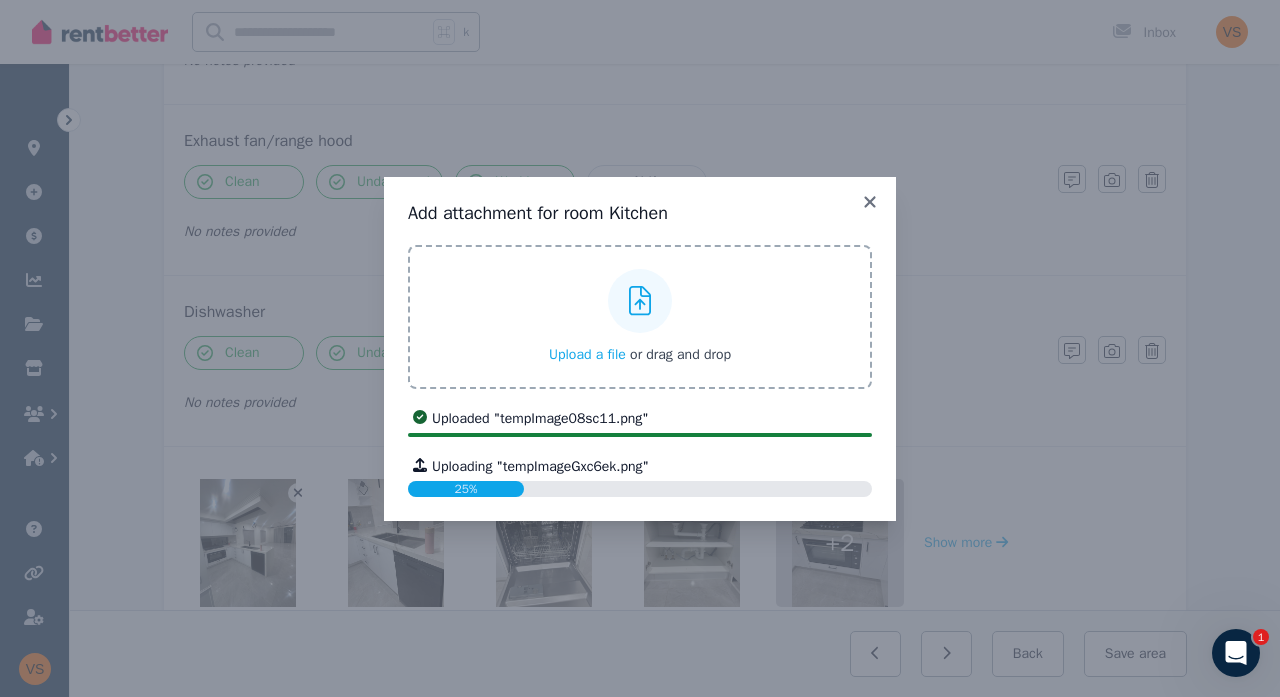 click 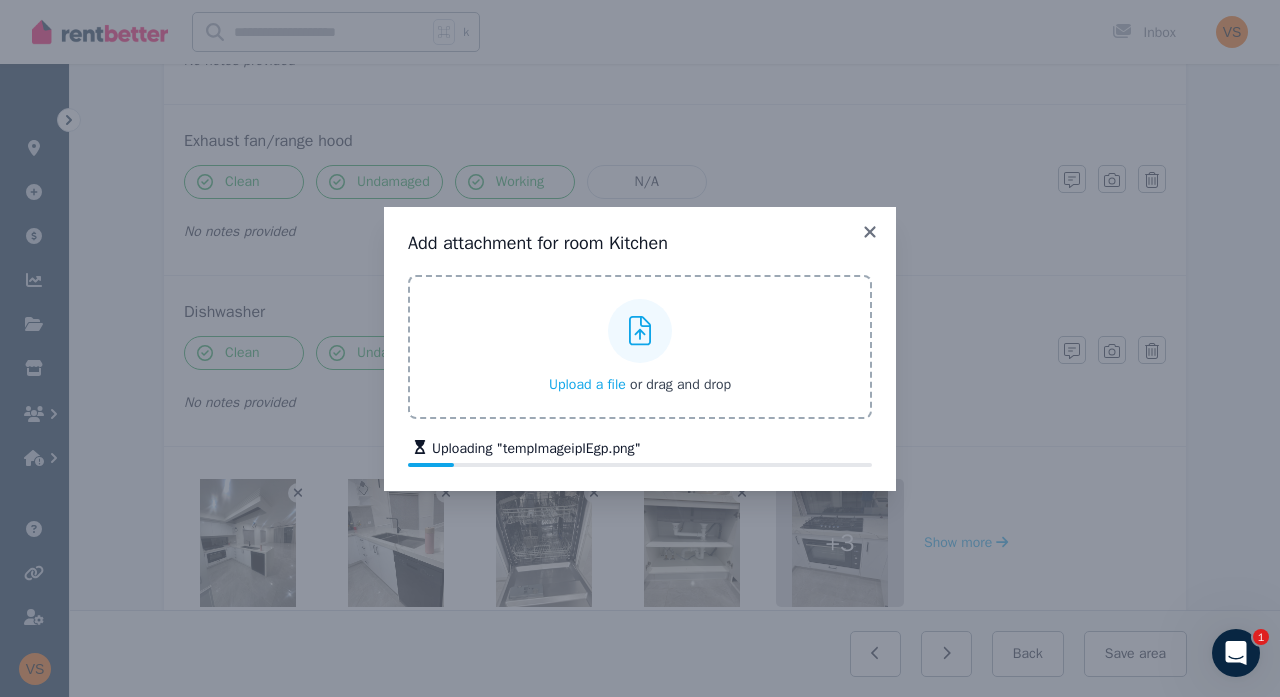 click at bounding box center [640, 331] 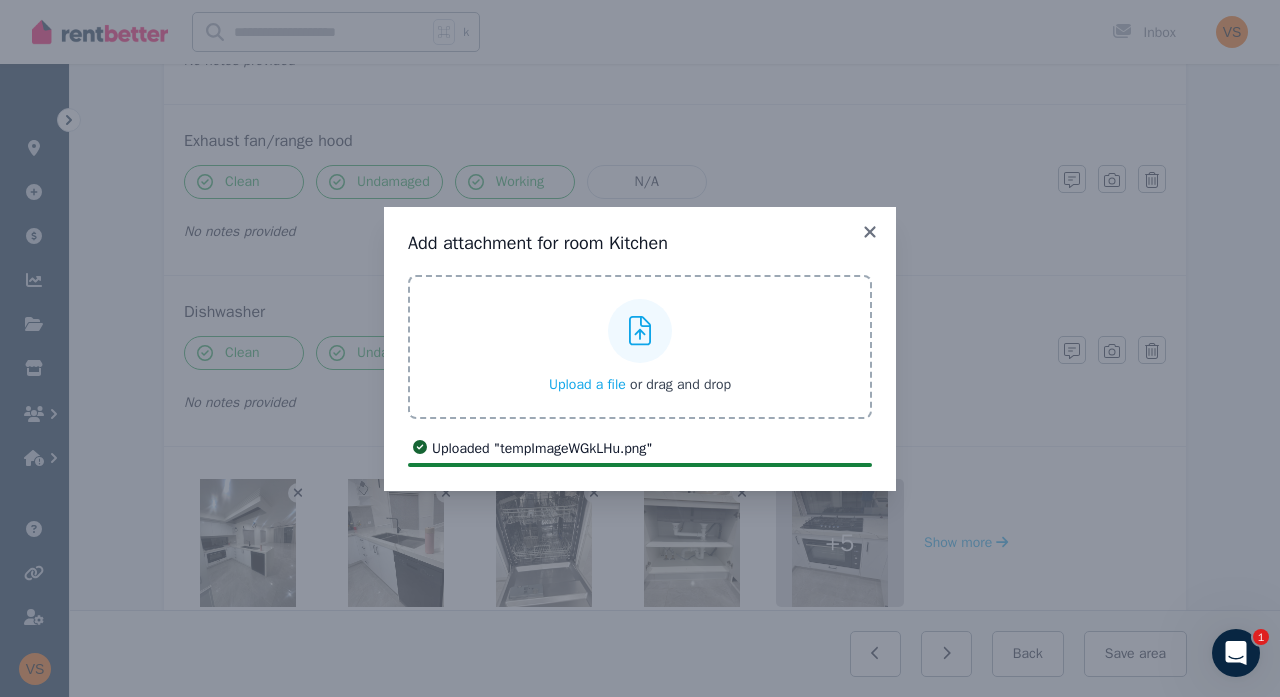 click on "Add attachment for room Kitchen Upload a file   or drag and drop Uploaded   " tempImageO0Na5s.png " Uploaded   " tempImagei471bF.png " Uploaded   " tempImageSGeCBF.png " Uploaded   " tempImageE59gY4.png " Uploaded   " tempImage4CDICx.png " Uploaded   " tempImageDf3CKZ.png " Uploaded   " tempImage08sc11.png " Uploaded   " tempImageGxc6ek.png " Uploaded   " tempImageipIEgp.png " Uploaded   " tempImageWGkLHu.png "" at bounding box center (640, 348) 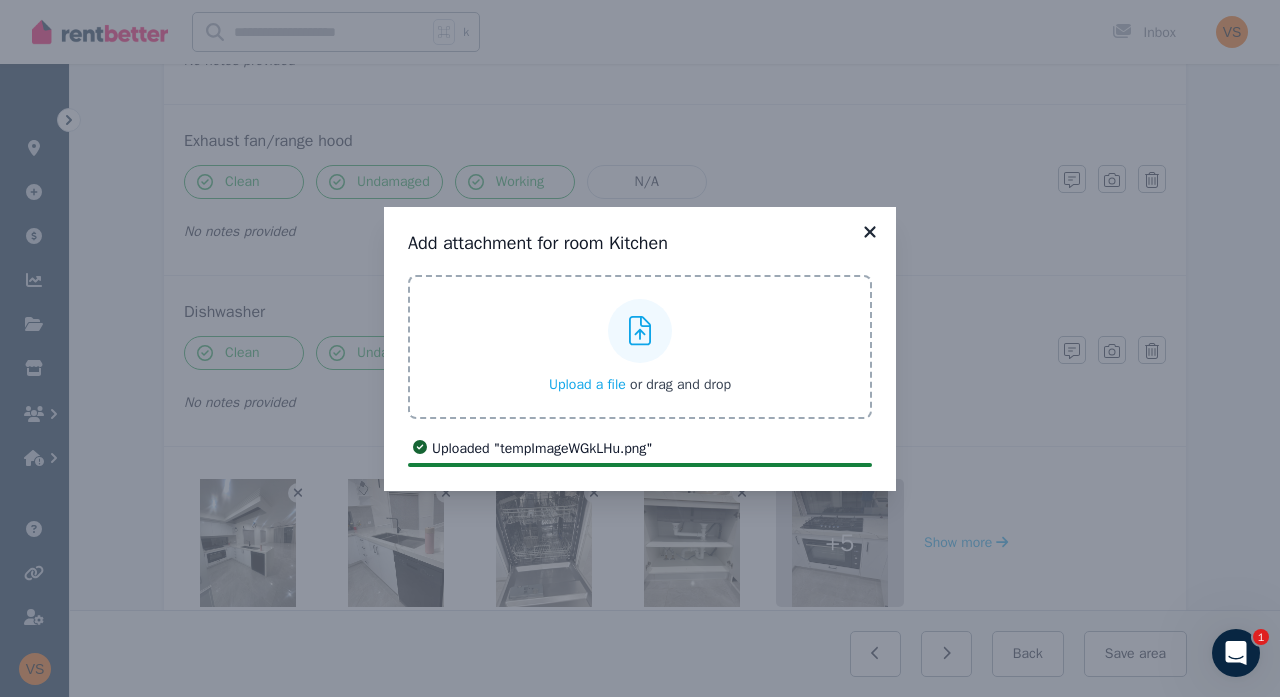 click 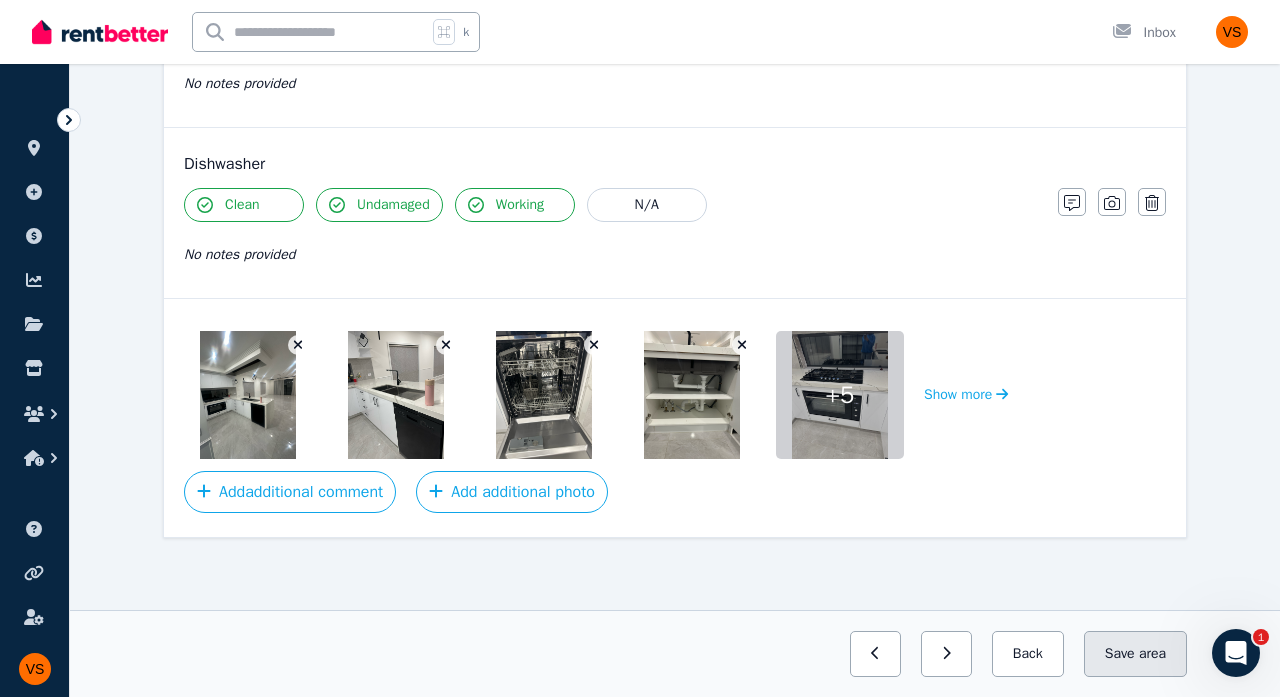 click on "Save   area" at bounding box center (1135, 654) 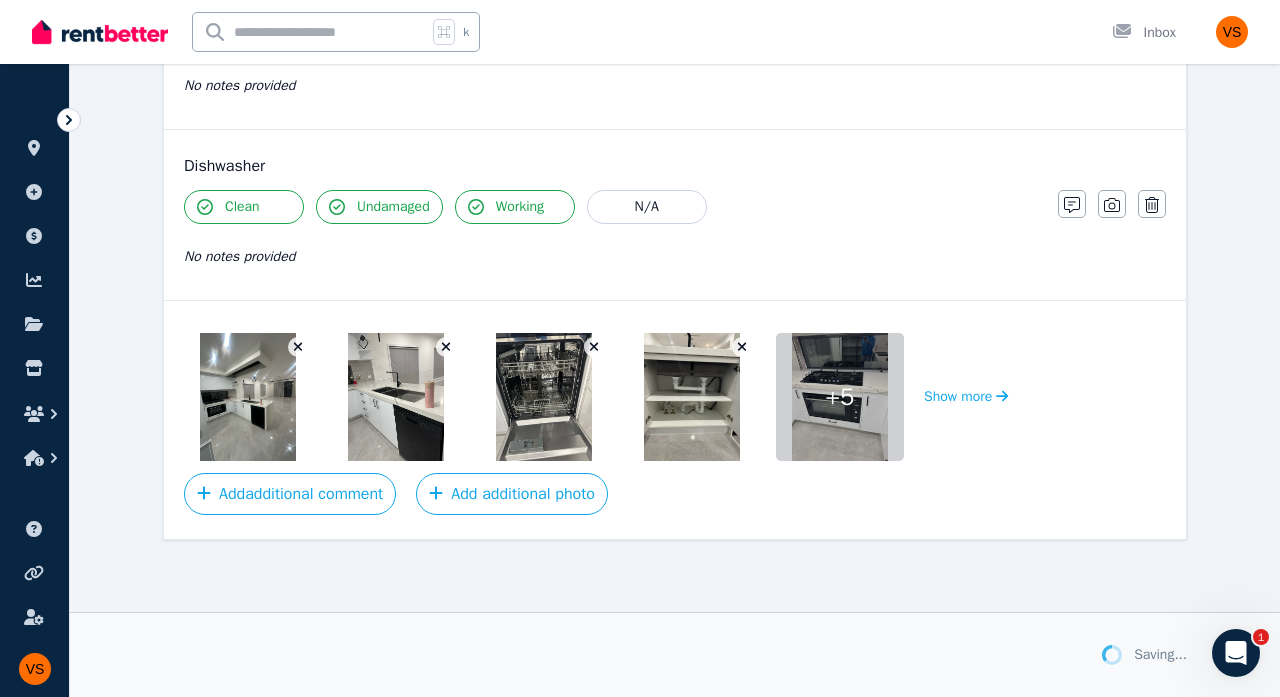 scroll, scrollTop: 2814, scrollLeft: 0, axis: vertical 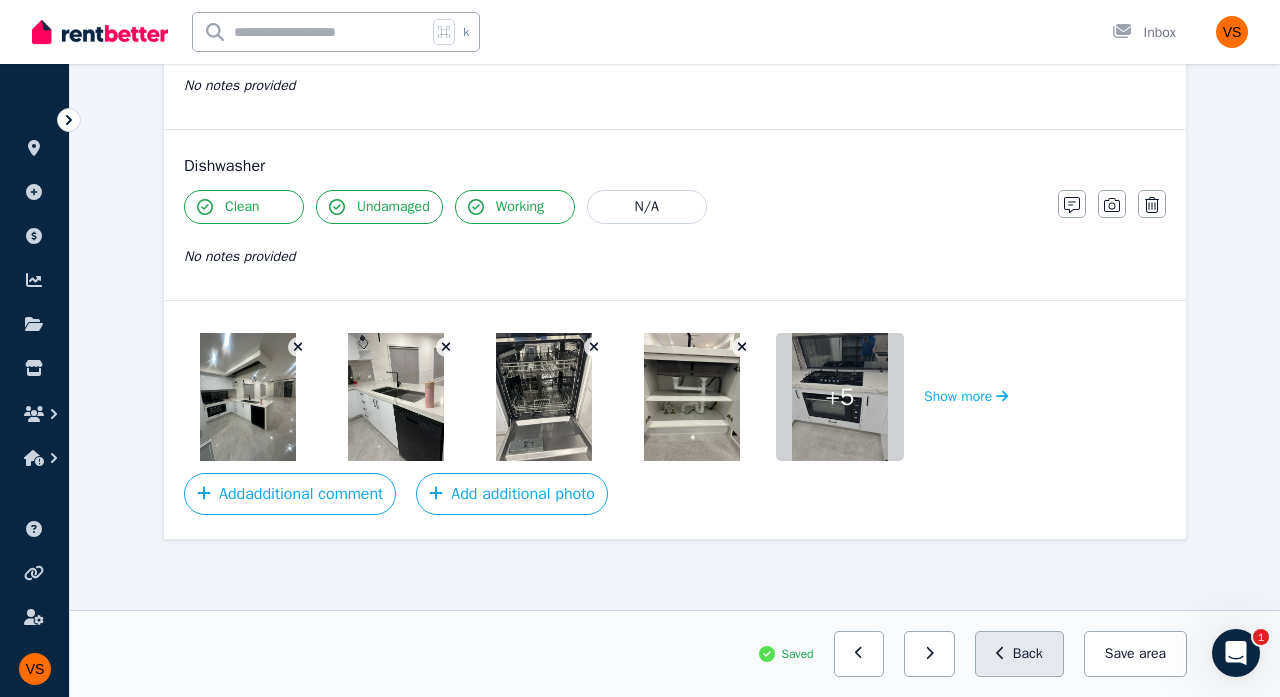 click on "Back" at bounding box center (1019, 654) 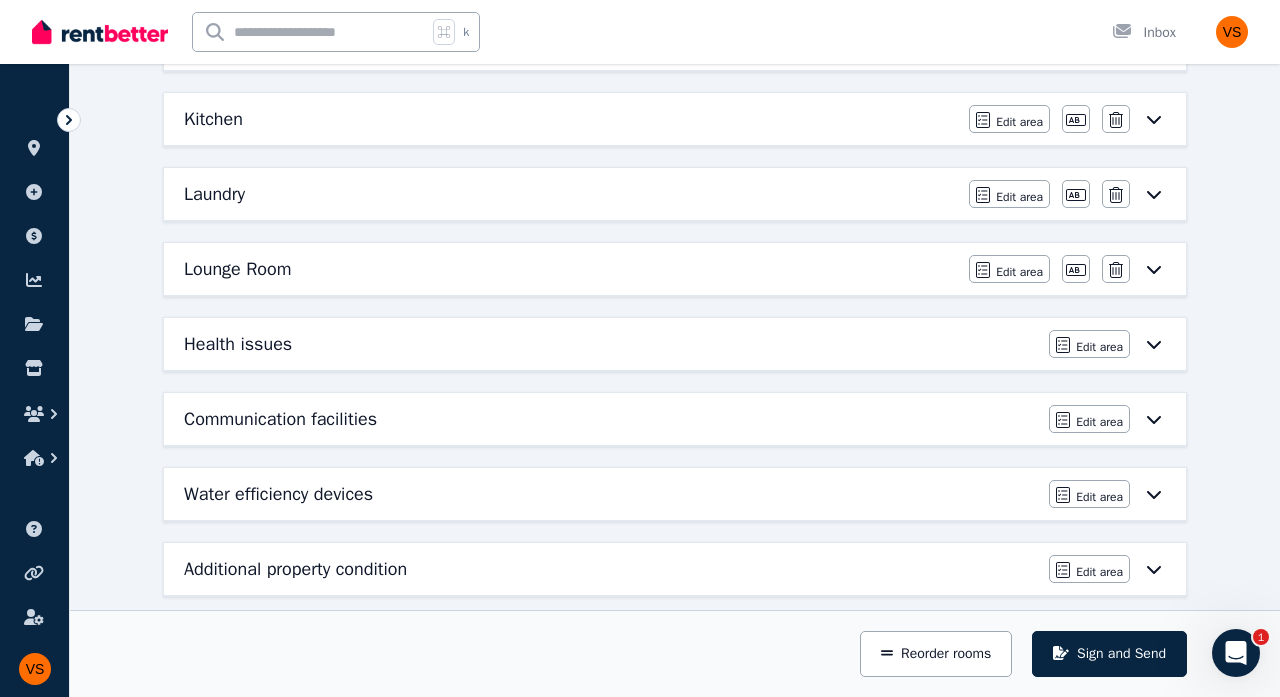 scroll, scrollTop: 859, scrollLeft: 0, axis: vertical 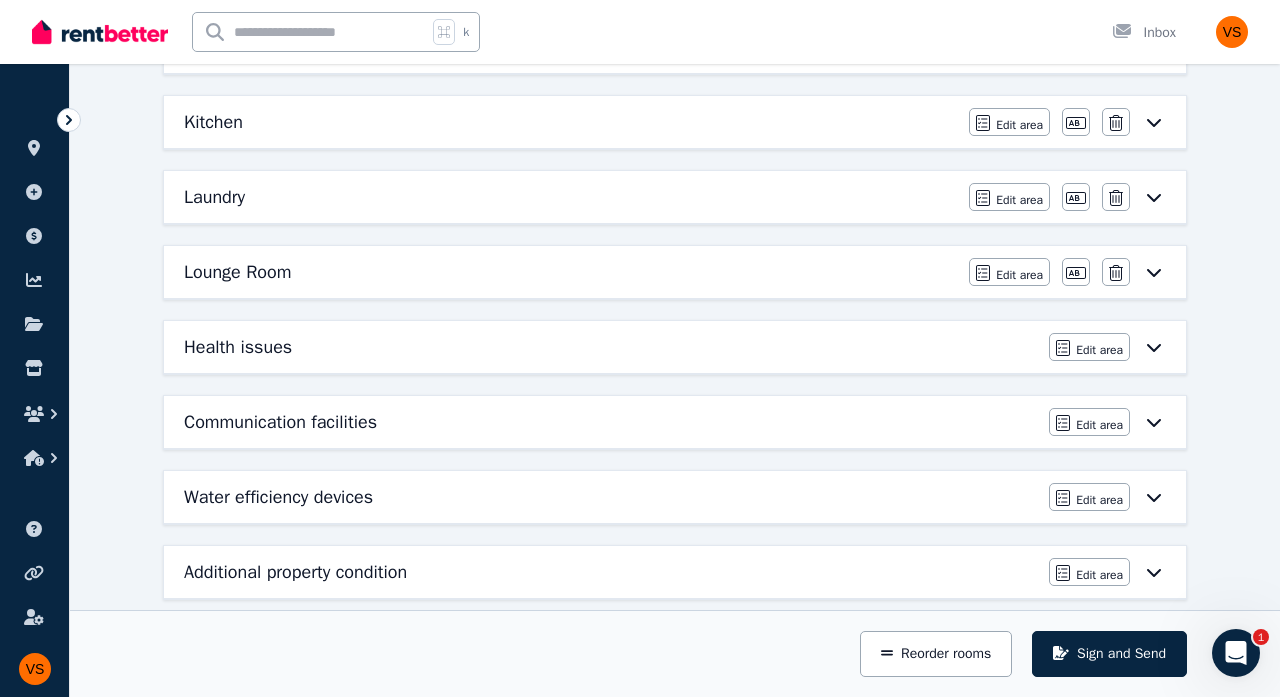 click 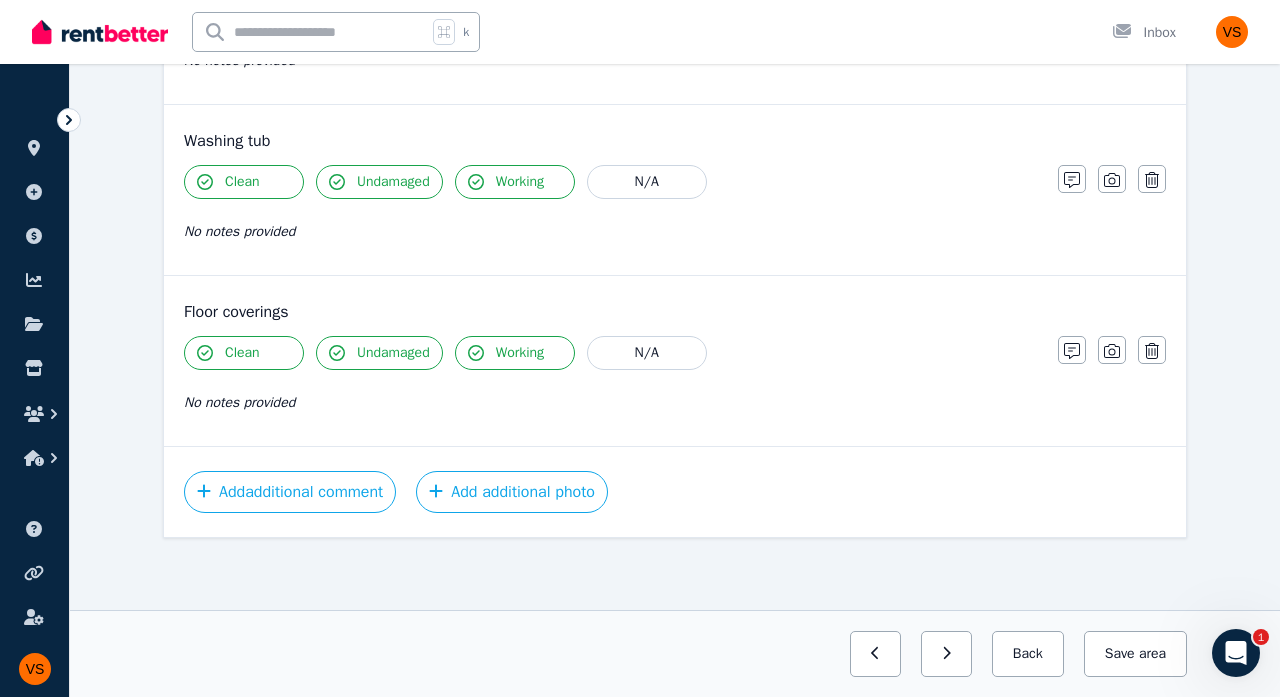 scroll, scrollTop: 1400, scrollLeft: 0, axis: vertical 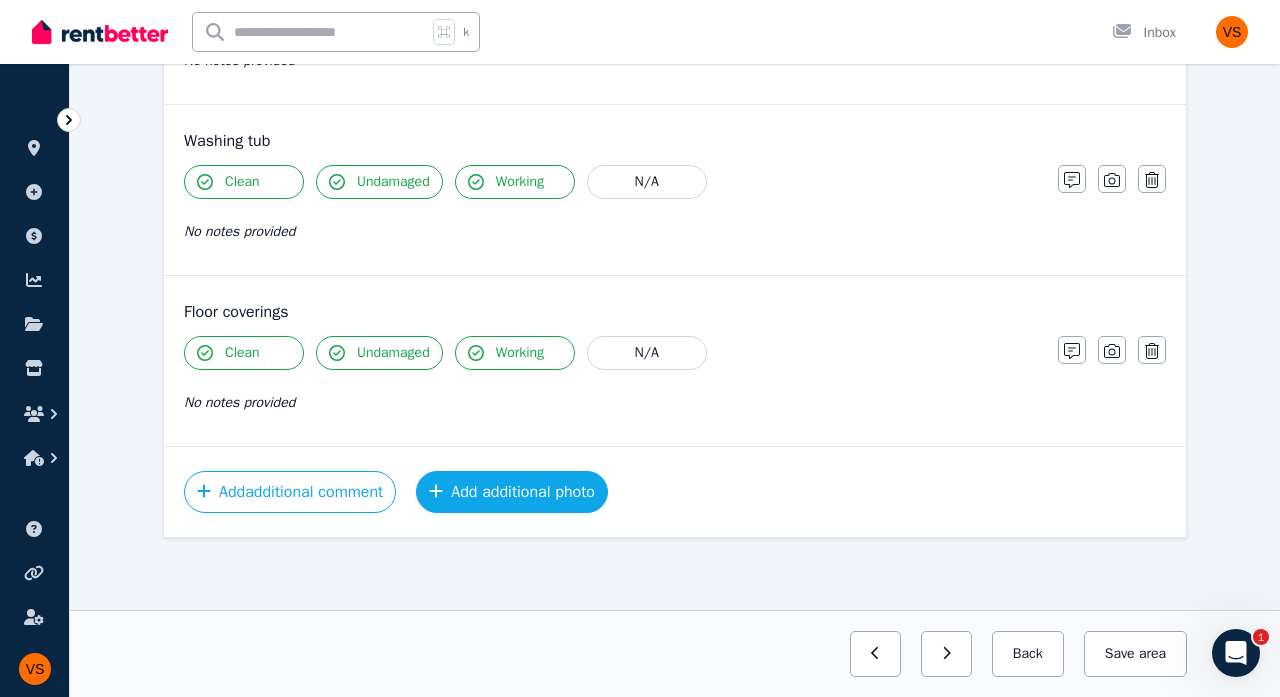 click on "Add additional photo" at bounding box center (512, 492) 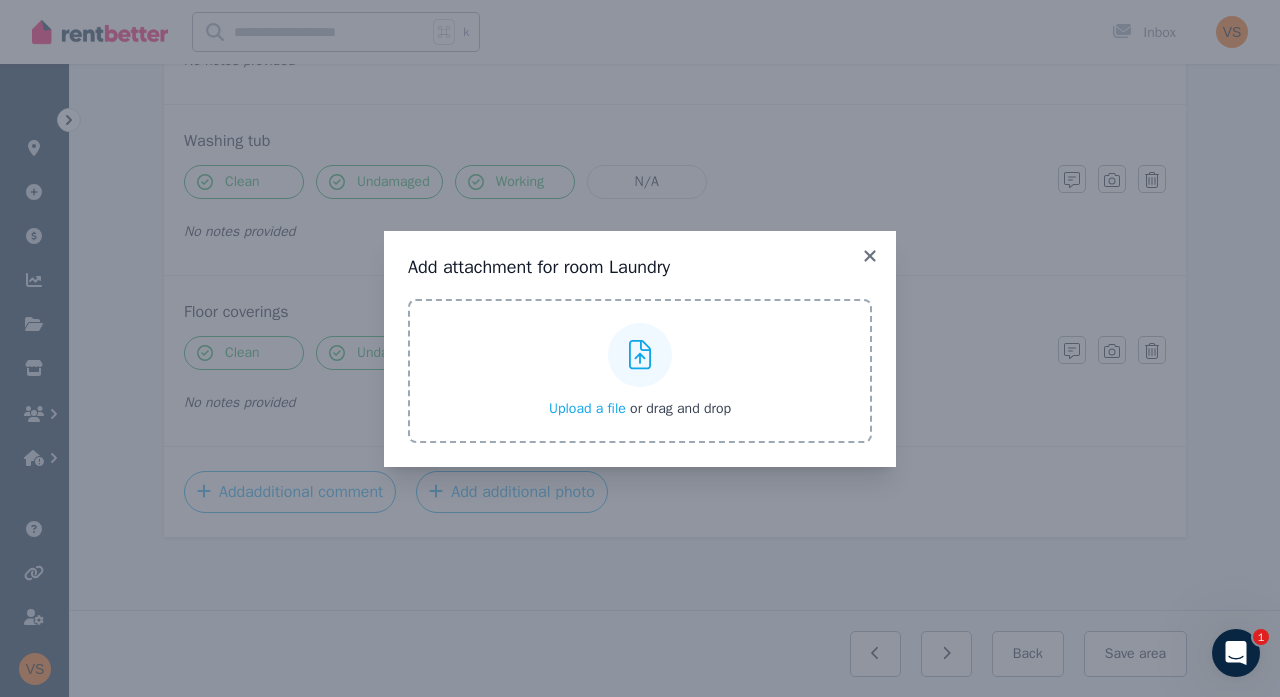 click at bounding box center (640, 355) 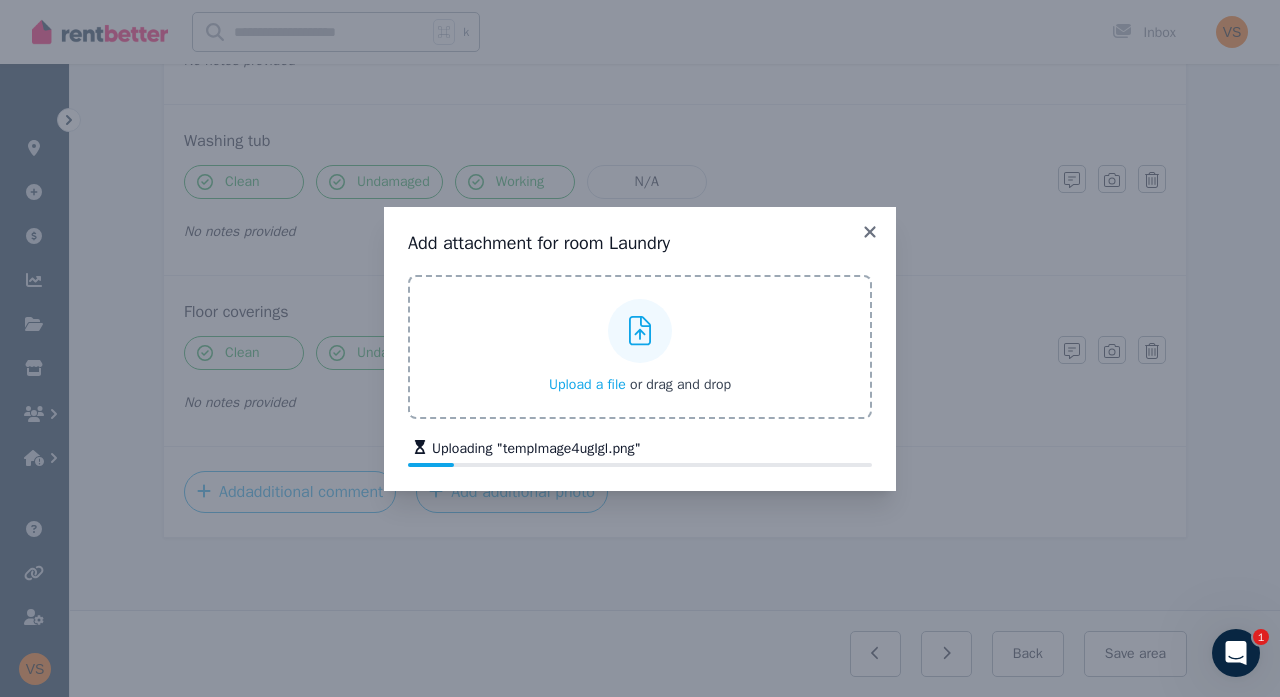 click at bounding box center [640, 331] 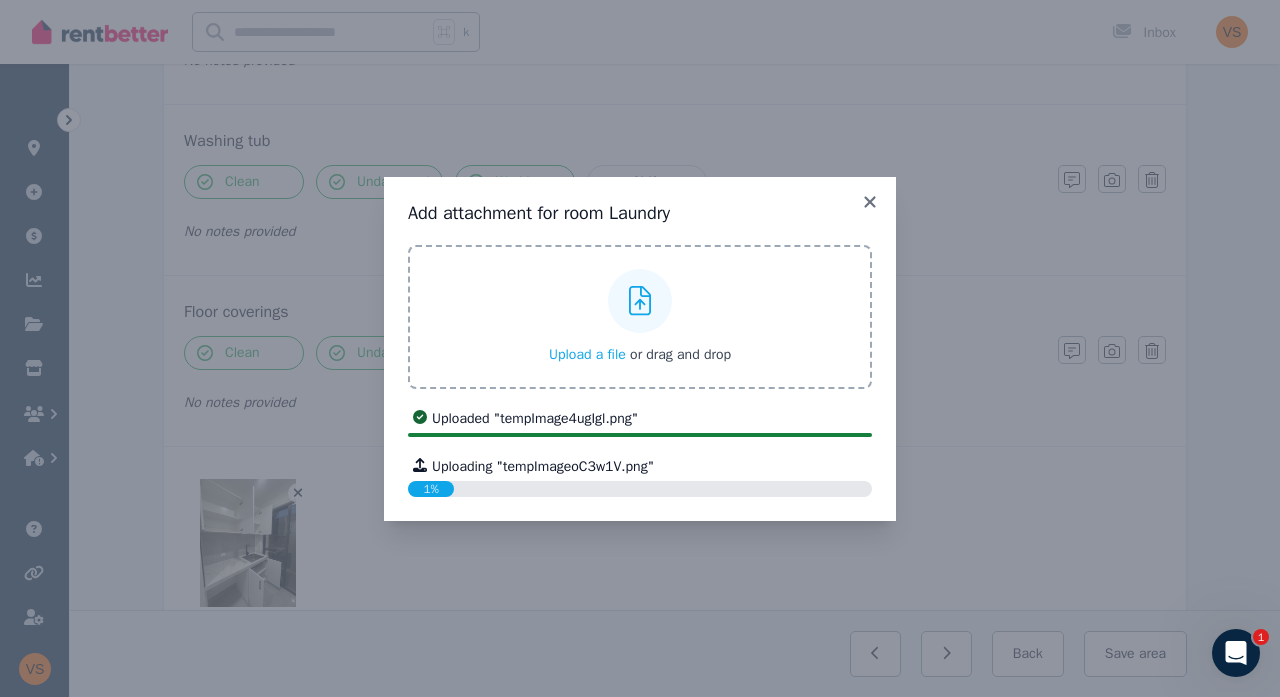 click 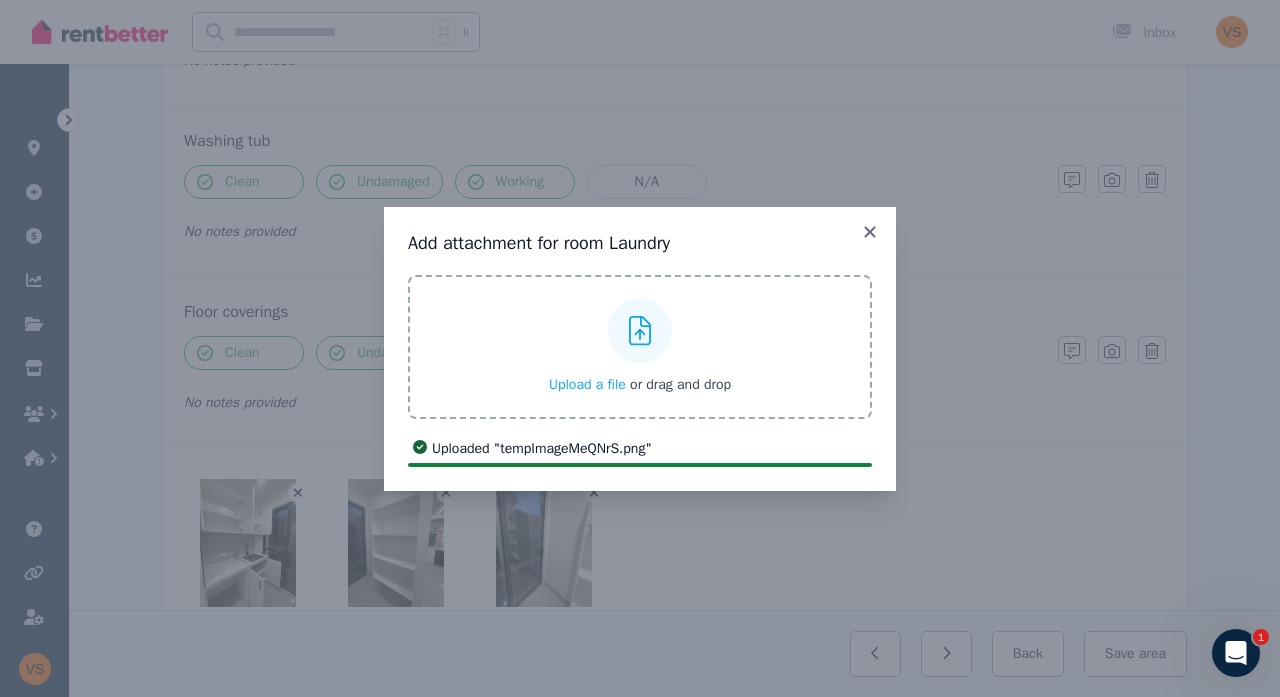 click on "Add attachment for room Laundry Upload a file   or drag and drop Uploaded   " tempImage4ugIgl.png " Uploaded   " tempImageoC3w1V.png " Uploaded   " tempImageMeQNrS.png "" at bounding box center (640, 348) 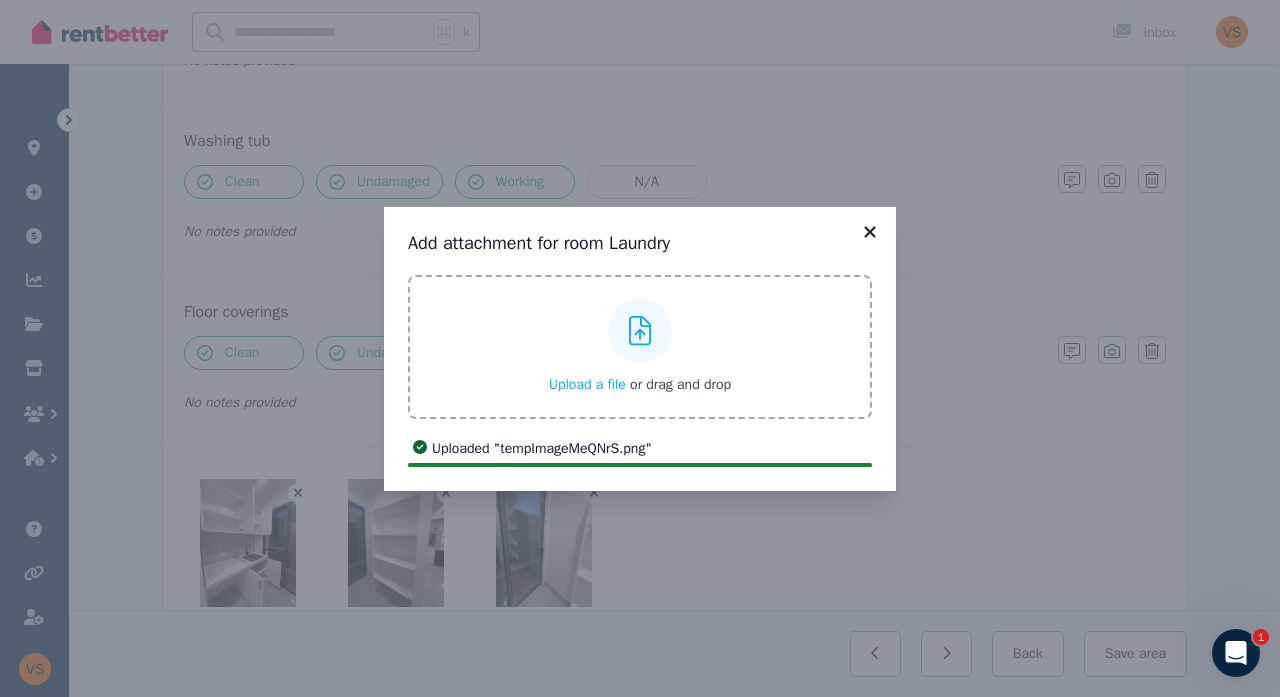 click 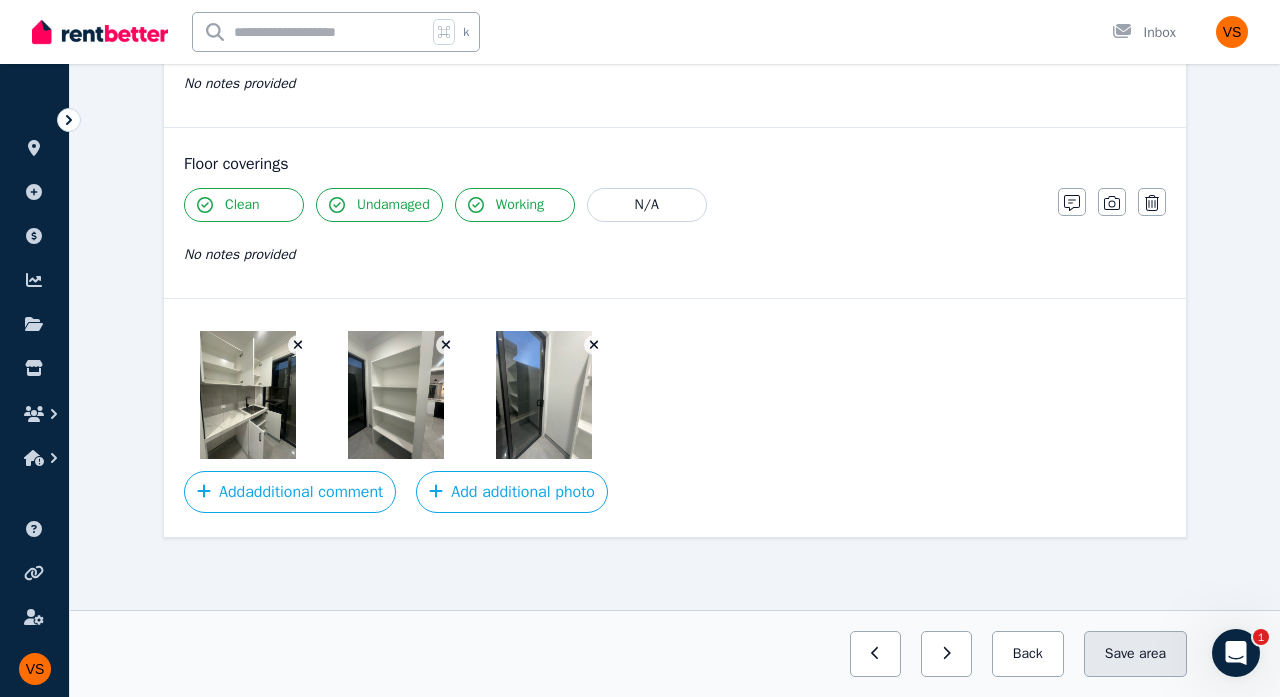 click on "area" at bounding box center (1152, 654) 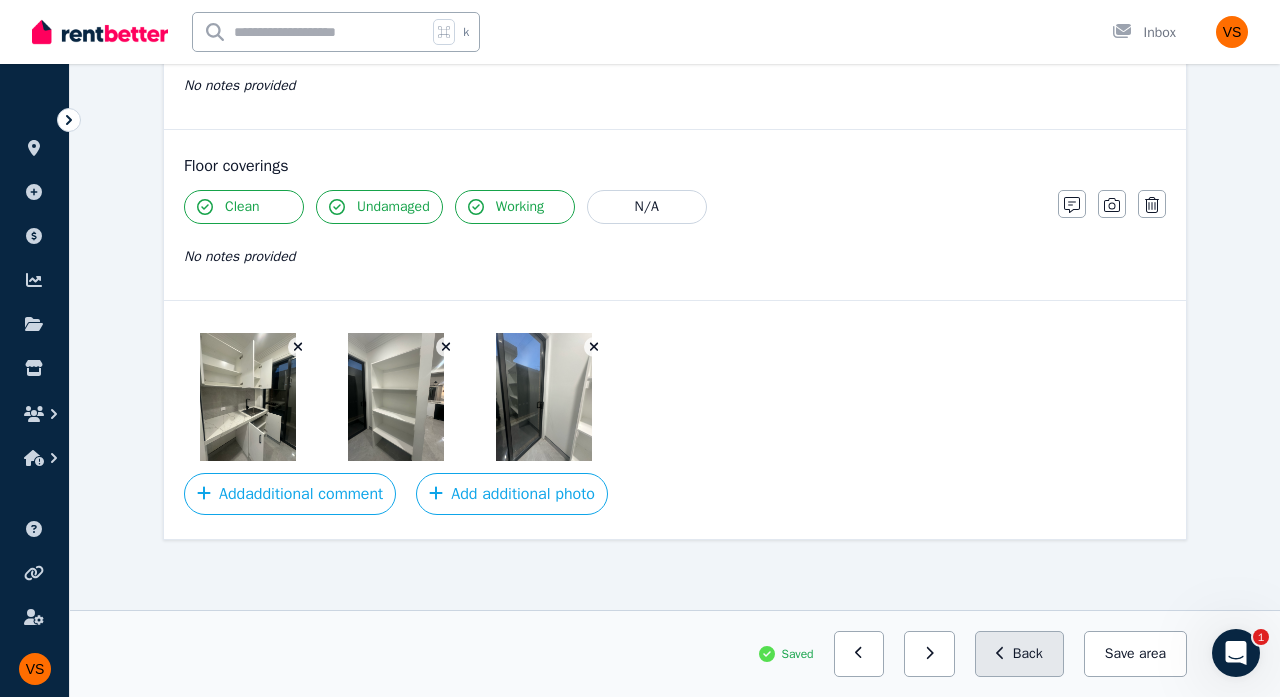 click on "Back" at bounding box center [1019, 654] 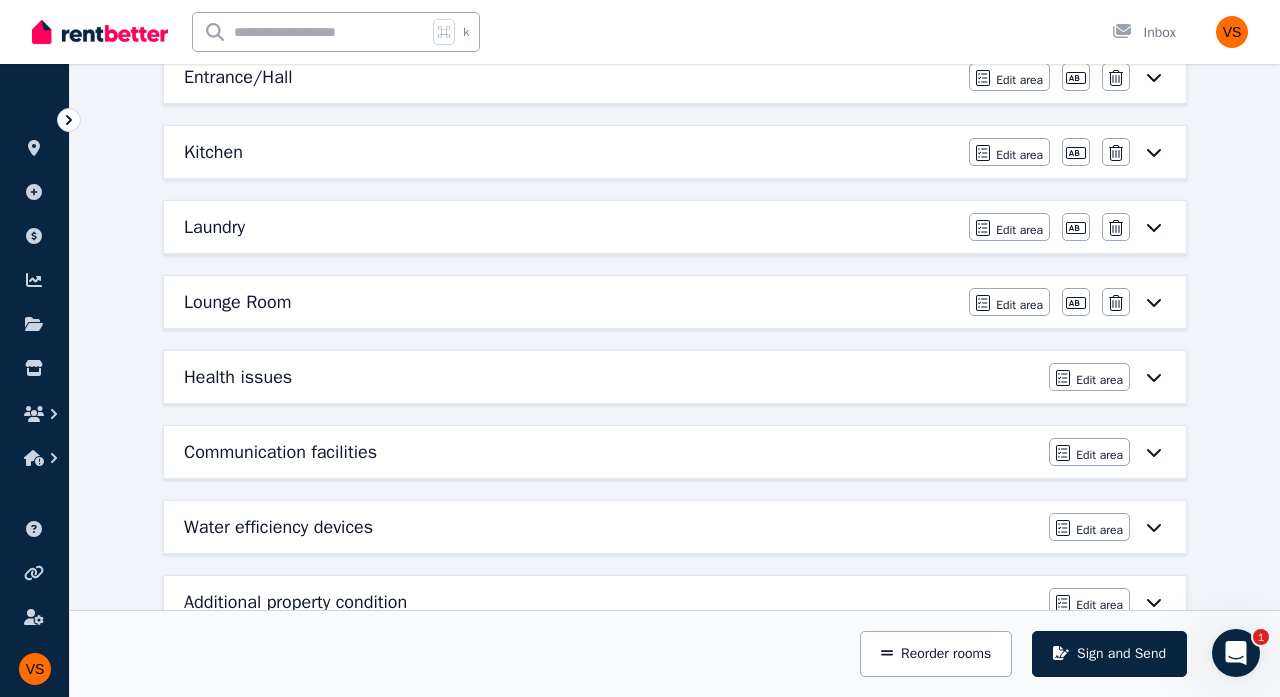scroll, scrollTop: 827, scrollLeft: 0, axis: vertical 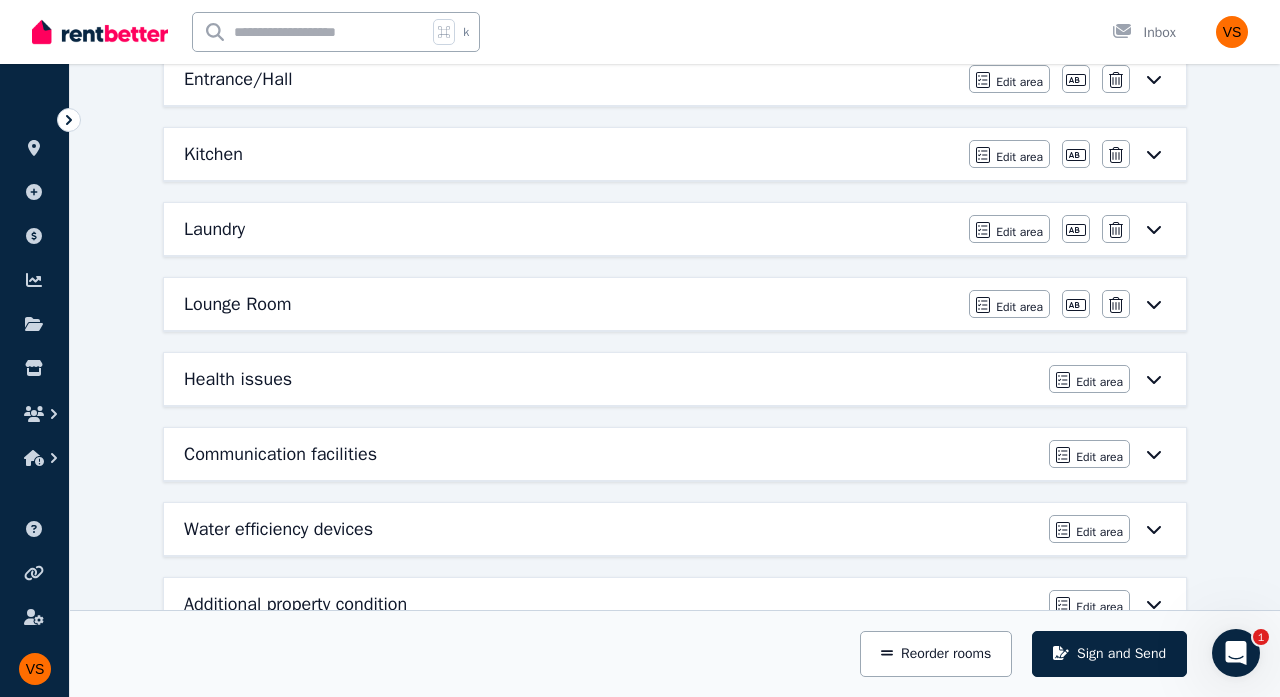 click 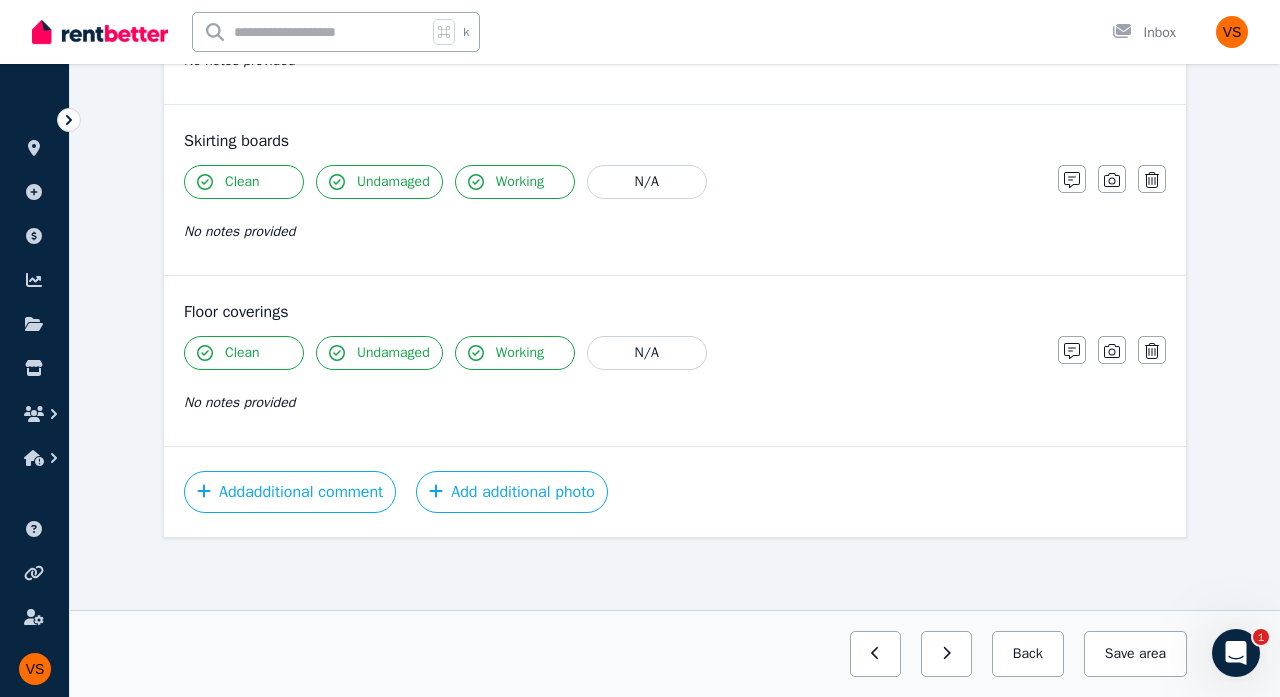 scroll, scrollTop: 1229, scrollLeft: 0, axis: vertical 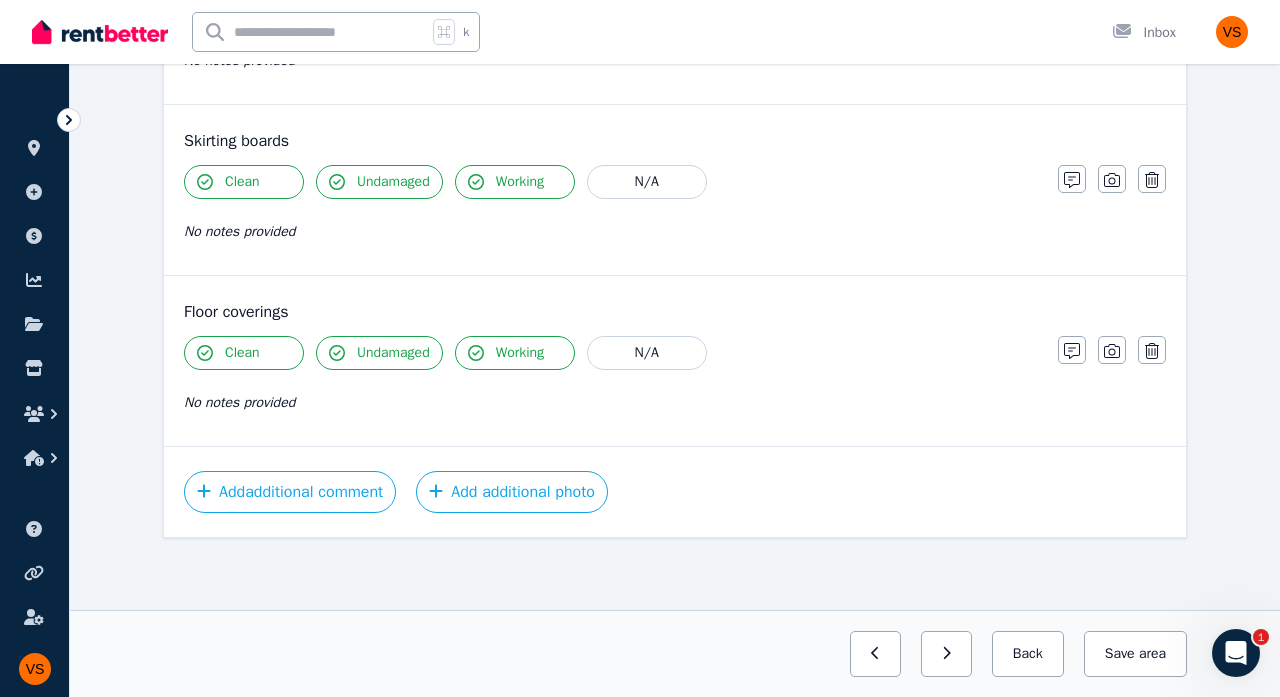 click on "Floor coverings Clean Undamaged Working N/A No notes provided Notes Photo Delete" at bounding box center [675, 361] 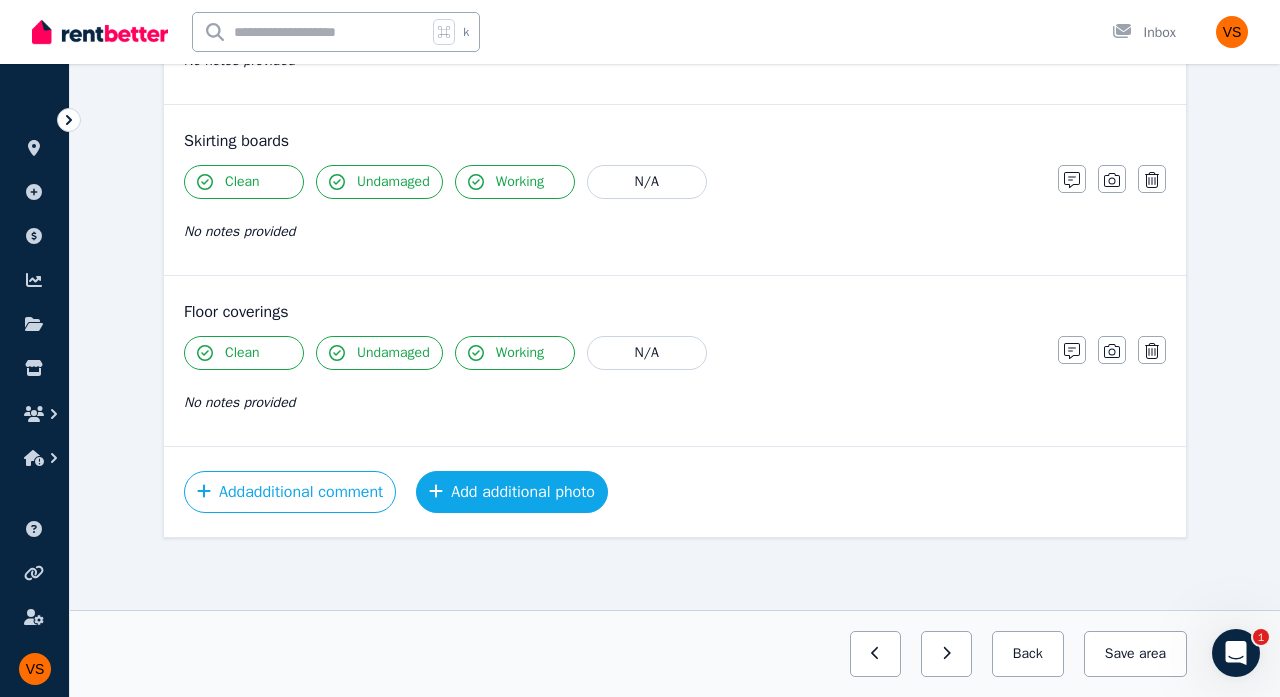 click on "Add additional photo" at bounding box center (512, 492) 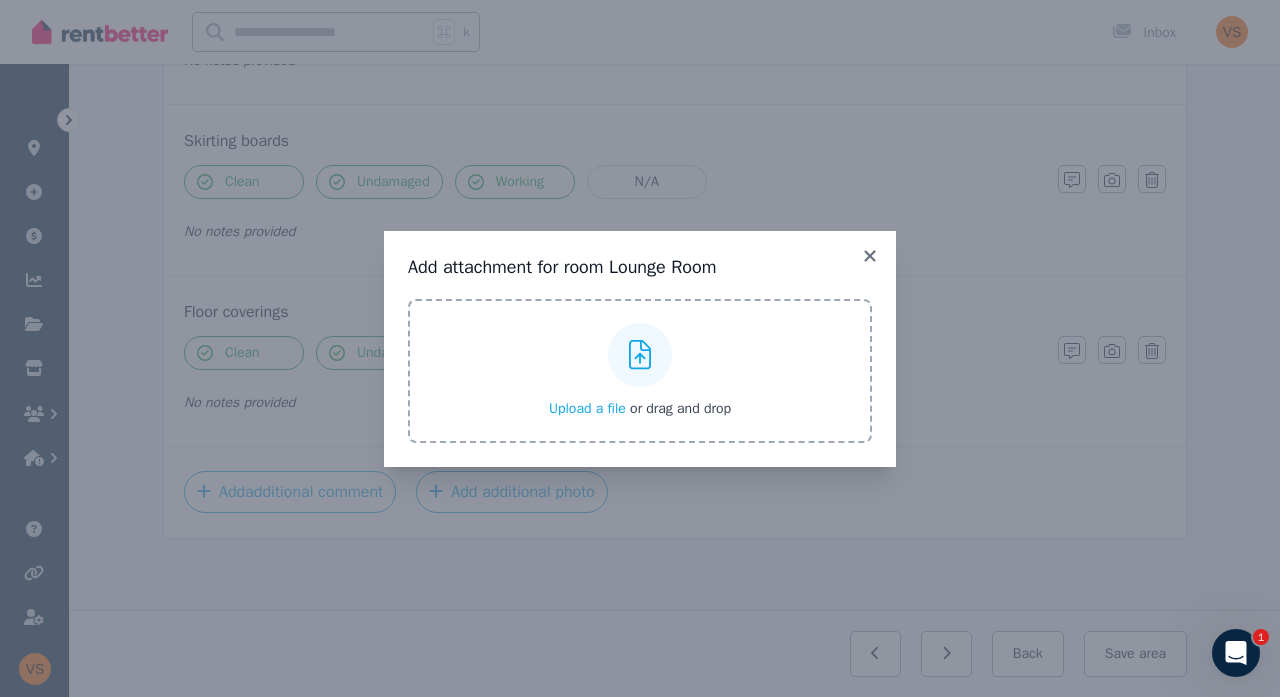 click at bounding box center (640, 355) 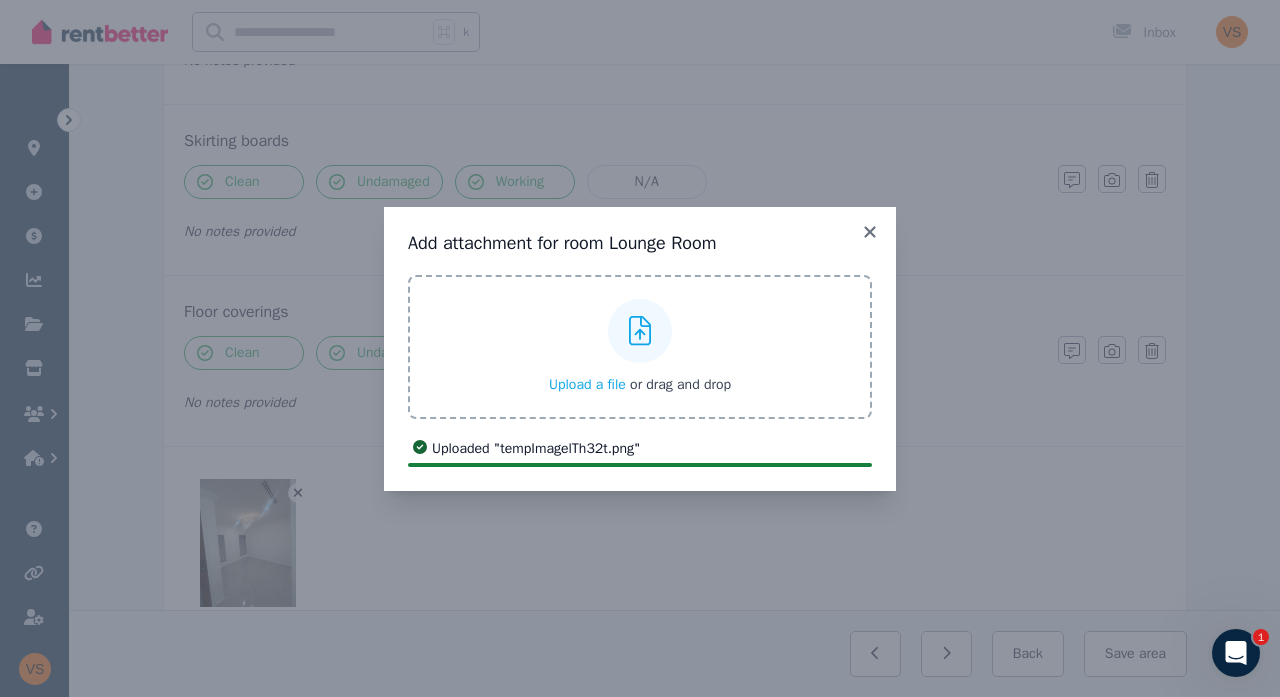 click at bounding box center (640, 331) 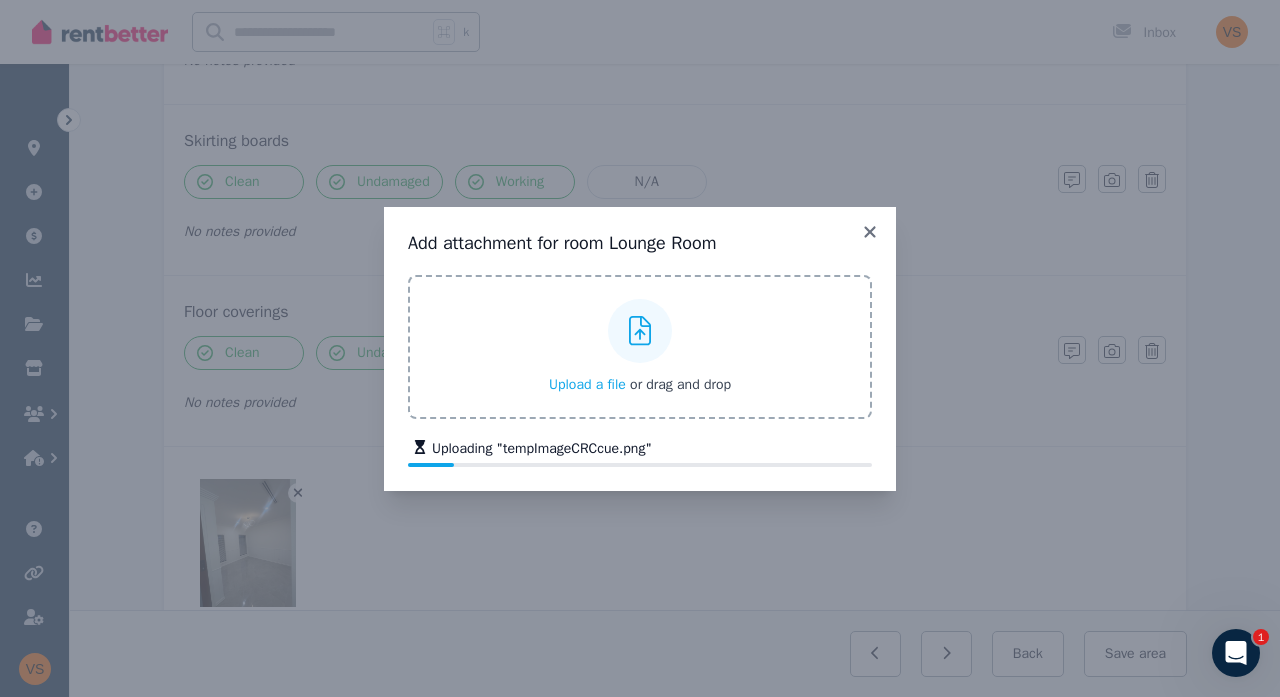 click at bounding box center (640, 331) 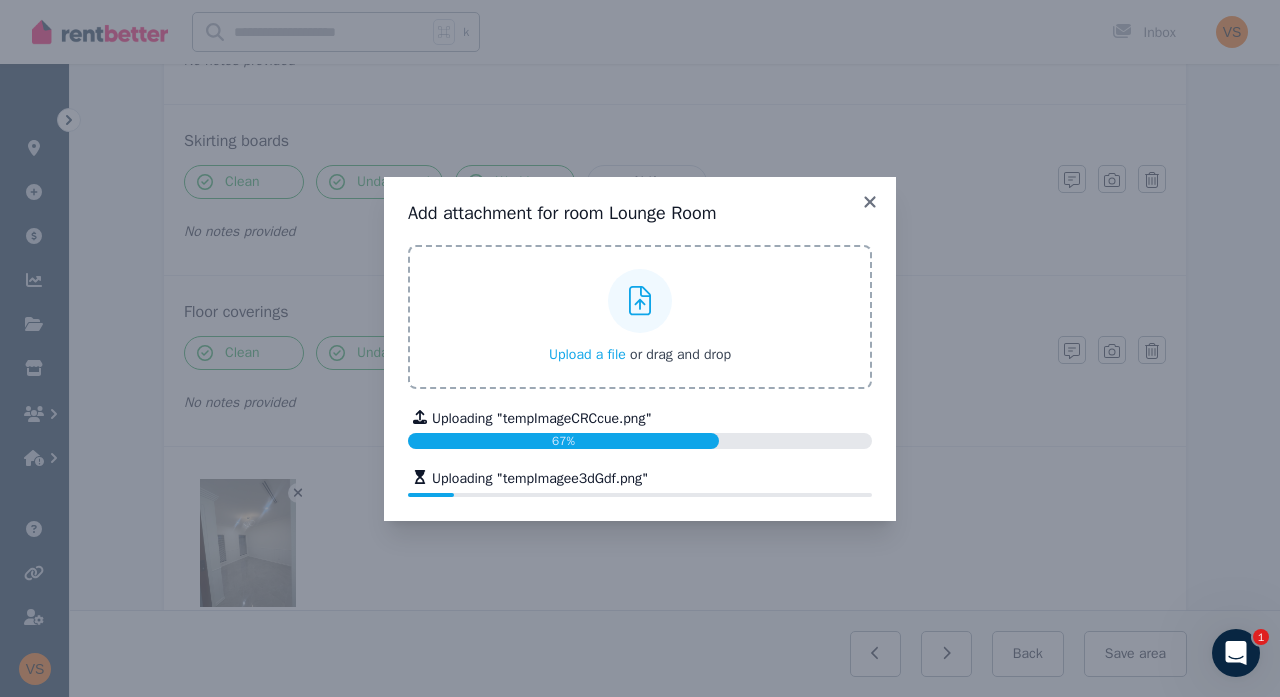 click at bounding box center (640, 301) 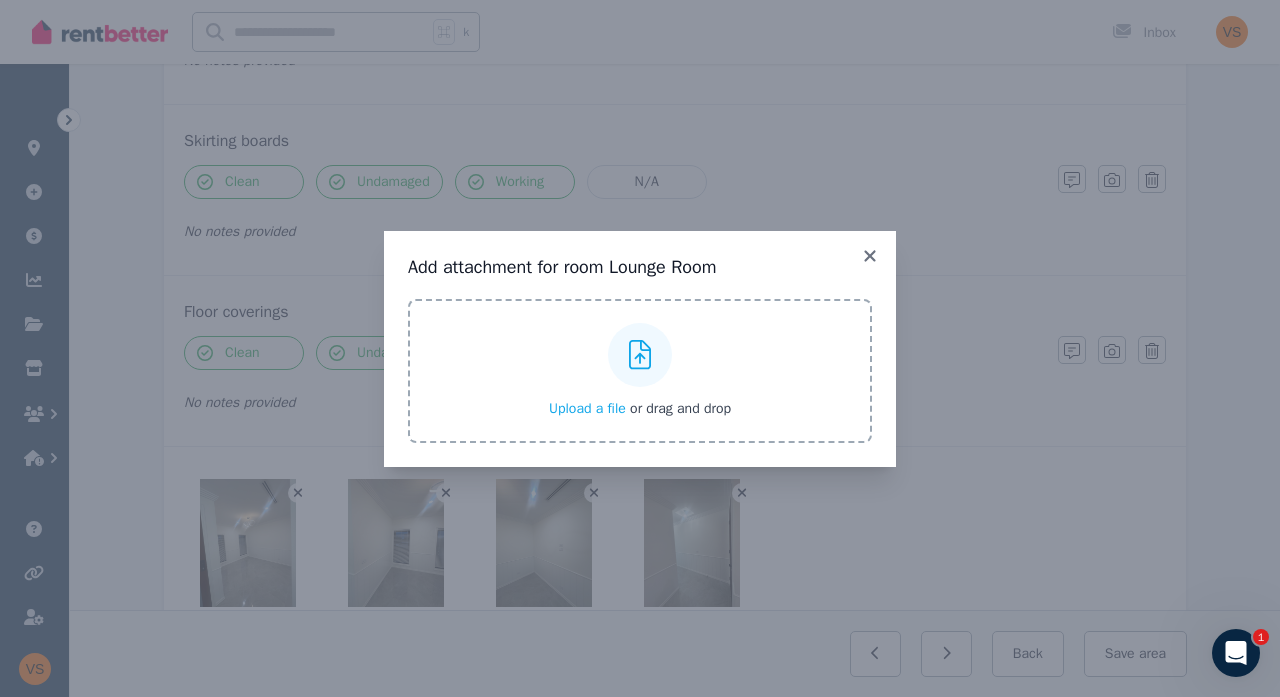 click on "Add attachment for room Lounge Room Upload a file   or drag and drop Uploaded   " tempImagelTh32t.png " Uploaded   " tempImageCRCcue.png " Uploaded   " tempImagee3dGdf.png " Uploaded   " tempImagepR7aGi.png "" at bounding box center [640, 349] 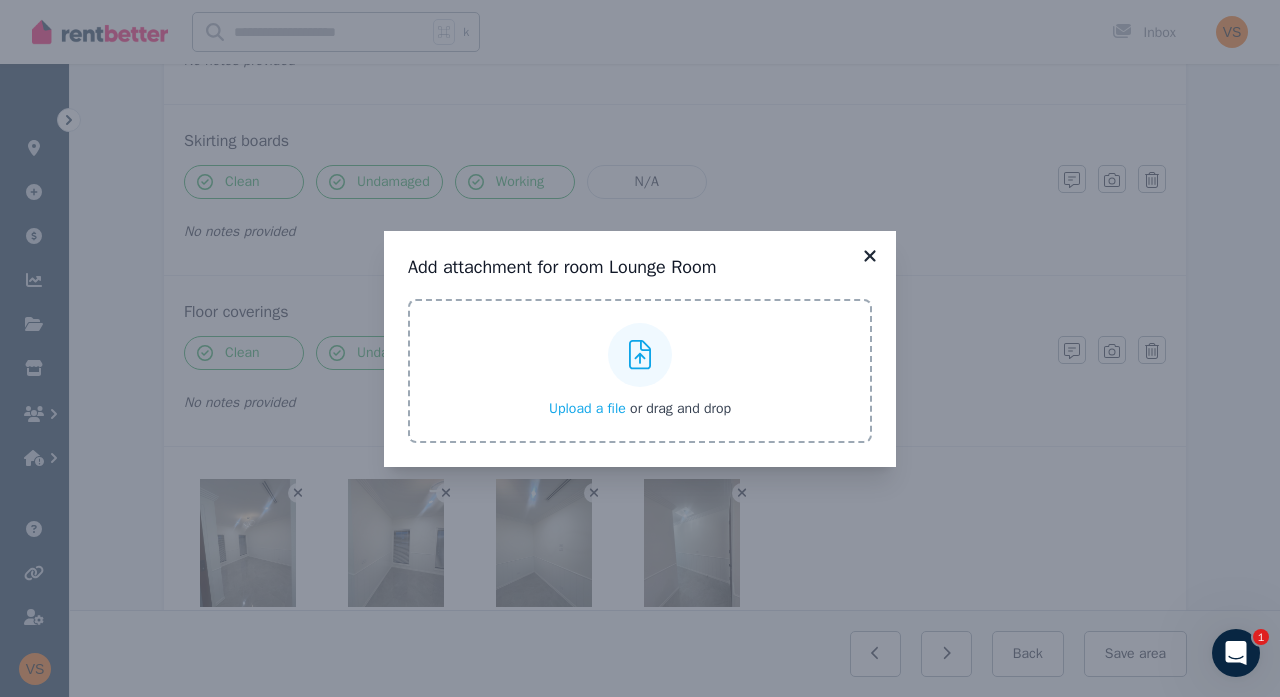 click 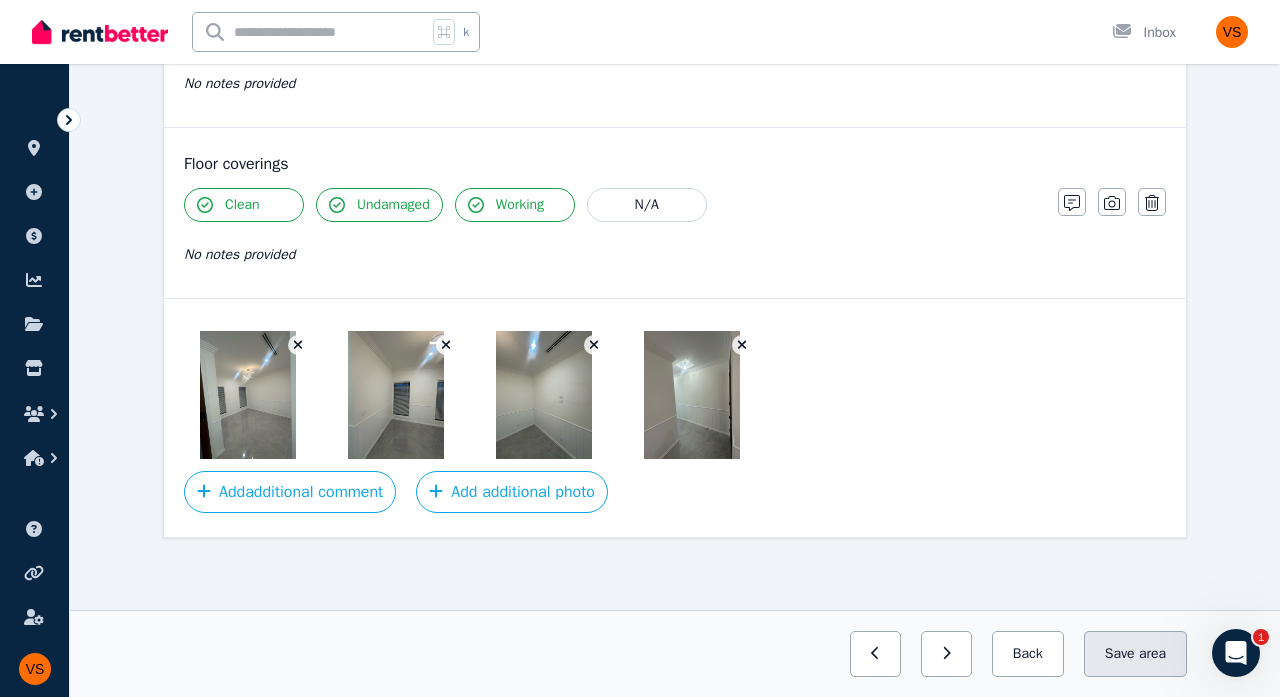 click on "Save   area" at bounding box center (1135, 654) 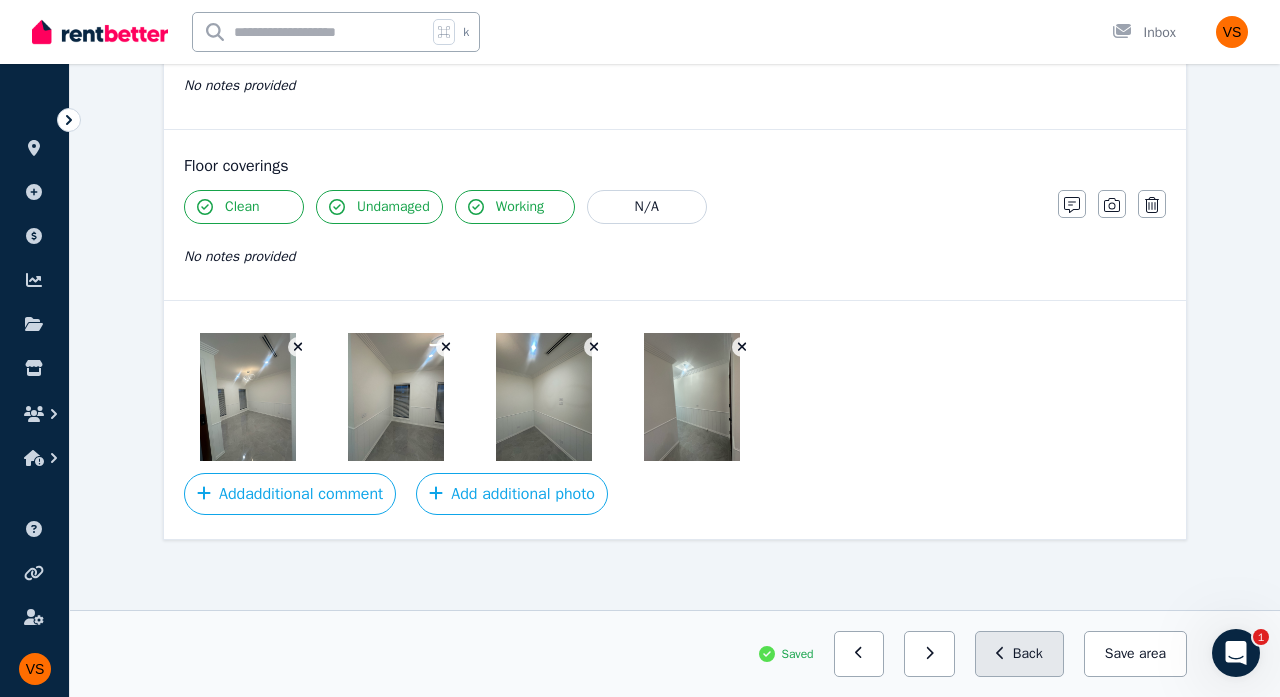 click on "Back" at bounding box center [1019, 654] 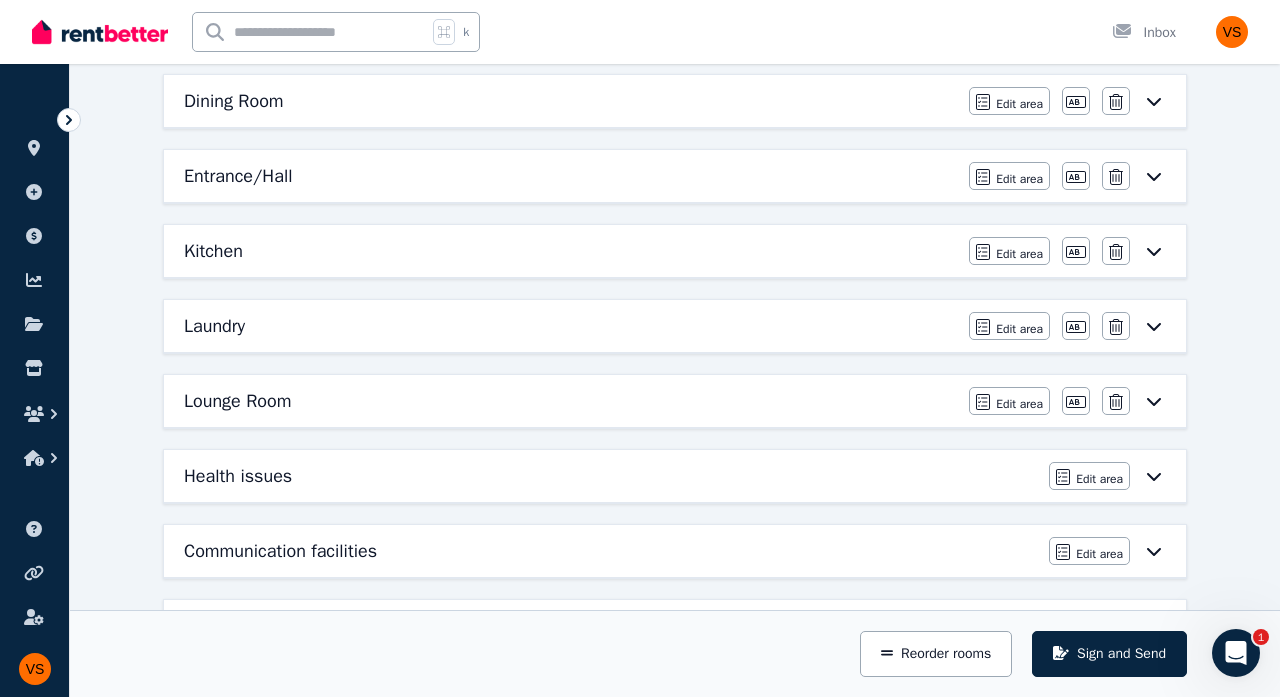 scroll, scrollTop: 720, scrollLeft: 0, axis: vertical 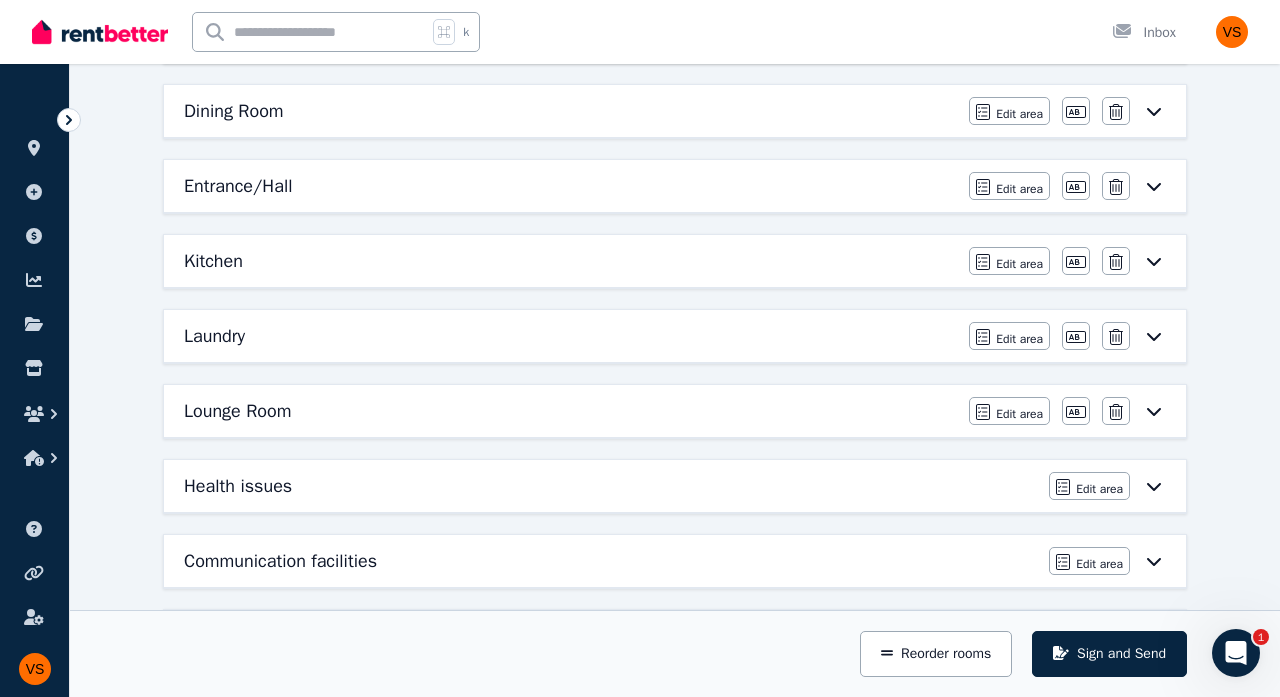 click 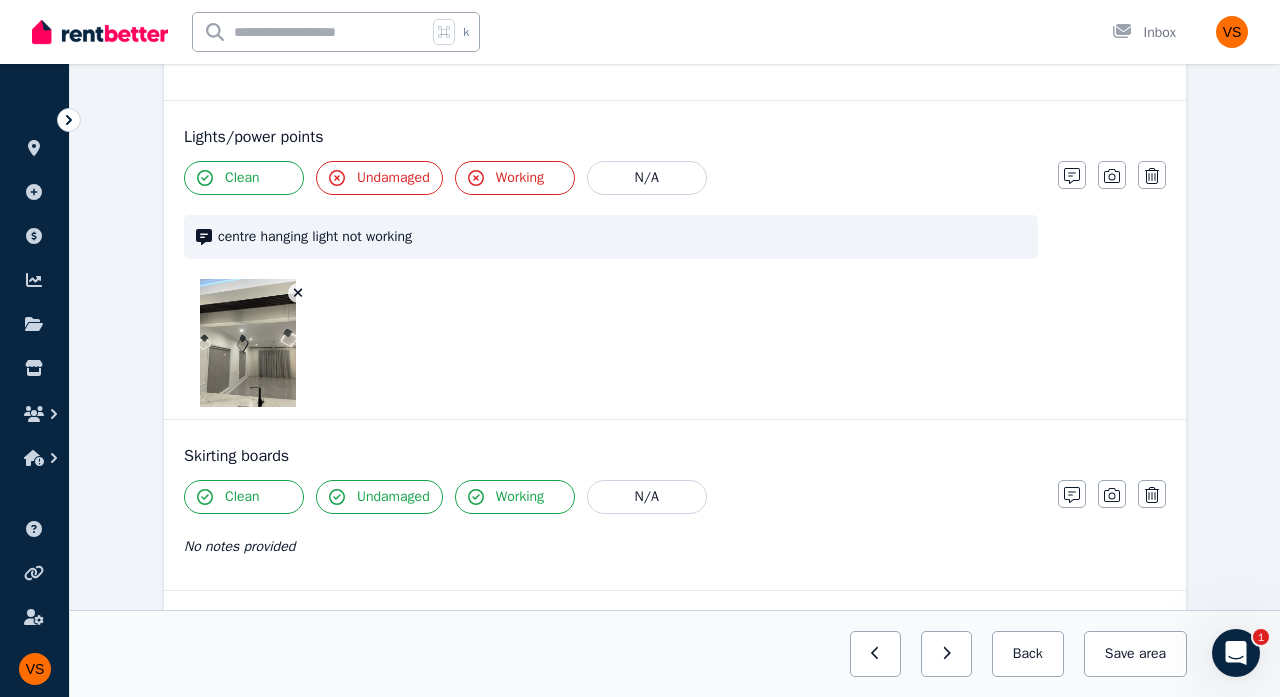 click on "Kitchen Mark all items as good Edit name Delete" at bounding box center (675, -439) 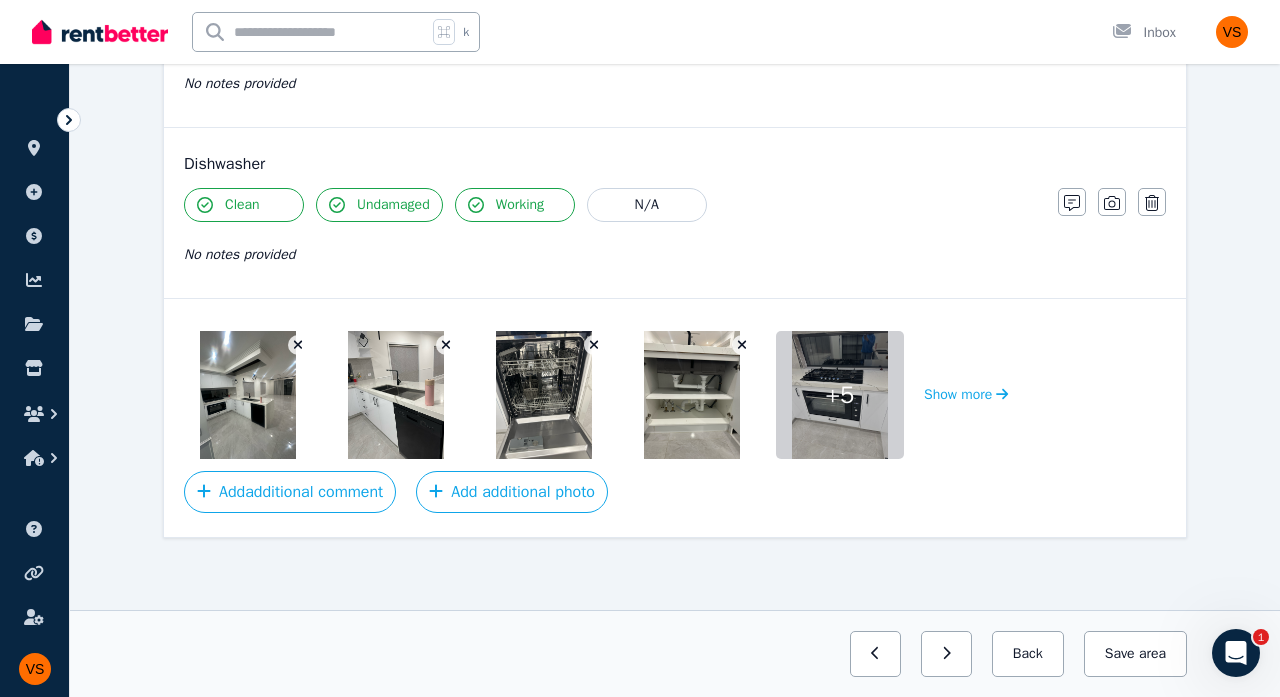 scroll, scrollTop: 2528, scrollLeft: 0, axis: vertical 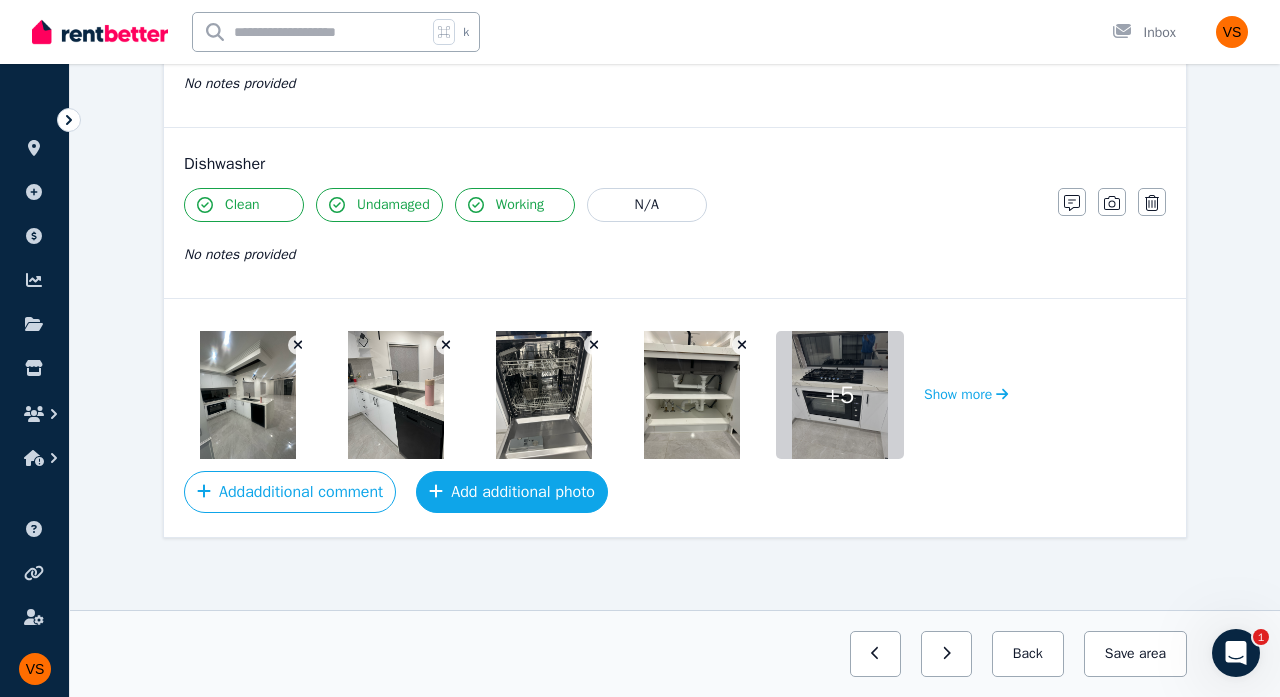 click on "Add additional photo" at bounding box center [512, 492] 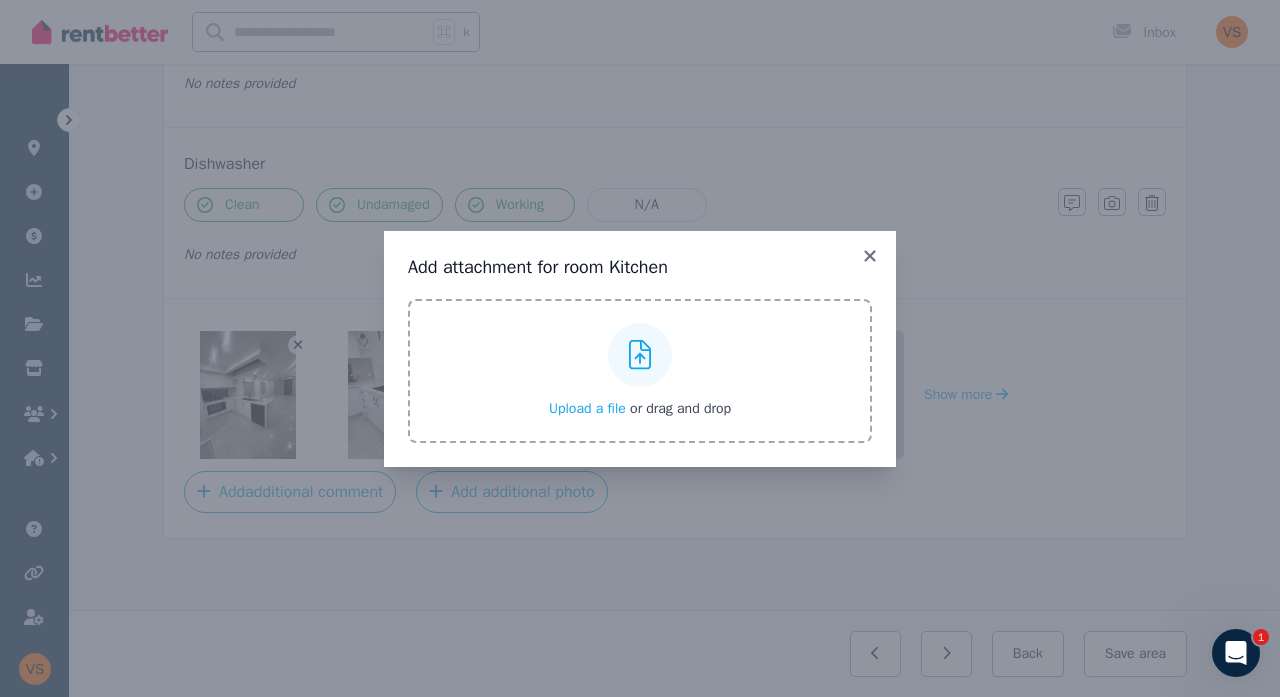 click at bounding box center (640, 355) 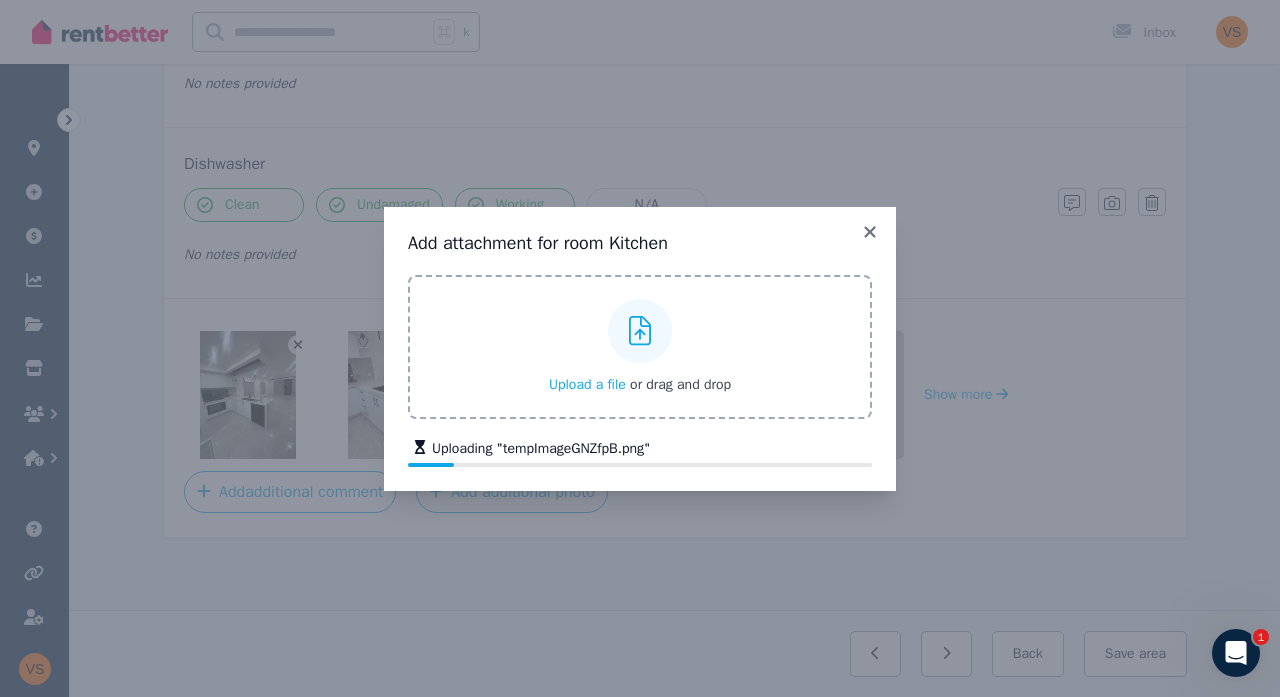 click at bounding box center [640, 331] 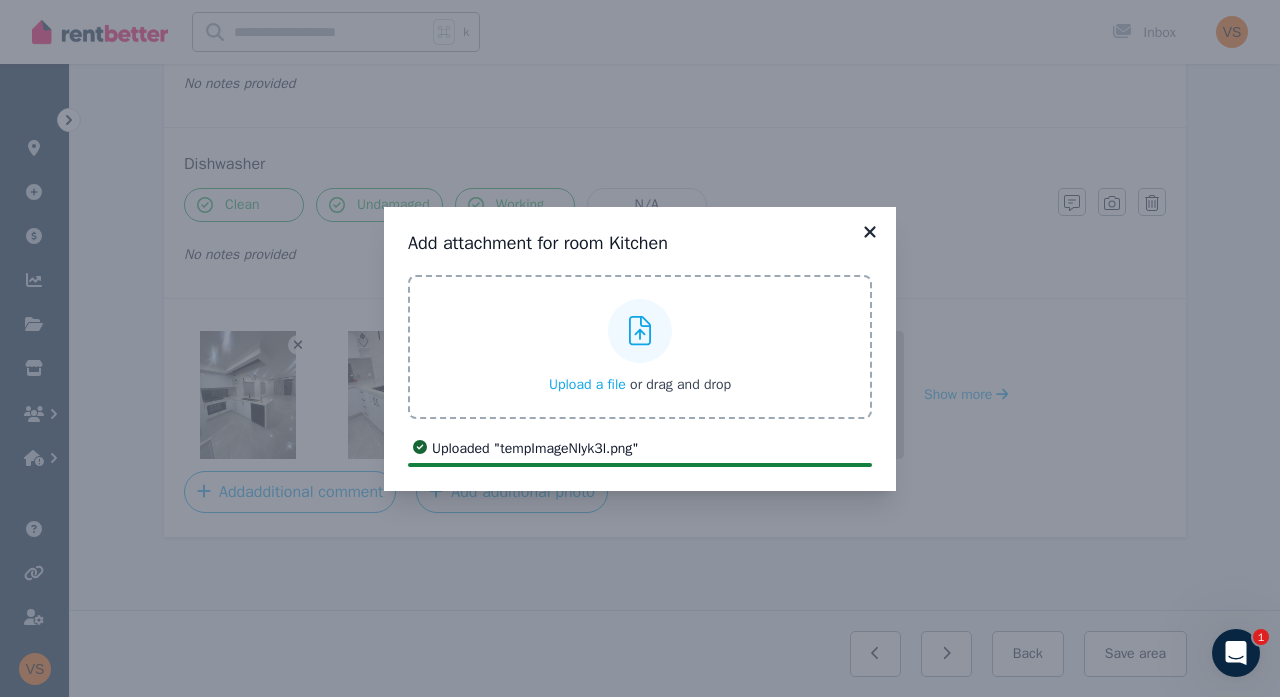 click 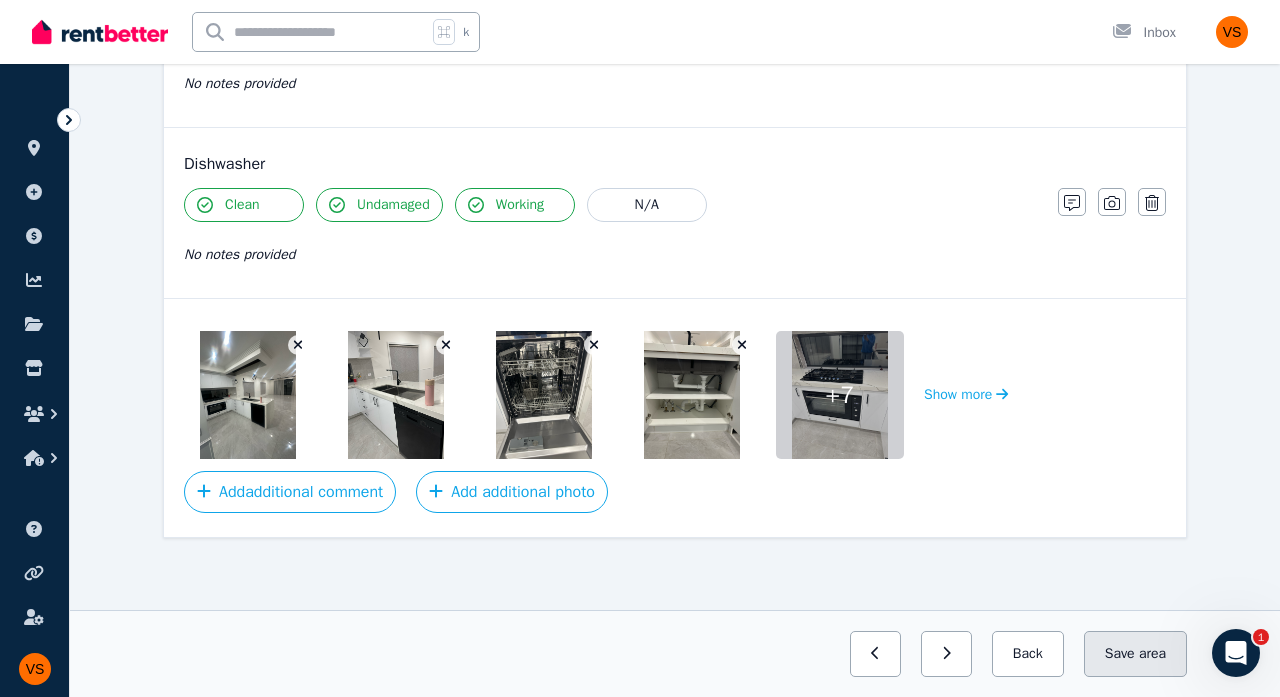 click on "Save   area" at bounding box center [1135, 654] 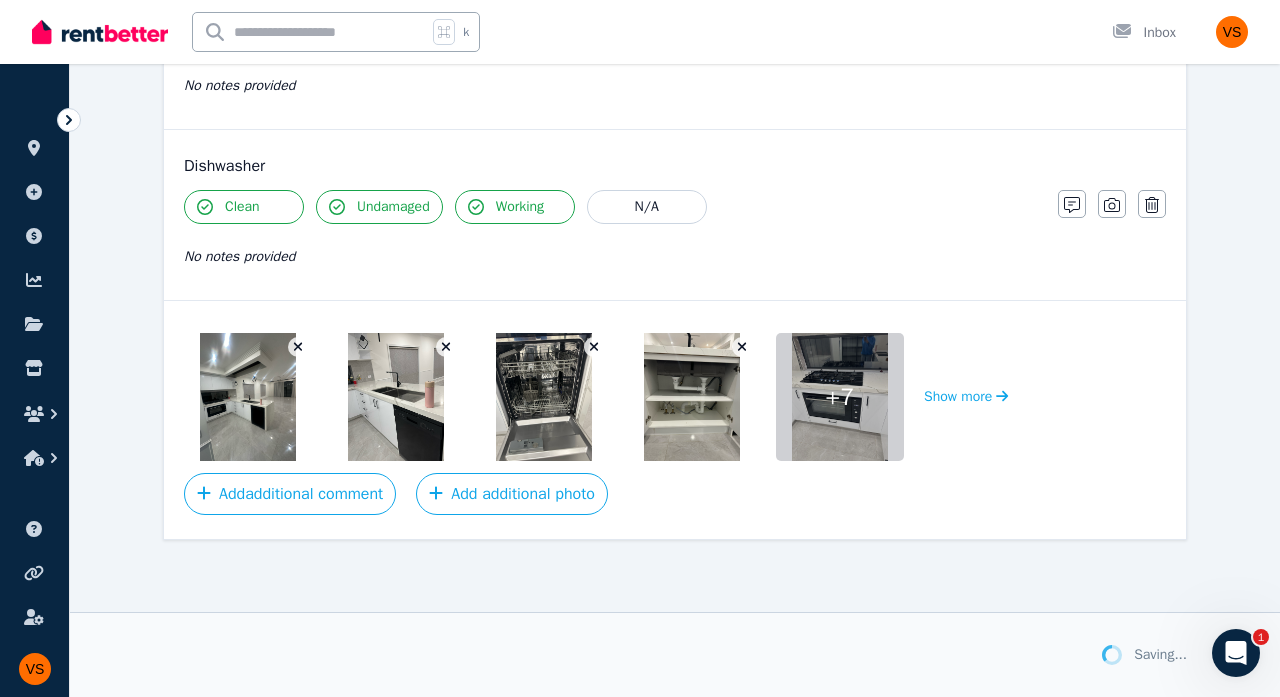 scroll, scrollTop: 2526, scrollLeft: 0, axis: vertical 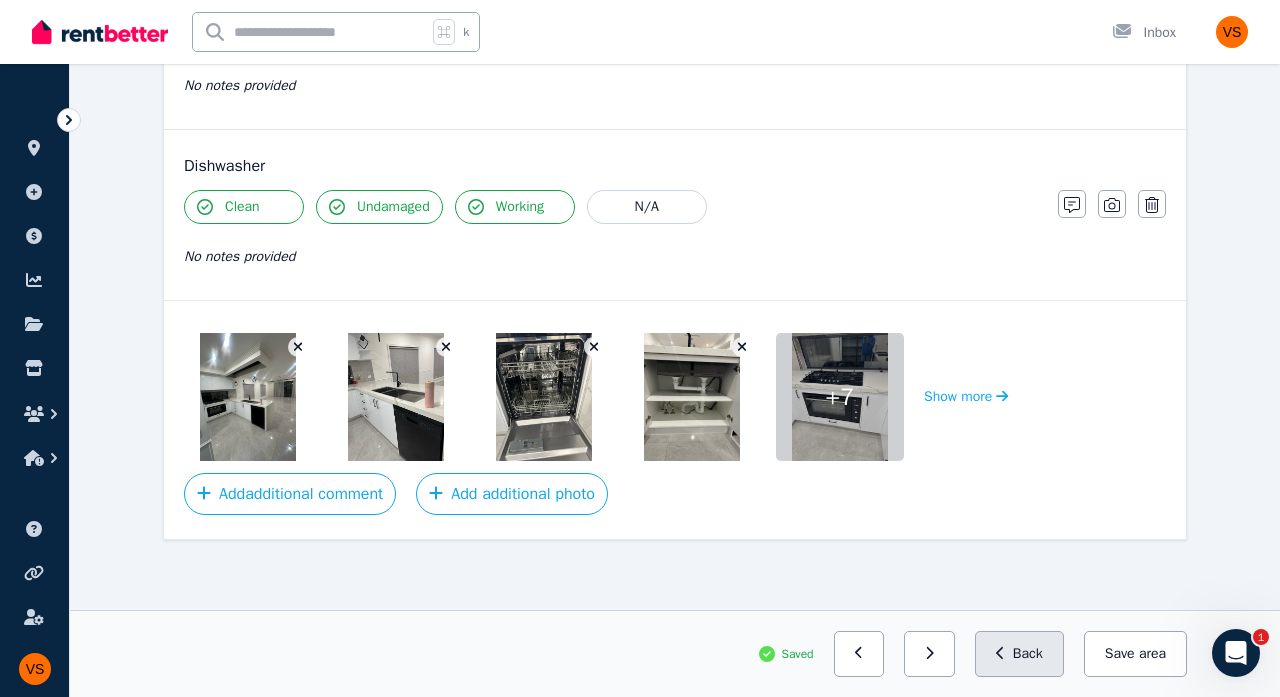 click on "Back" at bounding box center (1019, 654) 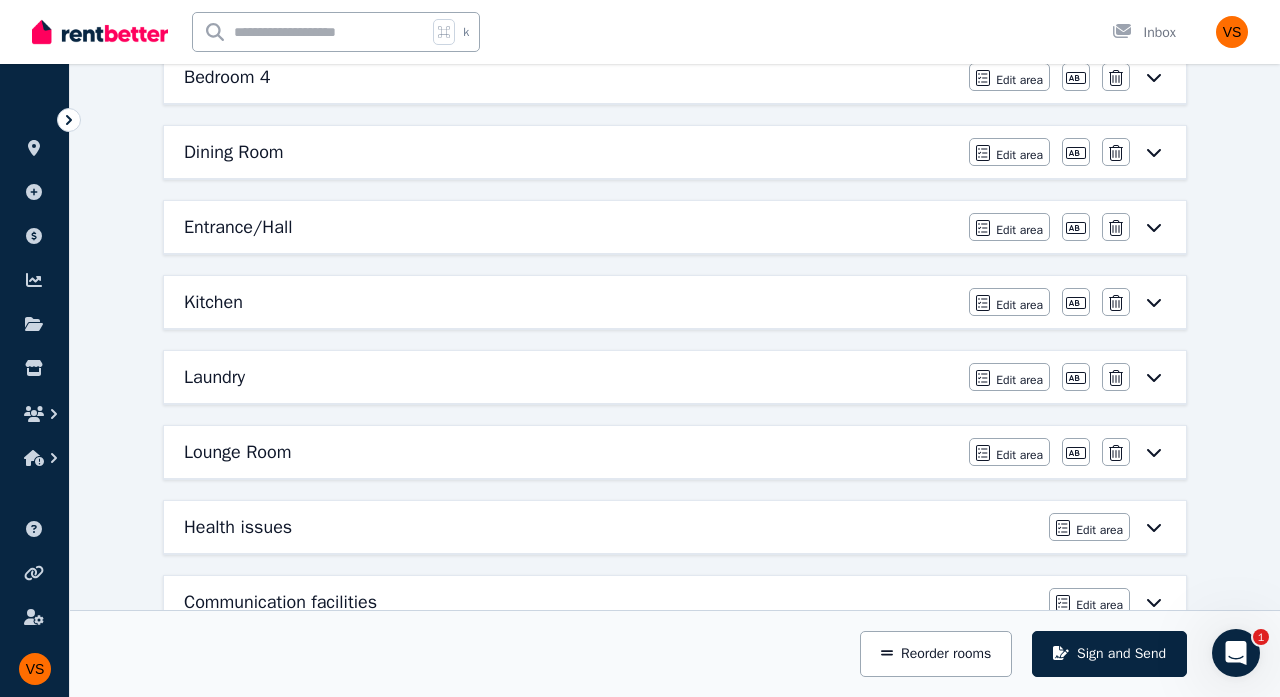 scroll, scrollTop: 677, scrollLeft: 0, axis: vertical 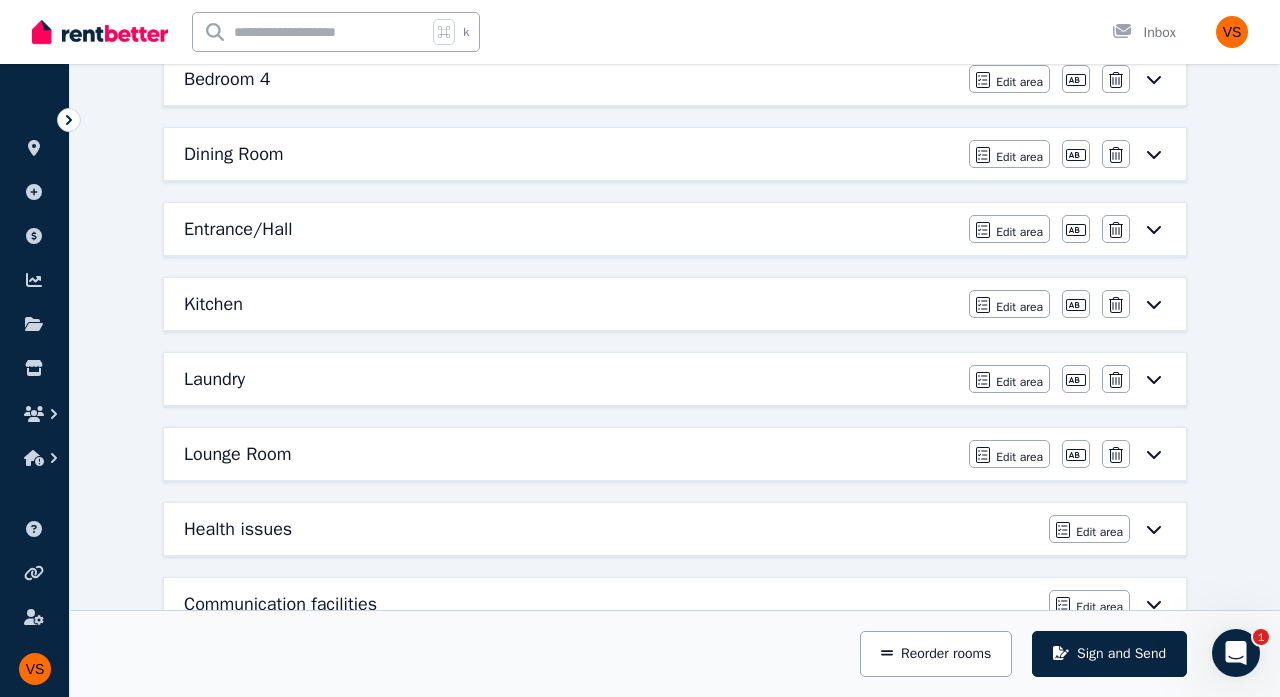 click 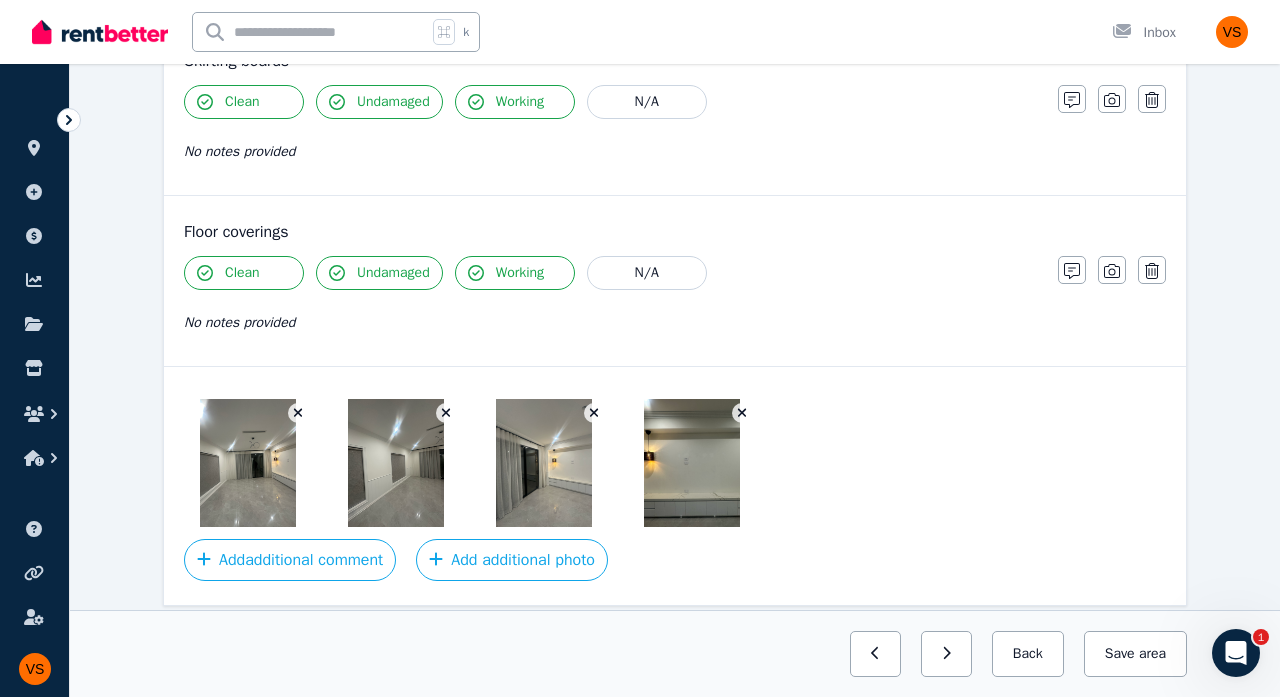 scroll, scrollTop: 1673, scrollLeft: 0, axis: vertical 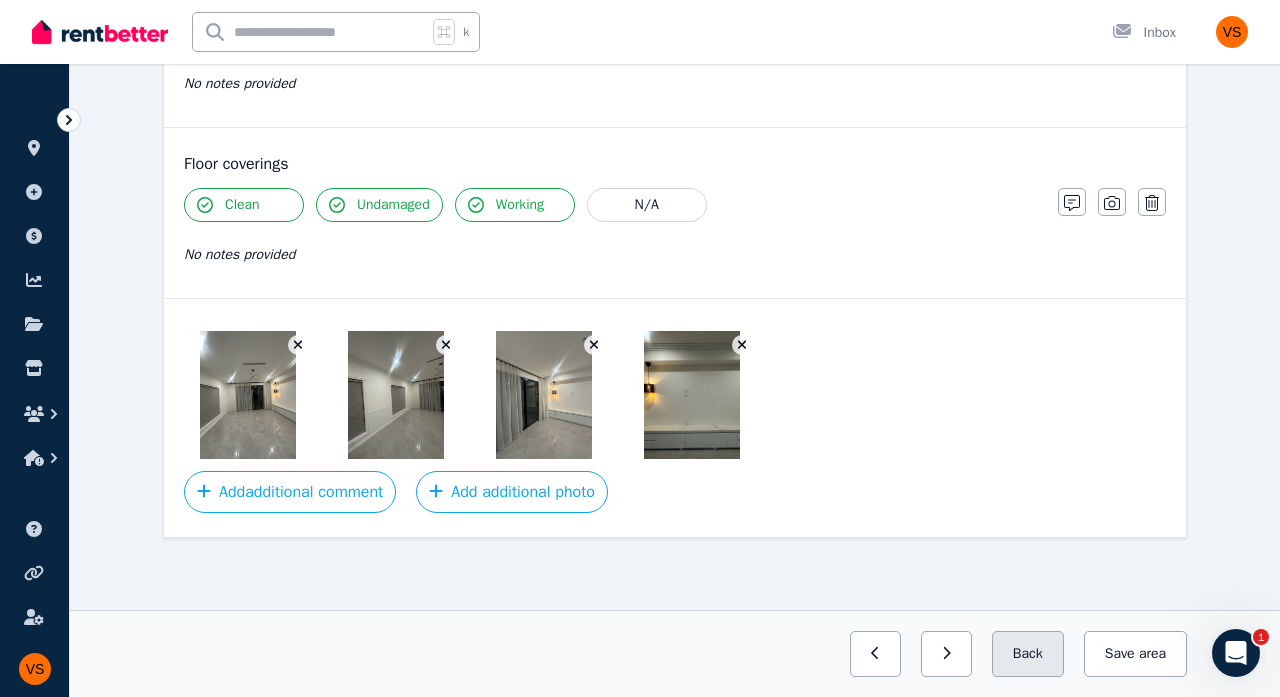 click on "Back" at bounding box center [1028, 654] 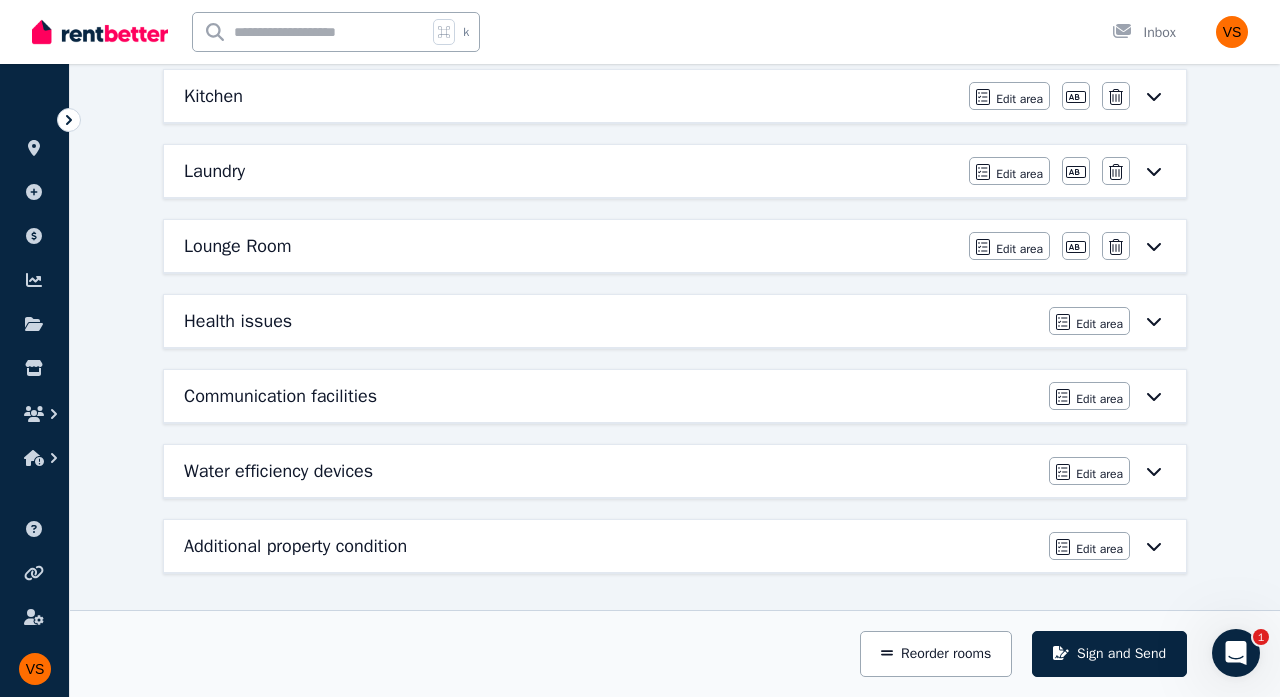 scroll, scrollTop: 885, scrollLeft: 0, axis: vertical 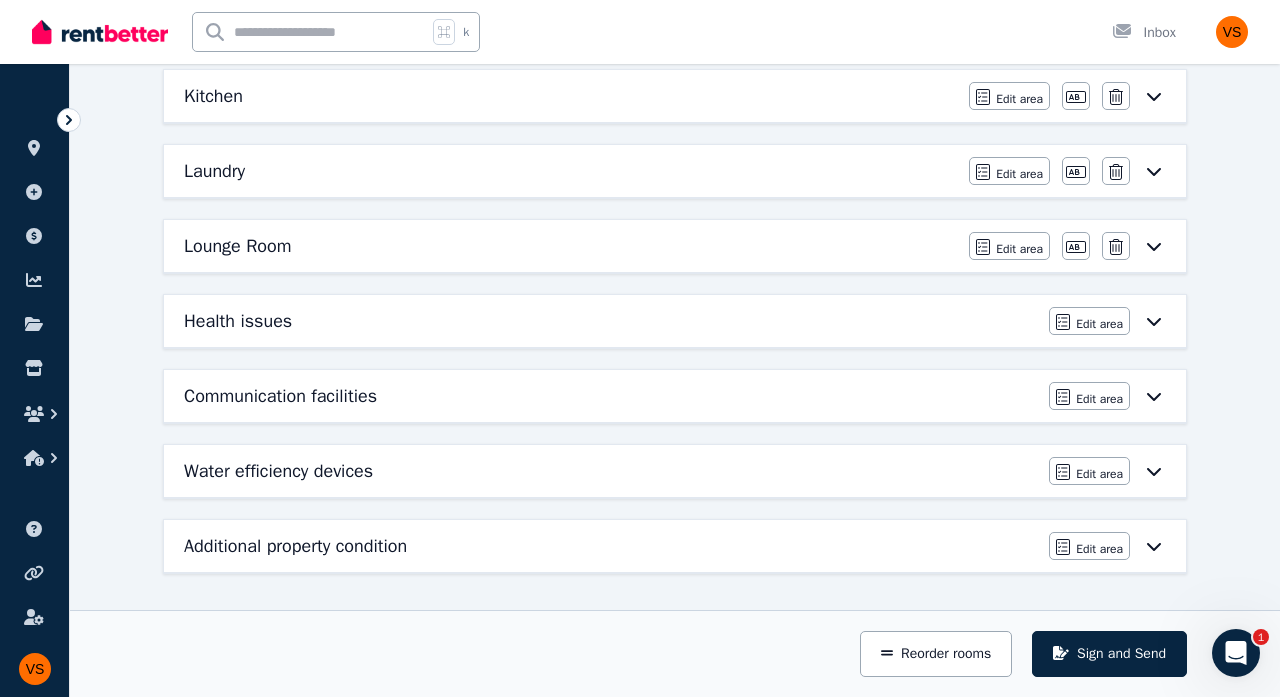 click 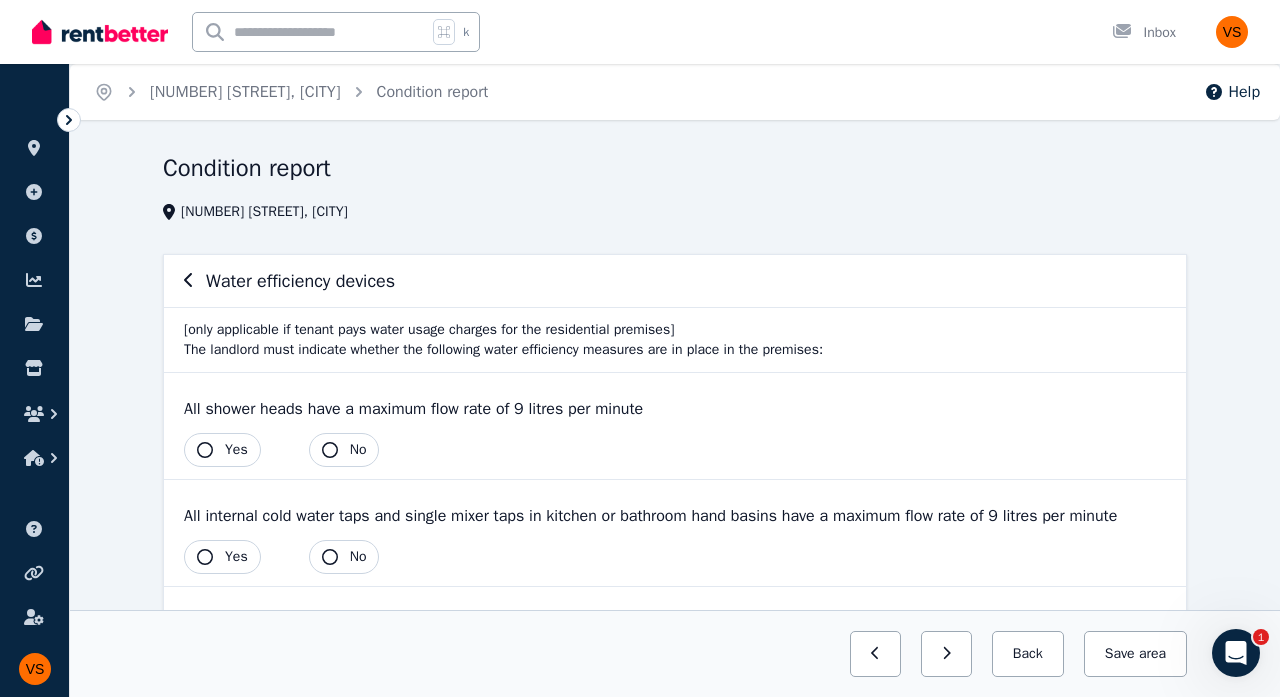scroll, scrollTop: 0, scrollLeft: 0, axis: both 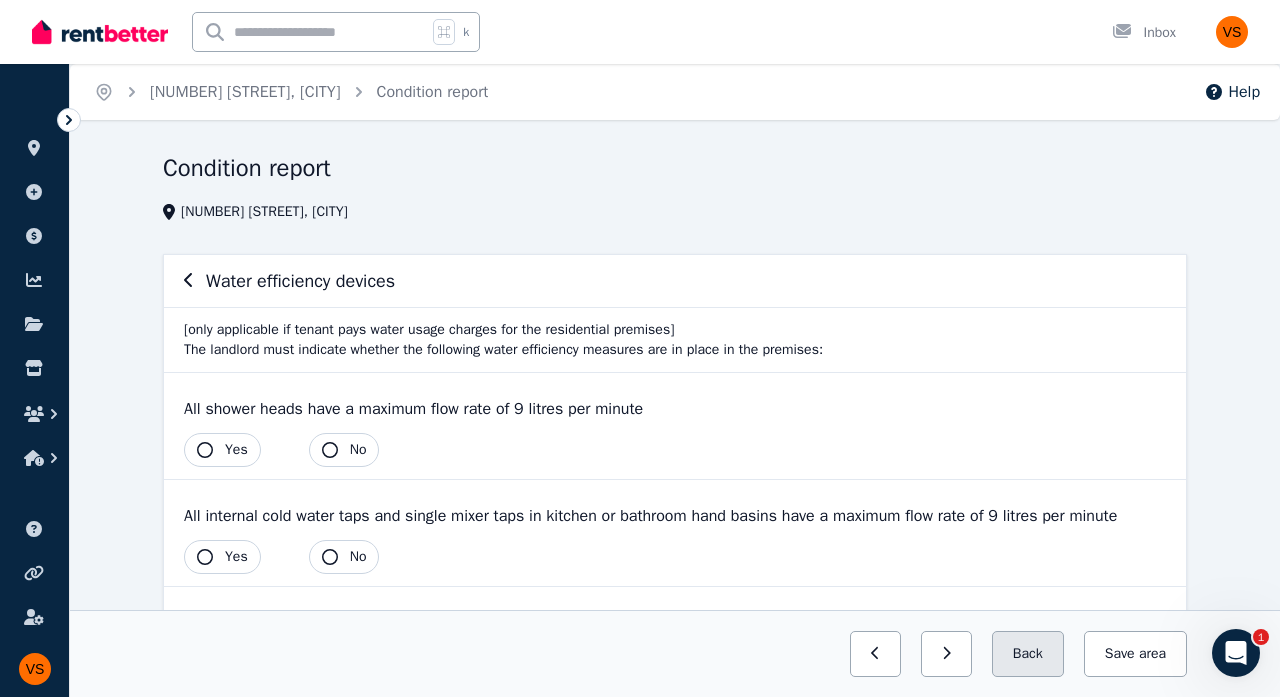 click on "Back" at bounding box center [1028, 654] 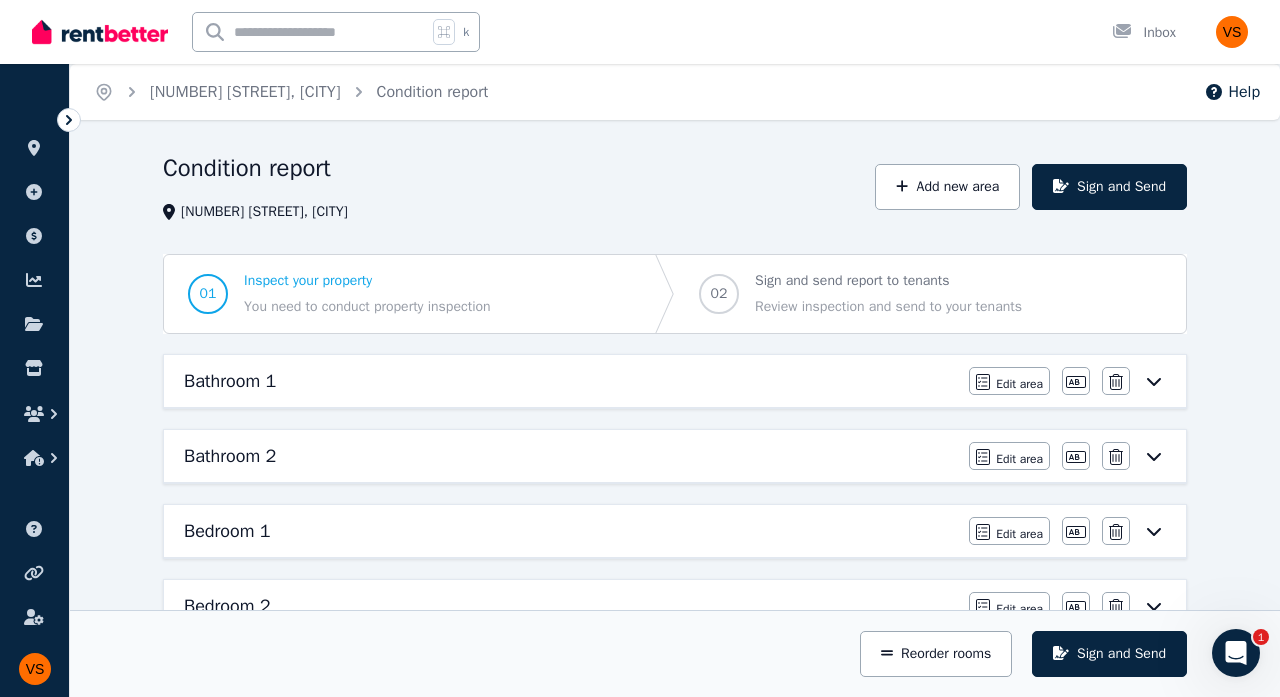 scroll, scrollTop: 0, scrollLeft: 0, axis: both 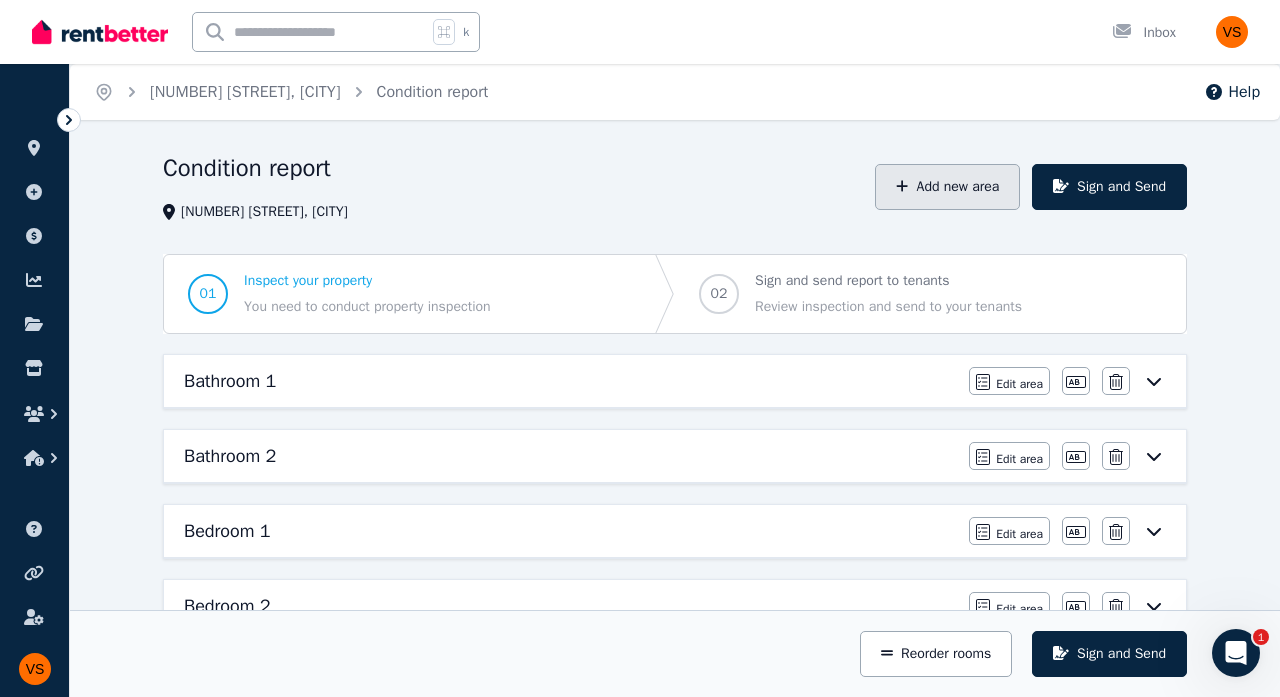 click on "Add new area" at bounding box center [947, 187] 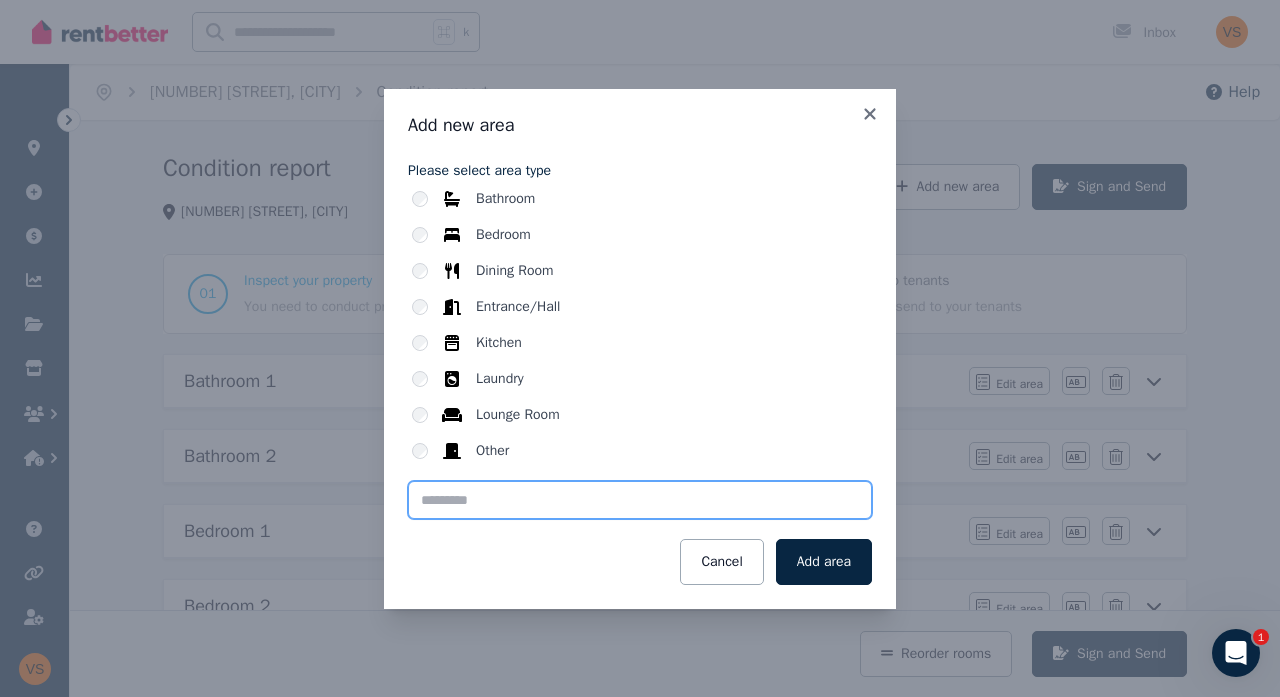 click at bounding box center [640, 500] 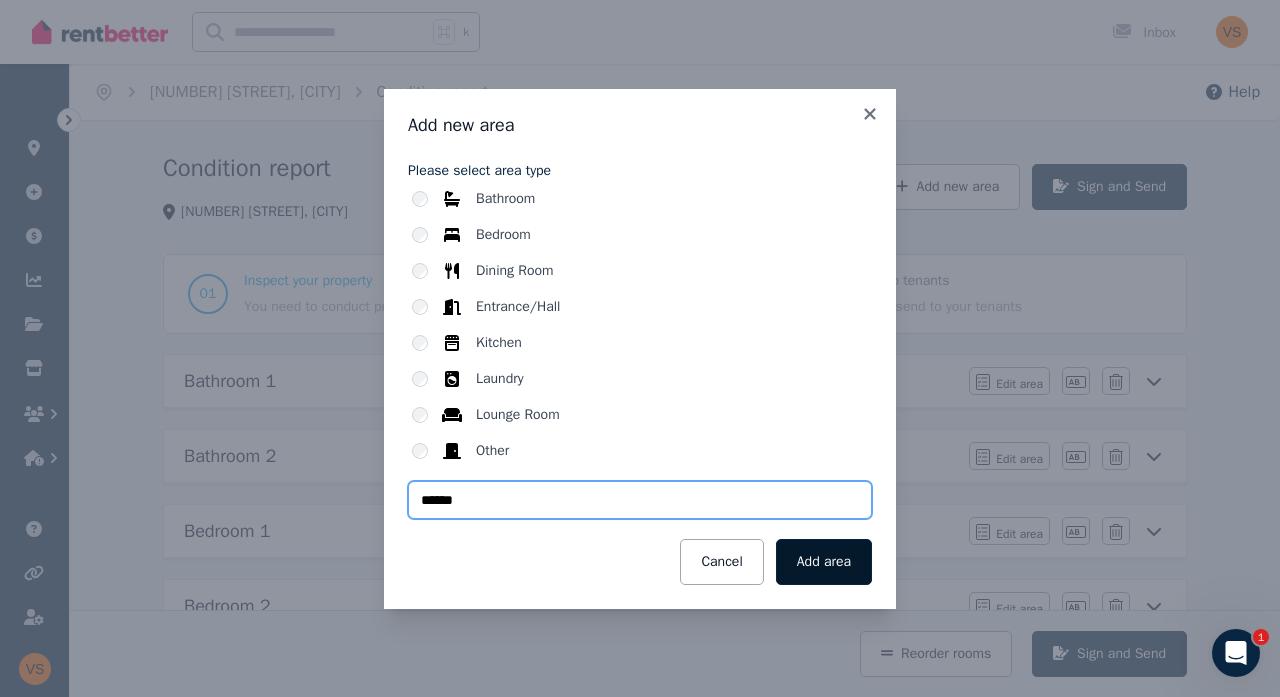 type on "******" 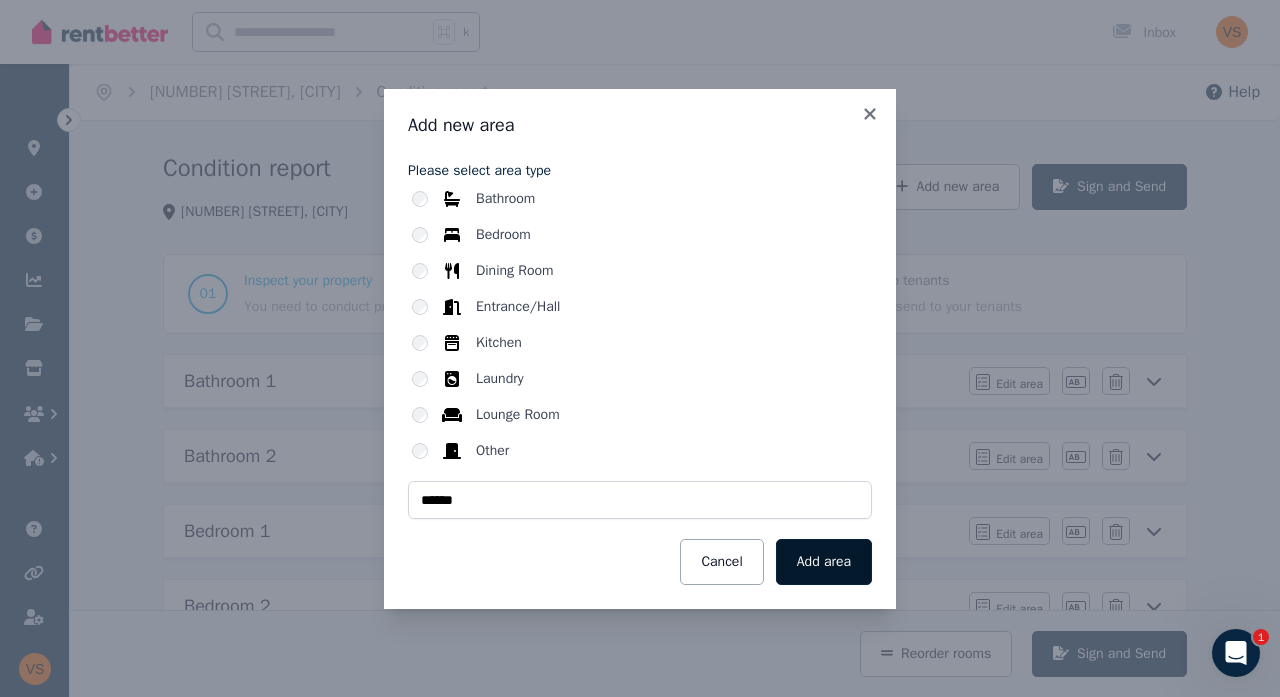 click on "Add area" at bounding box center [824, 562] 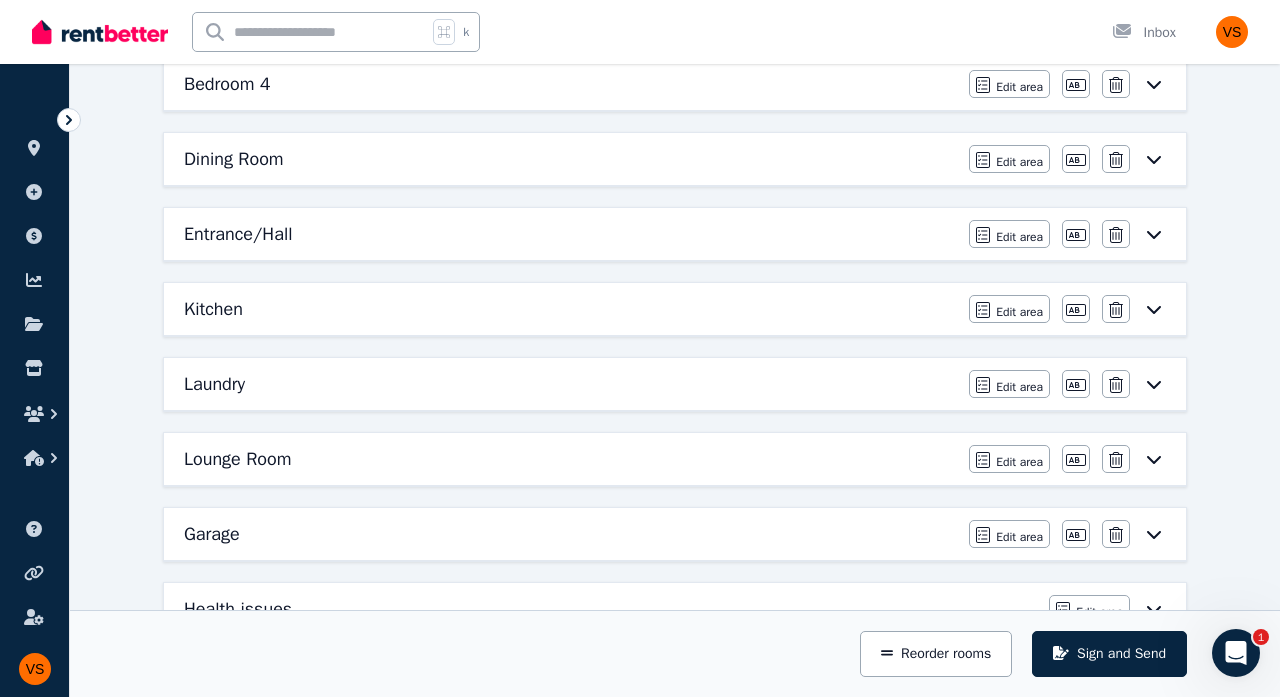 scroll, scrollTop: 671, scrollLeft: 0, axis: vertical 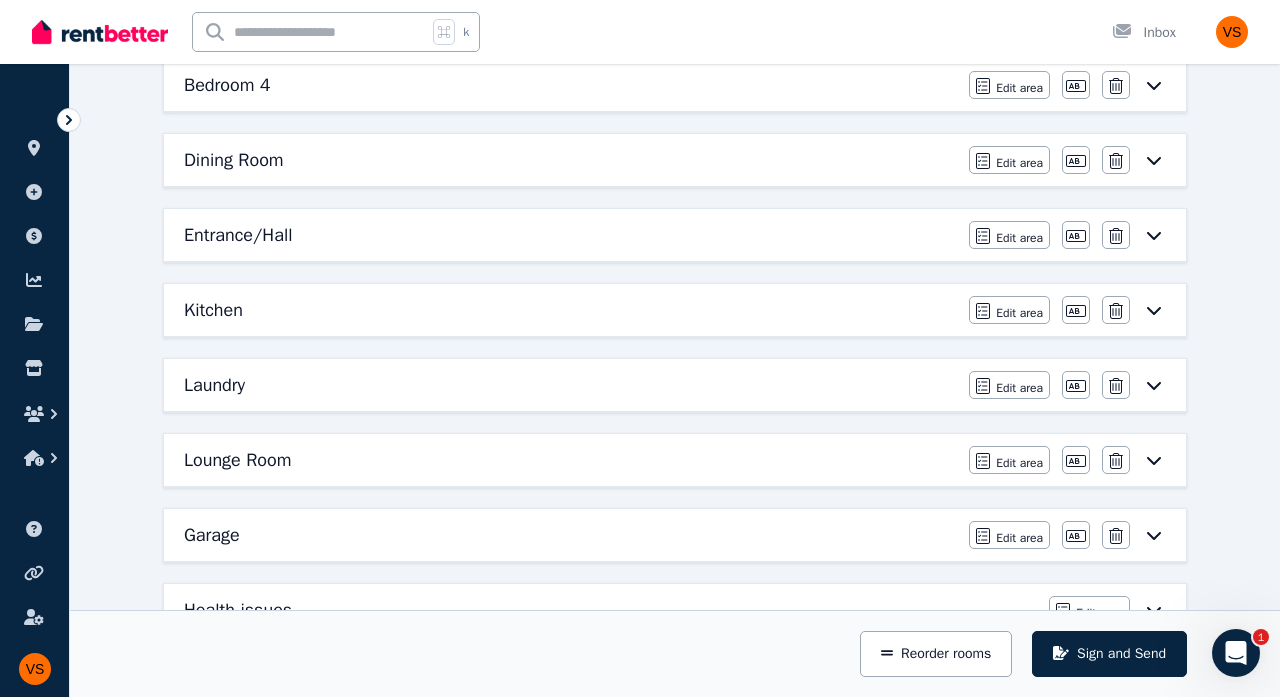 click 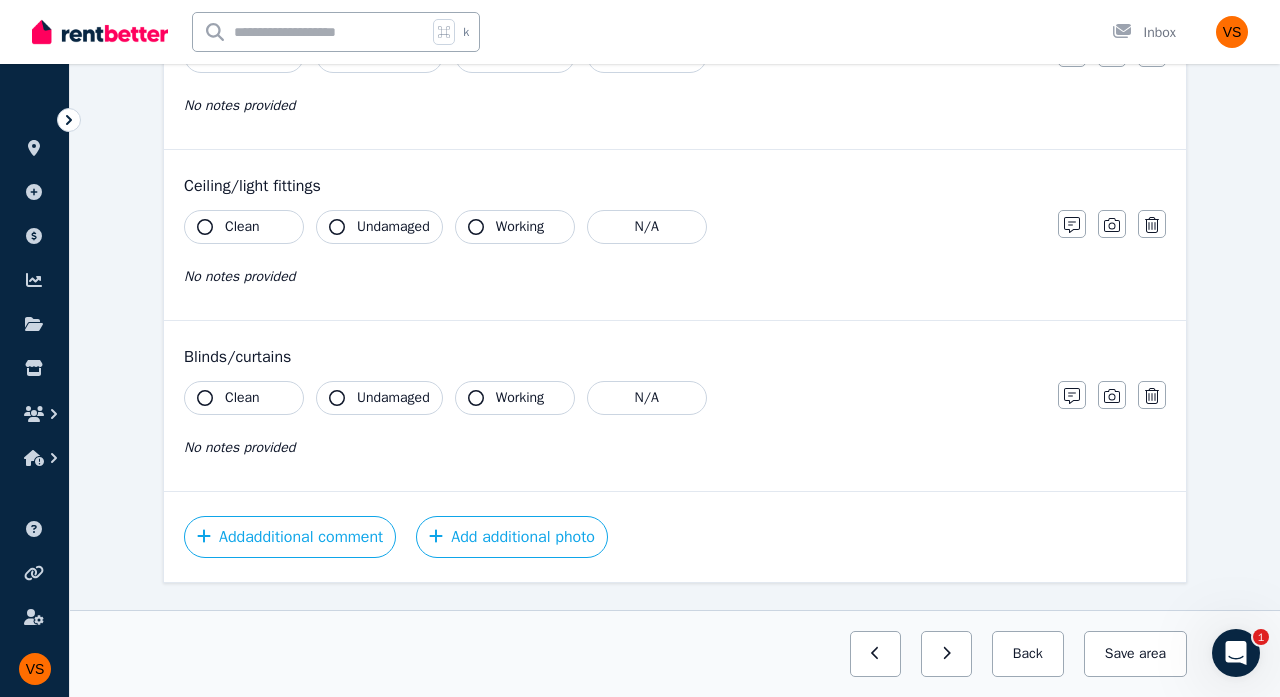 scroll, scrollTop: 0, scrollLeft: 0, axis: both 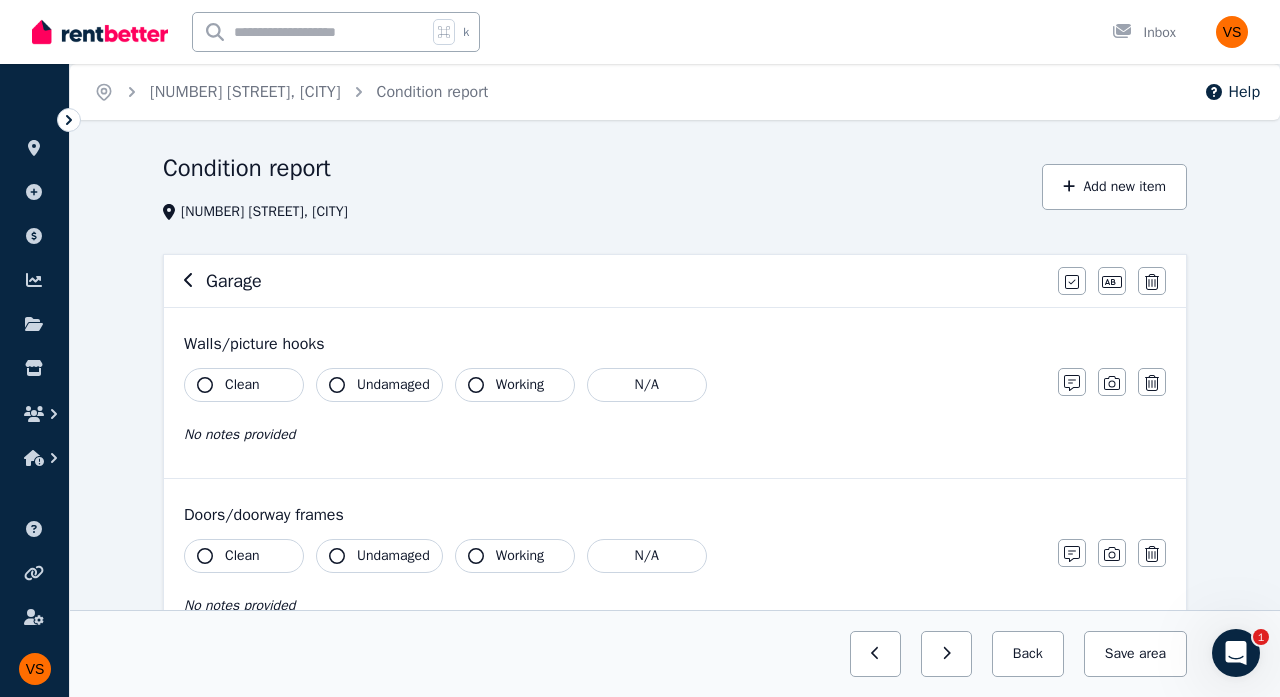 click on "Clean" at bounding box center [242, 385] 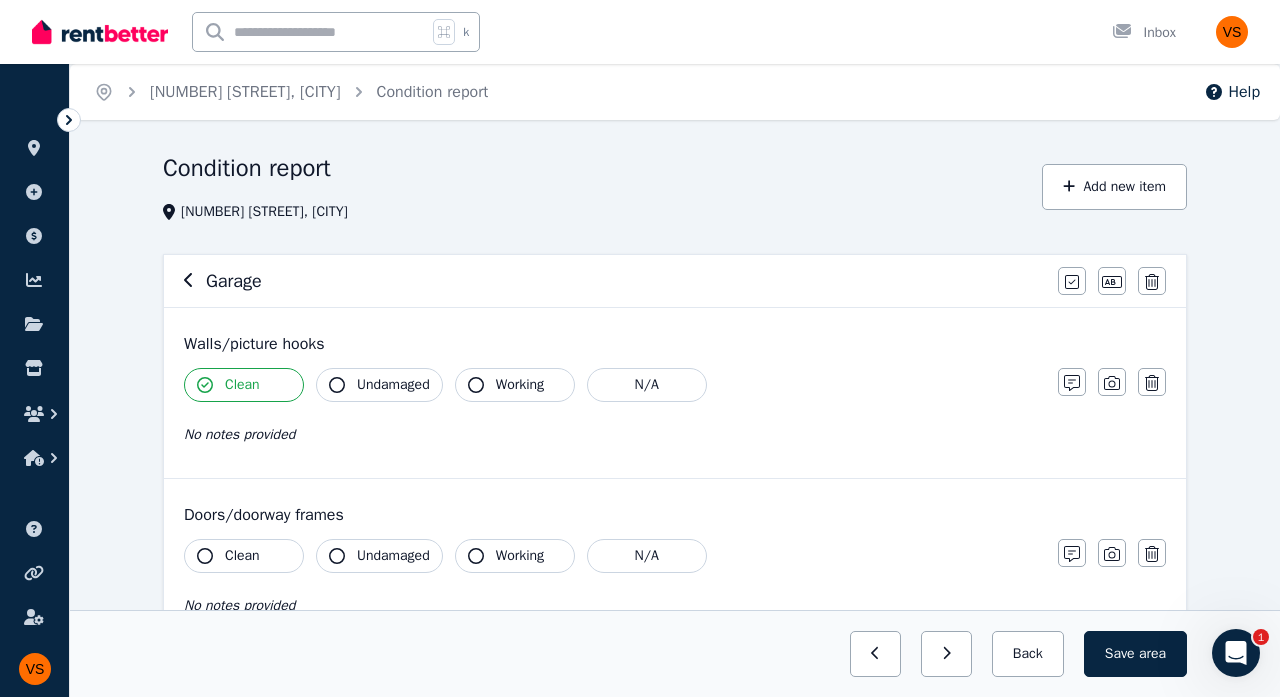 click on "Undamaged" at bounding box center (393, 385) 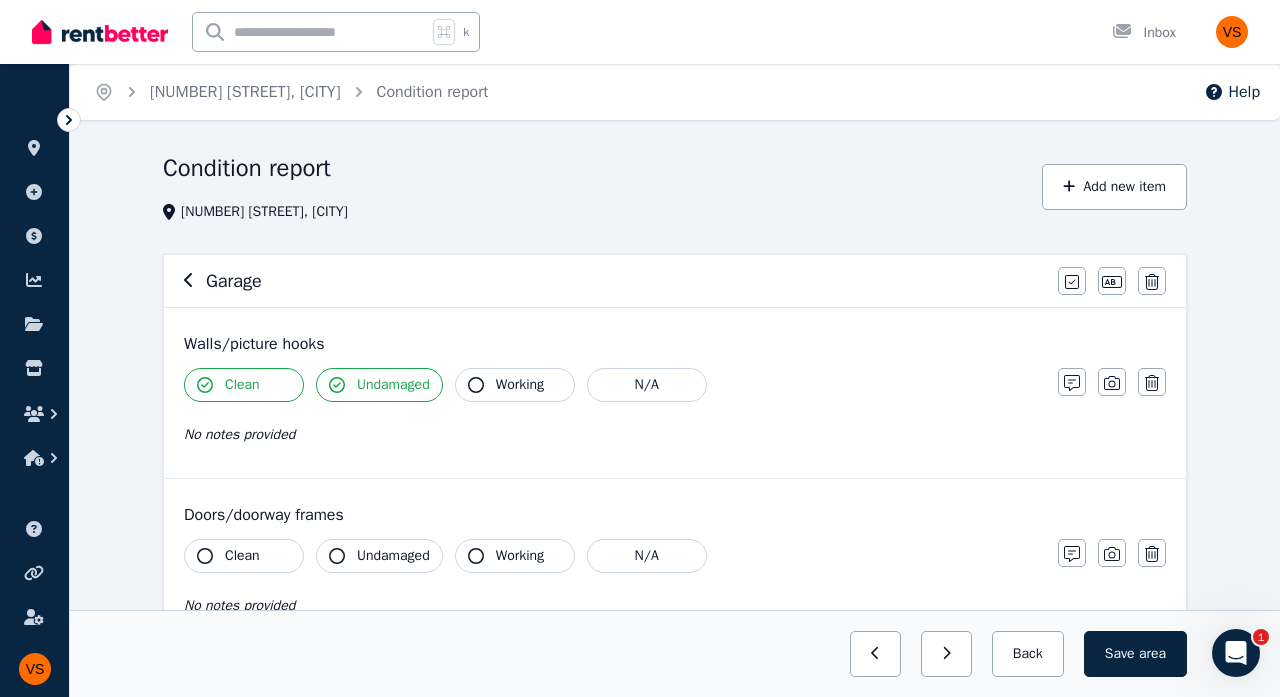 click 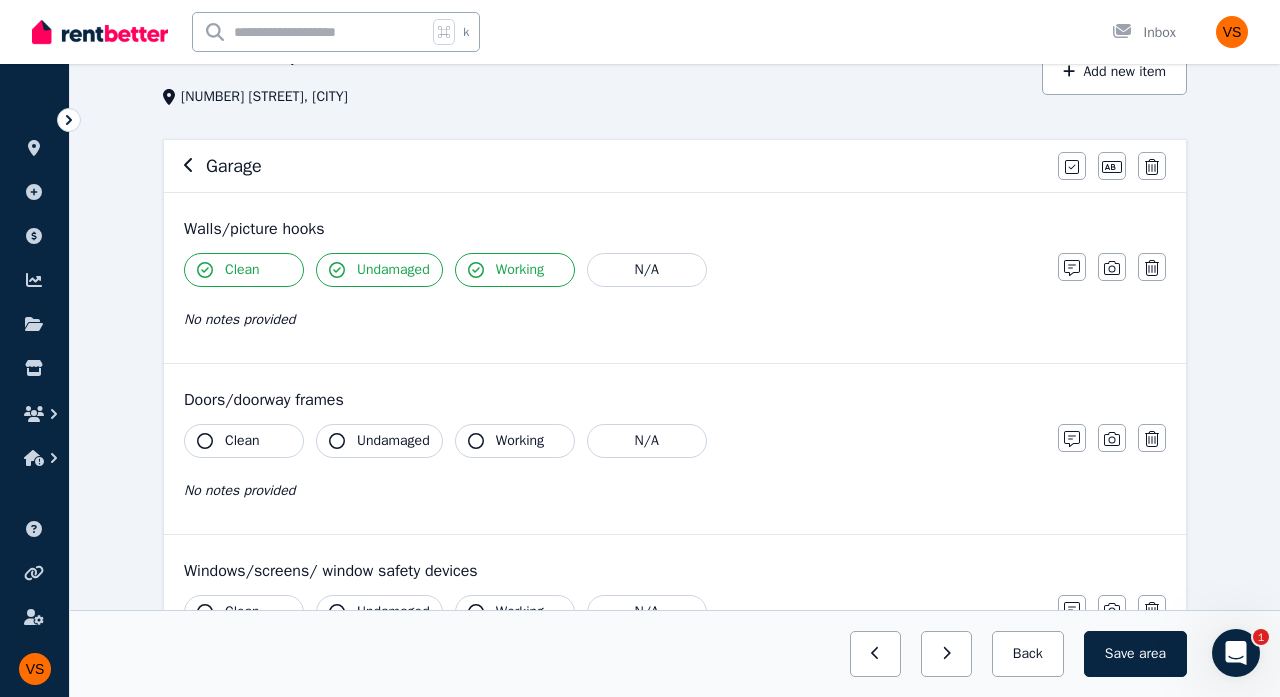 scroll, scrollTop: 143, scrollLeft: 0, axis: vertical 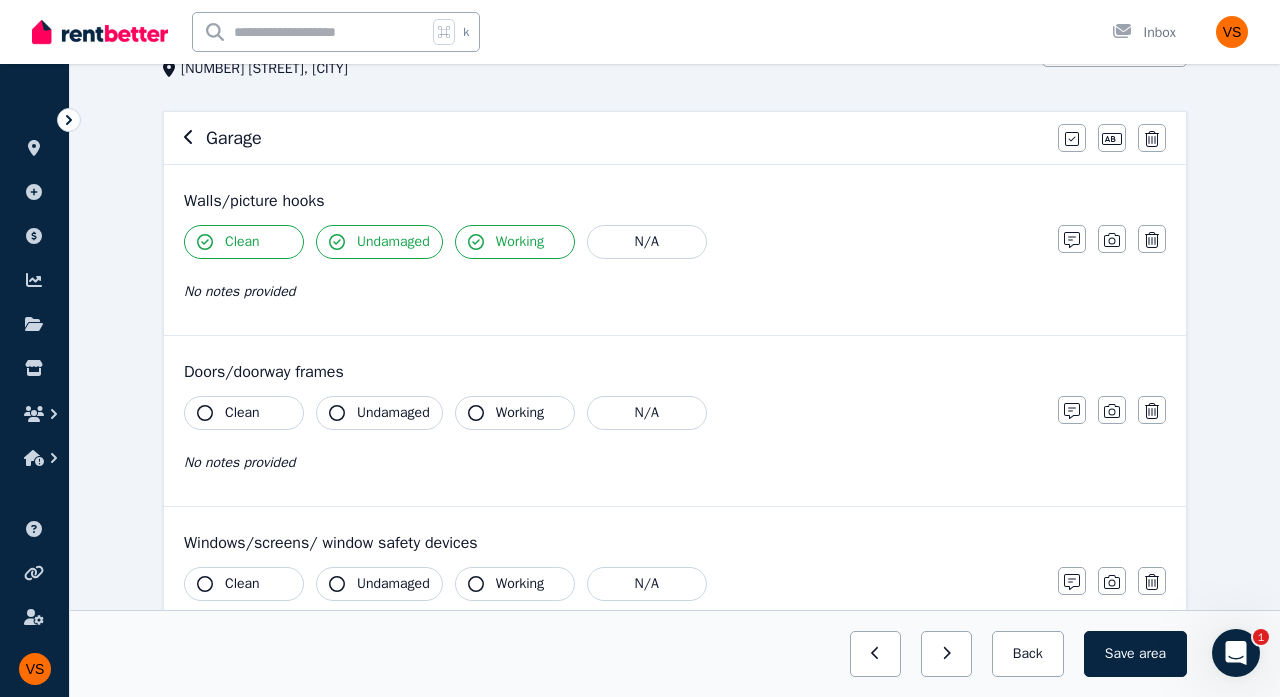click on "Clean" at bounding box center [242, 413] 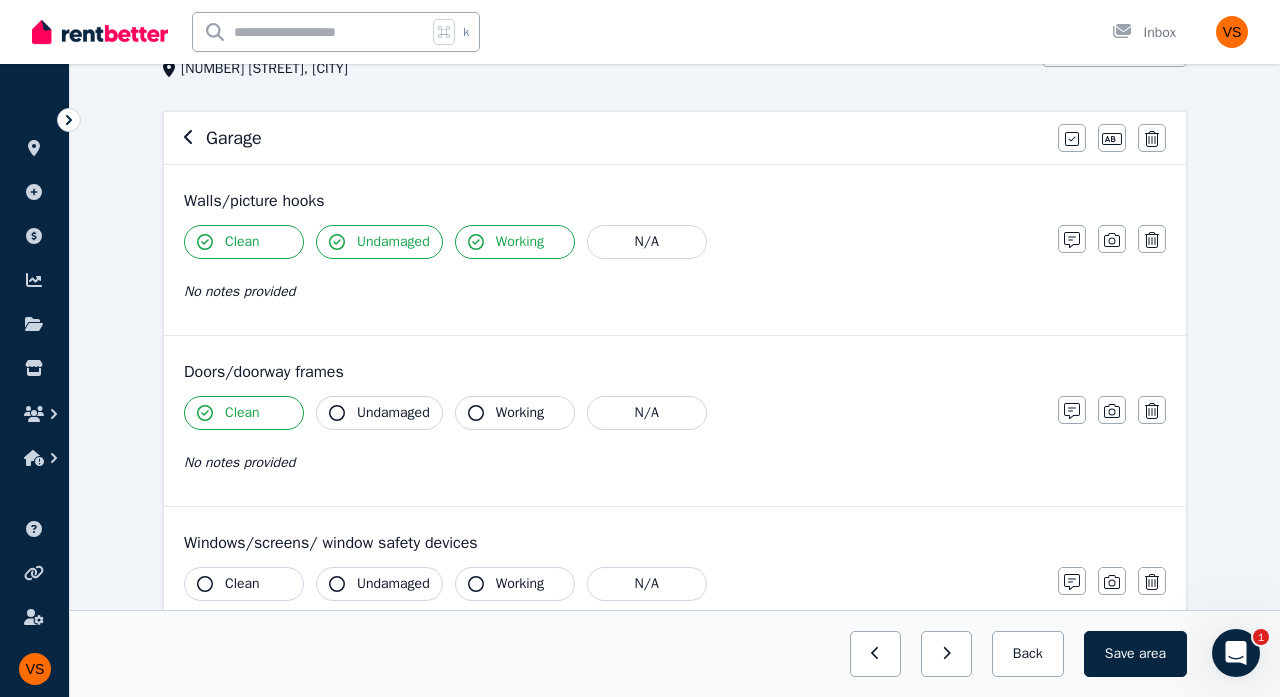 click on "Undamaged" at bounding box center (393, 413) 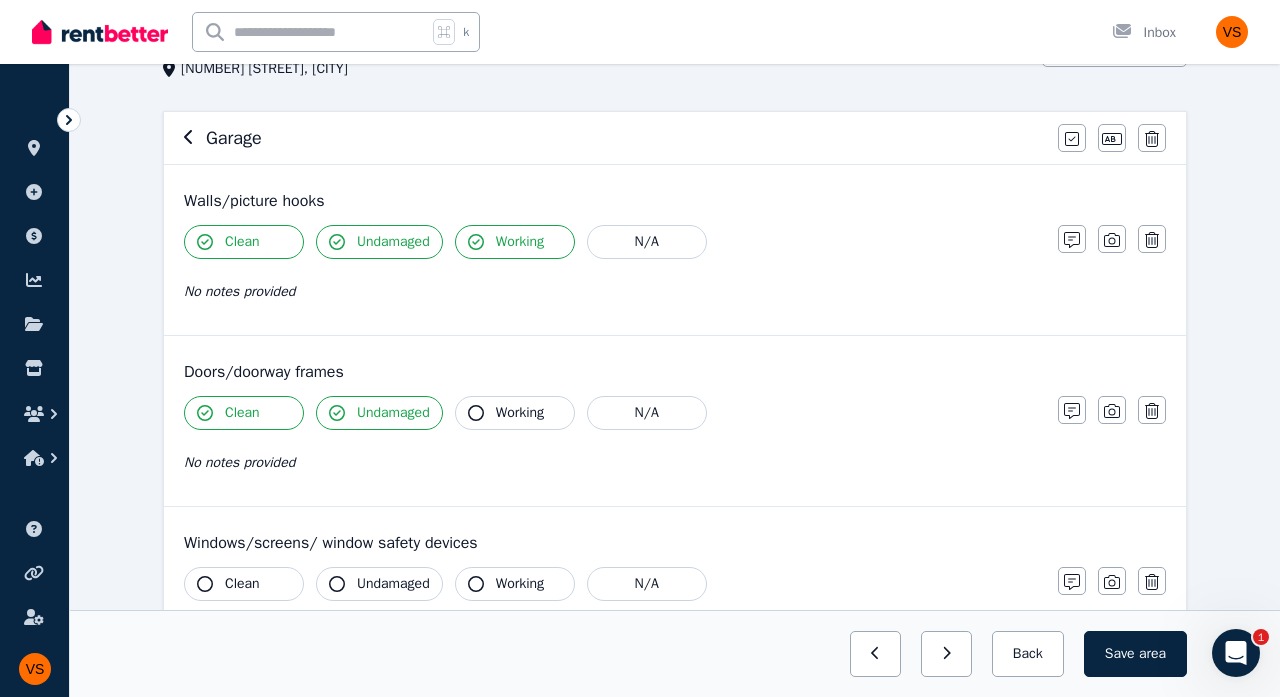 click on "Working" at bounding box center [520, 413] 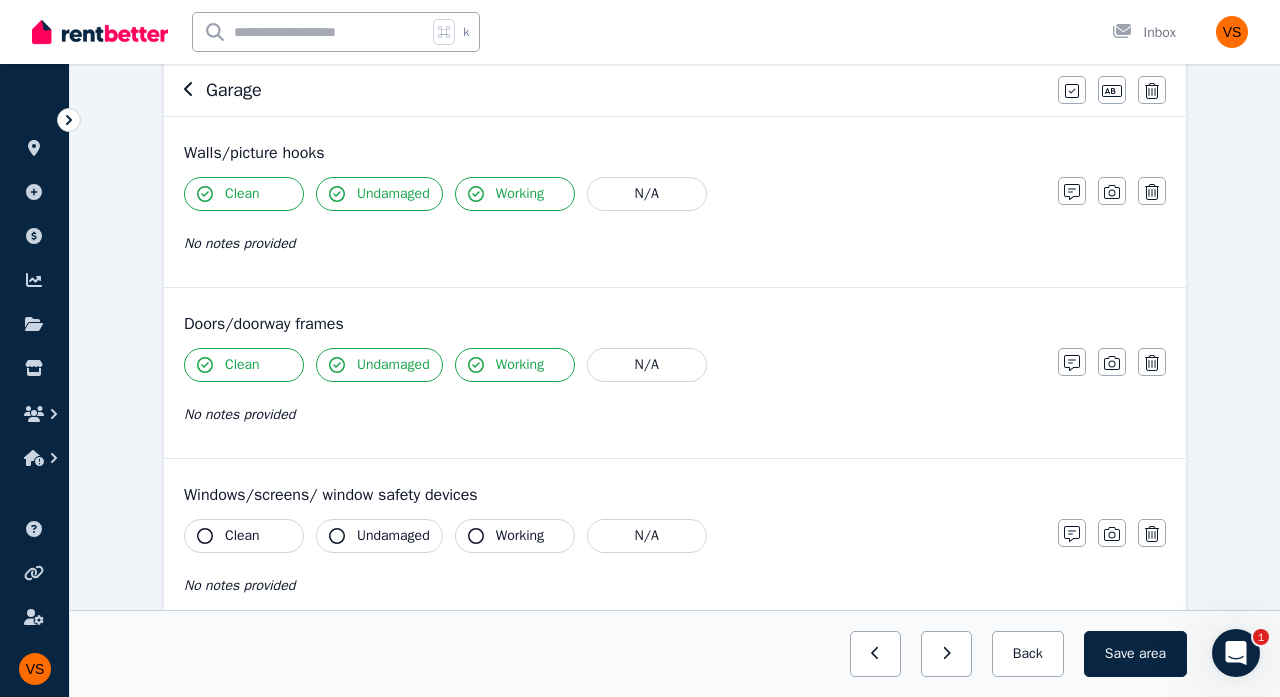 scroll, scrollTop: 207, scrollLeft: 0, axis: vertical 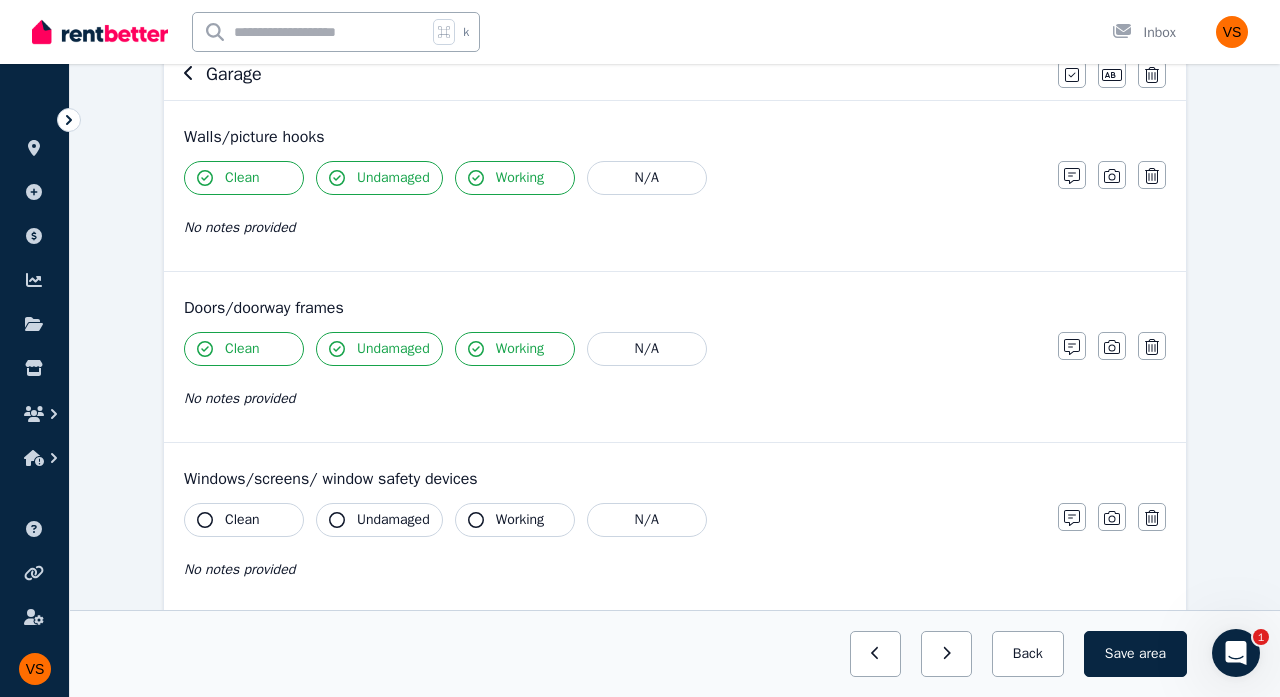 click on "Clean" at bounding box center (242, 520) 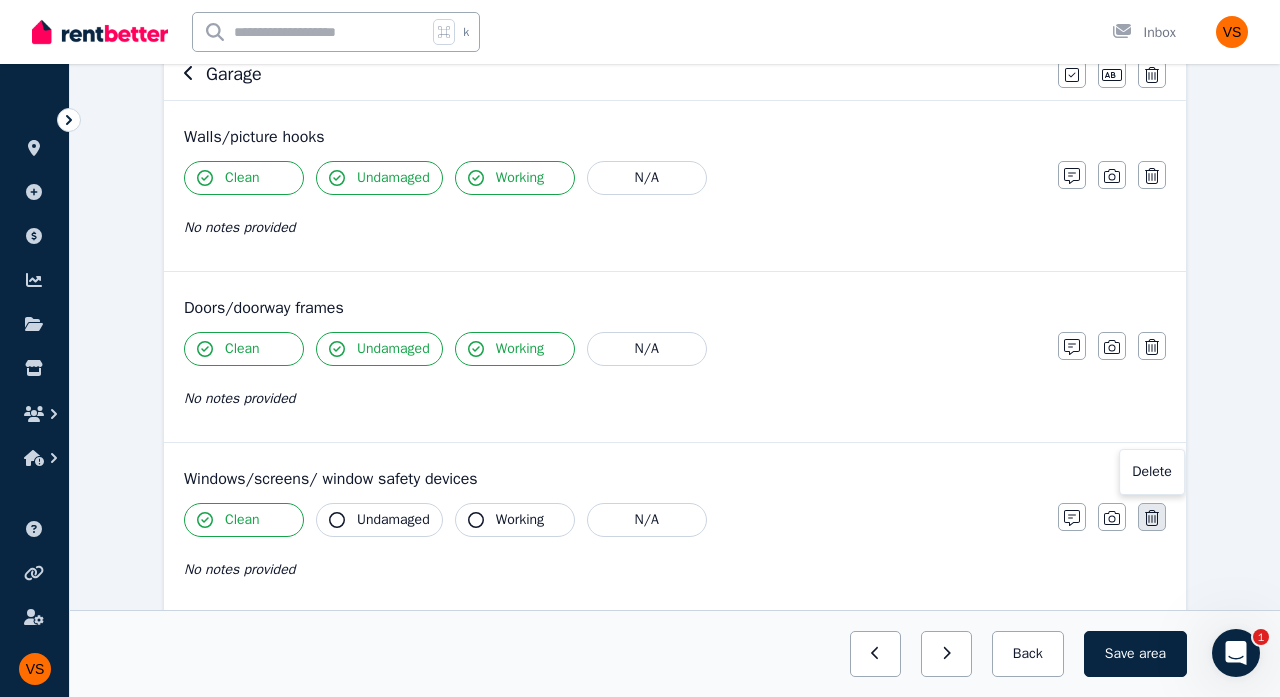click 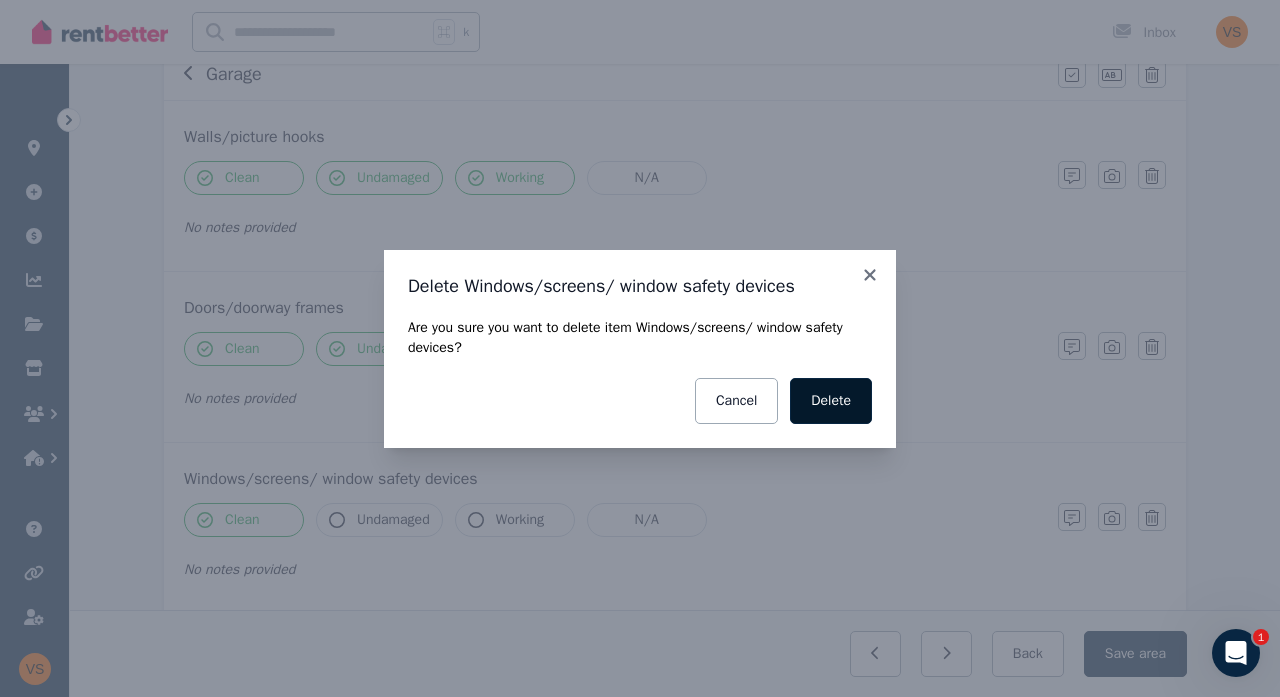 click on "Delete" at bounding box center [831, 401] 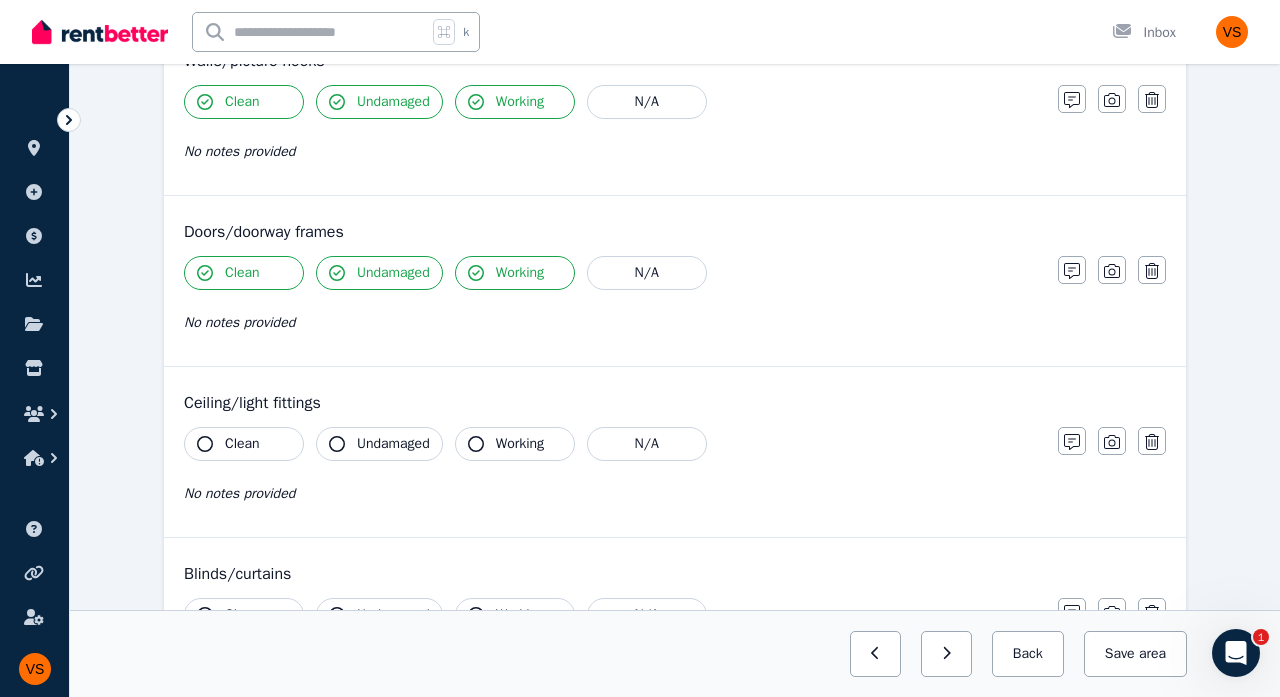 scroll, scrollTop: 314, scrollLeft: 0, axis: vertical 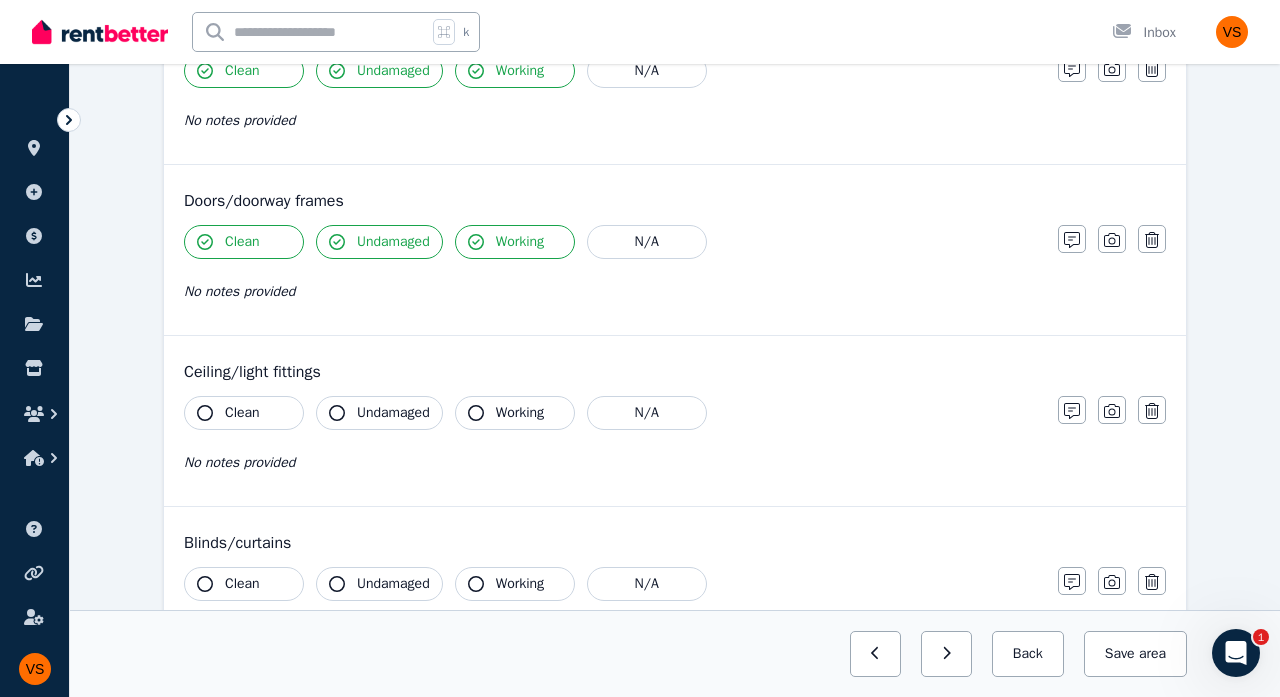 click on "Clean" at bounding box center [242, 413] 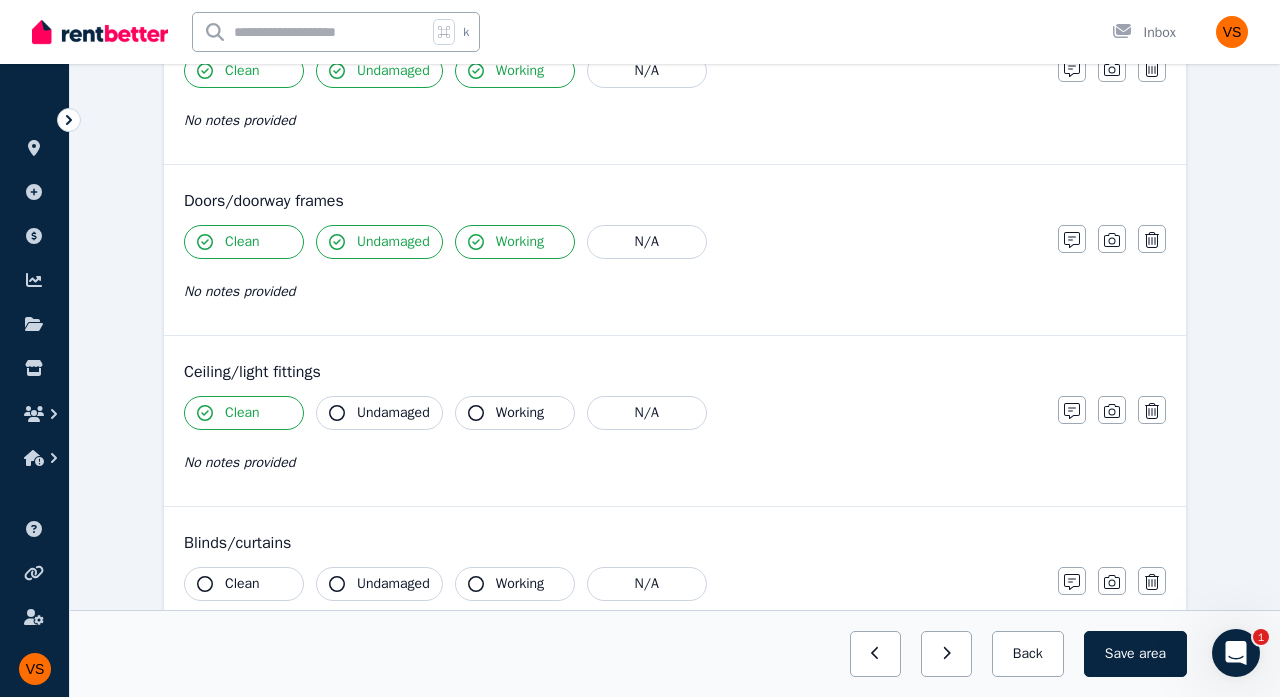 click on "Undamaged" at bounding box center (393, 413) 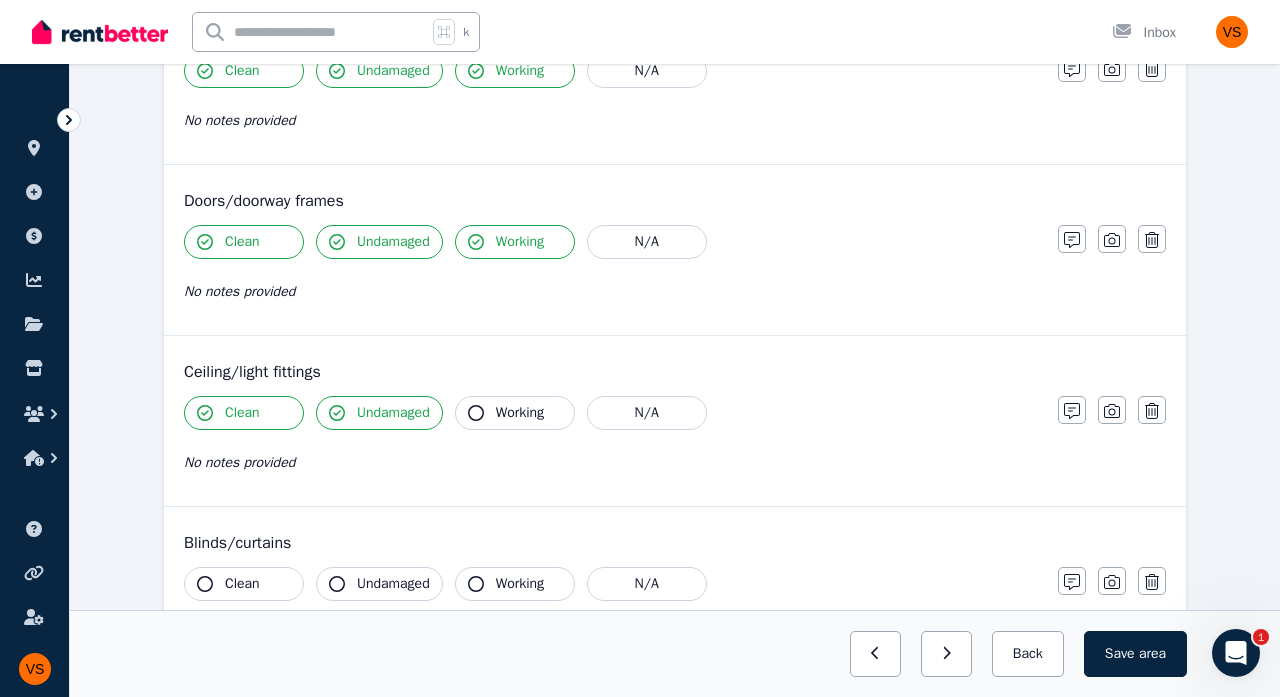 click on "Working" at bounding box center (515, 413) 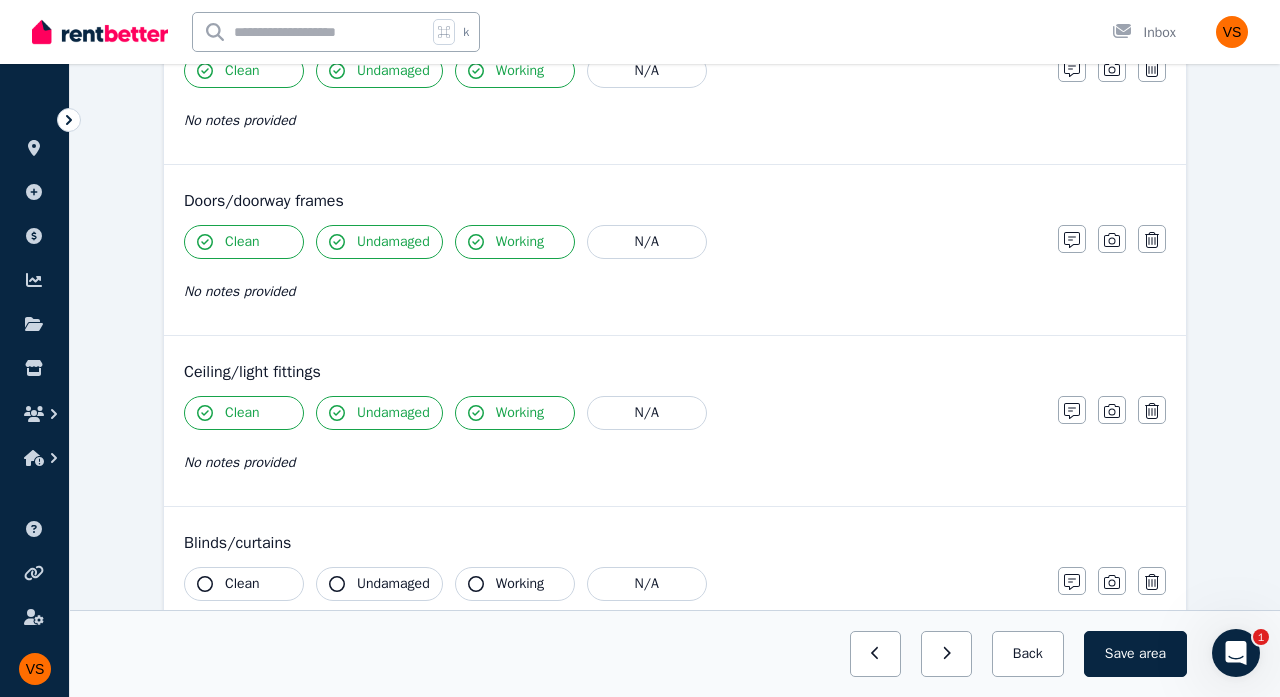 scroll, scrollTop: 399, scrollLeft: 0, axis: vertical 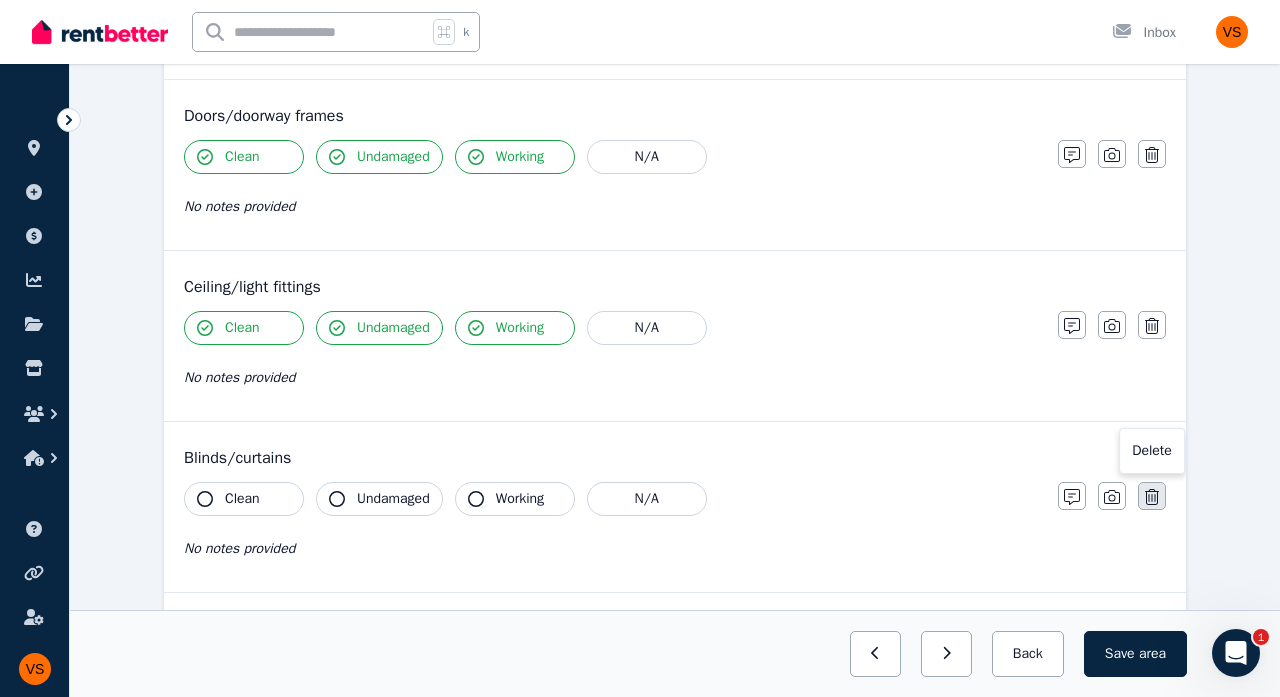 click 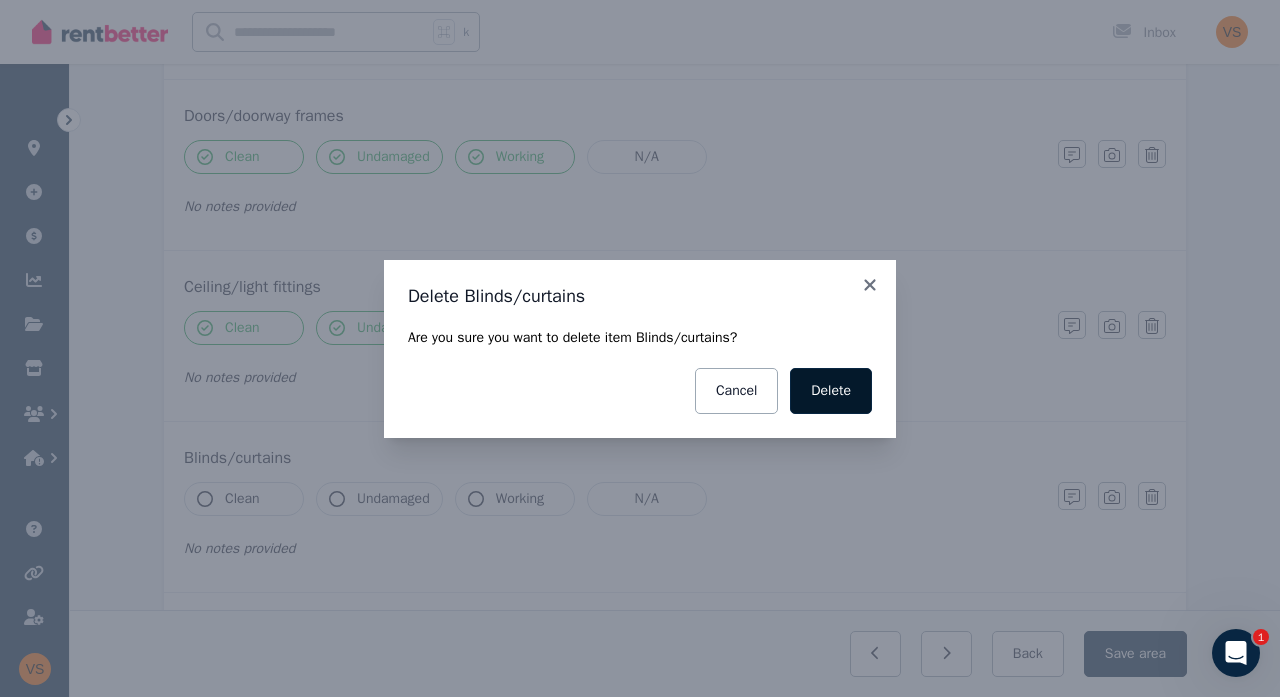 click on "Delete" at bounding box center (831, 391) 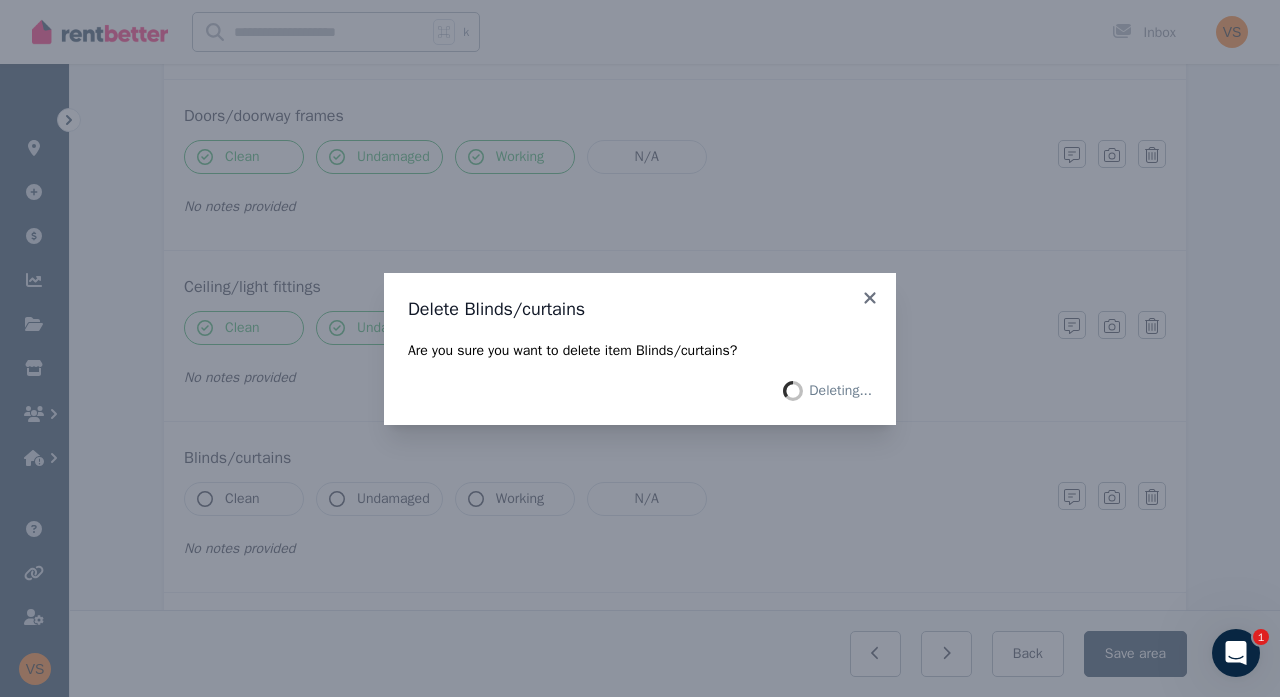 scroll, scrollTop: 374, scrollLeft: 0, axis: vertical 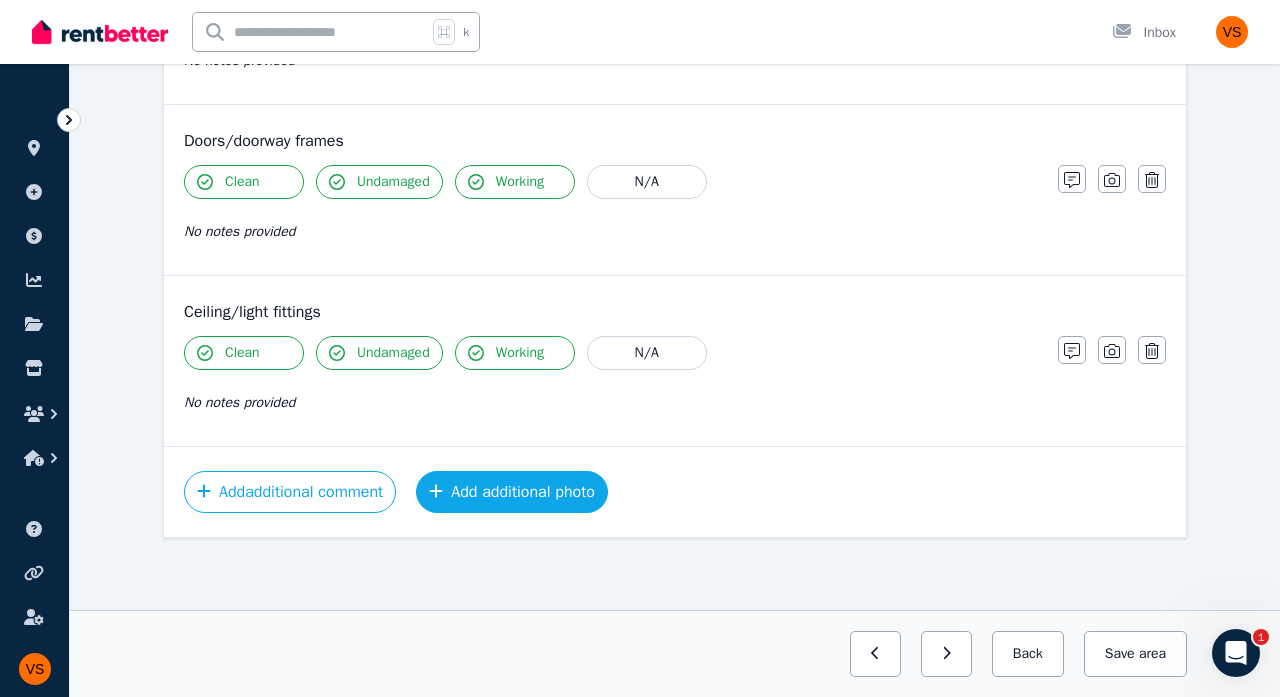 click on "Add additional photo" at bounding box center [512, 492] 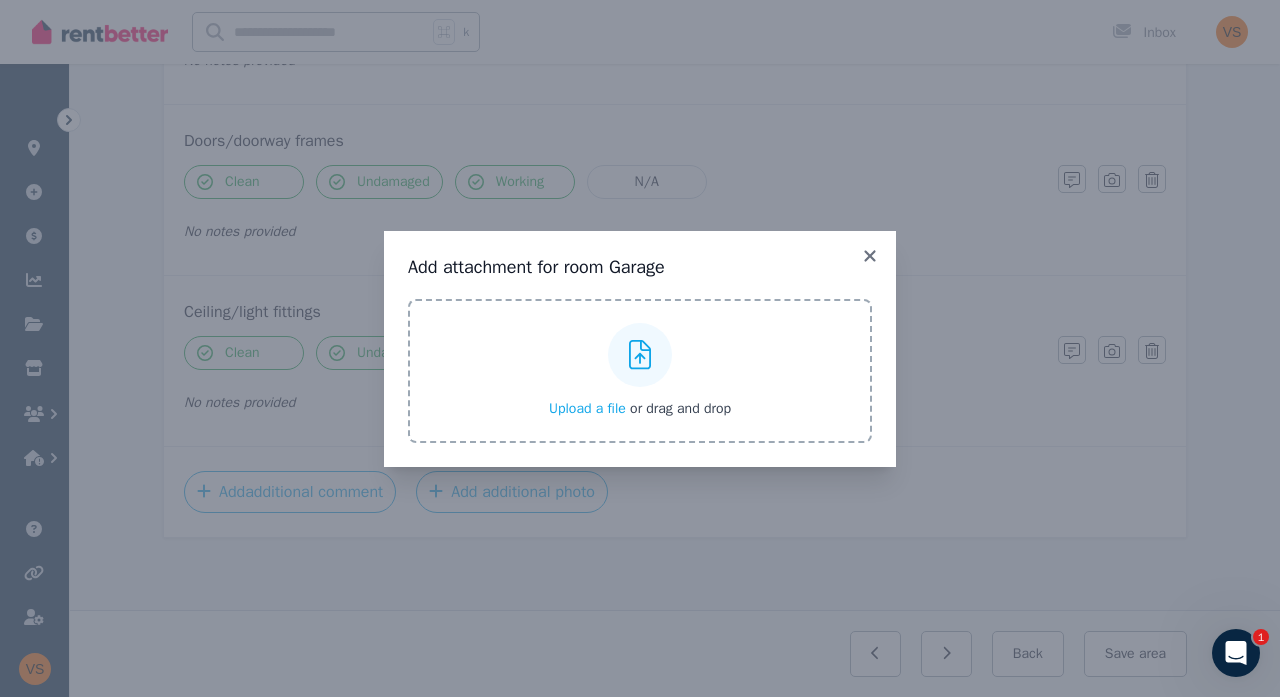click at bounding box center (640, 355) 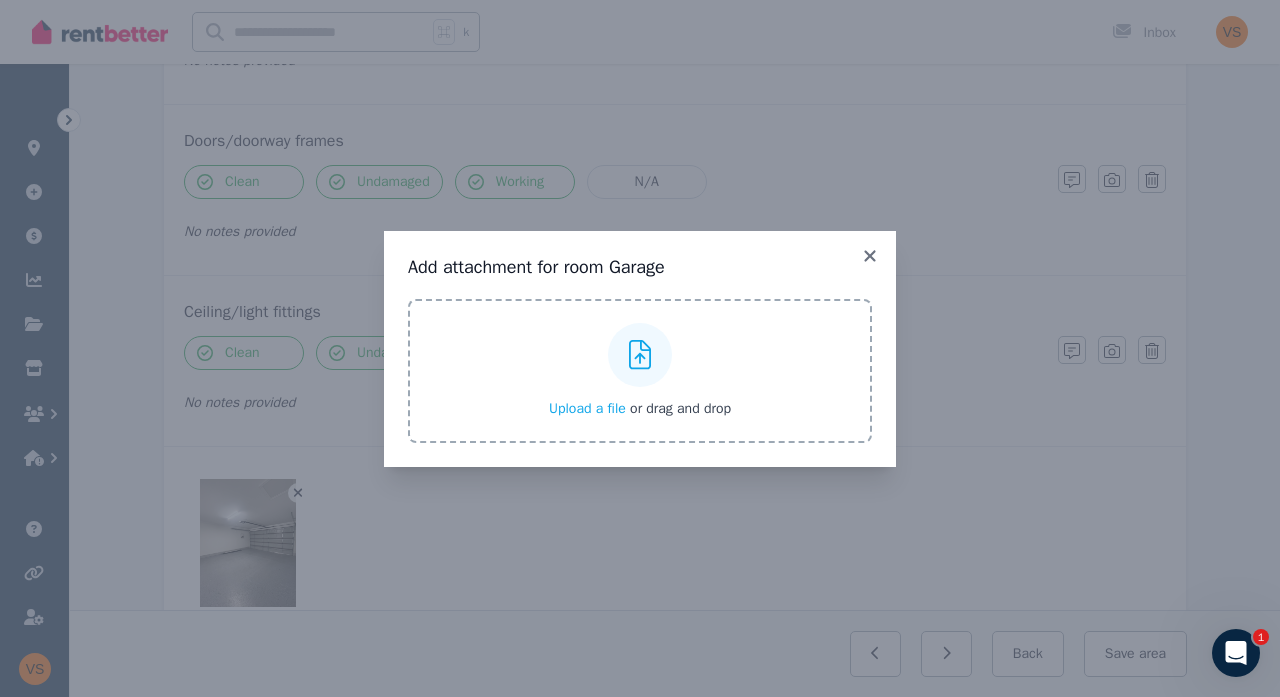 click at bounding box center [640, 355] 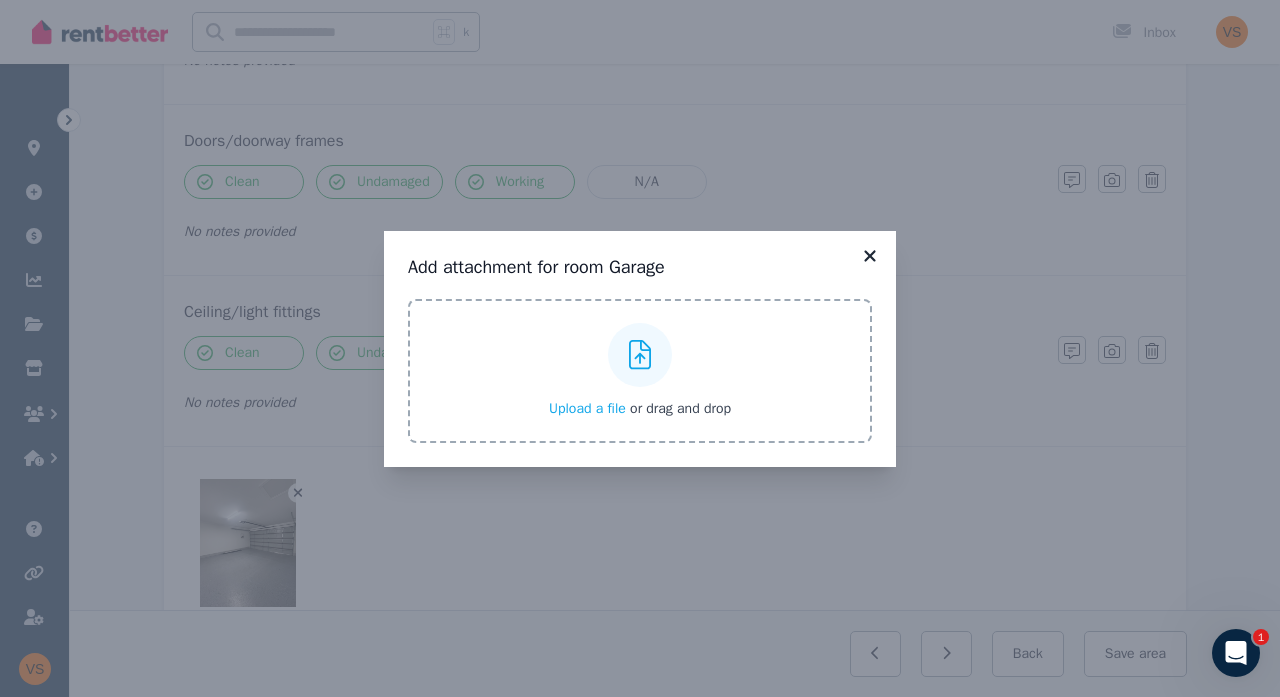 click 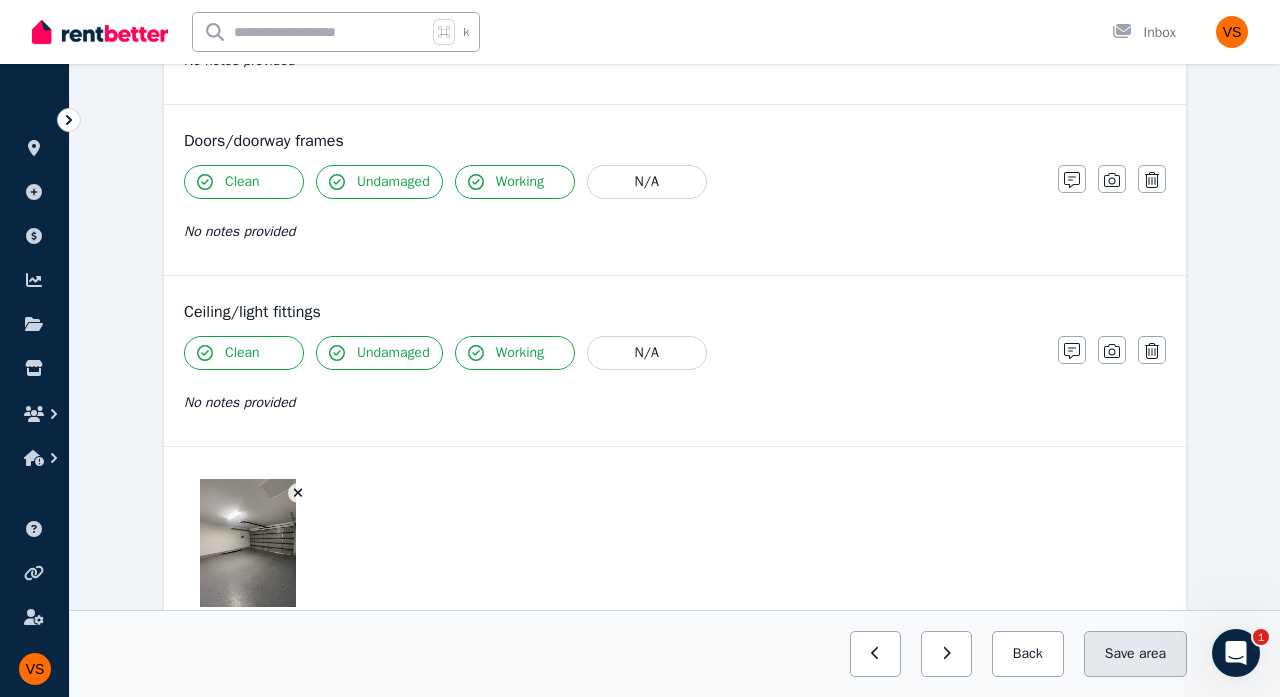 click on "Save   area" at bounding box center [1135, 654] 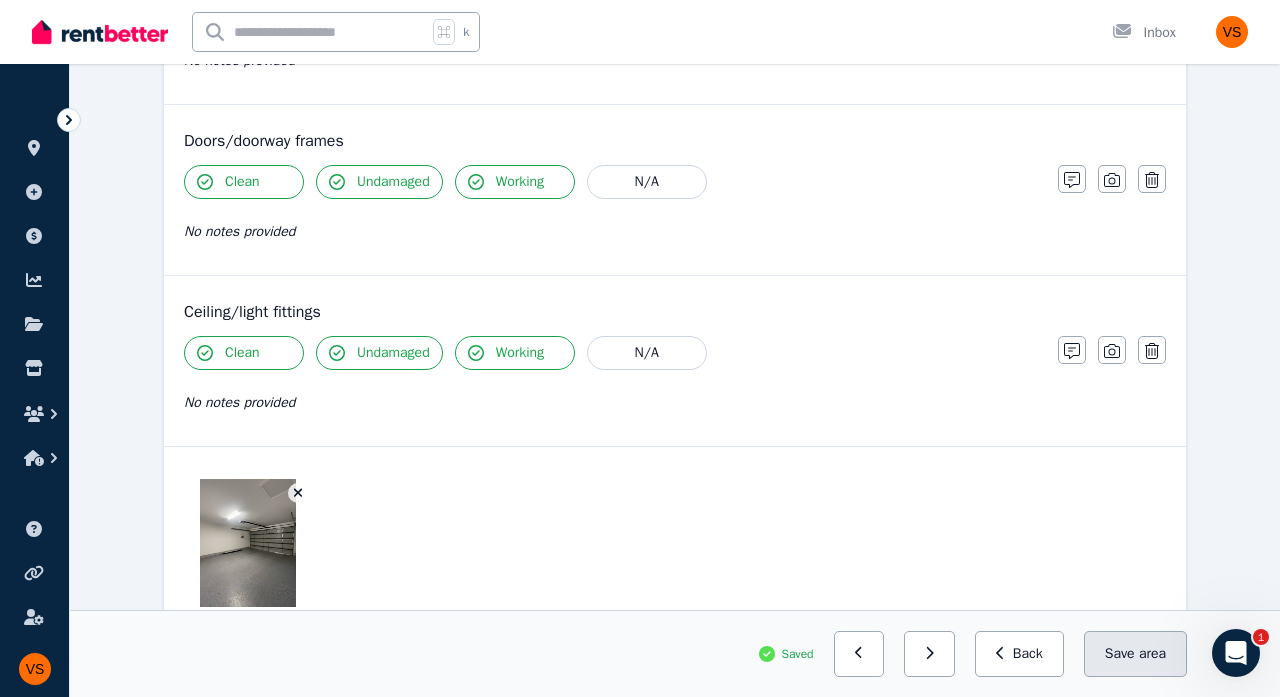 click on "Save   area" at bounding box center [1135, 654] 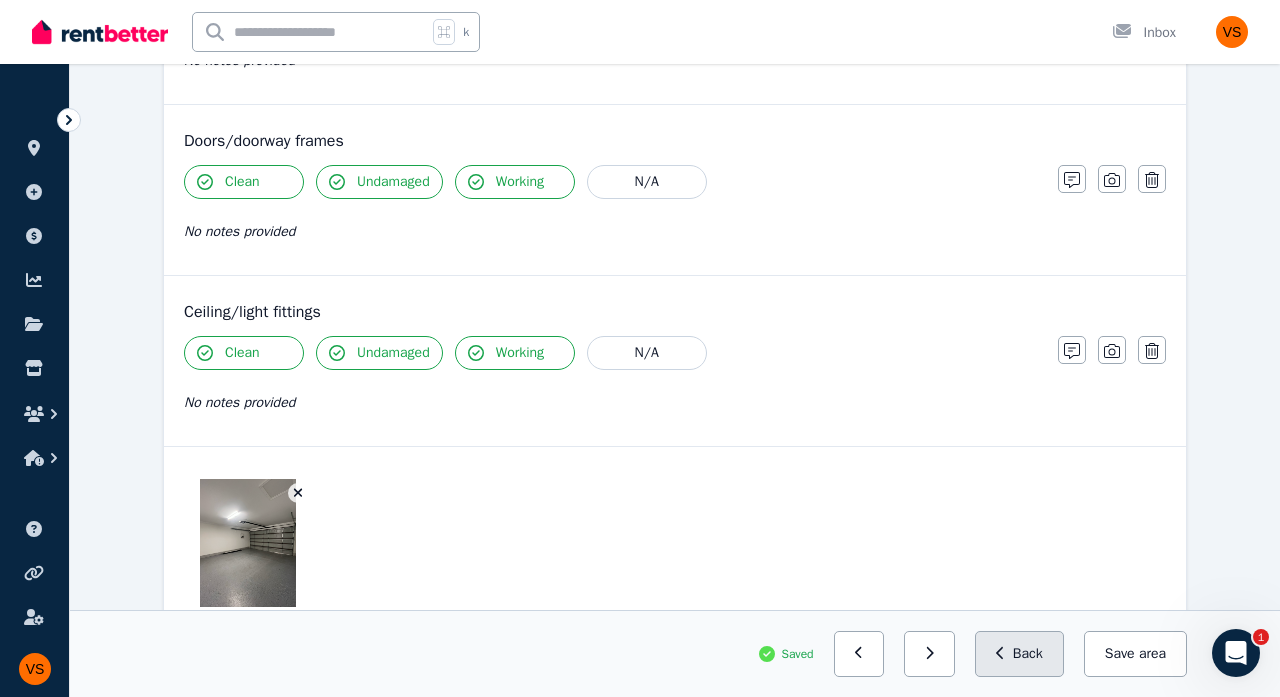click on "Back" at bounding box center [1019, 654] 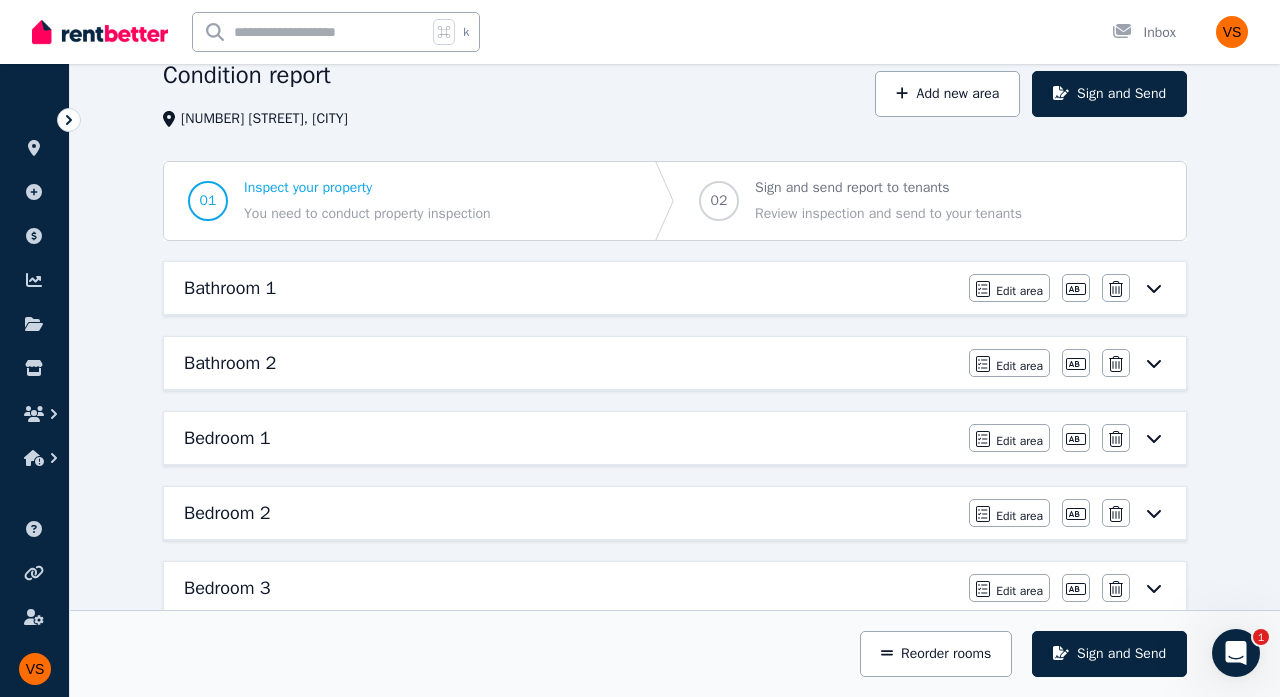 scroll, scrollTop: 95, scrollLeft: 0, axis: vertical 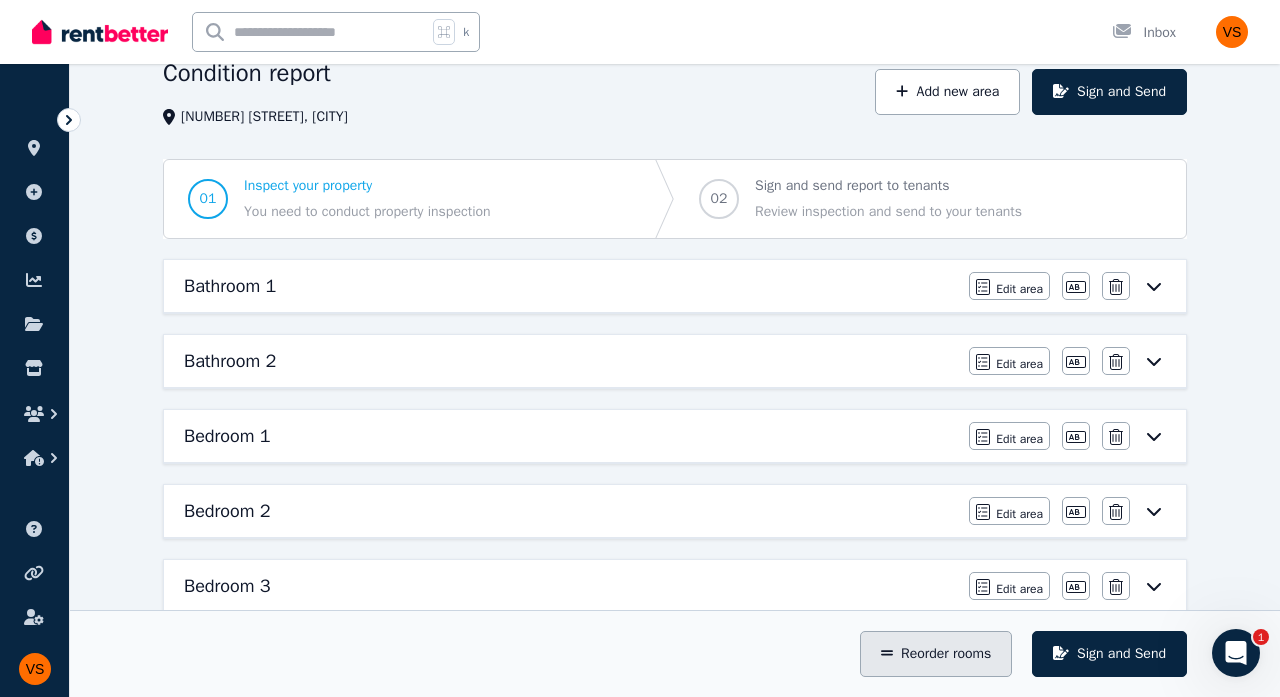 click on "Reorder rooms" at bounding box center [936, 654] 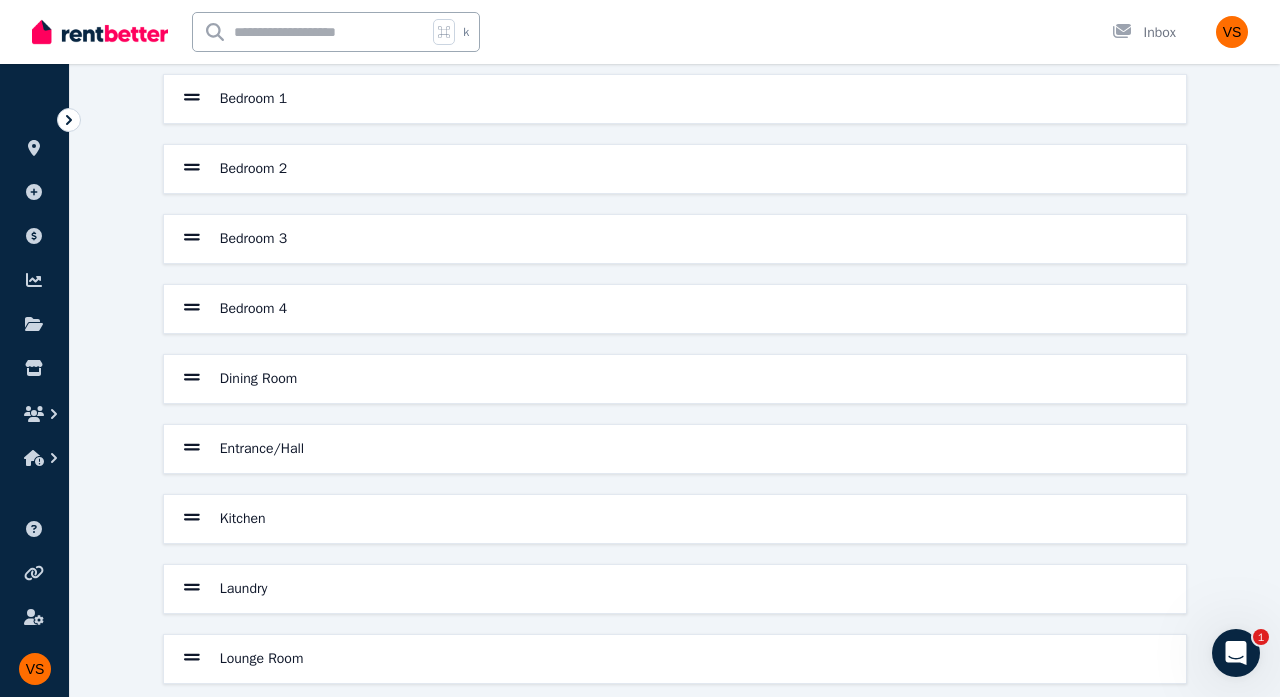 scroll, scrollTop: 288, scrollLeft: 0, axis: vertical 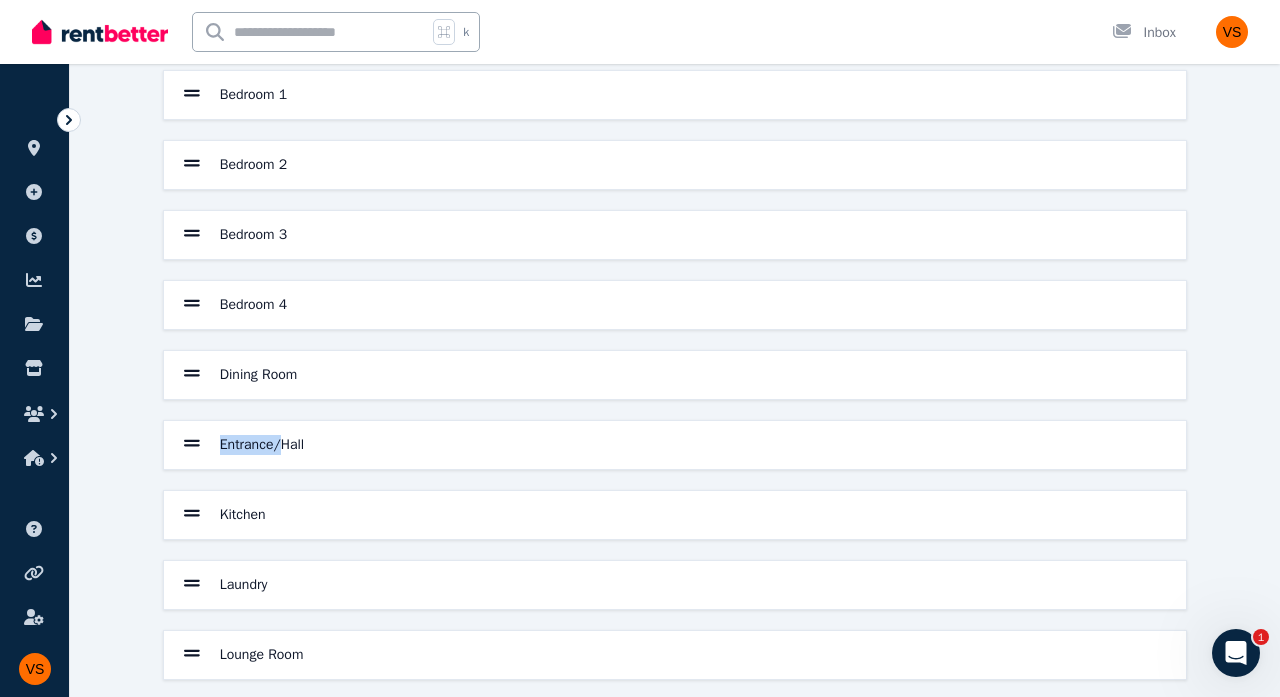 drag, startPoint x: 286, startPoint y: 441, endPoint x: 219, endPoint y: 450, distance: 67.601776 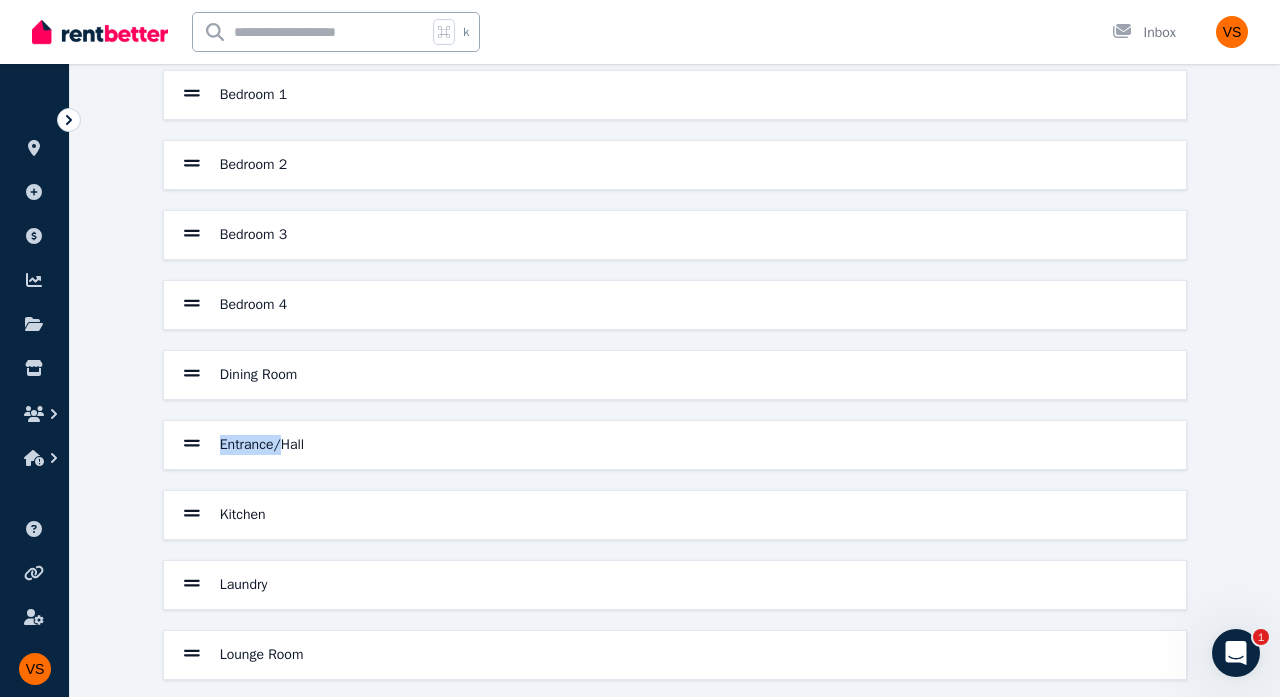 click on "Entrance/Hall" at bounding box center (262, 445) 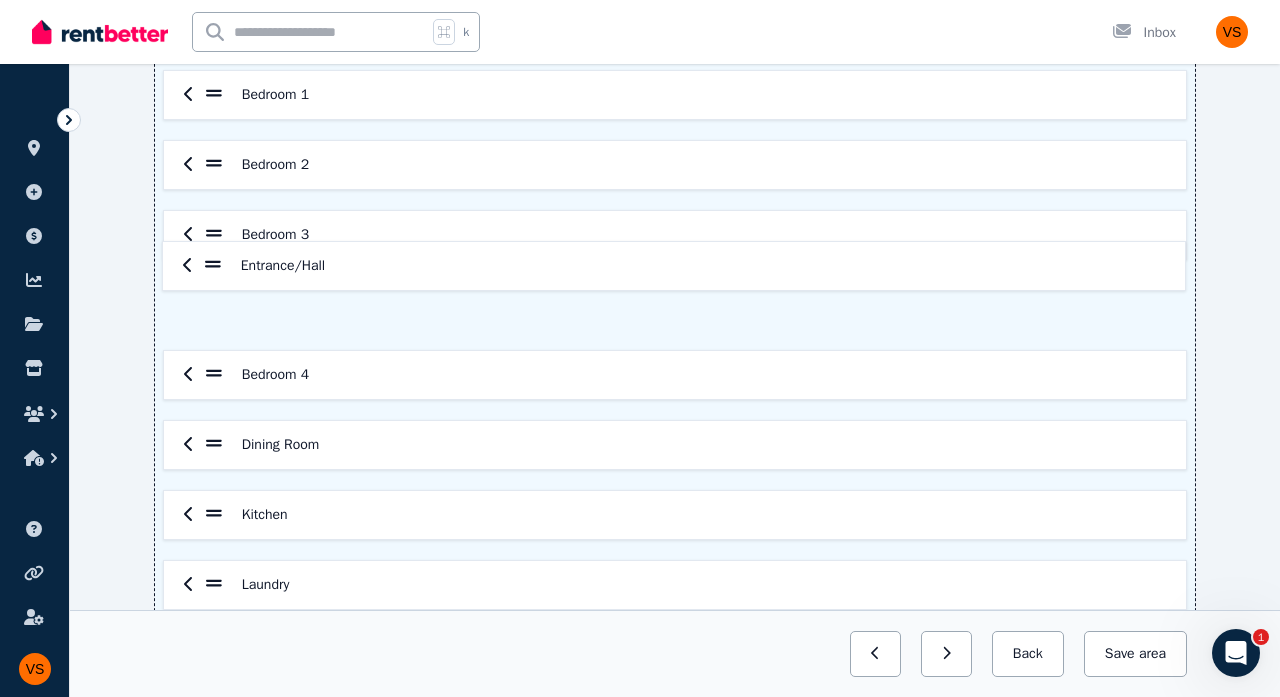 drag, startPoint x: 218, startPoint y: 445, endPoint x: 217, endPoint y: 254, distance: 191.00262 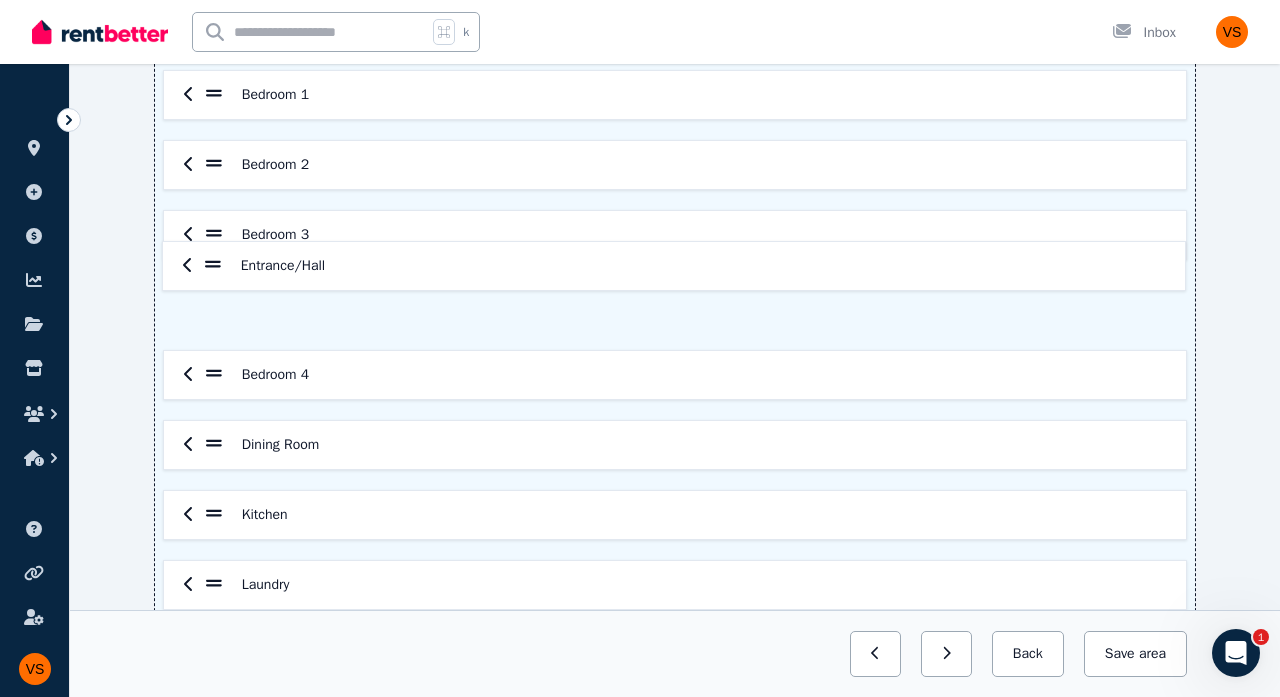click on "Bathroom 1 Bathroom 2 Bedroom 1 Bedroom 2 Bedroom 3 Bedroom 4 Dining Room Entrance/Hall Kitchen Laundry Lounge Room Garage" at bounding box center (675, 340) 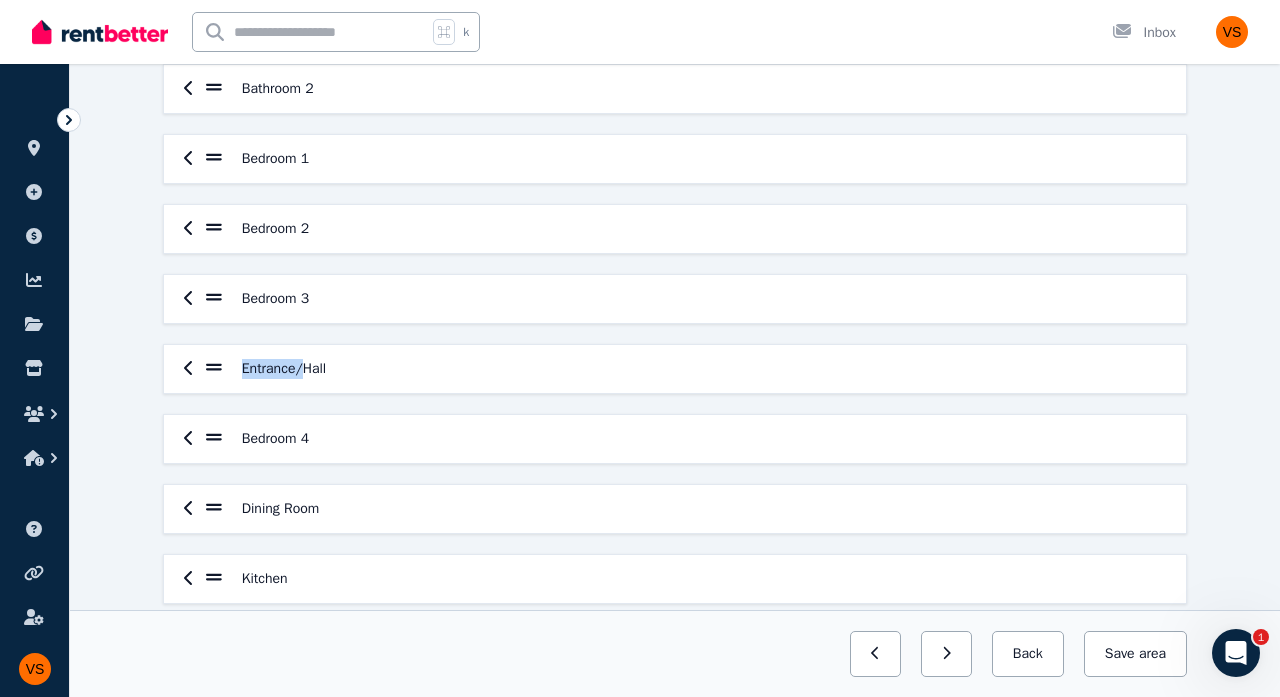 scroll, scrollTop: 223, scrollLeft: 0, axis: vertical 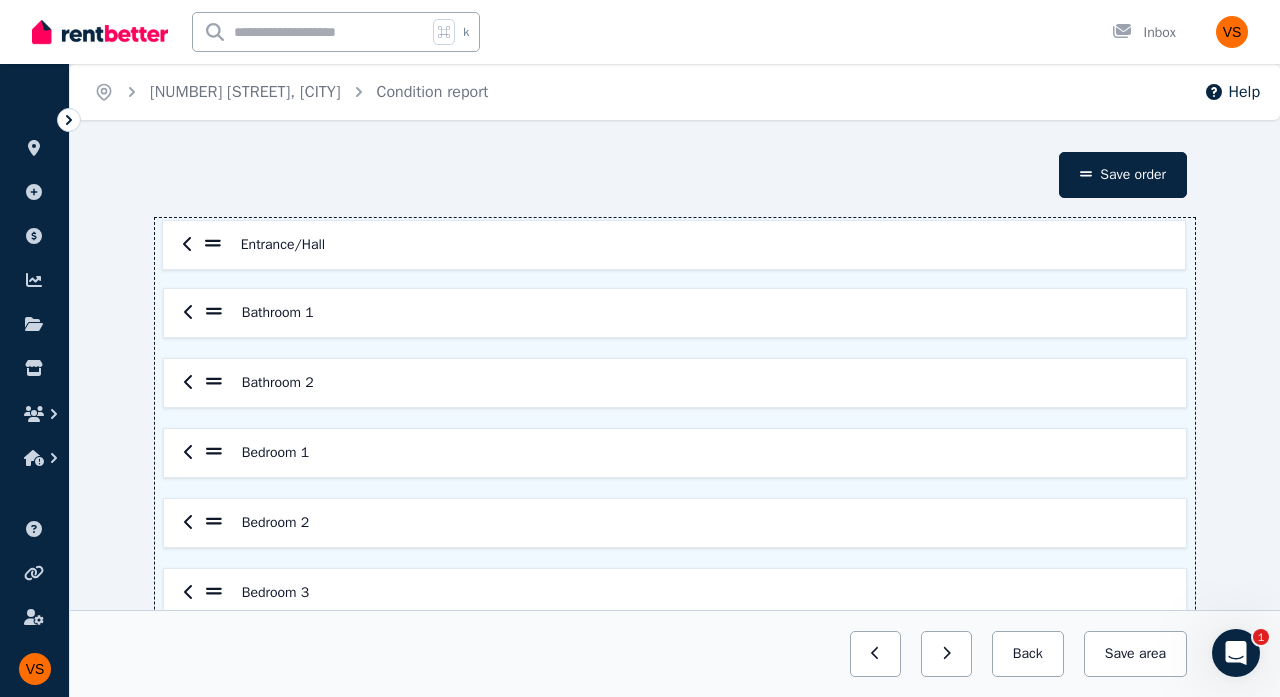 drag, startPoint x: 216, startPoint y: 371, endPoint x: 212, endPoint y: 243, distance: 128.06248 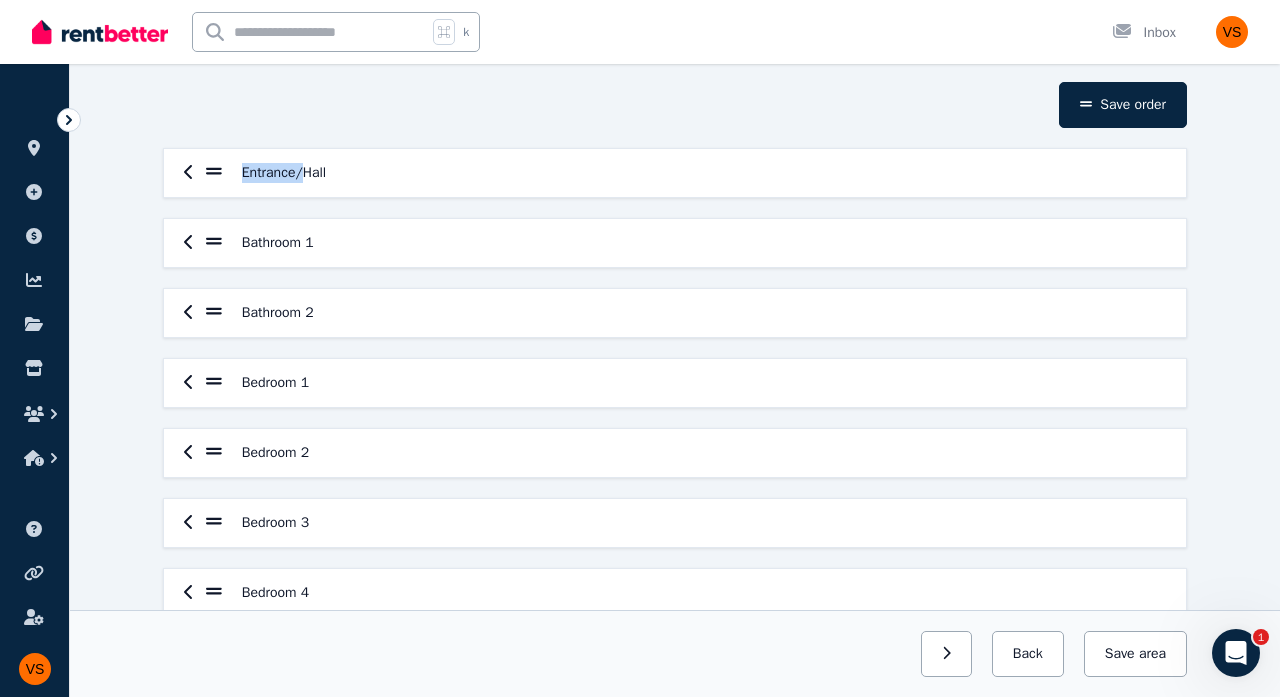 scroll, scrollTop: 72, scrollLeft: 0, axis: vertical 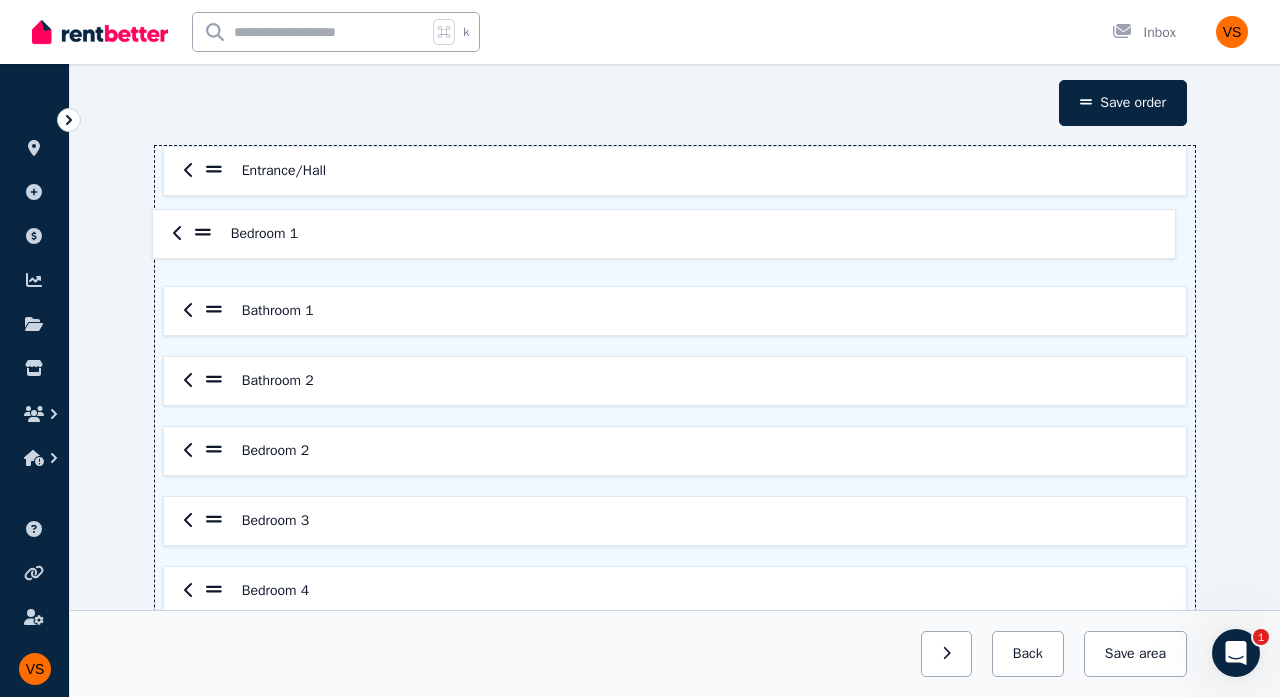 drag, startPoint x: 206, startPoint y: 378, endPoint x: 194, endPoint y: 222, distance: 156.46086 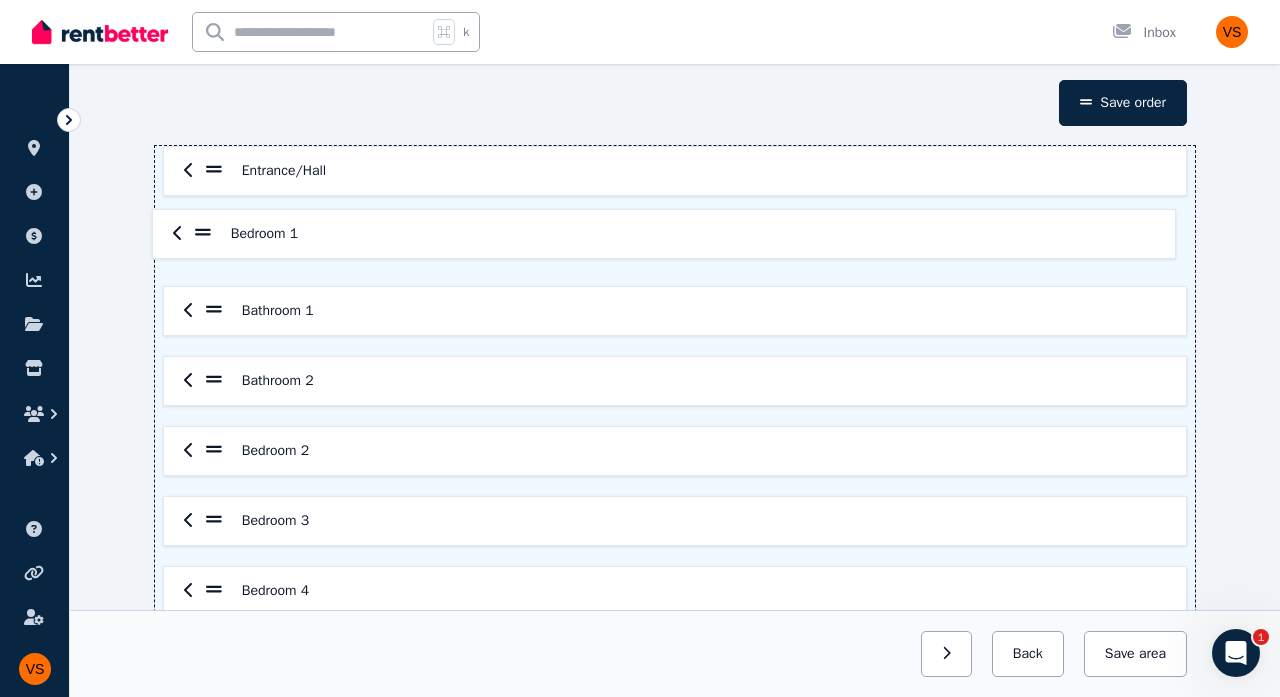 click on "Entrance/Hall Bathroom 1 Bathroom 2 Bedroom 1 Bedroom 2 Bedroom 3 Bedroom 4 Dining Room Kitchen Laundry Lounge Room Garage" at bounding box center [675, 556] 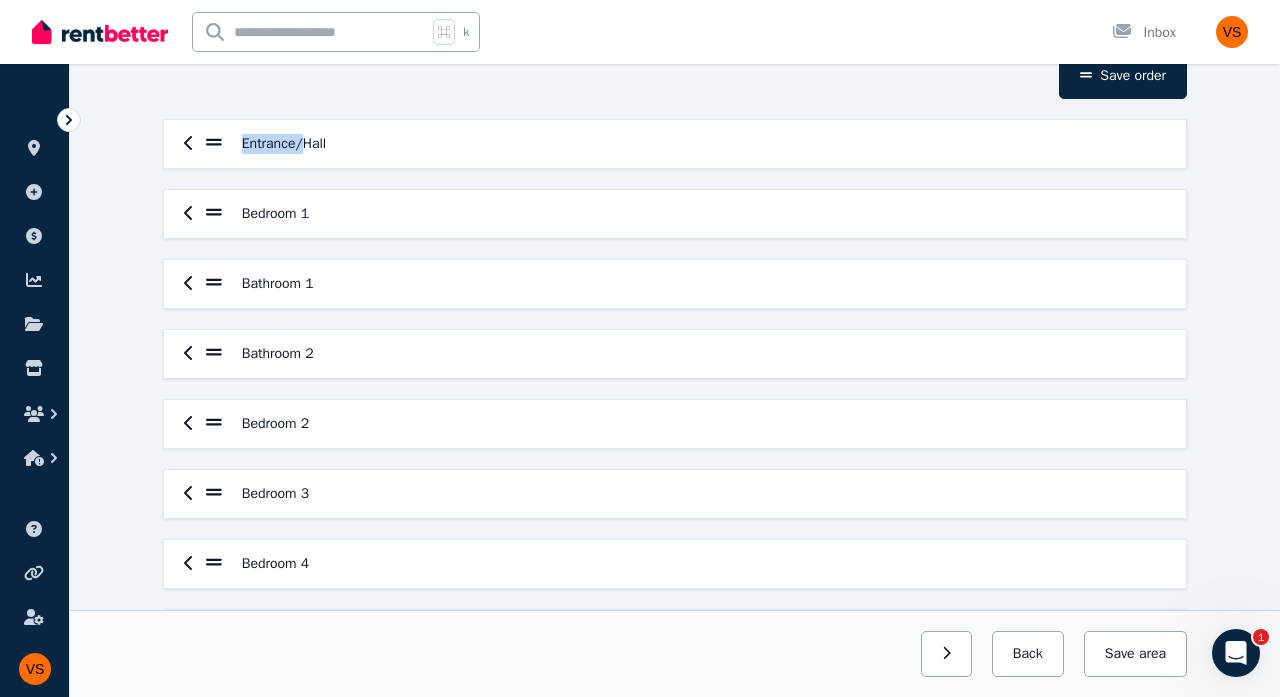 scroll, scrollTop: 106, scrollLeft: 0, axis: vertical 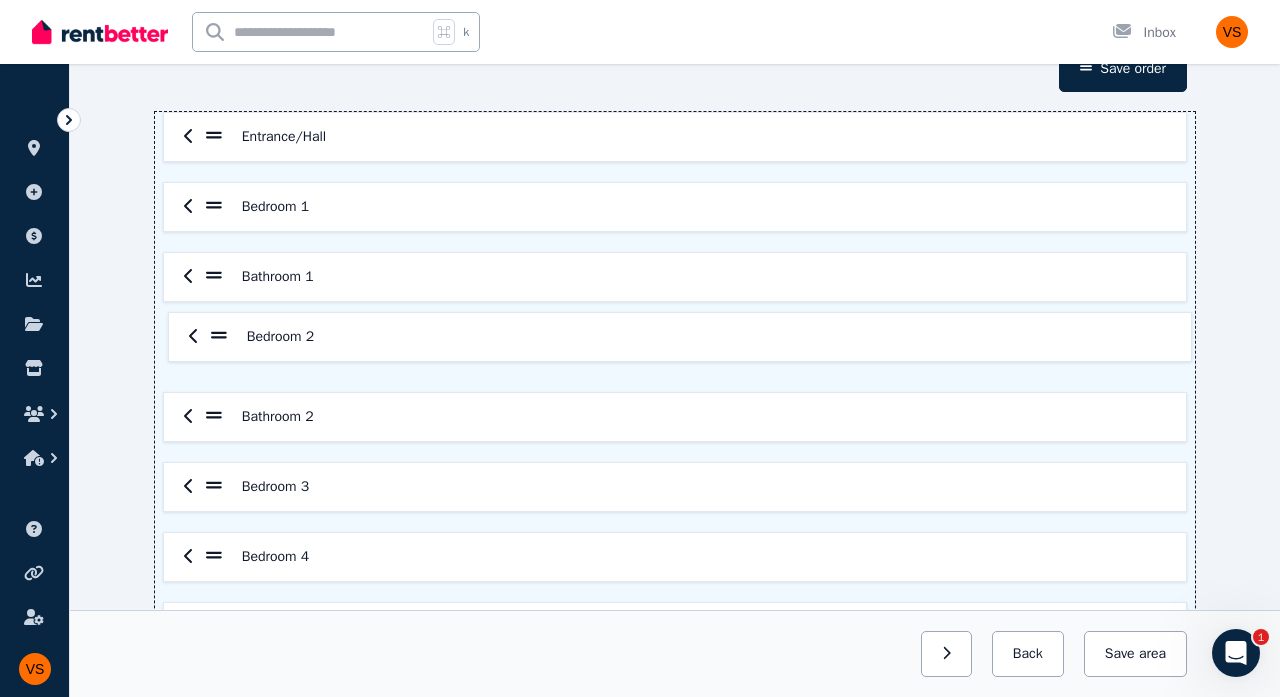 drag, startPoint x: 216, startPoint y: 417, endPoint x: 221, endPoint y: 329, distance: 88.14193 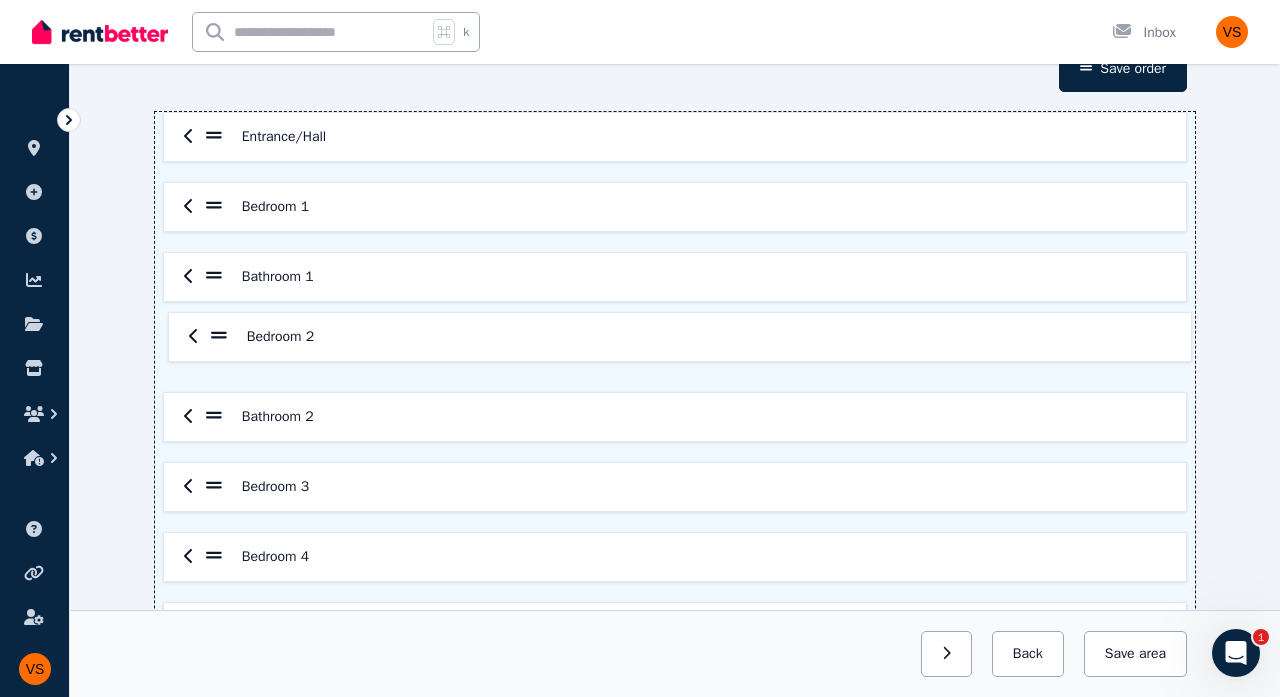 click on "Entrance/Hall Bedroom 1 Bathroom 1 Bathroom 2 Bedroom 2 Bedroom 3 Bedroom 4 Dining Room Kitchen Laundry Lounge Room Garage" at bounding box center [675, 522] 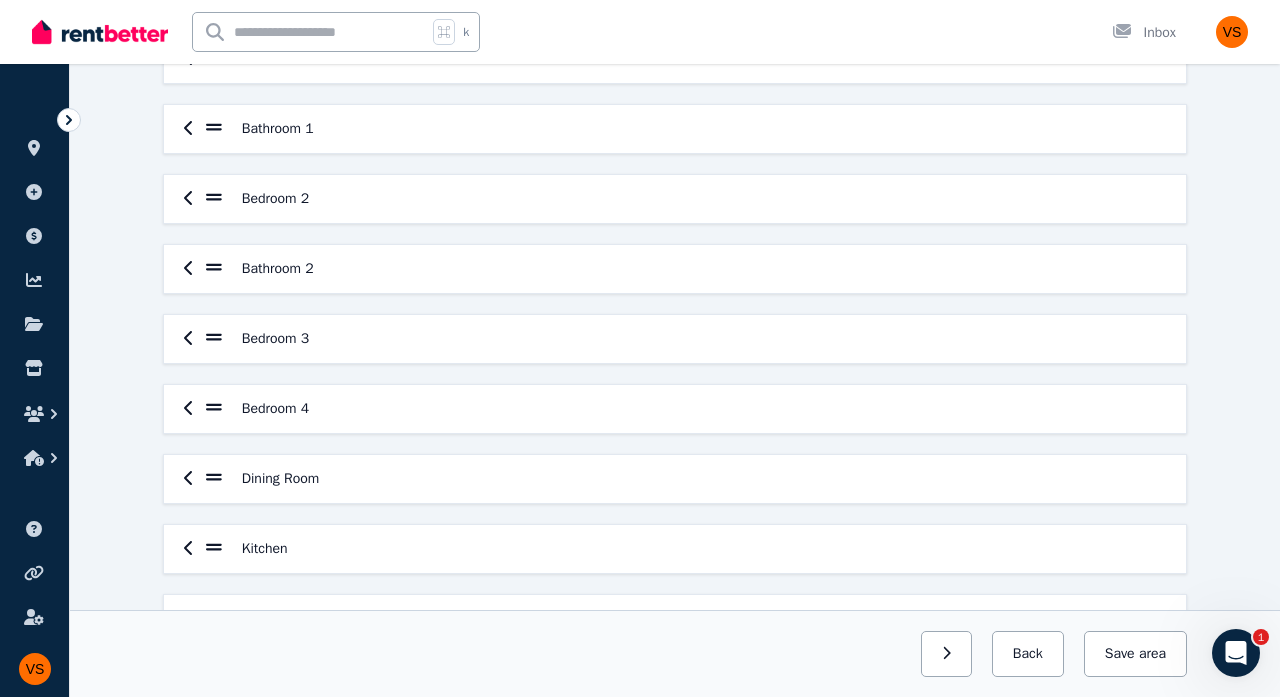 scroll, scrollTop: 263, scrollLeft: 0, axis: vertical 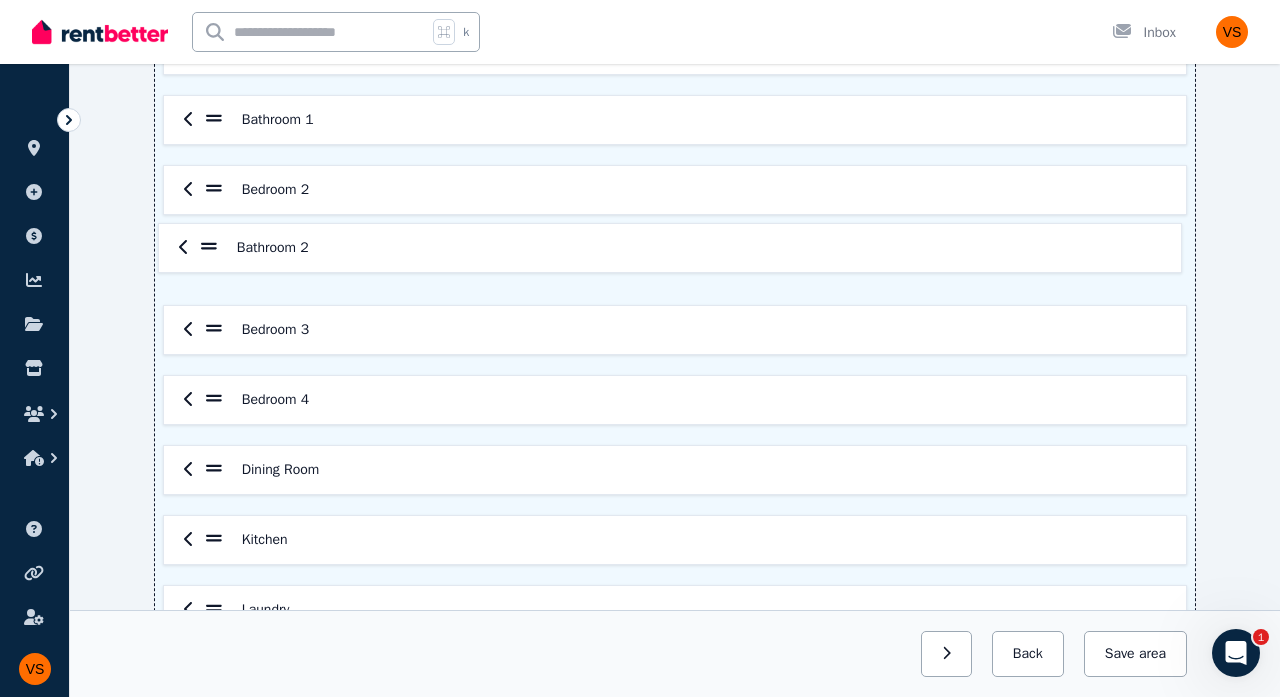 click on "Entrance/Hall Bedroom 1 Bathroom 1 Bedroom 2 Bathroom 2 Bedroom 3 Bedroom 4 Dining Room Kitchen Laundry Lounge Room Garage" at bounding box center (675, 365) 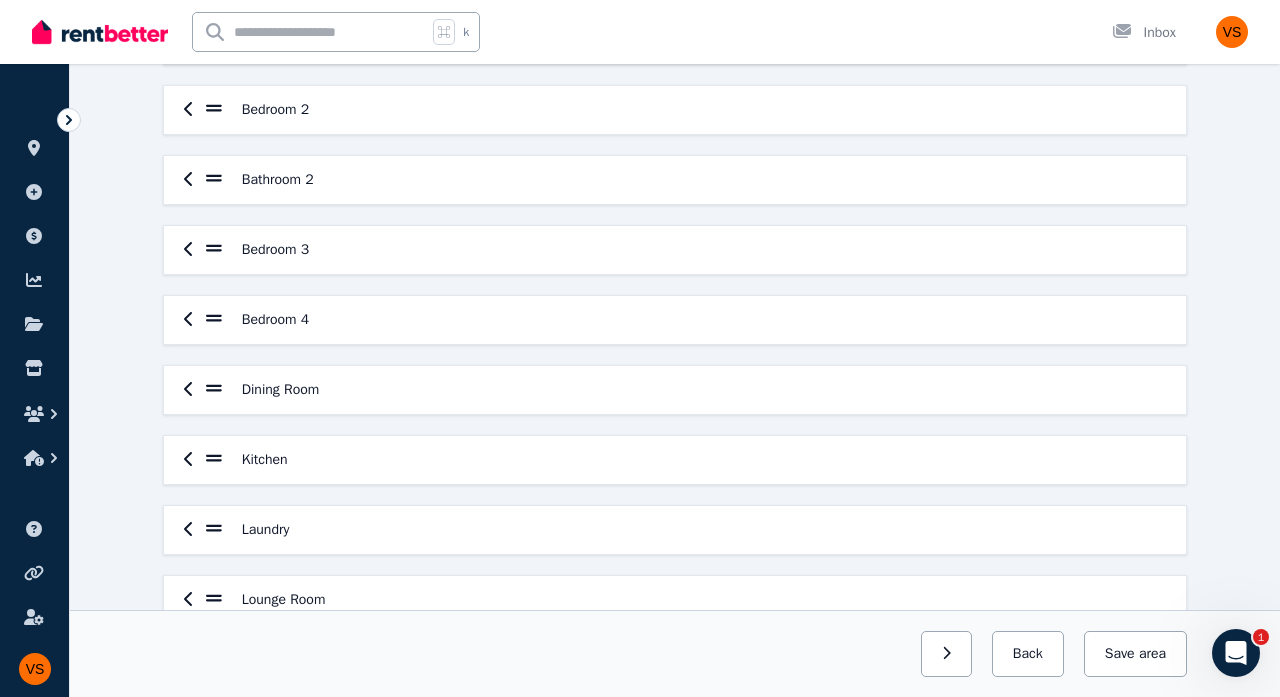 scroll, scrollTop: 346, scrollLeft: 0, axis: vertical 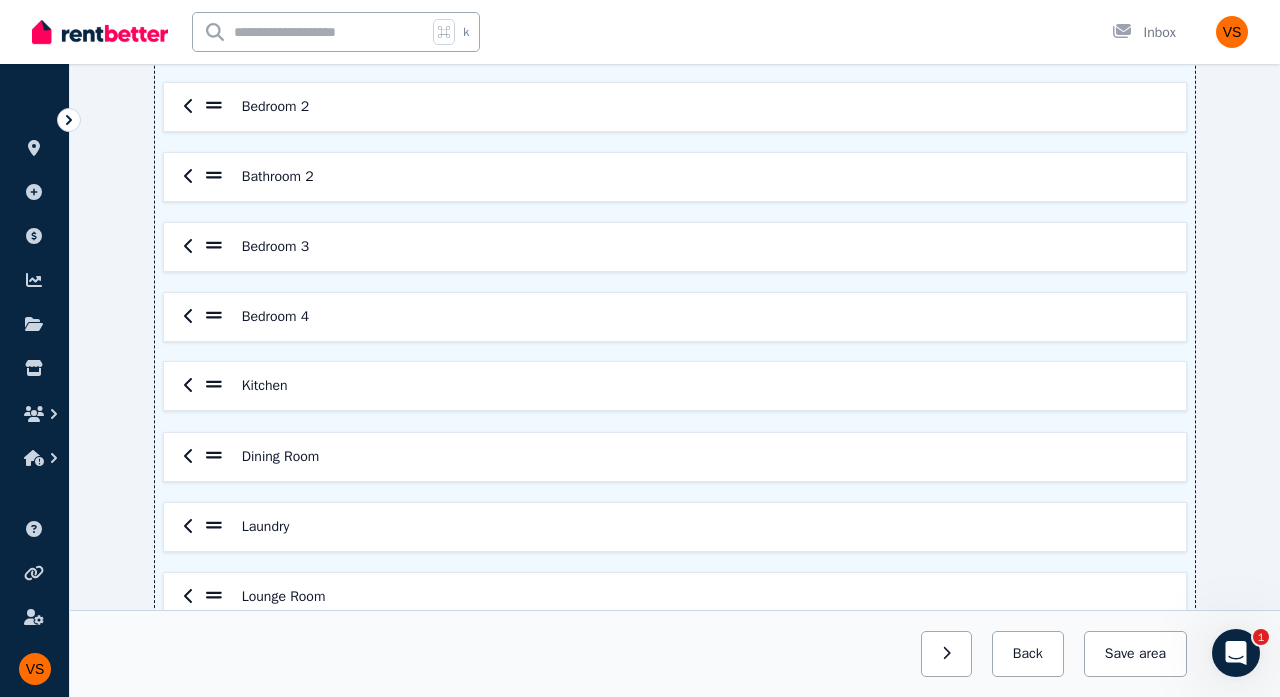 drag, startPoint x: 217, startPoint y: 455, endPoint x: 217, endPoint y: 379, distance: 76 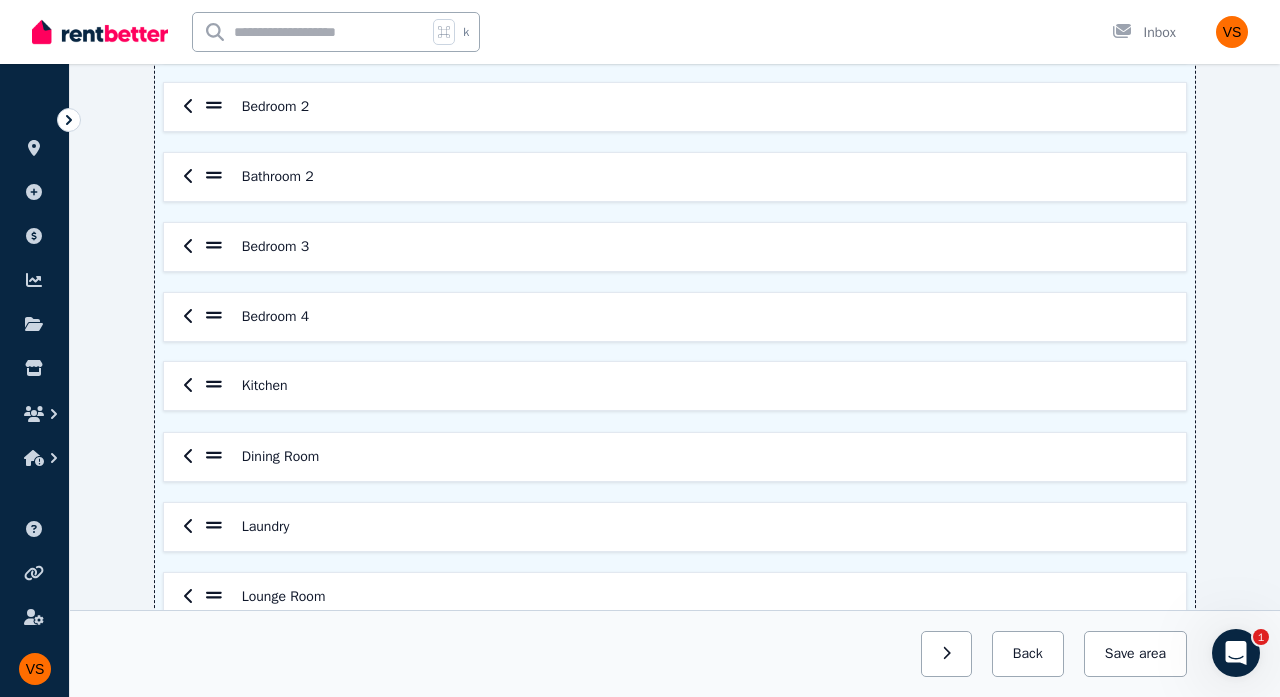 click on "Entrance/Hall Bedroom 1 Bathroom 1 Bedroom 2 Bathroom 2 Bedroom 3 Bedroom 4 Dining Room Kitchen Laundry Lounge Room Garage" at bounding box center [675, 282] 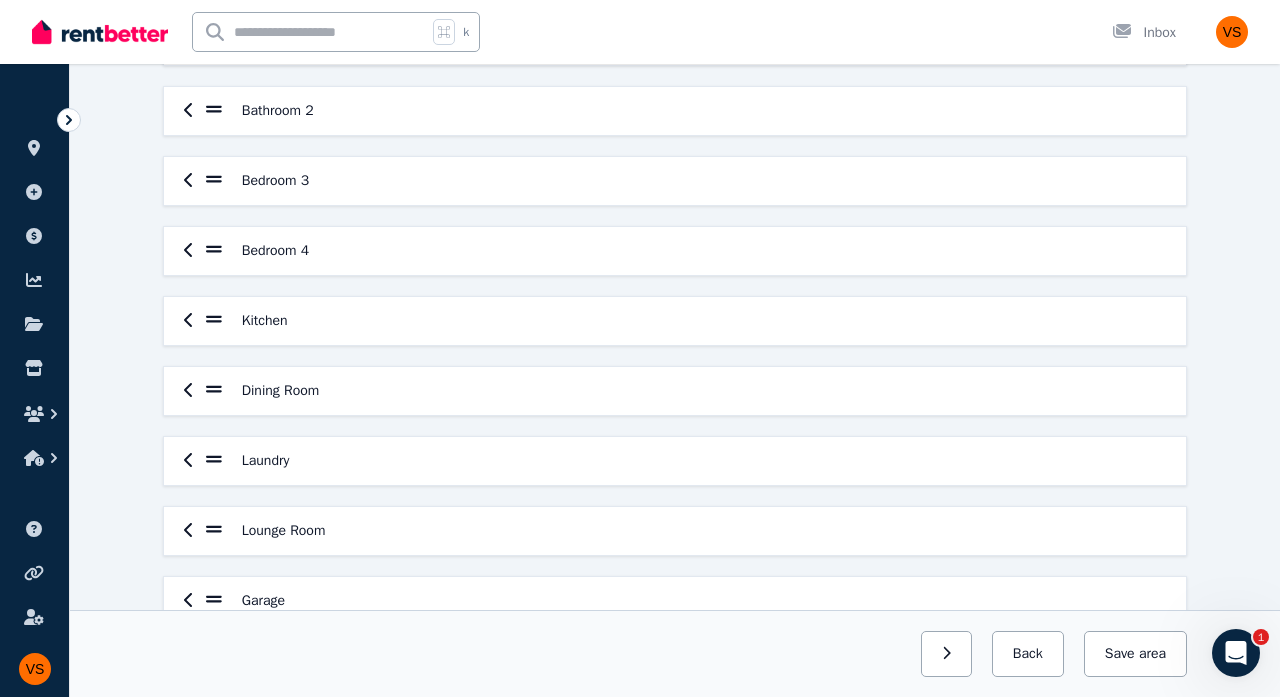 scroll, scrollTop: 413, scrollLeft: 0, axis: vertical 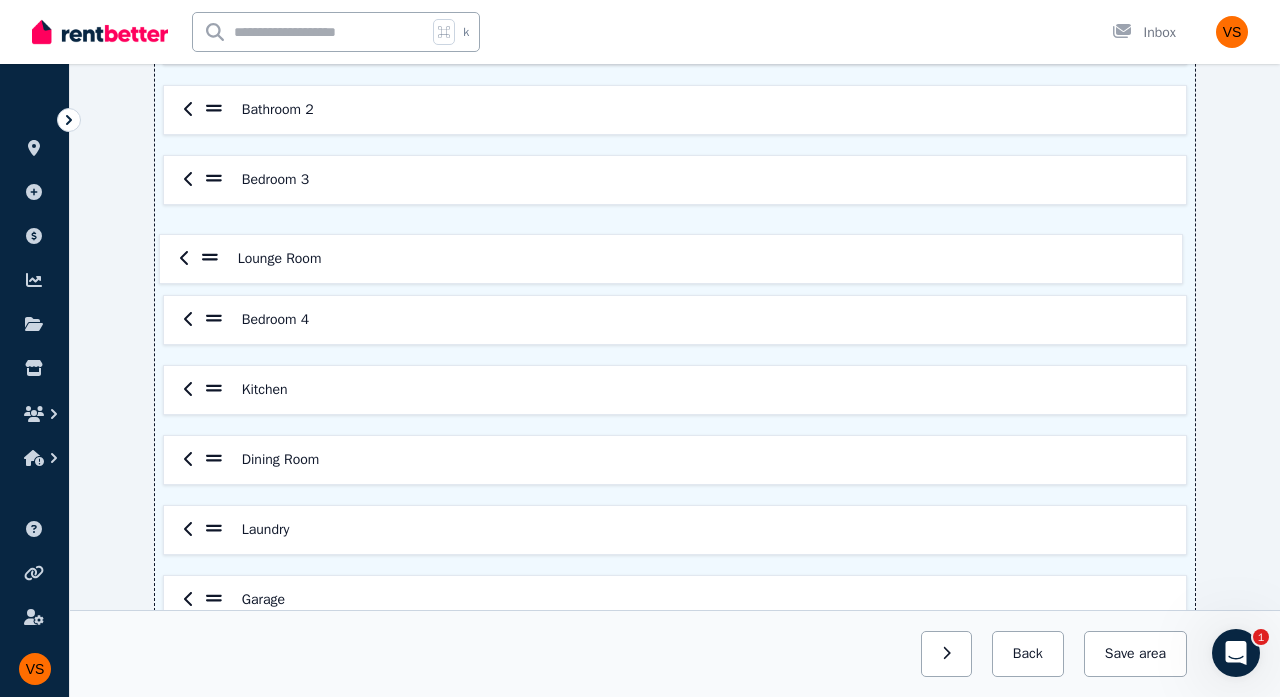 drag, startPoint x: 217, startPoint y: 526, endPoint x: 213, endPoint y: 241, distance: 285.02808 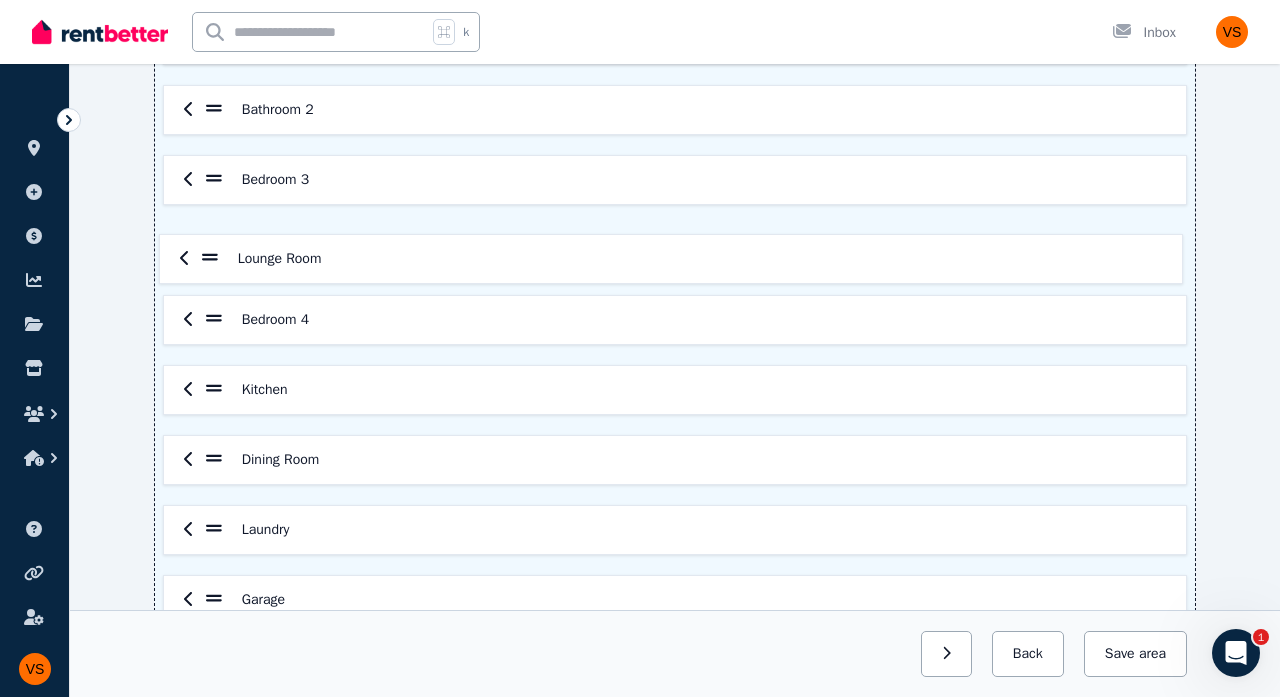 click on "Entrance/Hall Bedroom 1 Bathroom 1 Bedroom 2 Bathroom 2 Bedroom 3 Bedroom 4 Kitchen Dining Room Laundry Lounge Room Garage" at bounding box center (675, 215) 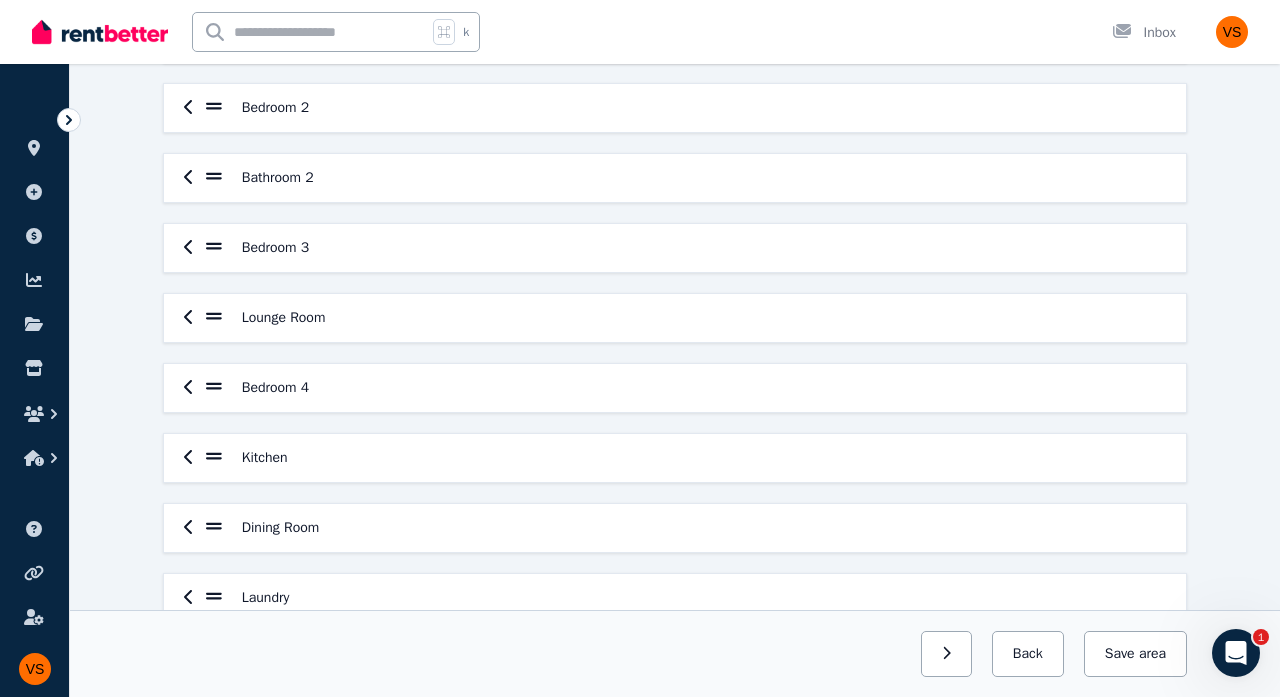 scroll, scrollTop: 343, scrollLeft: 0, axis: vertical 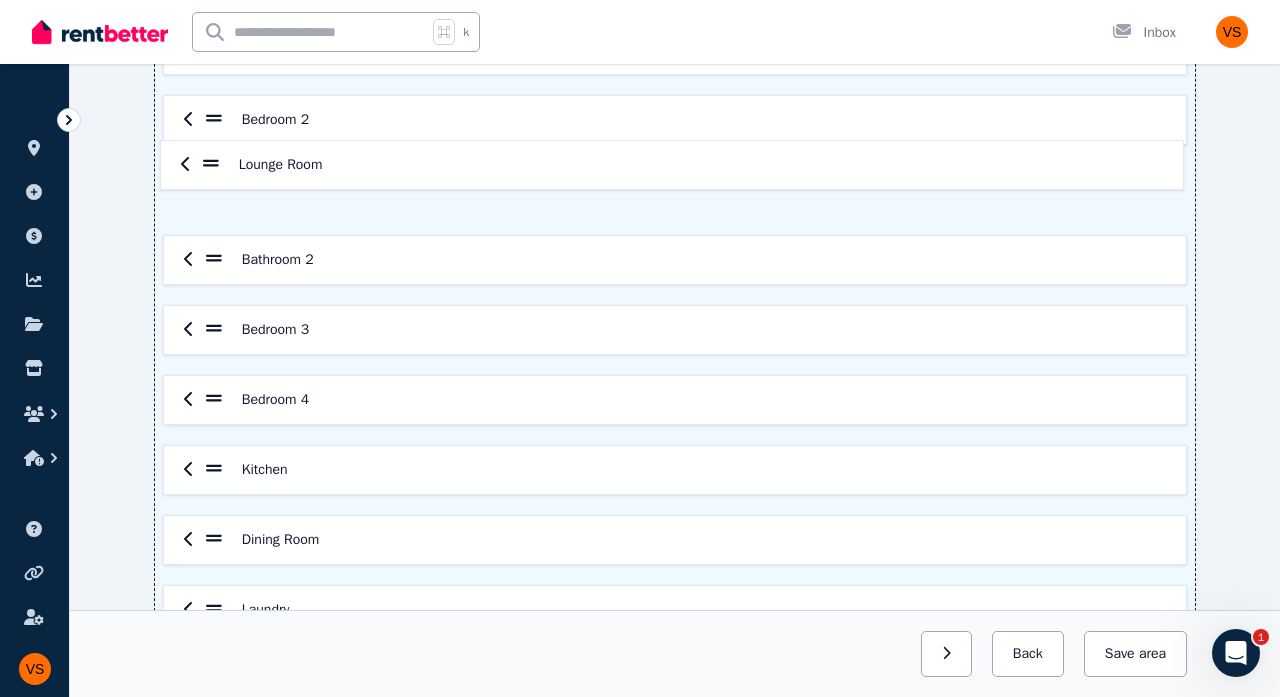 drag, startPoint x: 214, startPoint y: 321, endPoint x: 212, endPoint y: 150, distance: 171.01169 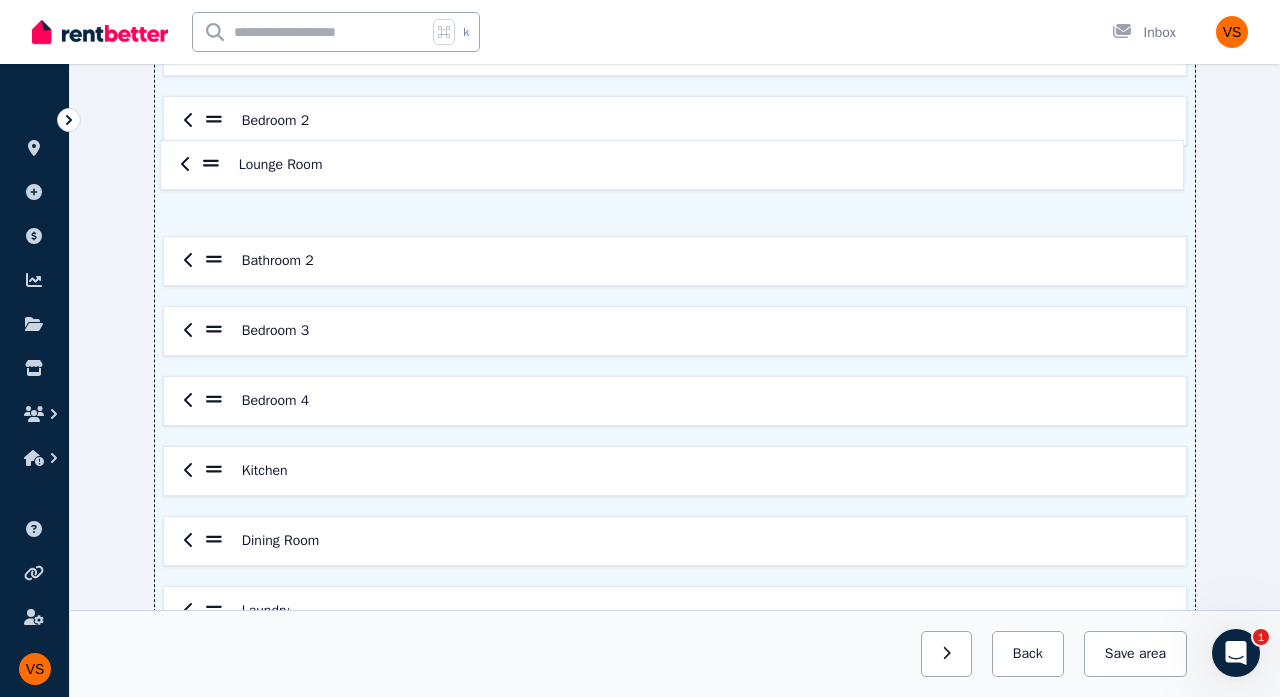 click on "Entrance/Hall Bedroom 1 Bathroom 1 Bedroom 2 Bathroom 2 Bedroom 3 Lounge Room Bedroom 4 Kitchen Dining Room Laundry Garage" at bounding box center [675, 296] 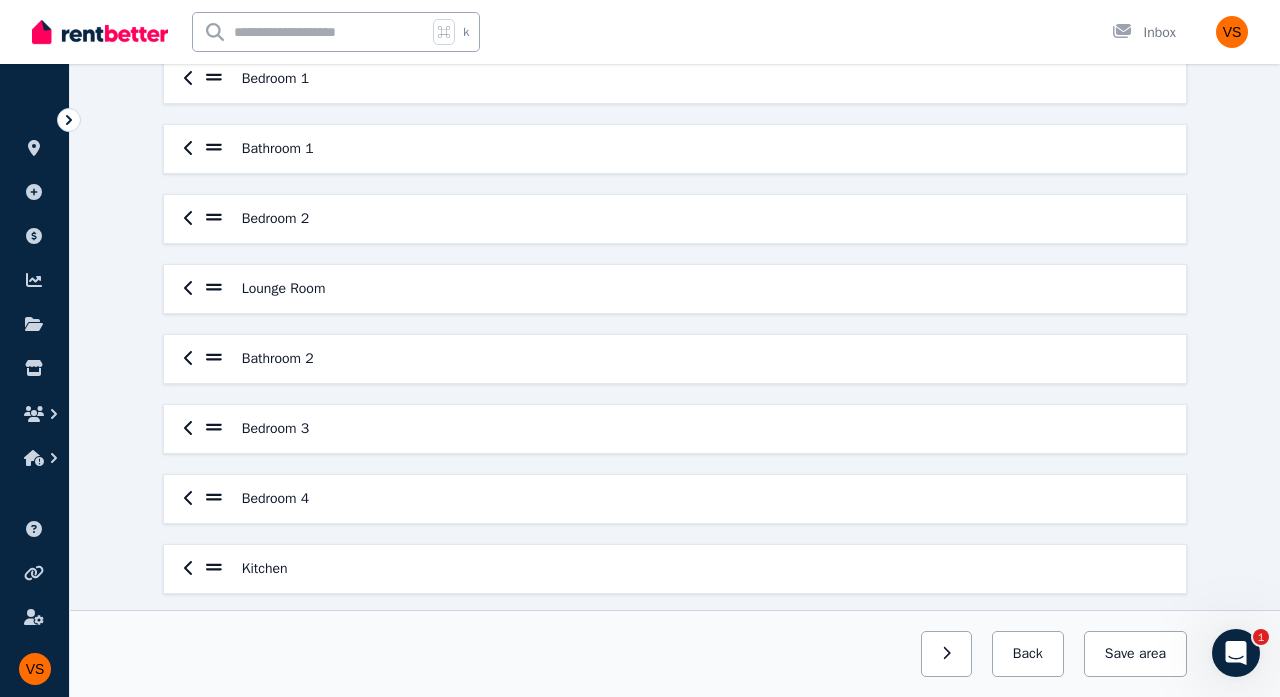 scroll, scrollTop: 232, scrollLeft: 0, axis: vertical 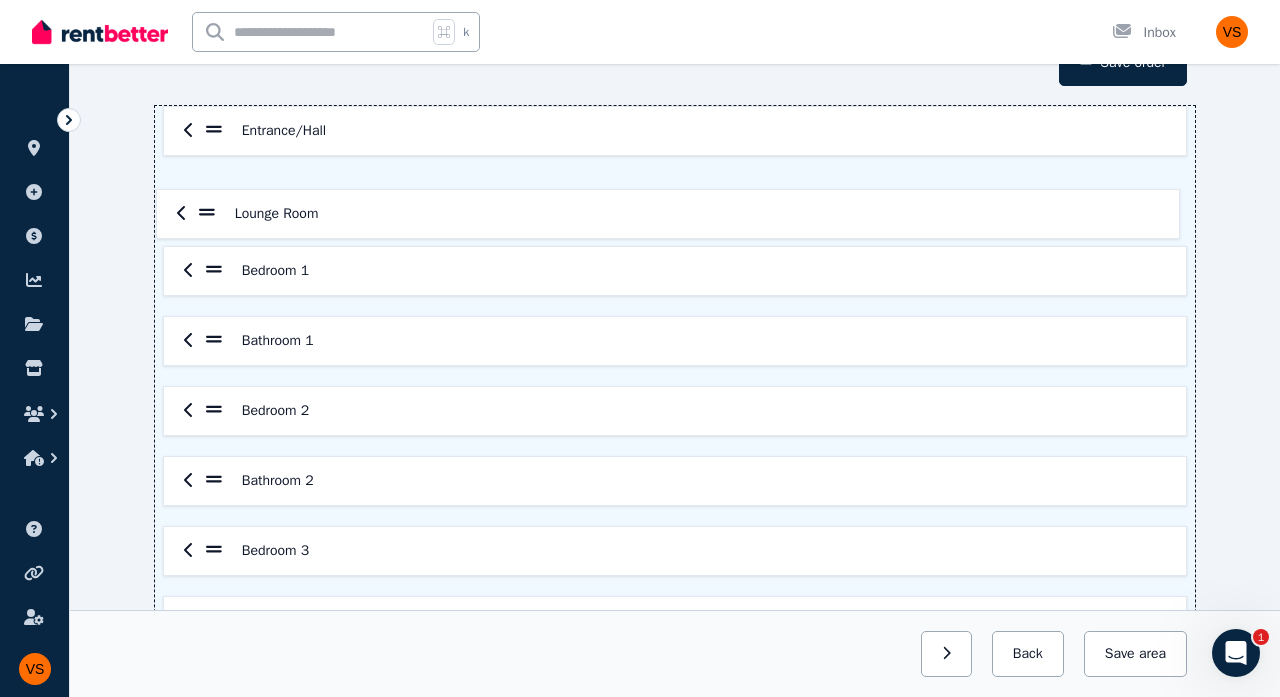 drag, startPoint x: 211, startPoint y: 288, endPoint x: 204, endPoint y: 202, distance: 86.28442 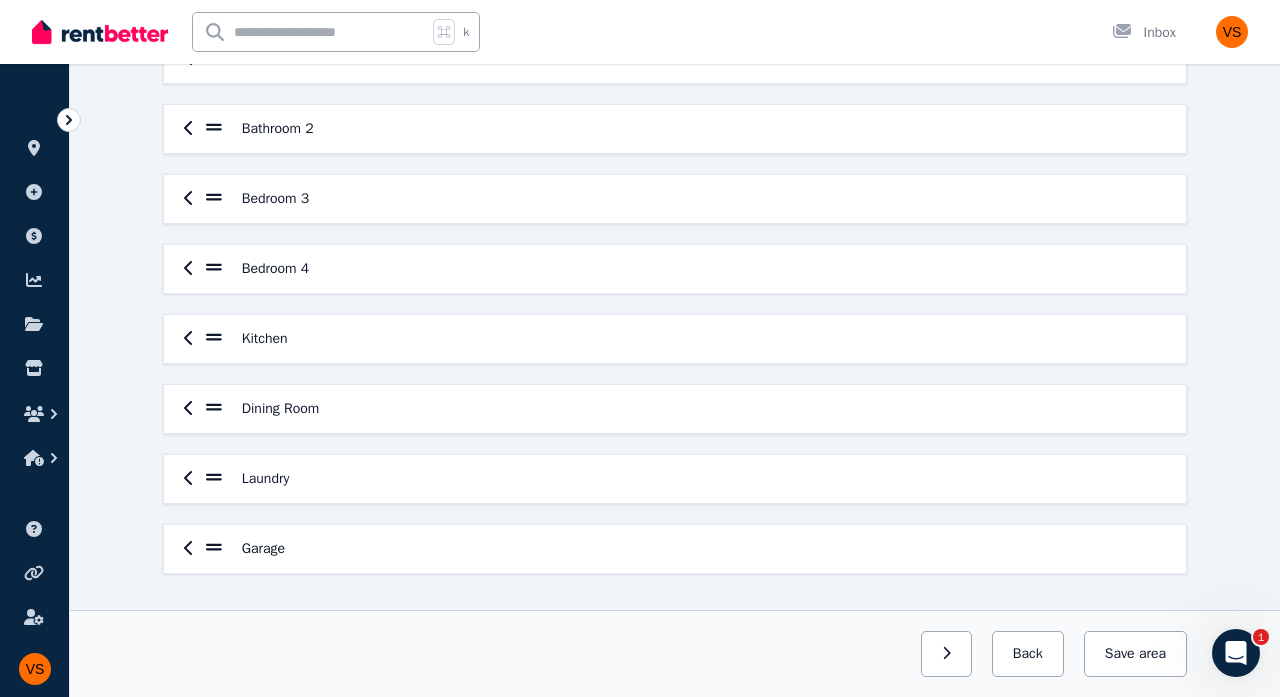 scroll, scrollTop: 464, scrollLeft: 0, axis: vertical 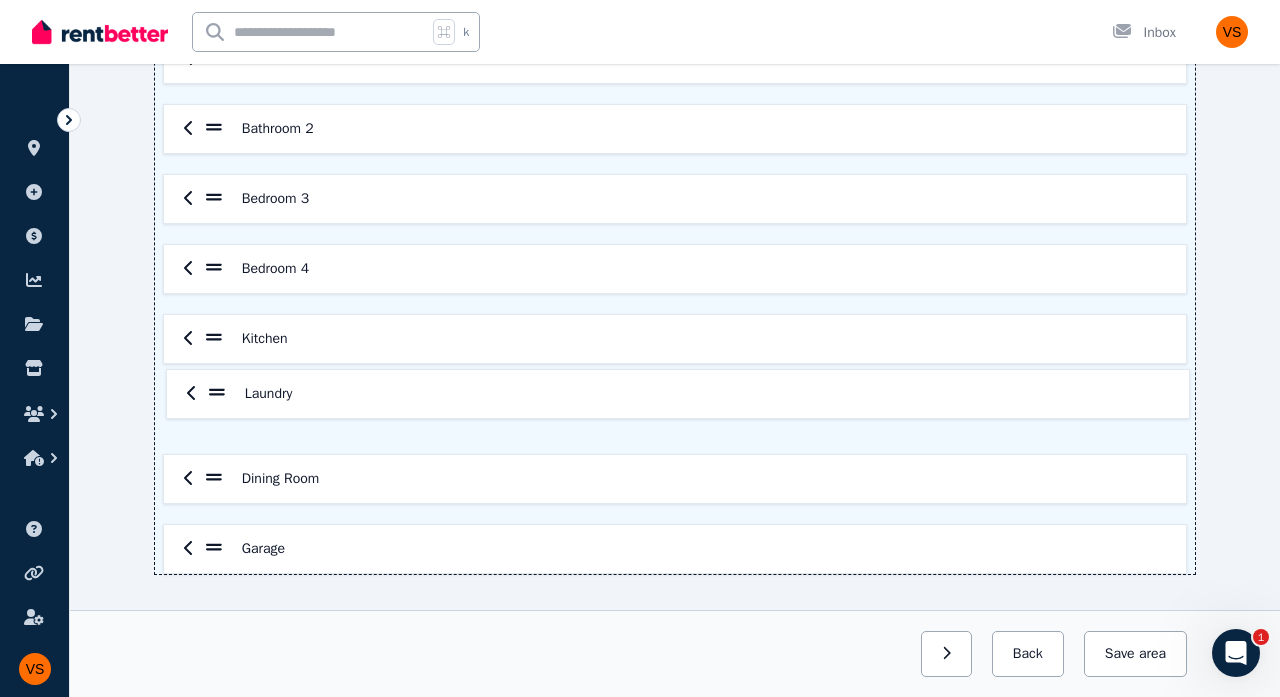 drag, startPoint x: 213, startPoint y: 476, endPoint x: 215, endPoint y: 382, distance: 94.02127 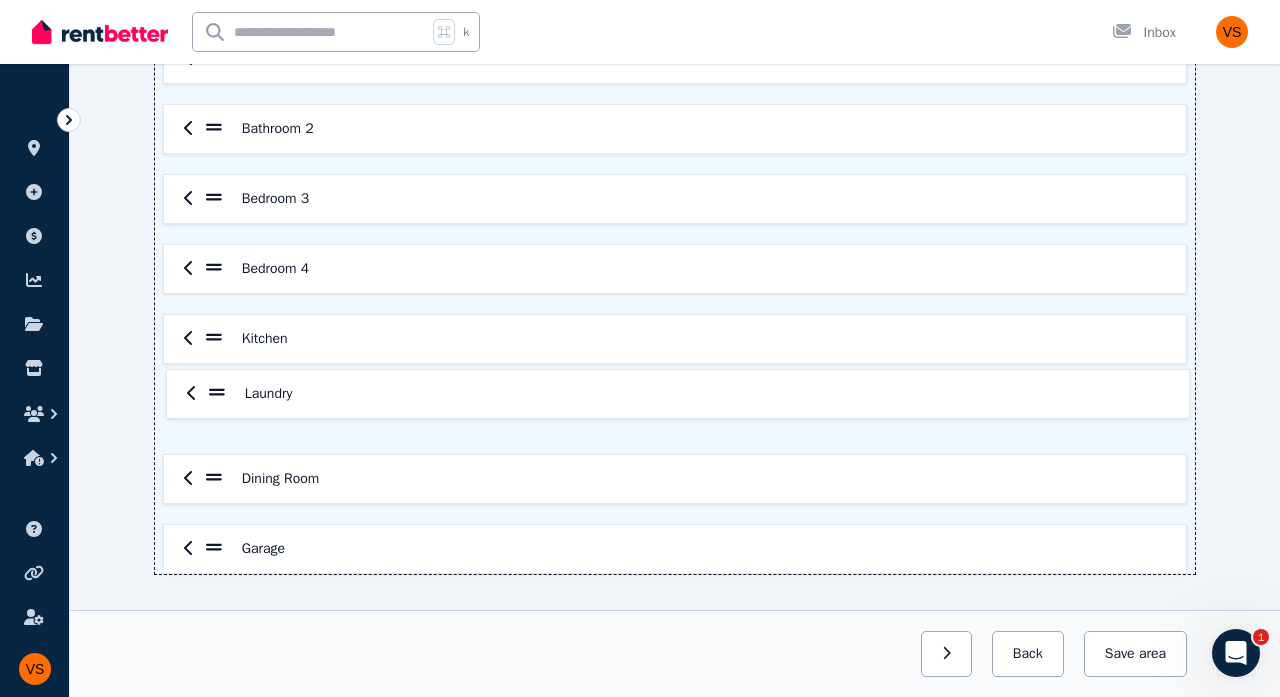 click on "Entrance/Hall Lounge Room Bedroom 1 Bathroom 1 Bedroom 2 Bathroom 2 Bedroom 3 Bedroom 4 Kitchen Dining Room Laundry Garage" at bounding box center [675, 164] 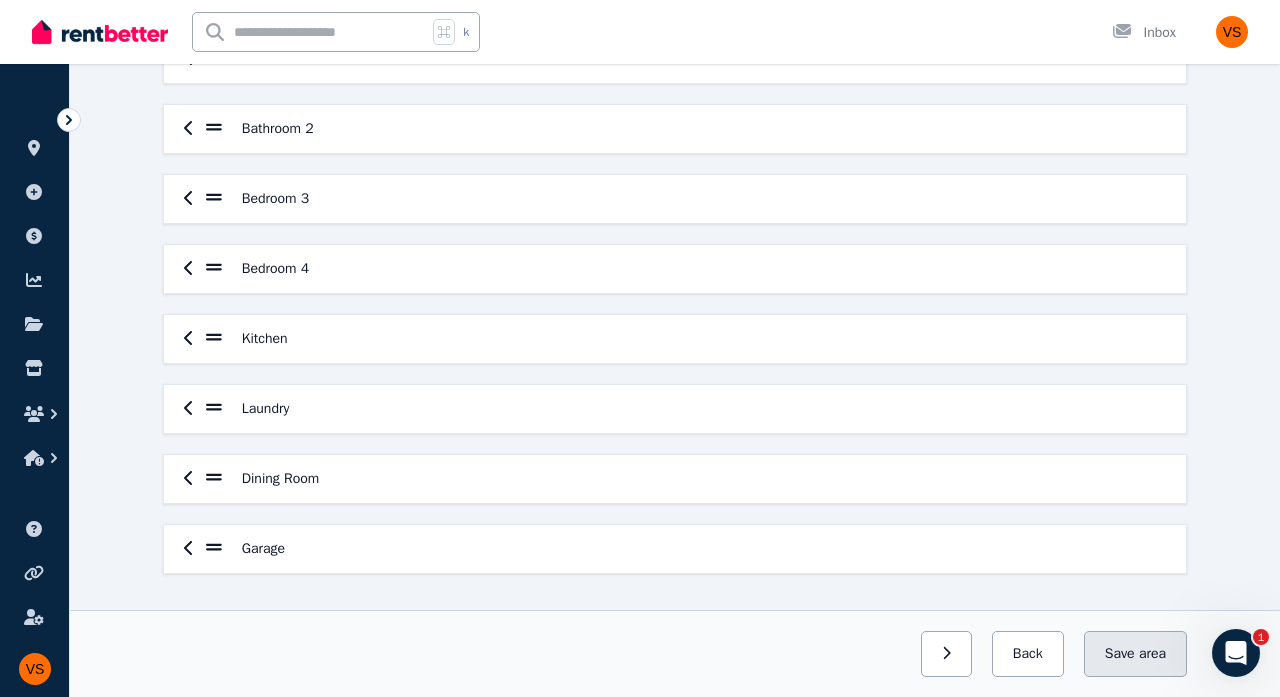 click on "Save   area" at bounding box center [1135, 654] 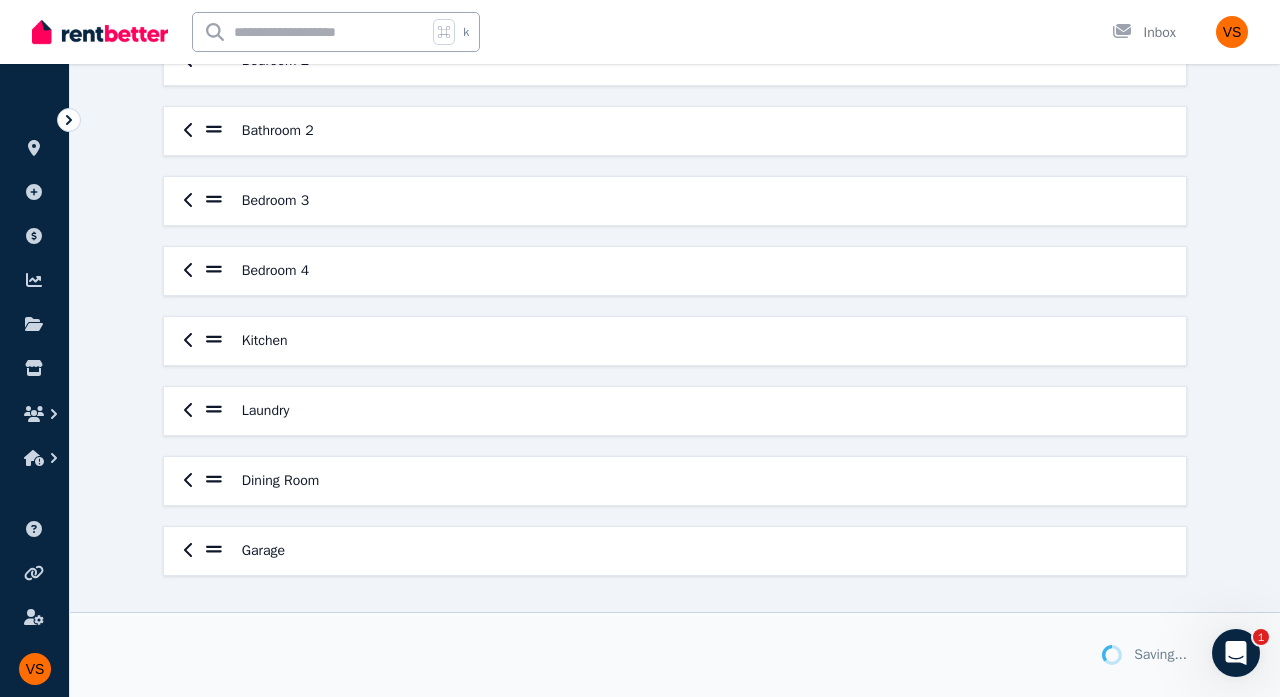 scroll, scrollTop: 462, scrollLeft: 0, axis: vertical 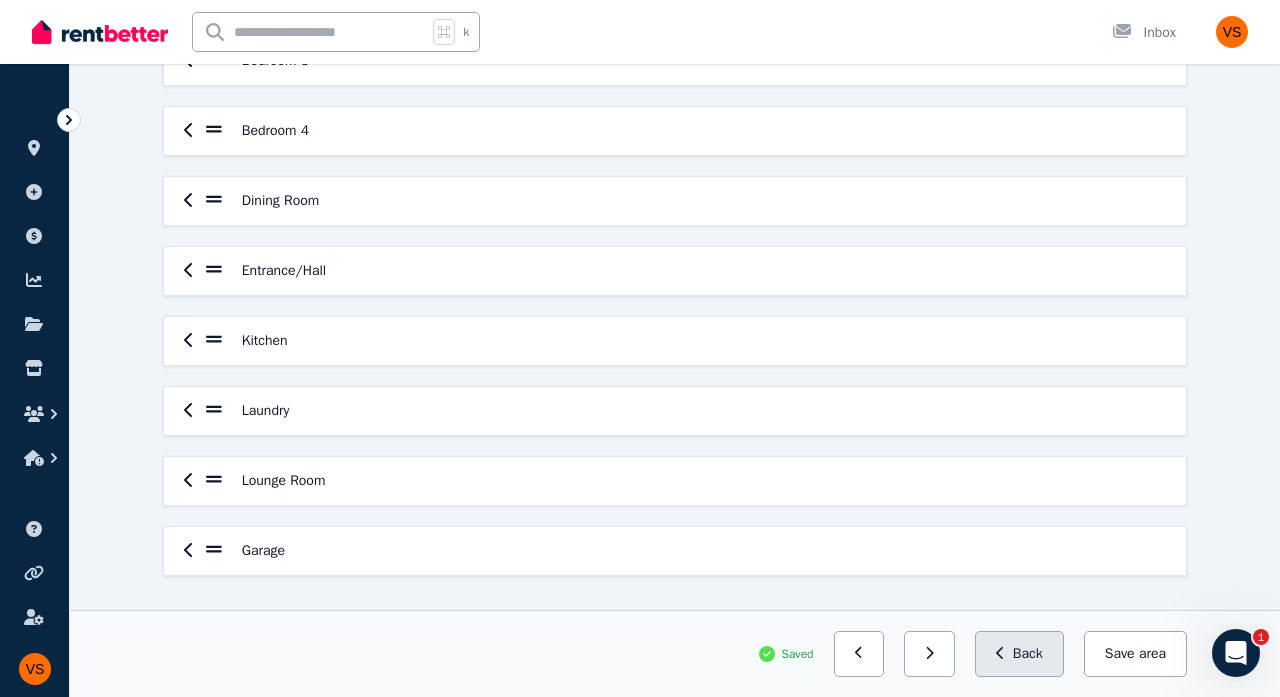 click on "Back" at bounding box center (1019, 654) 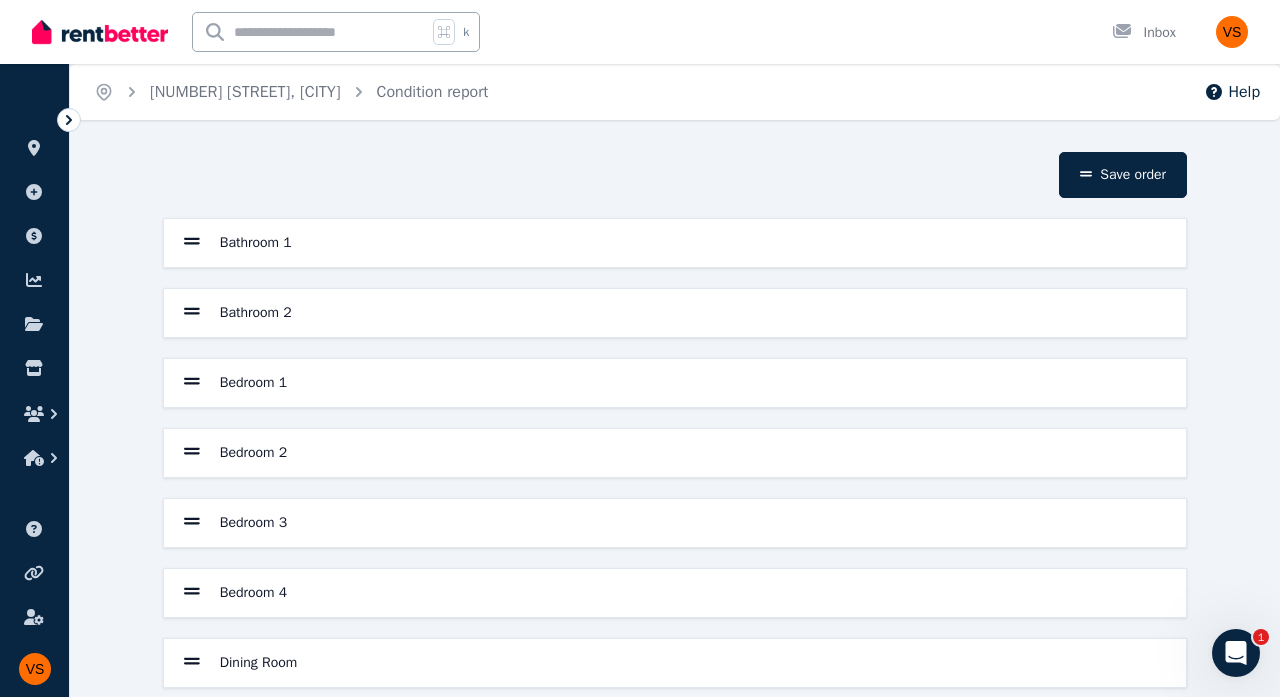 scroll, scrollTop: 0, scrollLeft: 0, axis: both 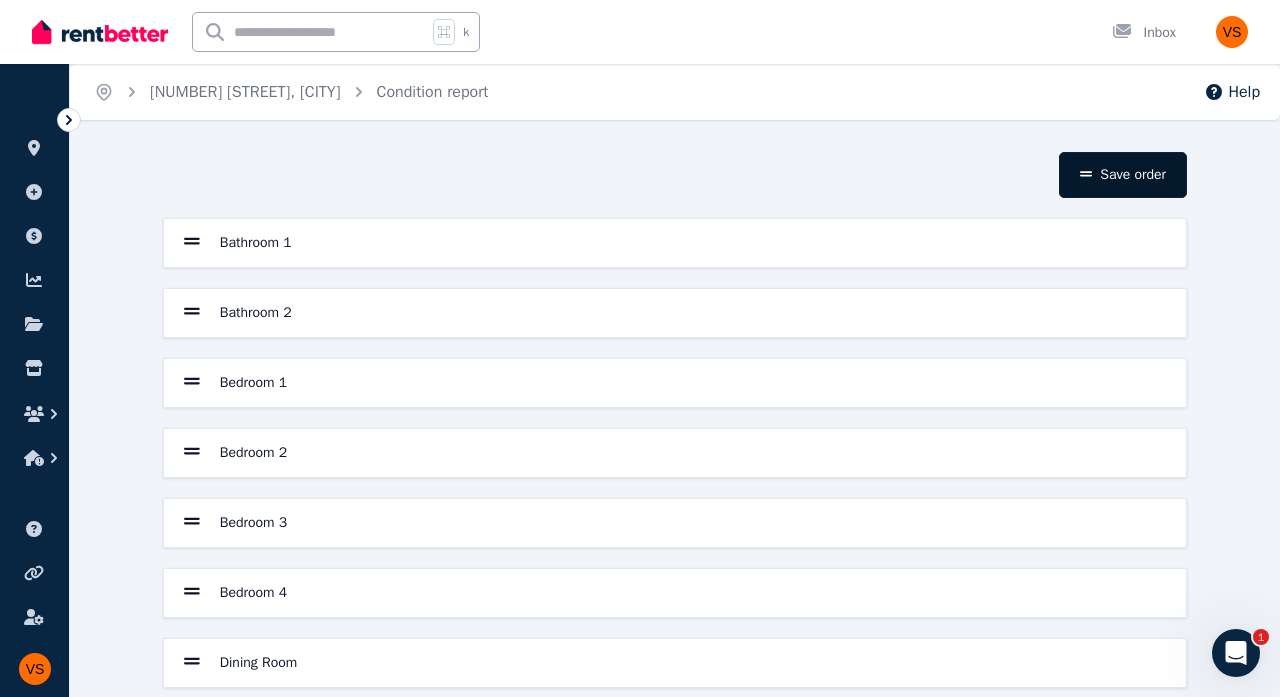 click on "Save order" at bounding box center [1123, 175] 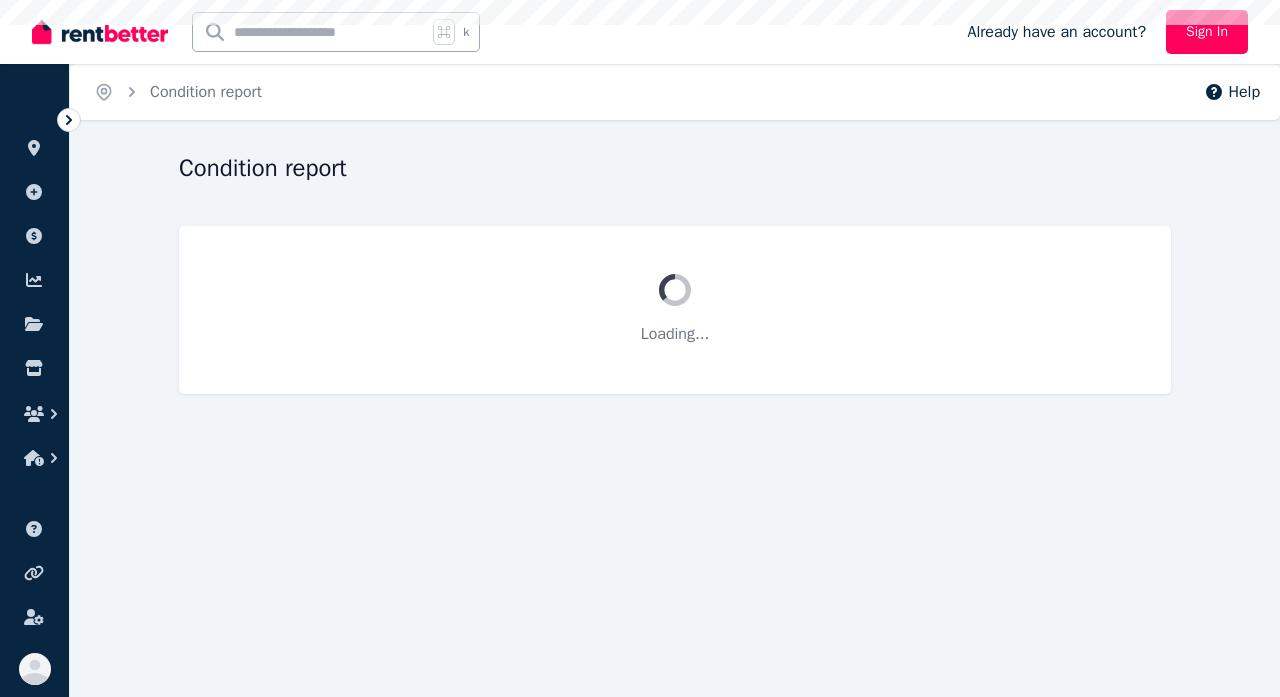 scroll, scrollTop: 0, scrollLeft: 0, axis: both 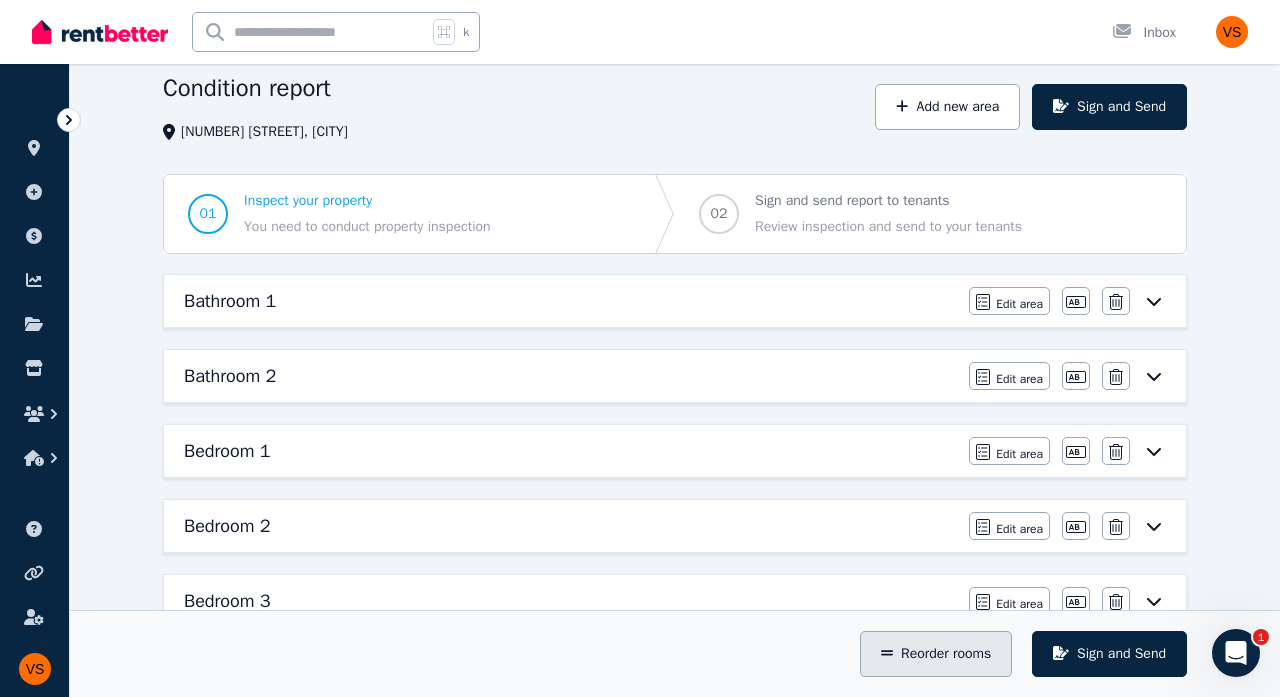 click on "Reorder rooms" at bounding box center [936, 654] 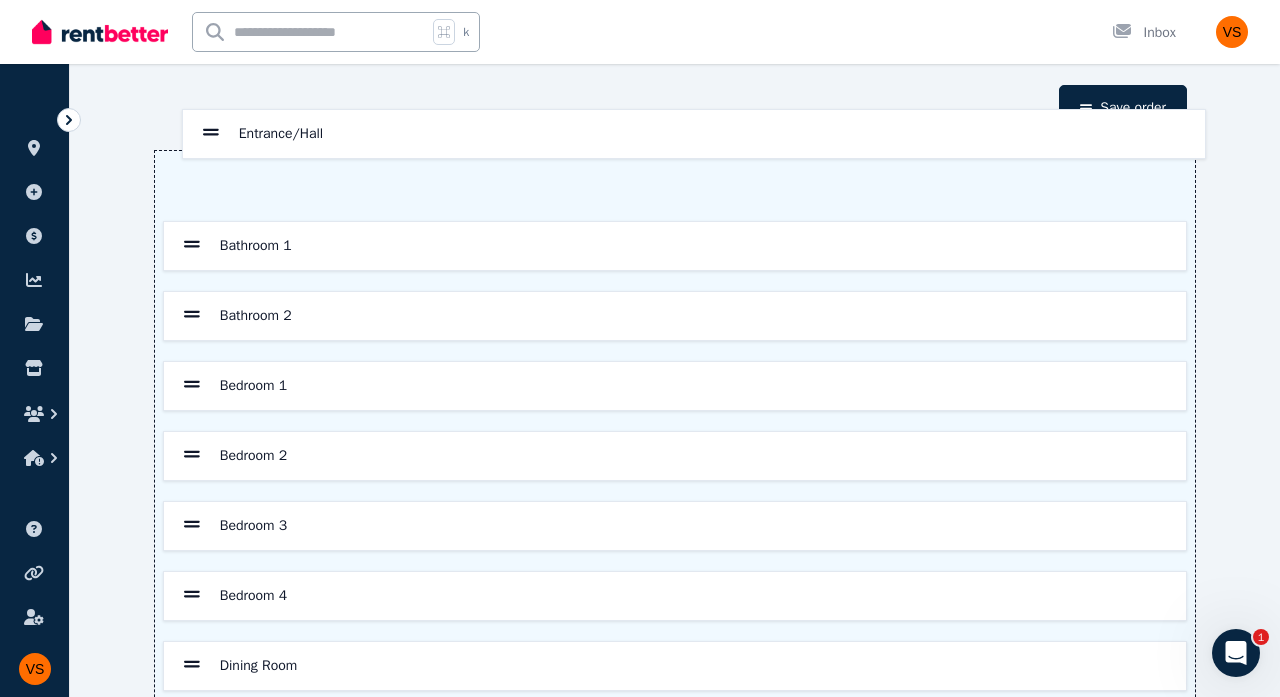 scroll, scrollTop: 54, scrollLeft: 0, axis: vertical 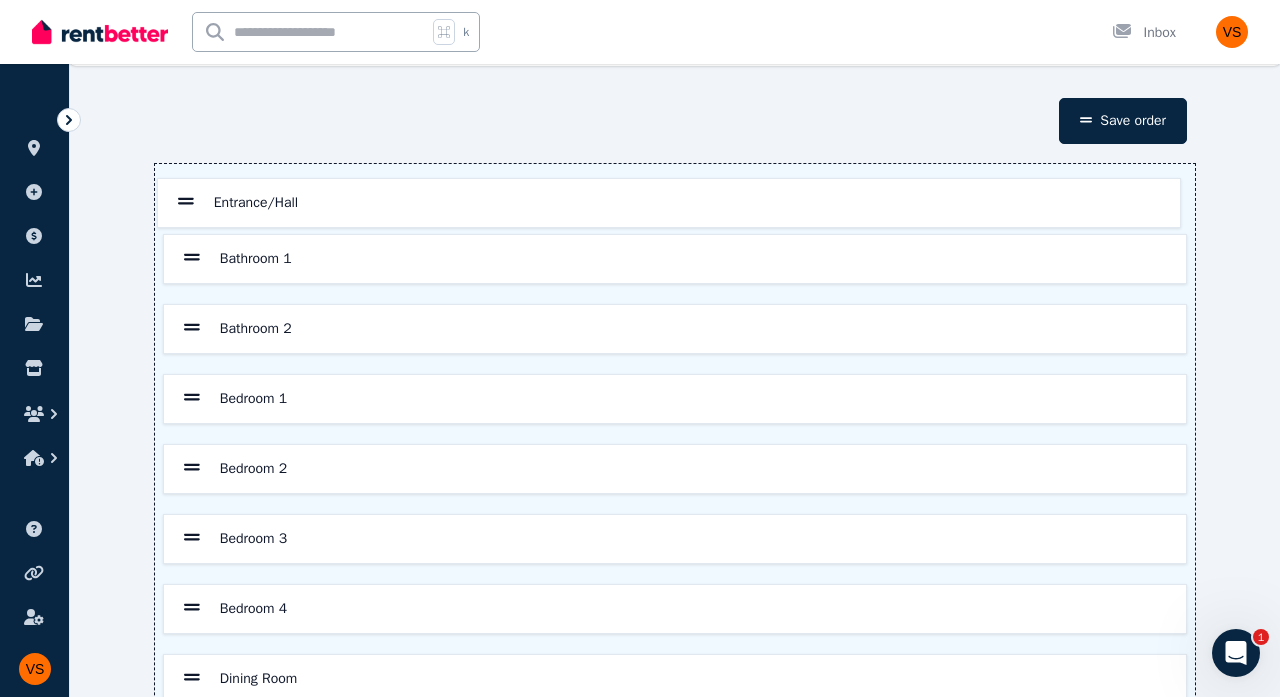 drag, startPoint x: 194, startPoint y: 654, endPoint x: 188, endPoint y: 195, distance: 459.0392 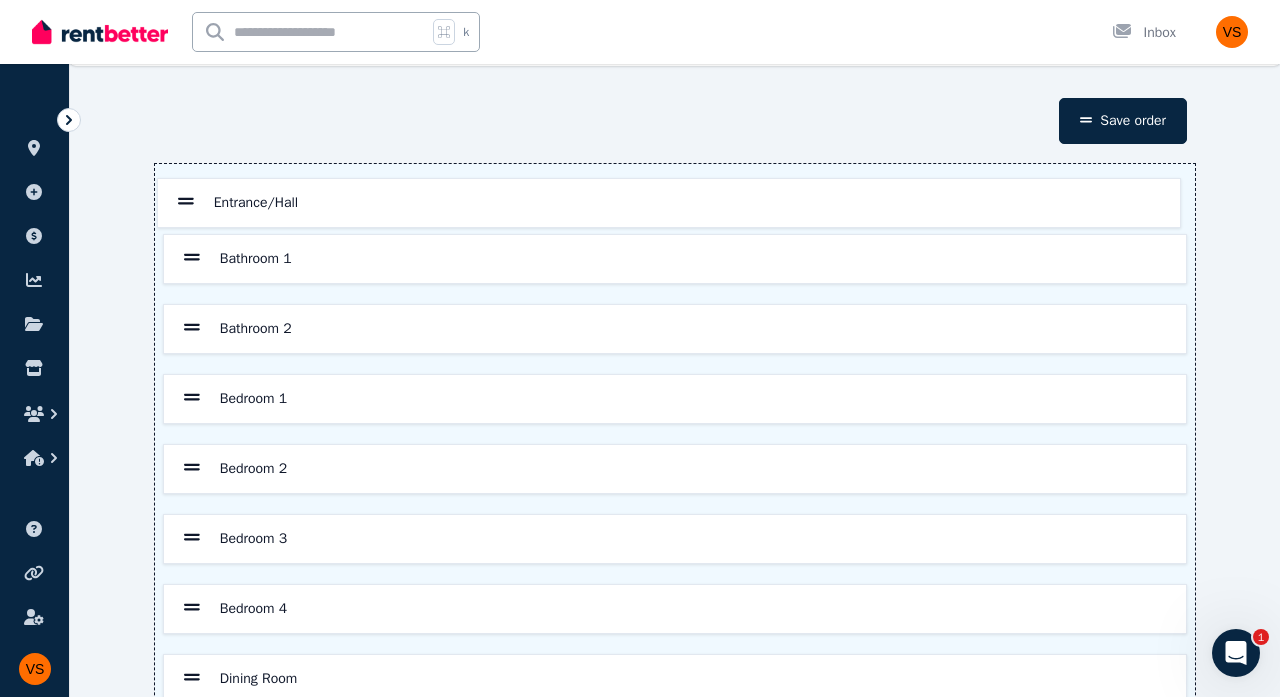 click on "Bathroom 1 Bathroom 2 Bedroom 1 Bedroom 2 Bedroom 3 Bedroom 4 Dining Room Entrance/Hall Kitchen Laundry Lounge Room Garage" at bounding box center [675, 574] 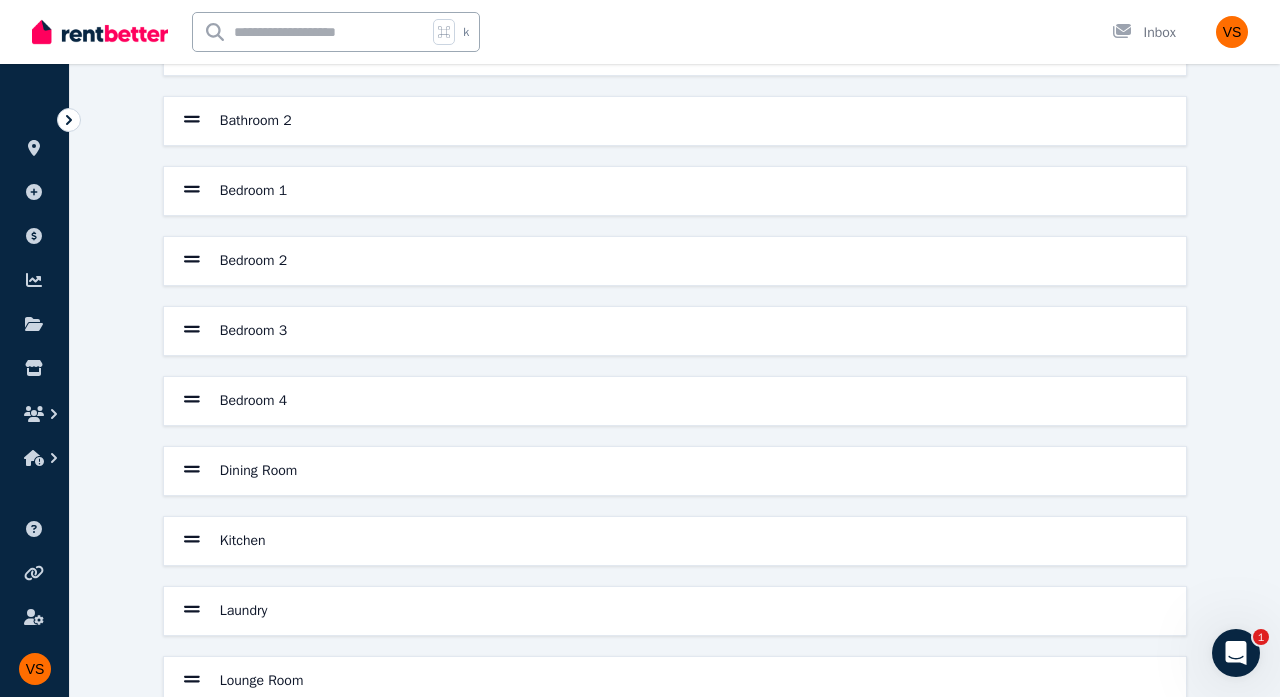 scroll, scrollTop: 288, scrollLeft: 0, axis: vertical 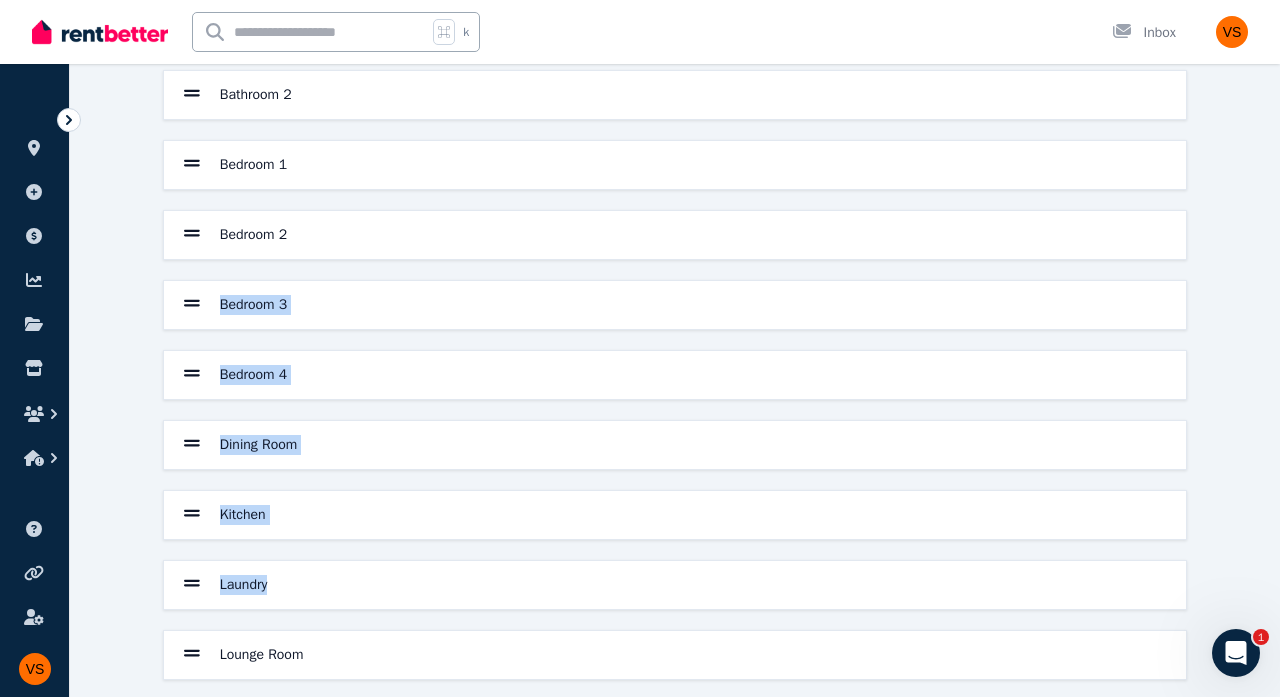 drag, startPoint x: 200, startPoint y: 655, endPoint x: 235, endPoint y: 267, distance: 389.5754 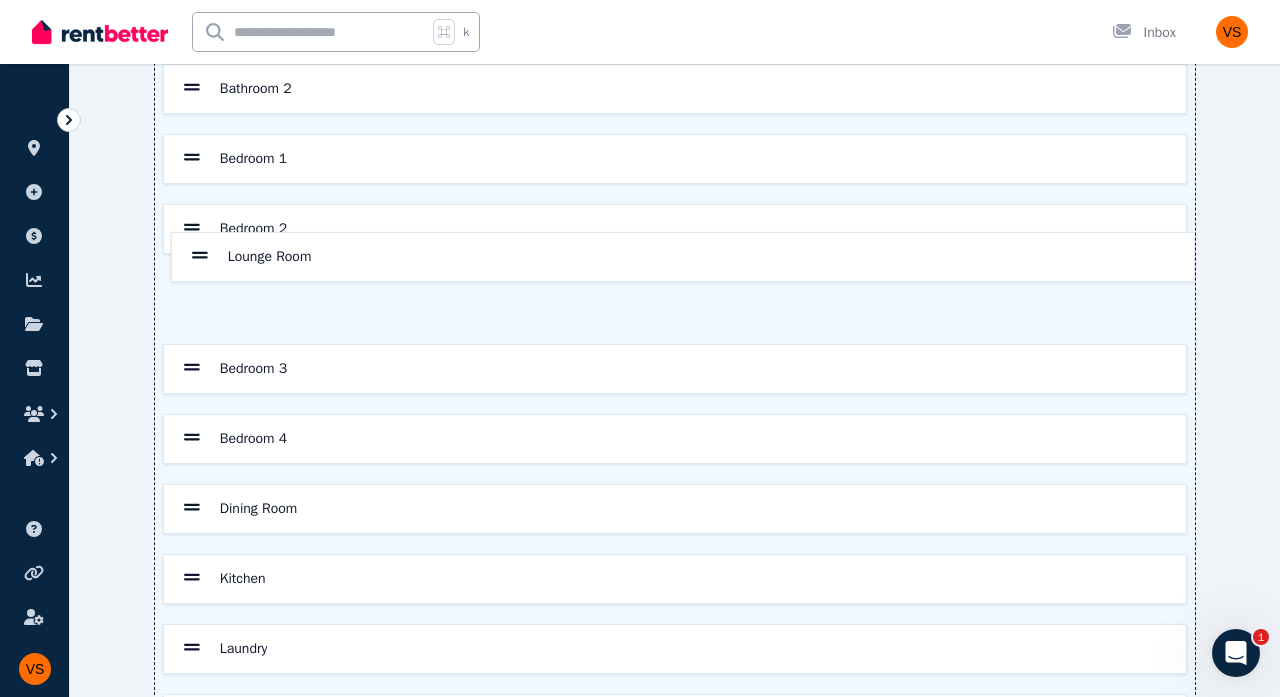 drag, startPoint x: 191, startPoint y: 654, endPoint x: 199, endPoint y: 244, distance: 410.07803 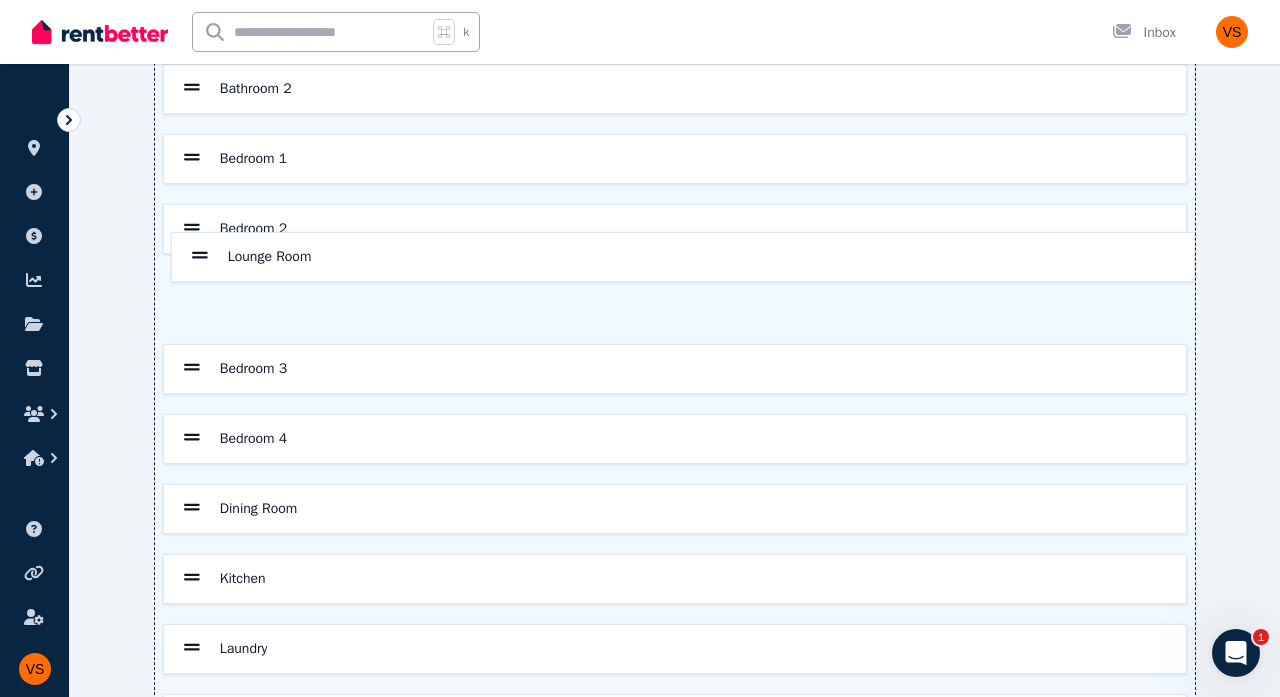 click on "Entrance/Hall Bathroom 1 Bathroom 2 Bedroom 1 Bedroom 2 Bedroom 3 Bedroom 4 Dining Room Kitchen Laundry Lounge Room Garage" at bounding box center [675, 334] 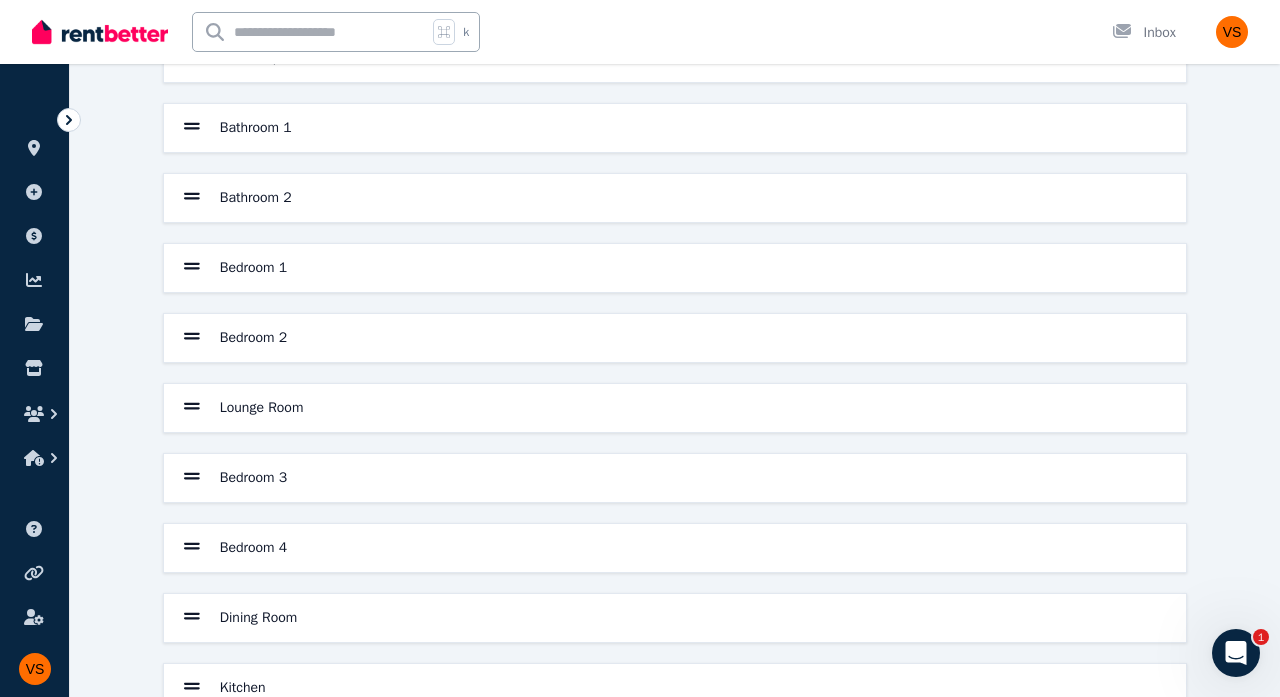 scroll, scrollTop: 183, scrollLeft: 0, axis: vertical 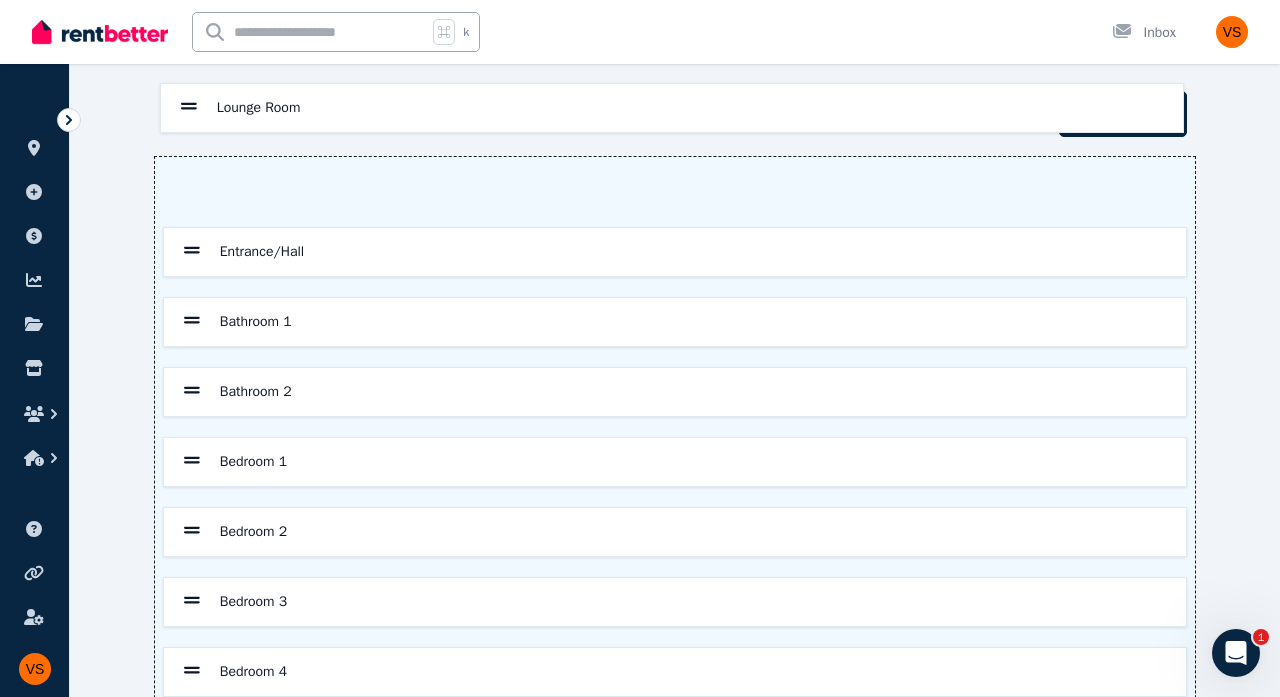 drag, startPoint x: 190, startPoint y: 416, endPoint x: 184, endPoint y: 97, distance: 319.05643 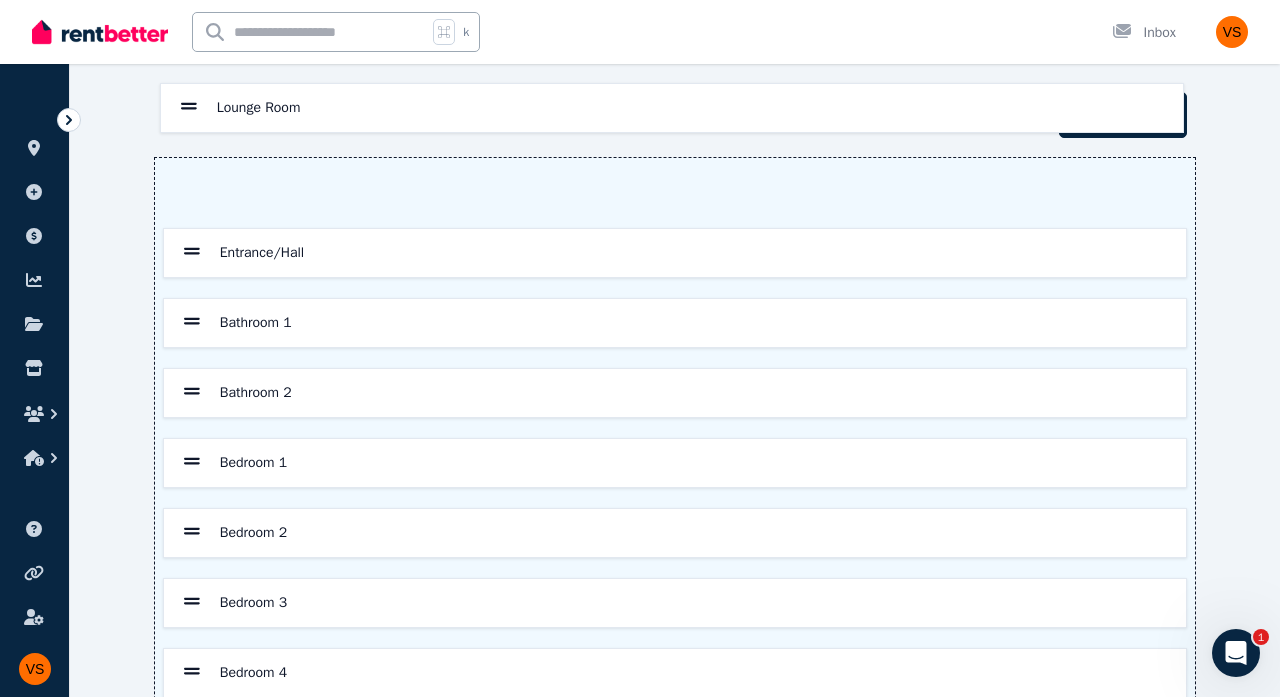 click on "Home [NUMBER] [STREET], [CITY] Condition report Help Save order Entrance/Hall Bathroom 1 Bathroom 2 Bedroom 1 Bedroom 2 Lounge Room Bedroom 3 Bedroom 4 Dining Room Kitchen Laundry Garage" at bounding box center (640, 288) 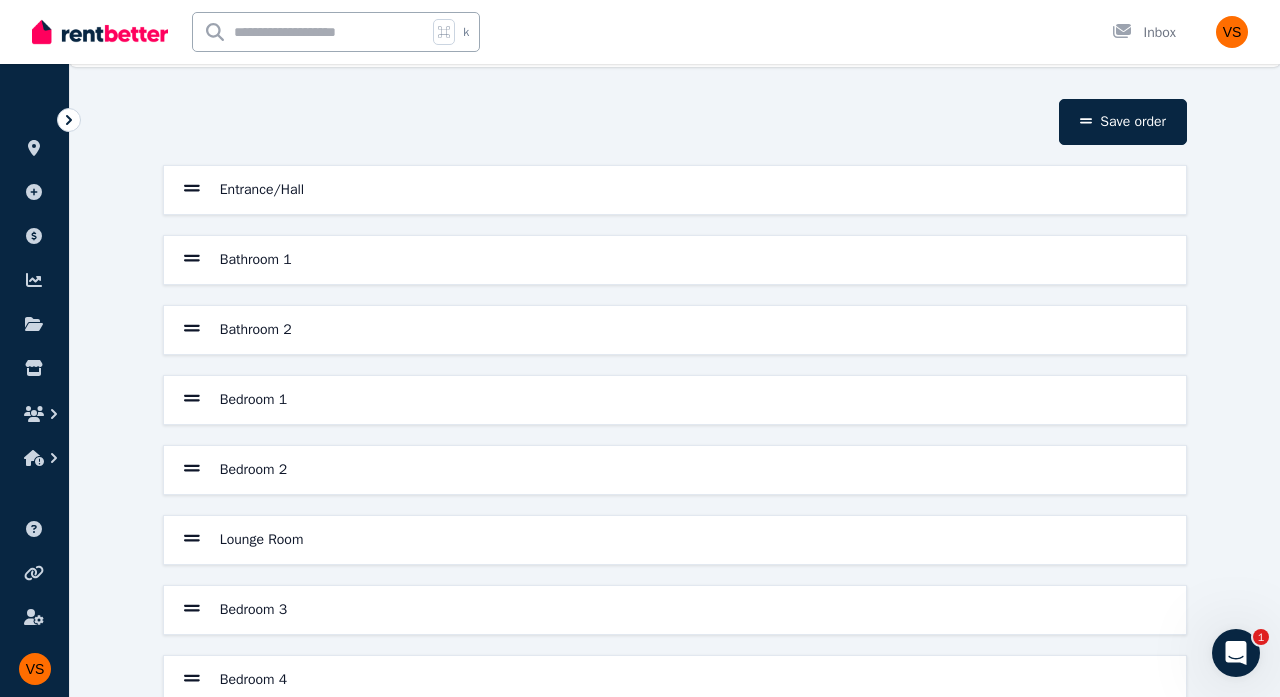 scroll, scrollTop: 54, scrollLeft: 0, axis: vertical 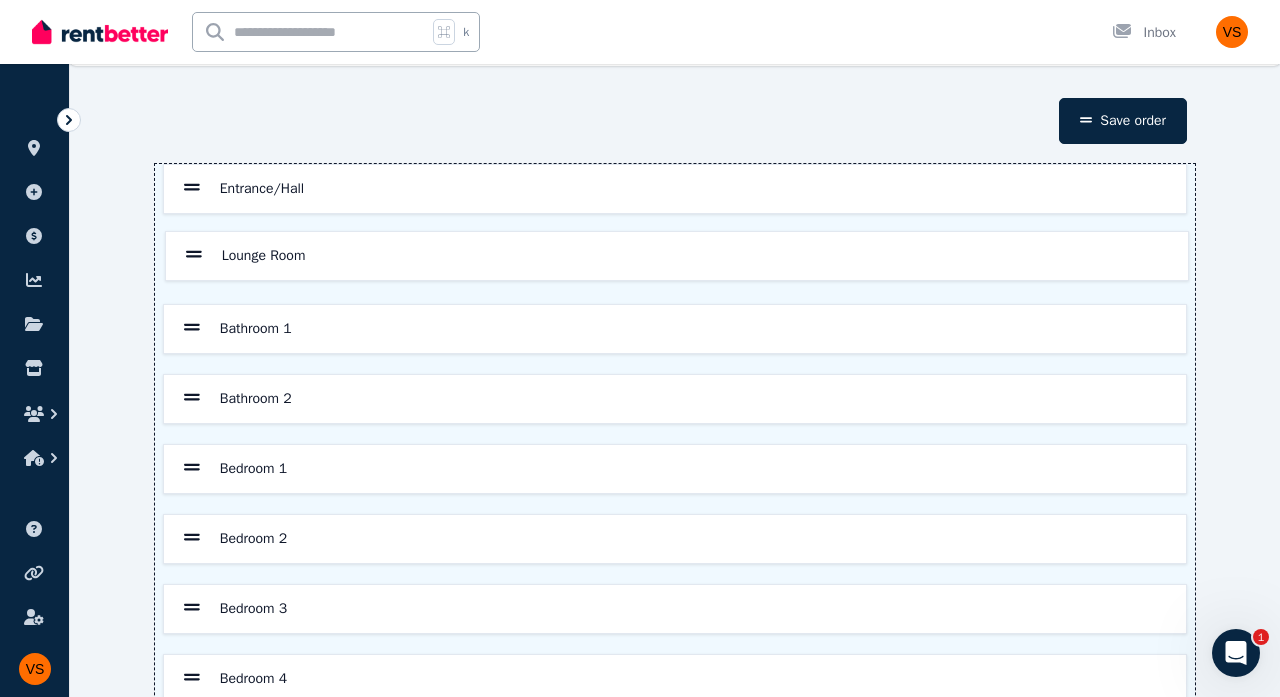 drag, startPoint x: 194, startPoint y: 544, endPoint x: 195, endPoint y: 250, distance: 294.0017 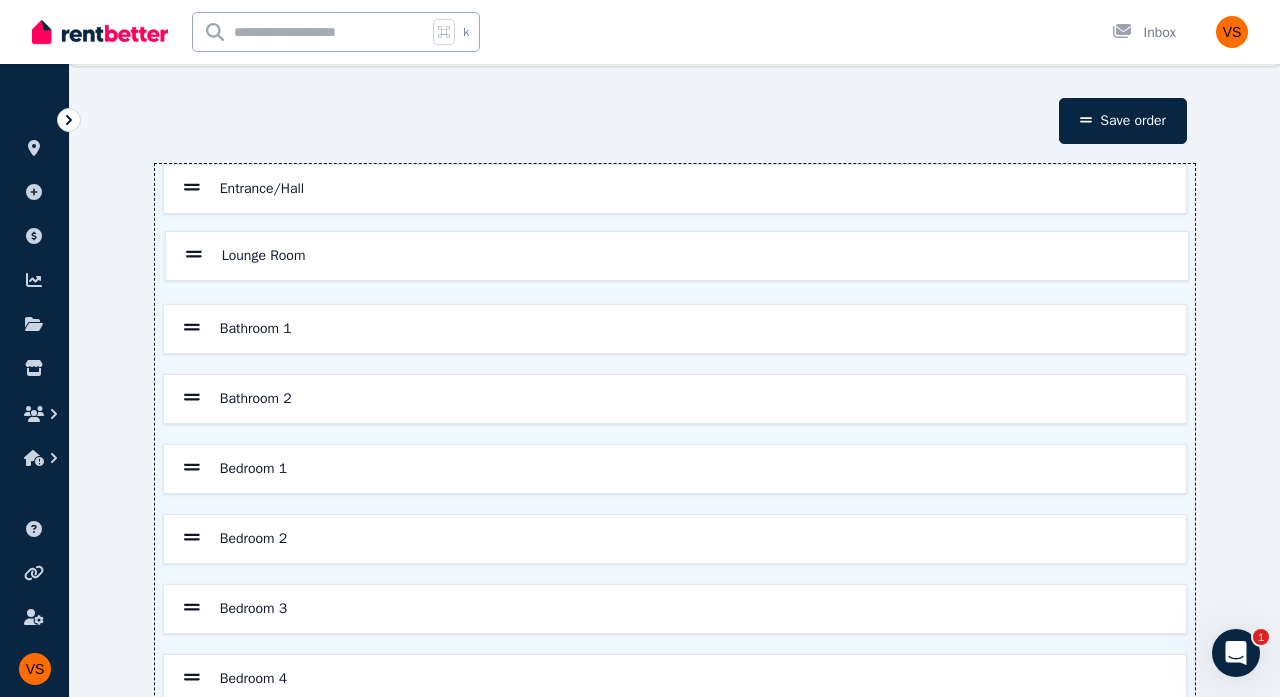 click on "Entrance/Hall Bathroom 1 Bathroom 2 Bedroom 1 Bedroom 2 Lounge Room Bedroom 3 Bedroom 4 Dining Room Kitchen Laundry Garage" at bounding box center (675, 574) 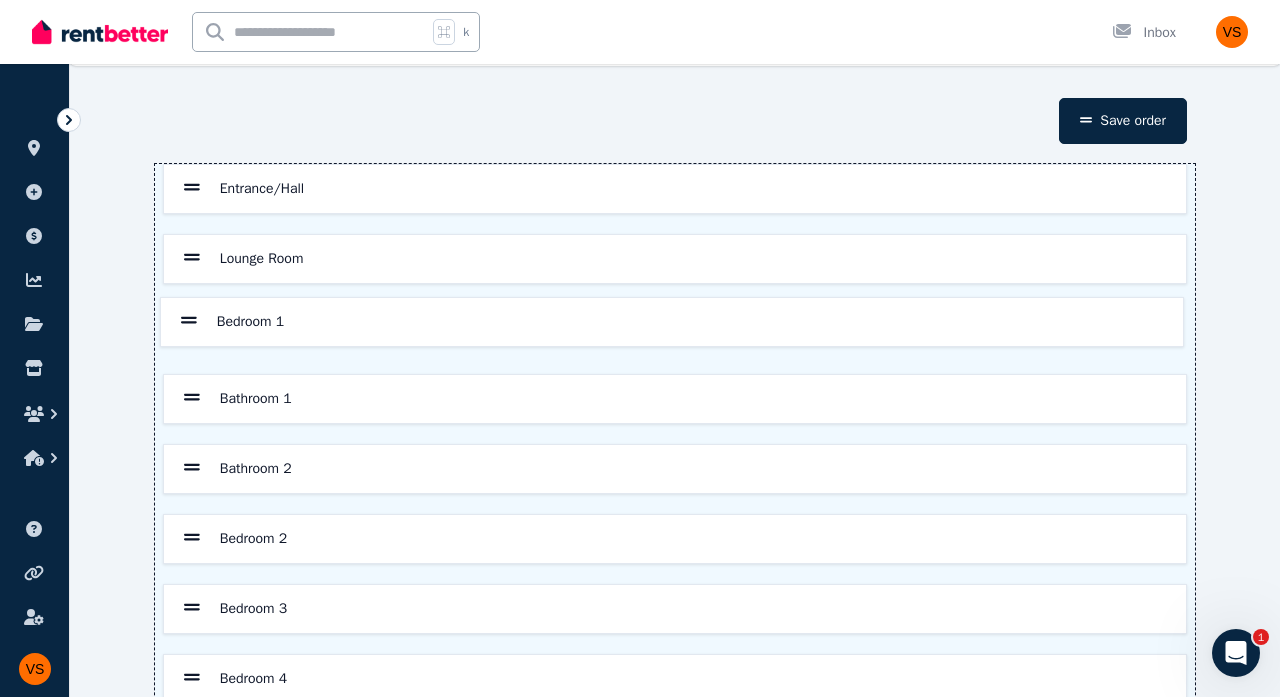 drag, startPoint x: 189, startPoint y: 467, endPoint x: 184, endPoint y: 304, distance: 163.07668 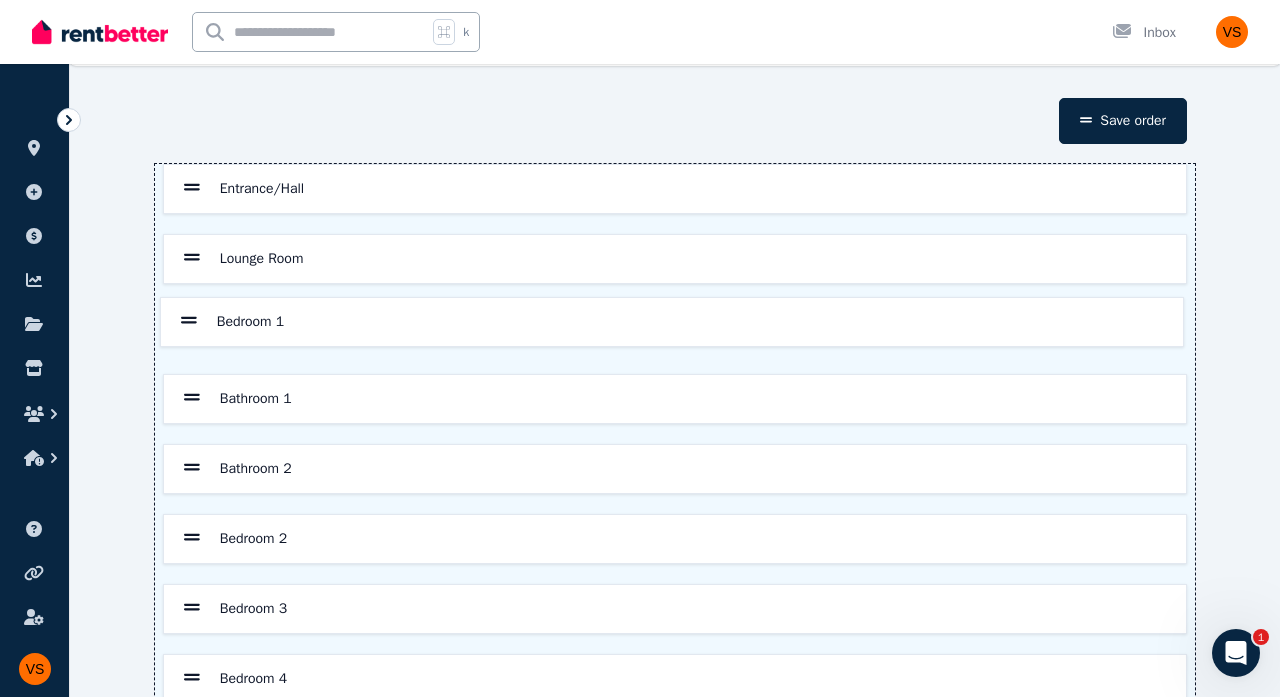 click on "Entrance/Hall Lounge Room Bathroom 1 Bathroom 2 Bedroom 1 Bedroom 2 Bedroom 3 Bedroom 4 Dining Room Kitchen Laundry Garage" at bounding box center [675, 574] 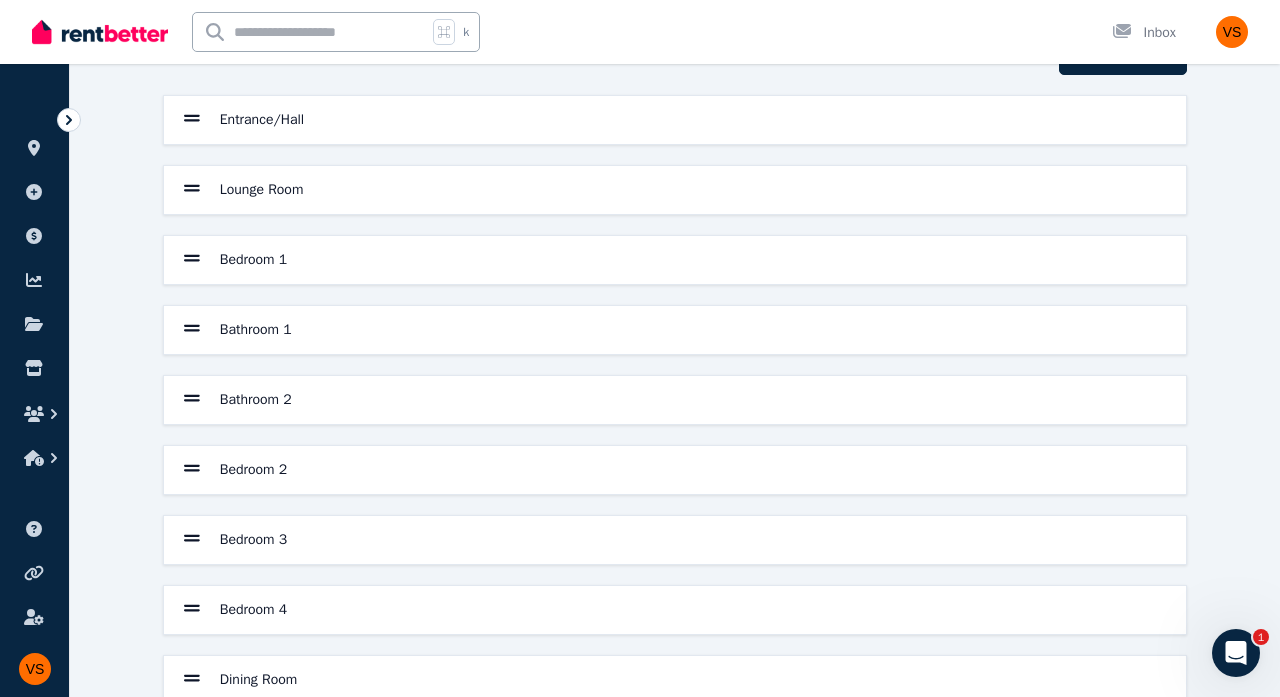 scroll, scrollTop: 124, scrollLeft: 0, axis: vertical 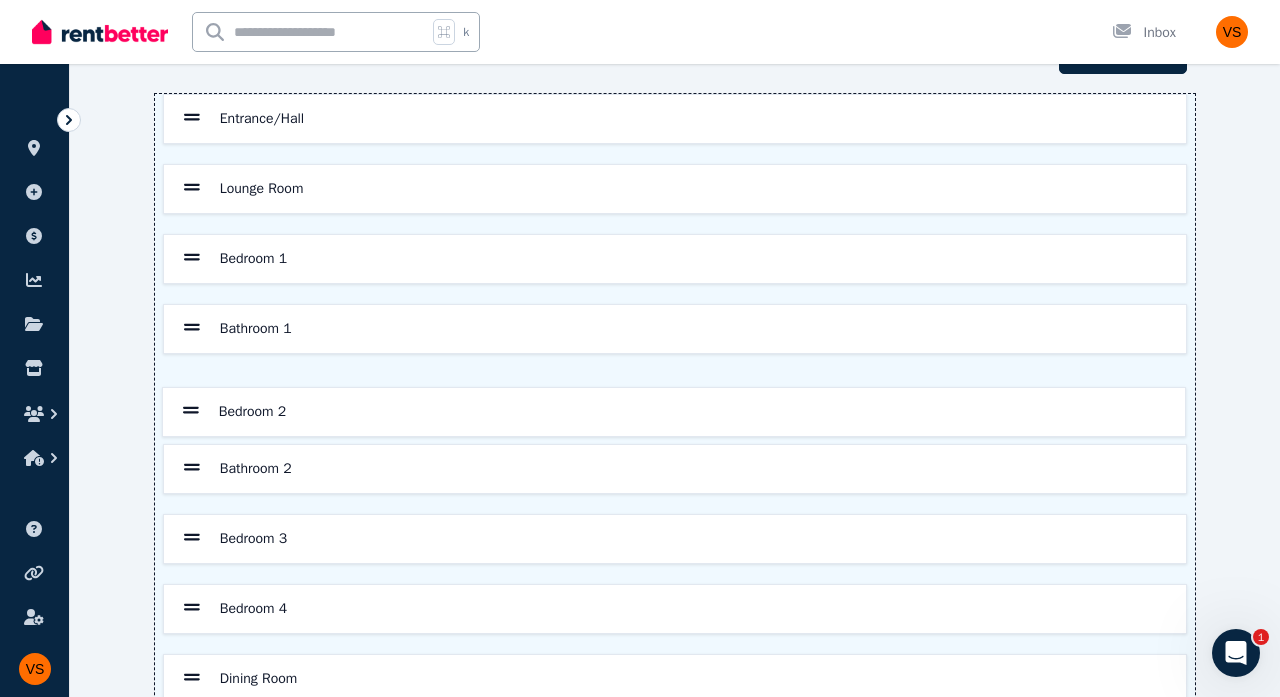 drag, startPoint x: 189, startPoint y: 472, endPoint x: 187, endPoint y: 393, distance: 79.025314 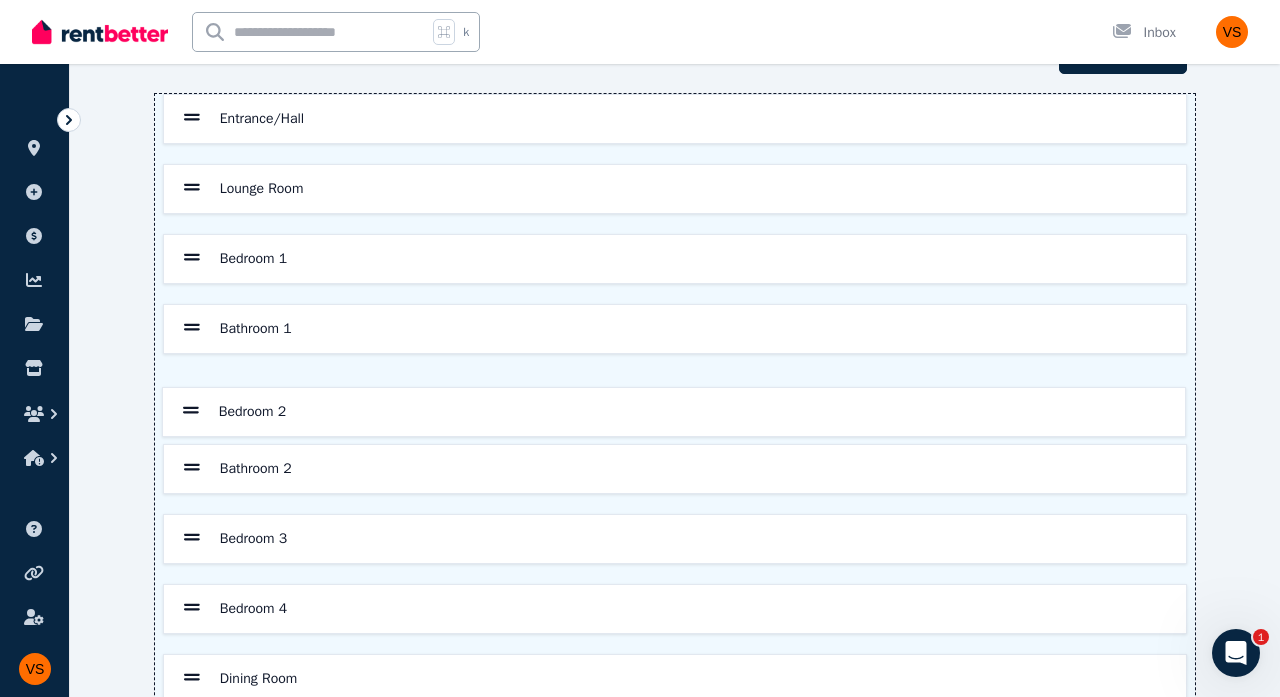 click on "Entrance/Hall Lounge Room Bedroom 1 Bathroom 1 Bathroom 2 Bedroom 2 Bedroom 3 Bedroom 4 Dining Room Kitchen Laundry Garage" at bounding box center [675, 504] 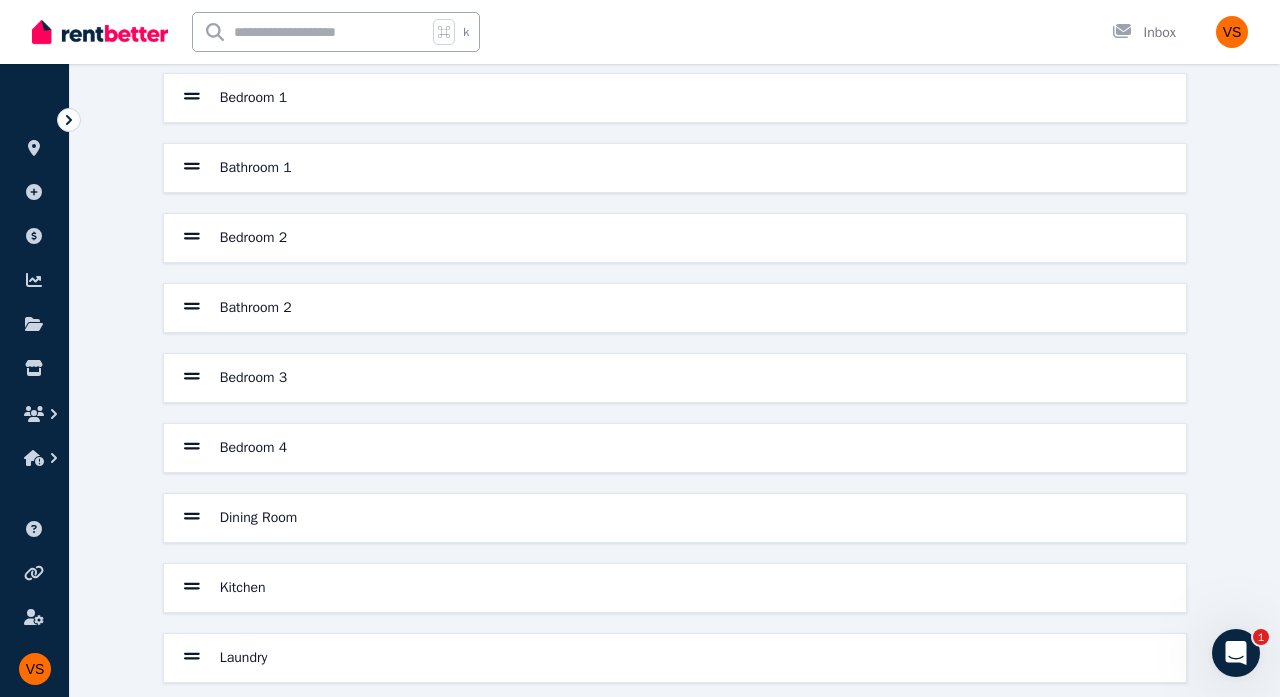 scroll, scrollTop: 292, scrollLeft: 0, axis: vertical 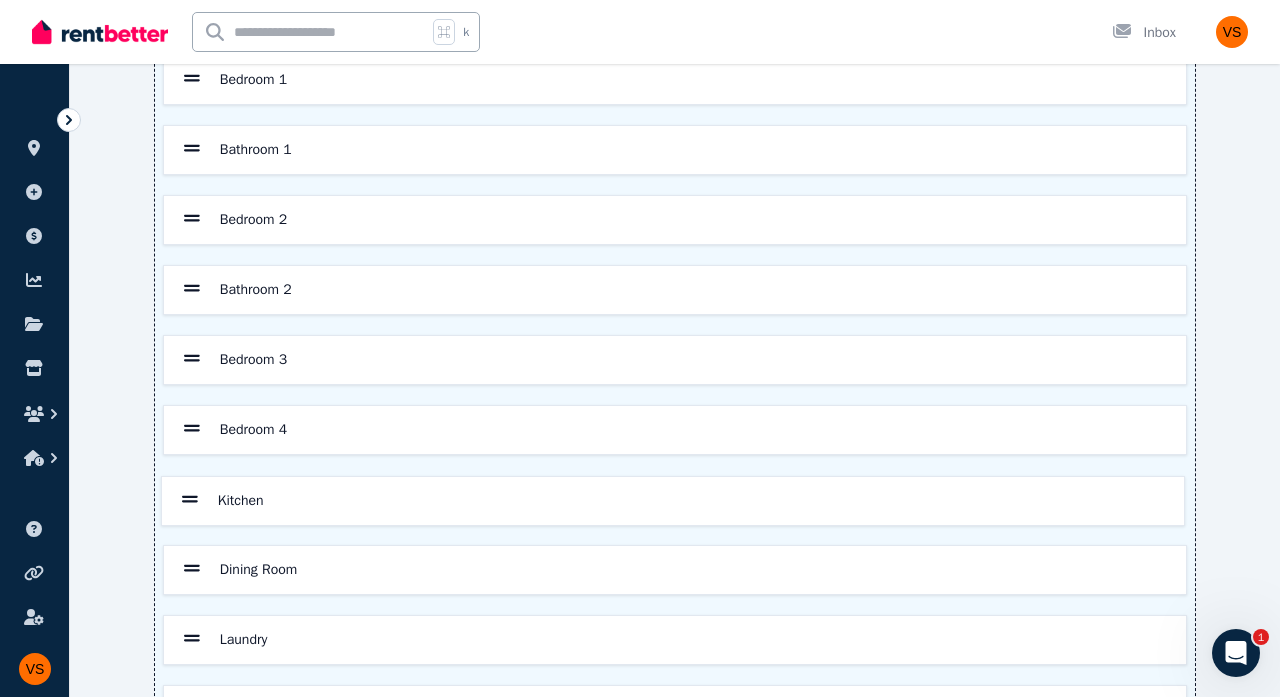 drag, startPoint x: 187, startPoint y: 576, endPoint x: 184, endPoint y: 483, distance: 93.04838 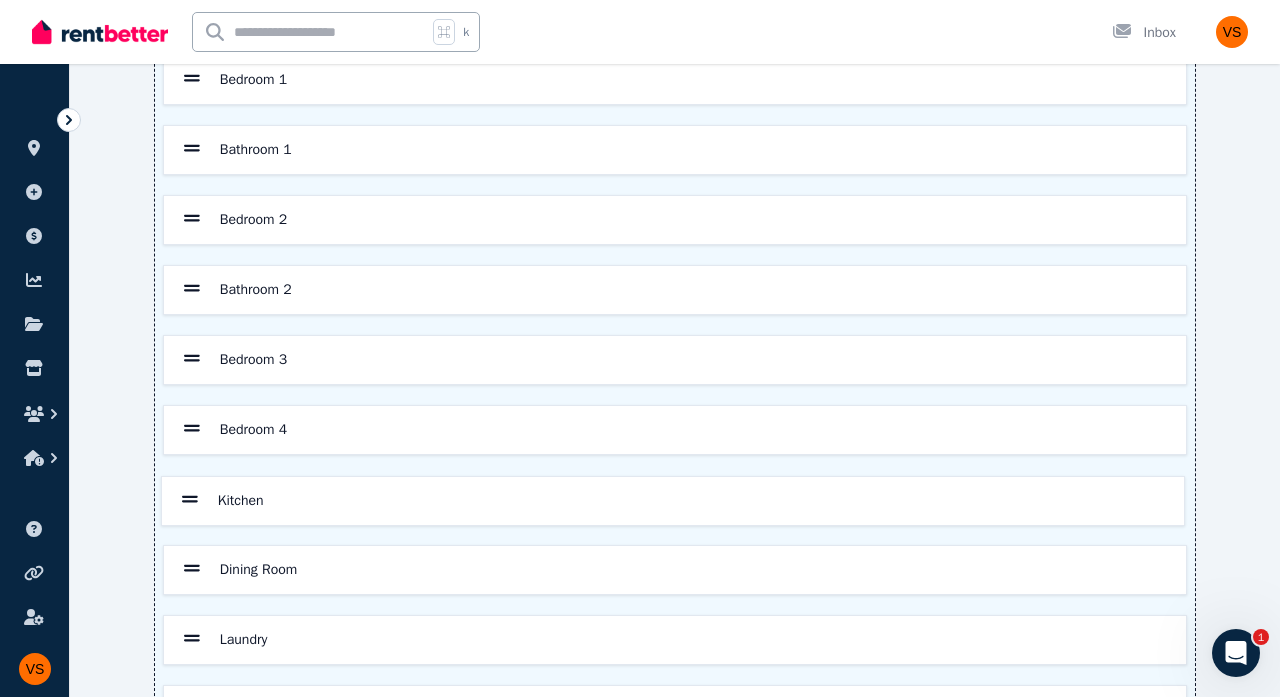 click on "Entrance/Hall Lounge Room Bedroom 1 Bathroom 1 Bedroom 2 Bathroom 2 Bedroom 3 Bedroom 4 Dining Room Kitchen Laundry Garage" at bounding box center (675, 325) 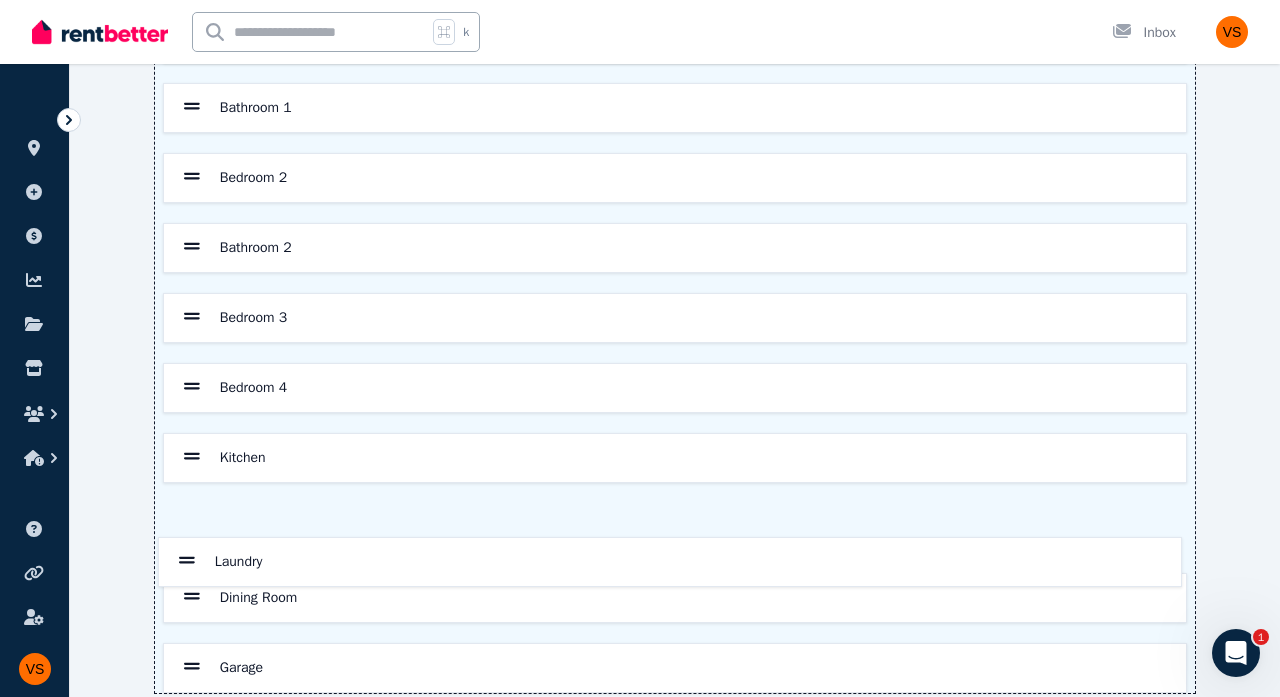 drag, startPoint x: 192, startPoint y: 636, endPoint x: 187, endPoint y: 547, distance: 89.140335 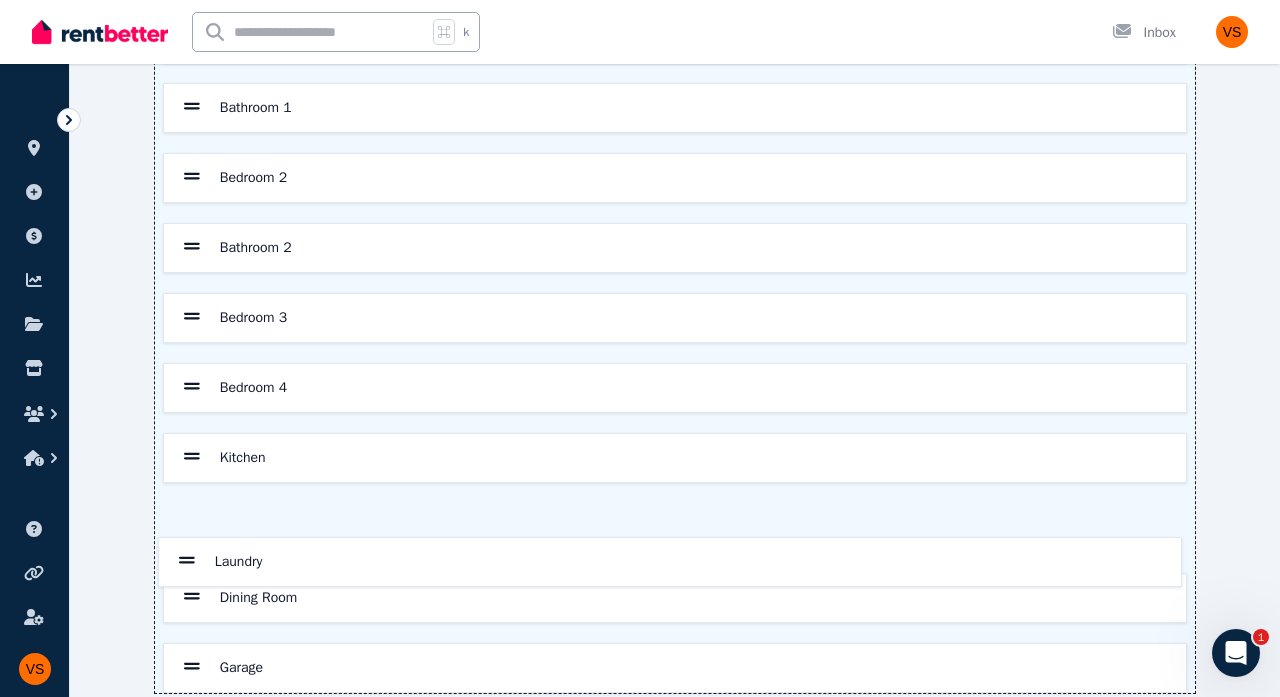 click on "Entrance/Hall Lounge Room Bedroom 1 Bathroom 1 Bedroom 2 Bathroom 2 Bedroom 3 Bedroom 4 Kitchen Dining Room Laundry Garage" at bounding box center [675, 283] 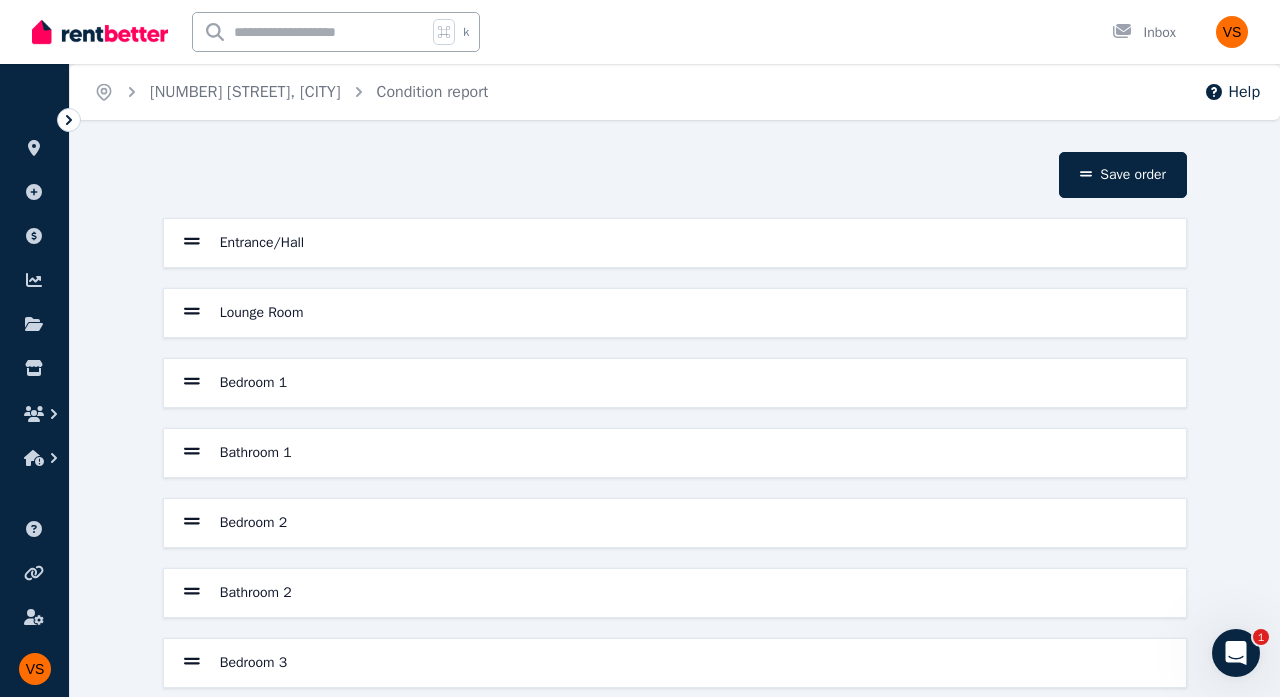 scroll, scrollTop: 0, scrollLeft: 0, axis: both 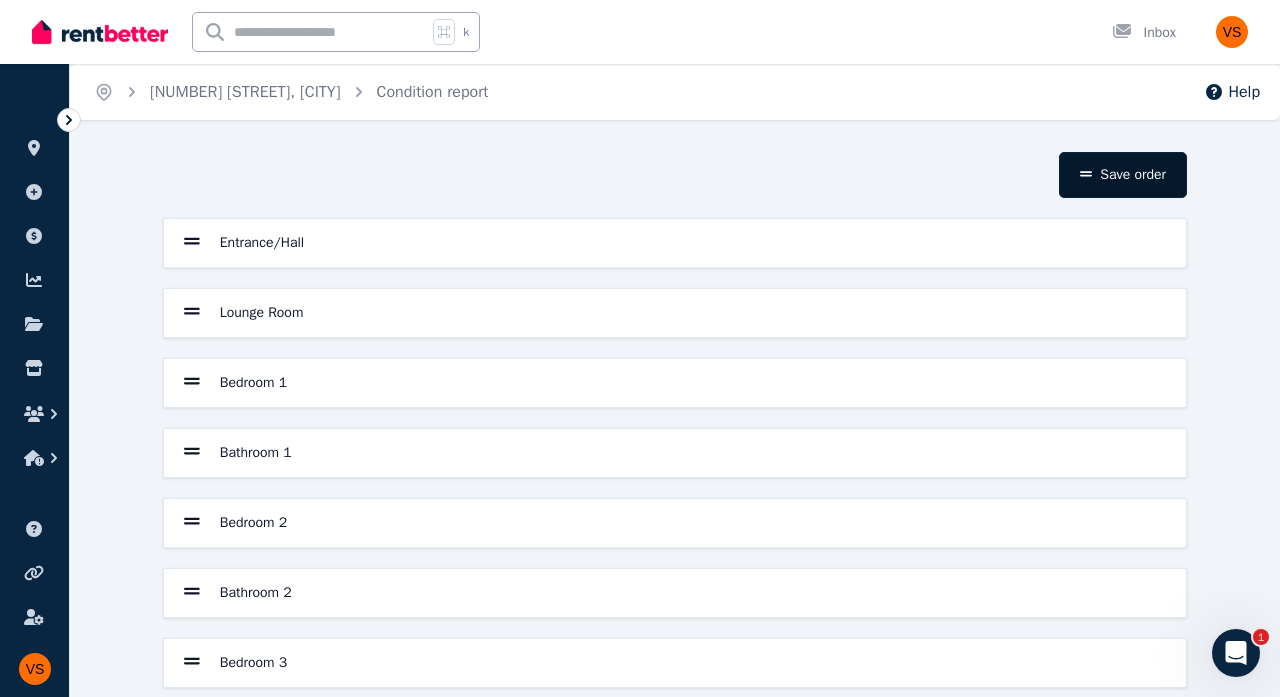 click 